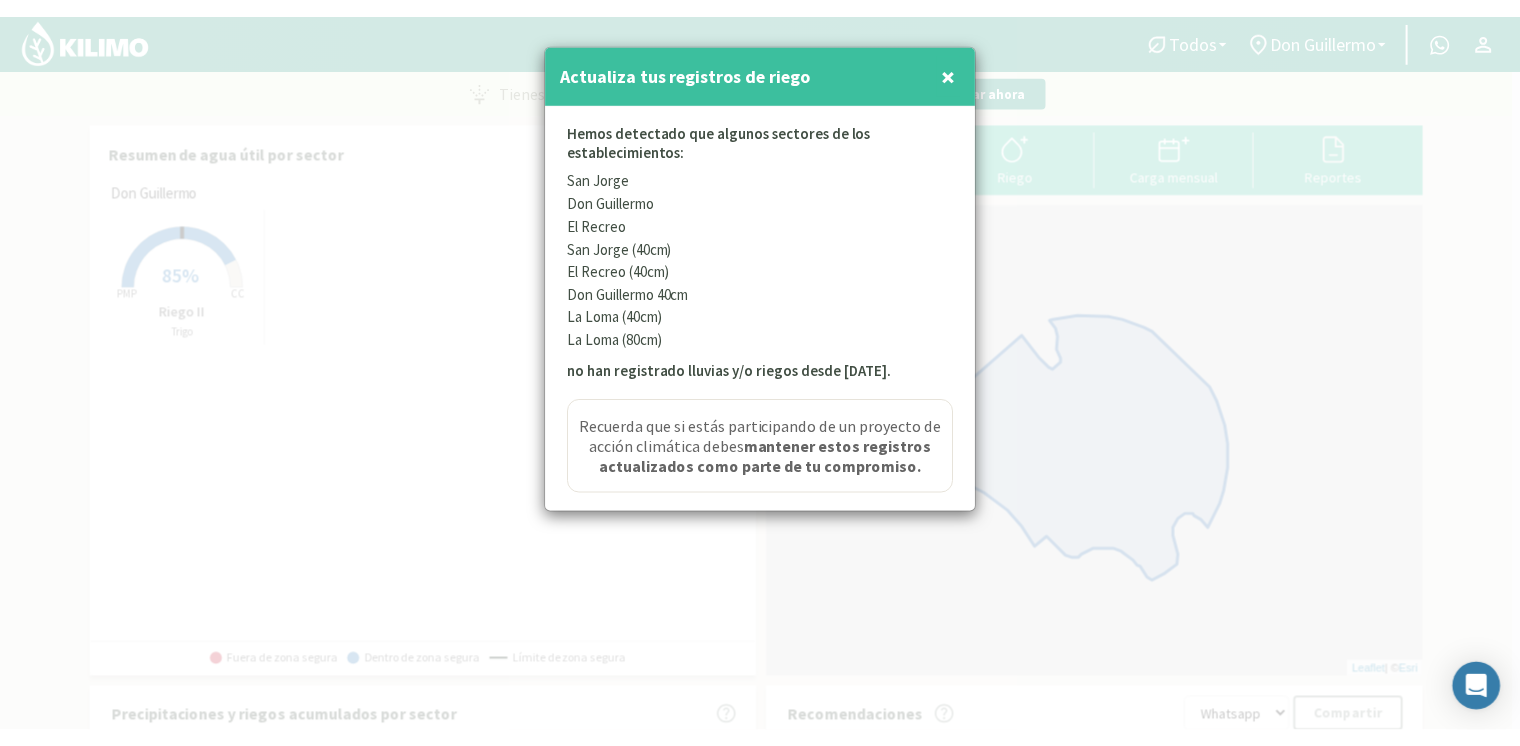 scroll, scrollTop: 0, scrollLeft: 0, axis: both 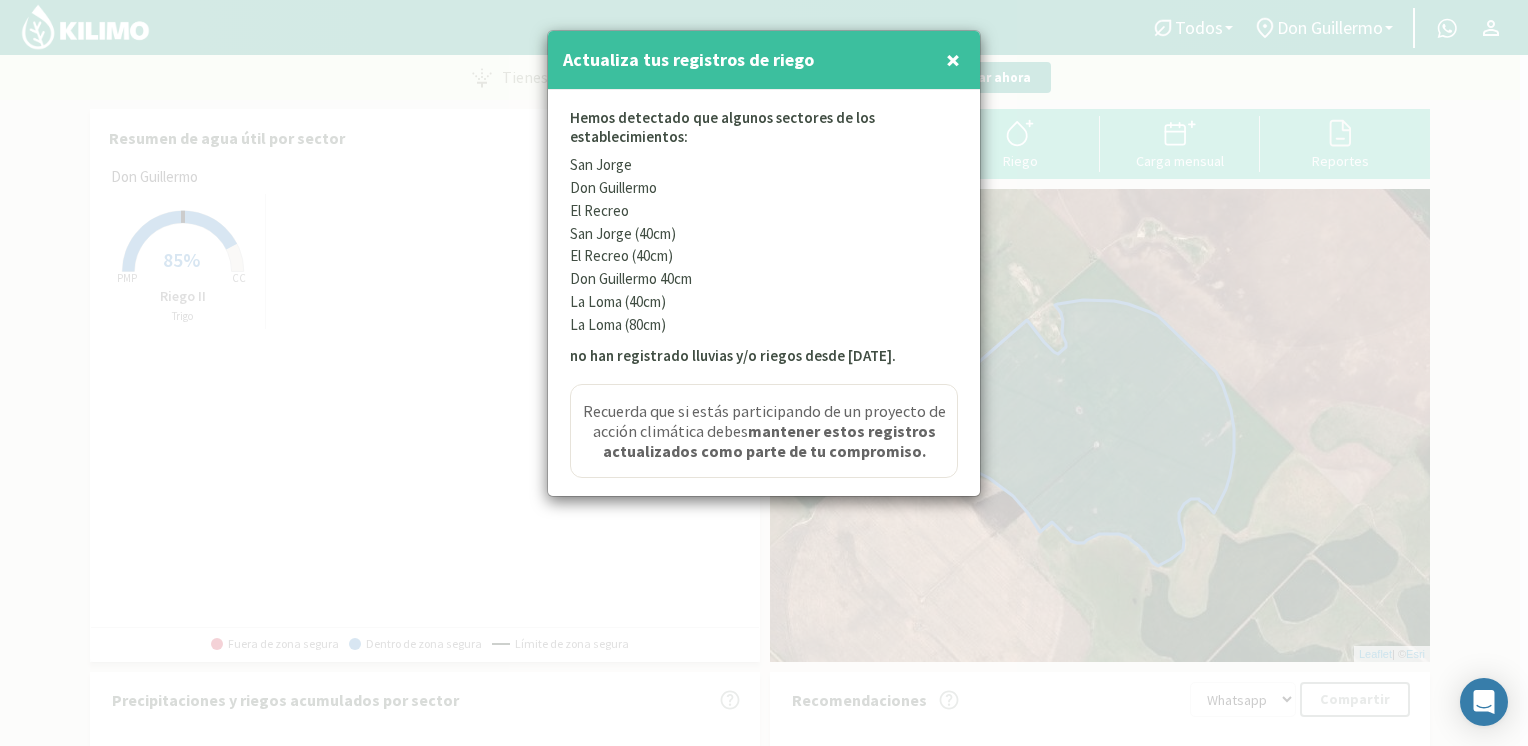click on "×" at bounding box center [953, 59] 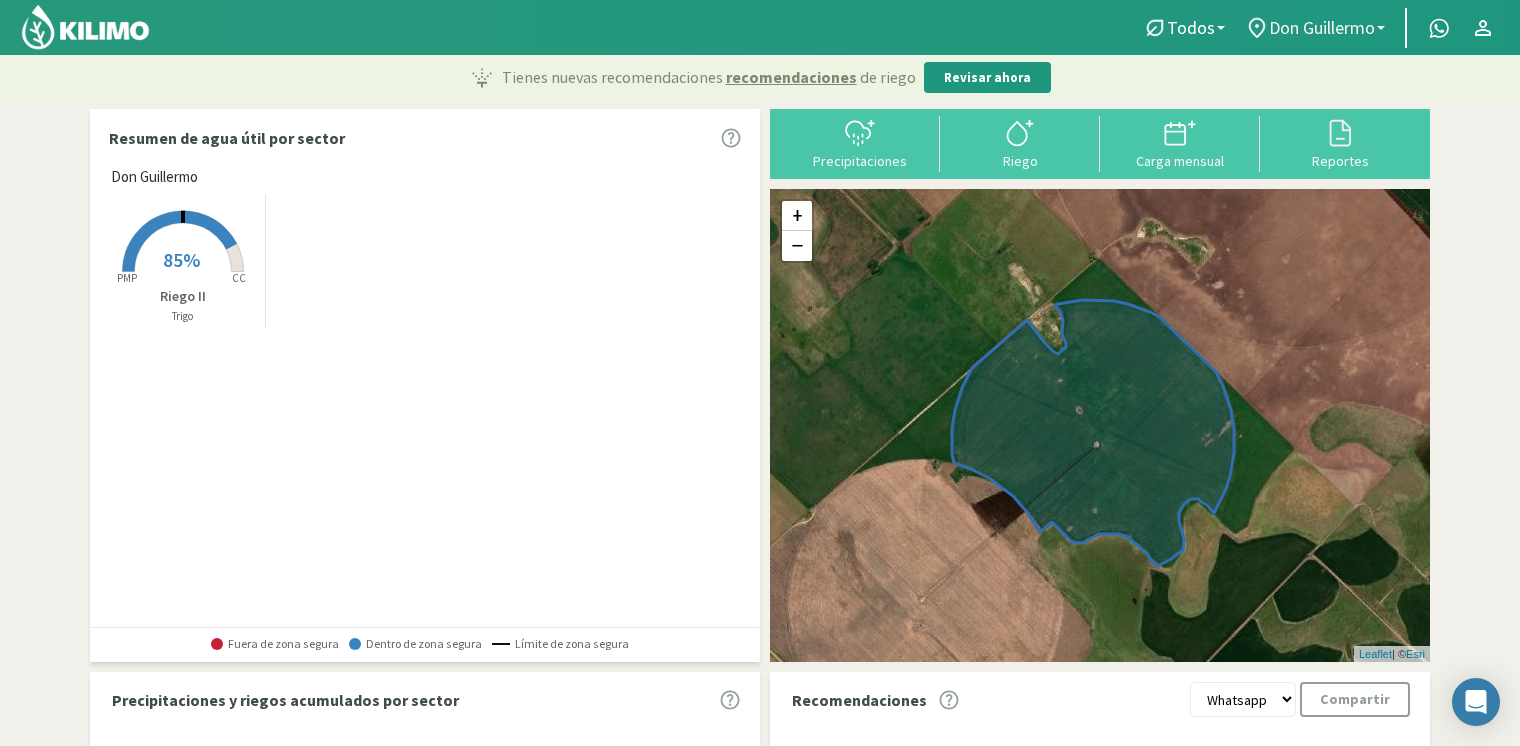click on "Don Guillermo" 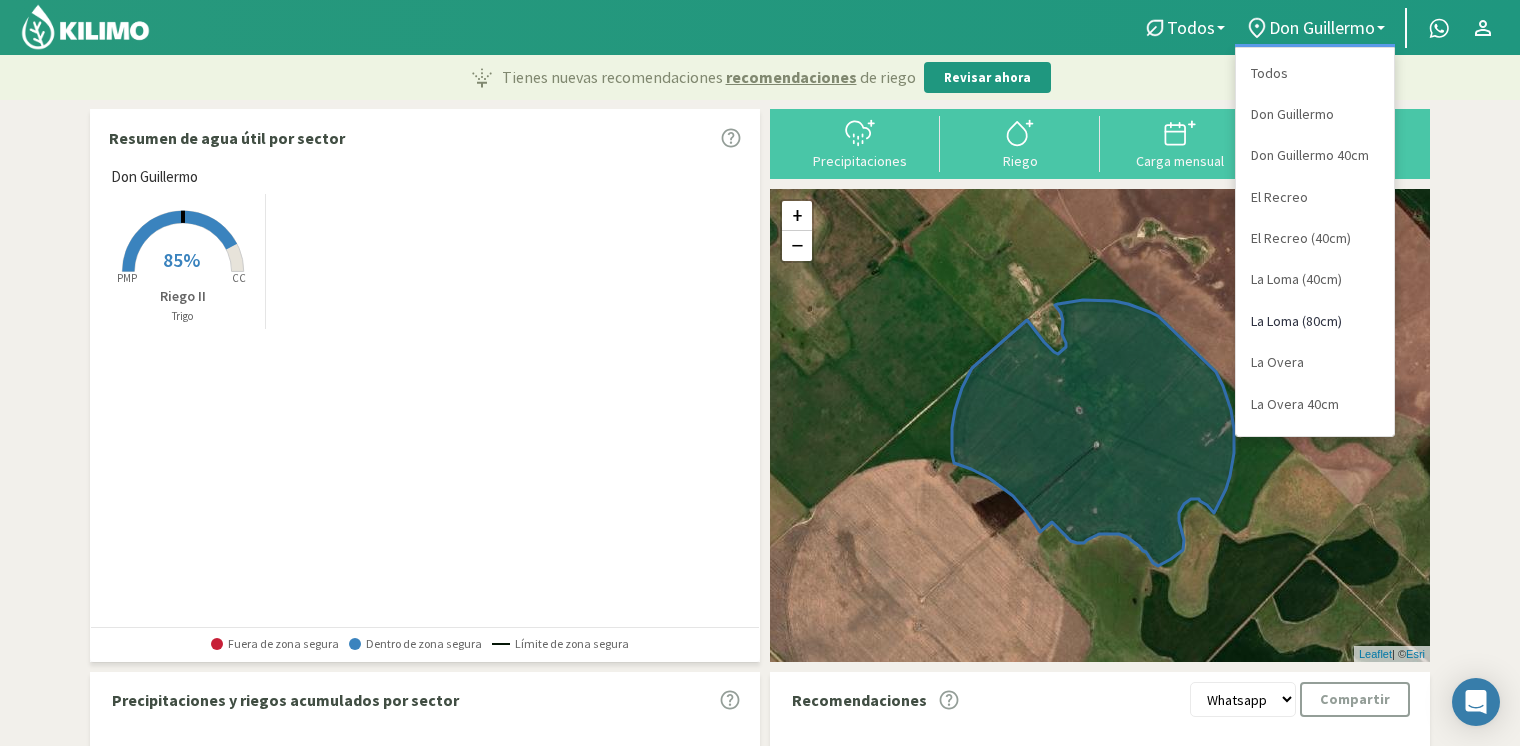 scroll, scrollTop: 76, scrollLeft: 0, axis: vertical 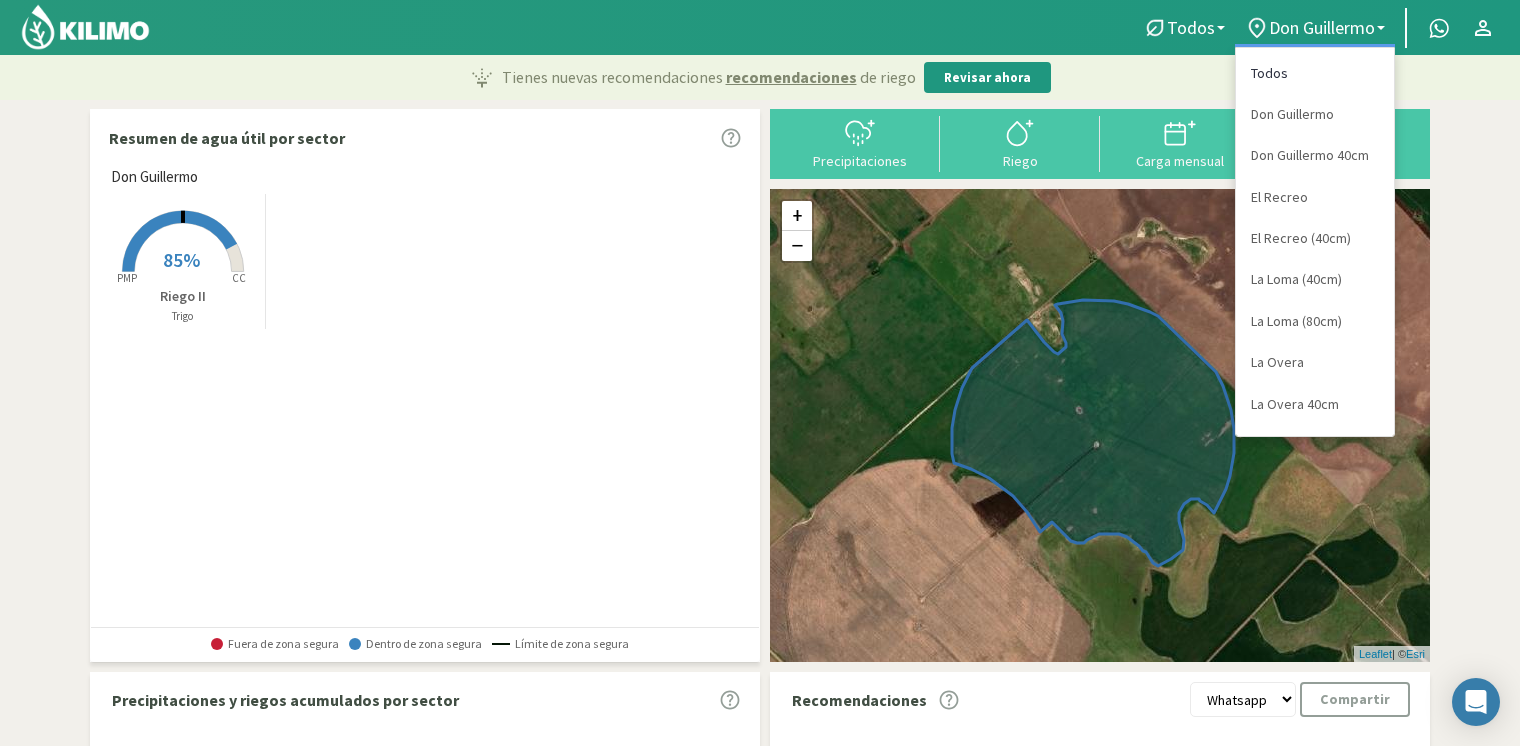 click on "Todos" 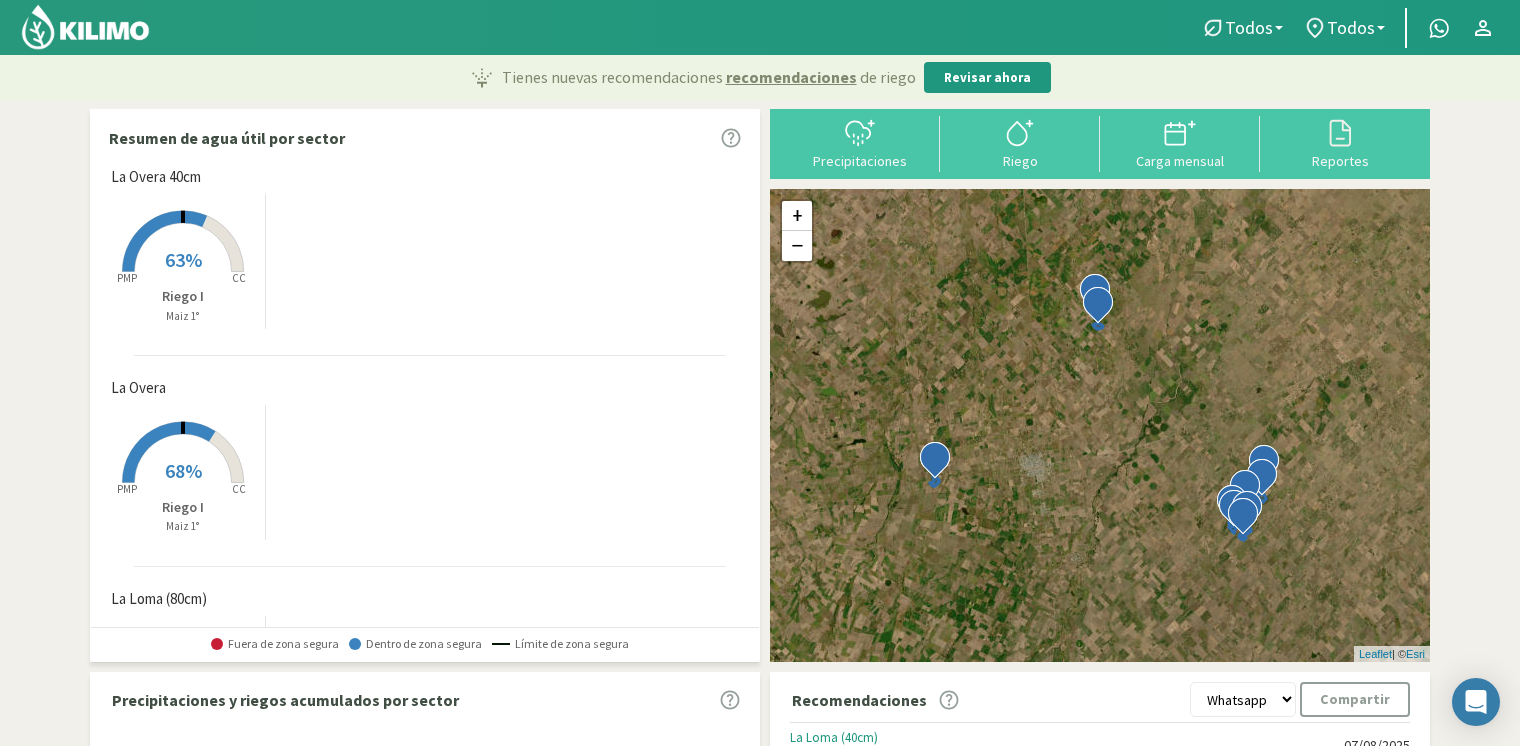 scroll, scrollTop: 0, scrollLeft: 0, axis: both 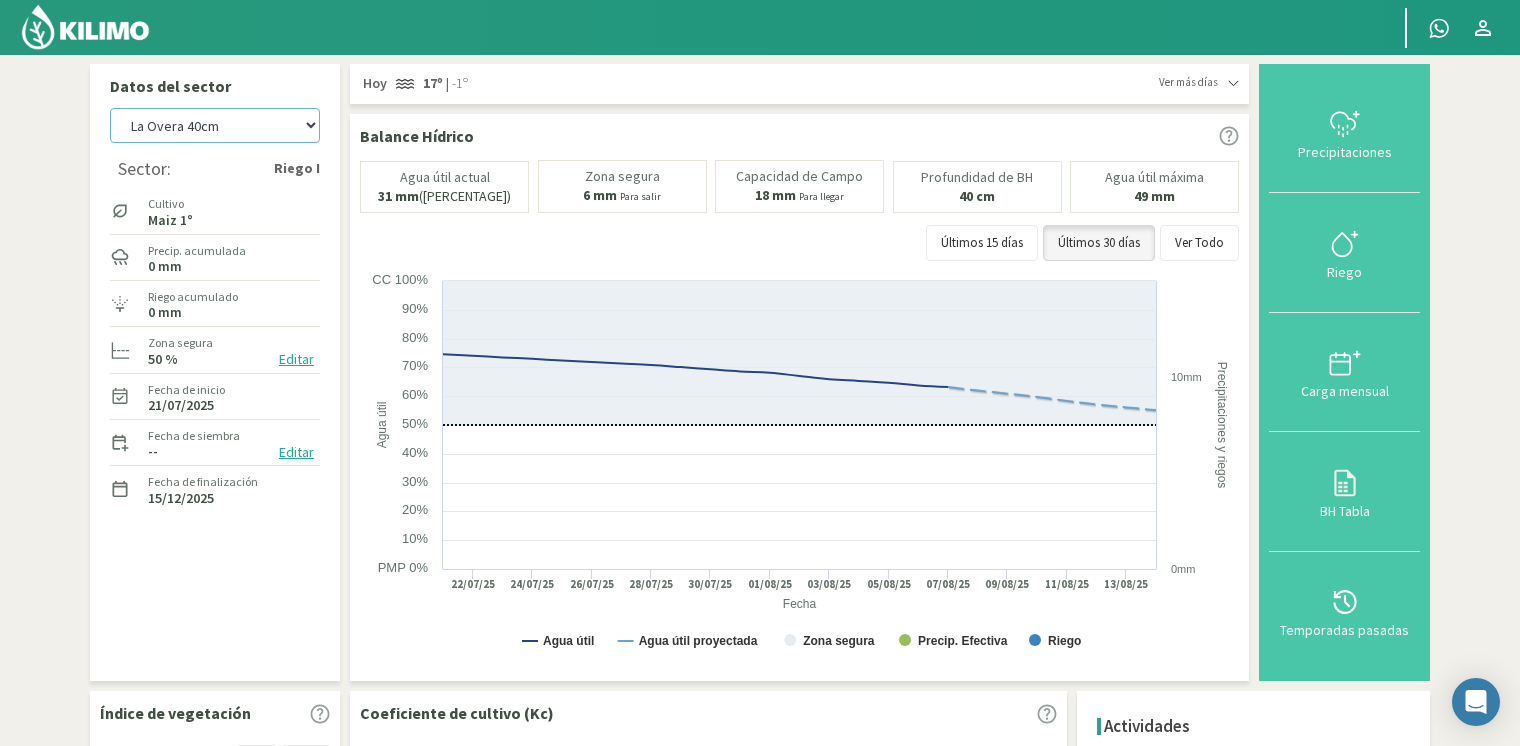 click on "[NAME] [NAME] [SIZE] [SECTOR] [SECTOR] ([SIZE]) [SECTOR] ([SIZE]) [SECTOR] [SECTOR] [SIZE] [SECTOR] [SECTOR] ([SIZE])" 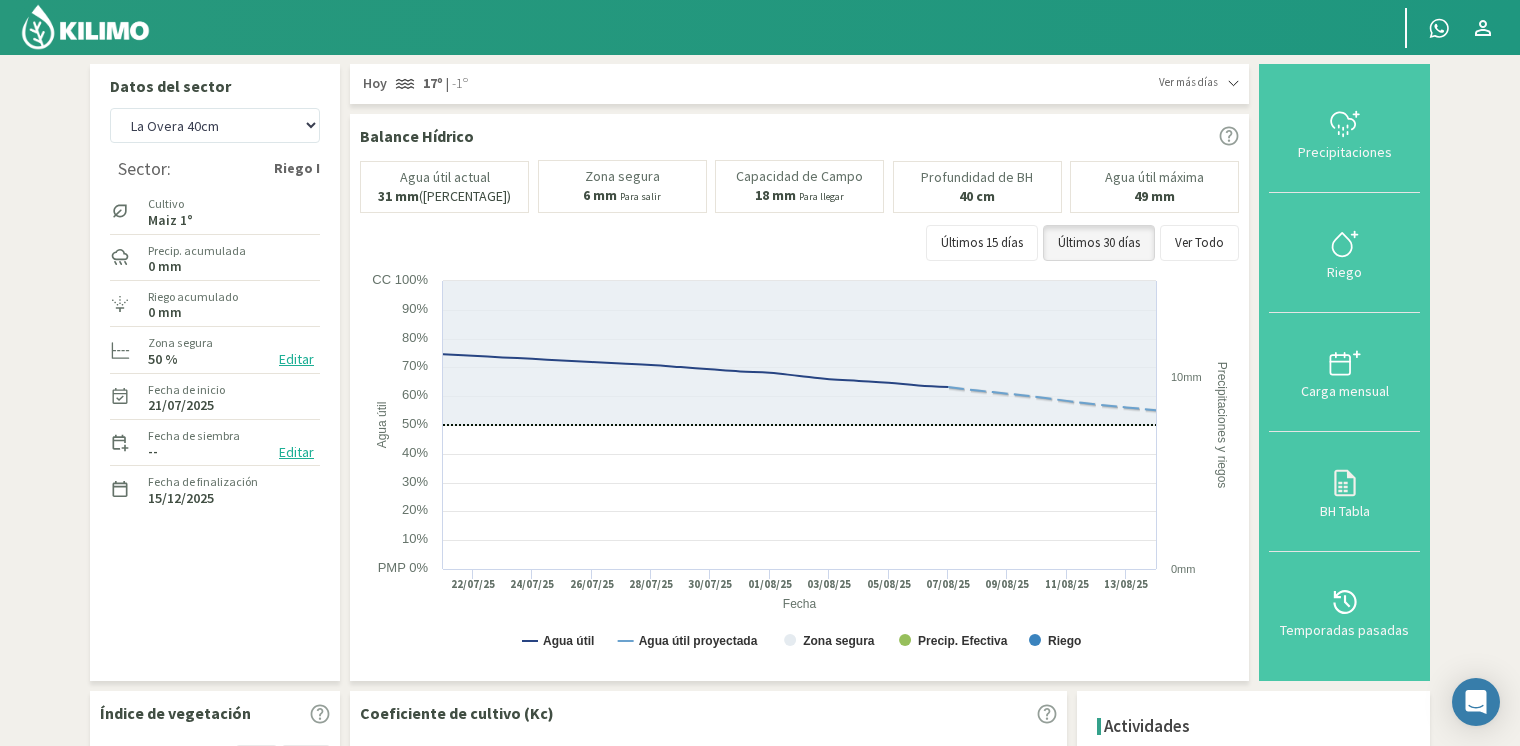 click on "Datos del sector   [NAME]   [NAME] [SIZE]   [SECTOR]   [SECTOR] ([SIZE])   [SECTOR] ([SIZE])   [SECTOR] ([SIZE])   [SECTOR]   [SECTOR] [SIZE]   [SECTOR]   [SECTOR] ([SIZE])   Sector:  [SECTOR]
Cultivo  Maiz 1°
Precip. acumulada   0 mm
Riego acumulado   0 mm
Zona segura   [PERCENTAGE]   Editar
Fecha de inicio   [DATE]
Fecha de siembra   --   Editar
Fecha de finalización   [DATE]   Editar fecha de siembra  × Fecha [DATE]
Cancelar   Guardar   Editar Zona Segura  ×  Añade referencias para ajustar las zonas seguras según la etapa de desarrollo del cultivo.
[DATE] [PERCENTAGE]
Nuevo dato   Cancelar   Guardar y finalizar   Ver más días
Hoy
[TEMP] | [TEMP]
Hoy
[TEMP] | [TEMP]
Sábado
[TEMP] | [TEMP]
Domingo
[TEMP] | [TEMP]
Lunes
[TEMP] | [TEMP]  Balance Hídrico
Agua útil actual
[NUMBER] mm
([PERCENTAGE])
Zona segura
[NUMBER] mm
[NUMBER] mm" 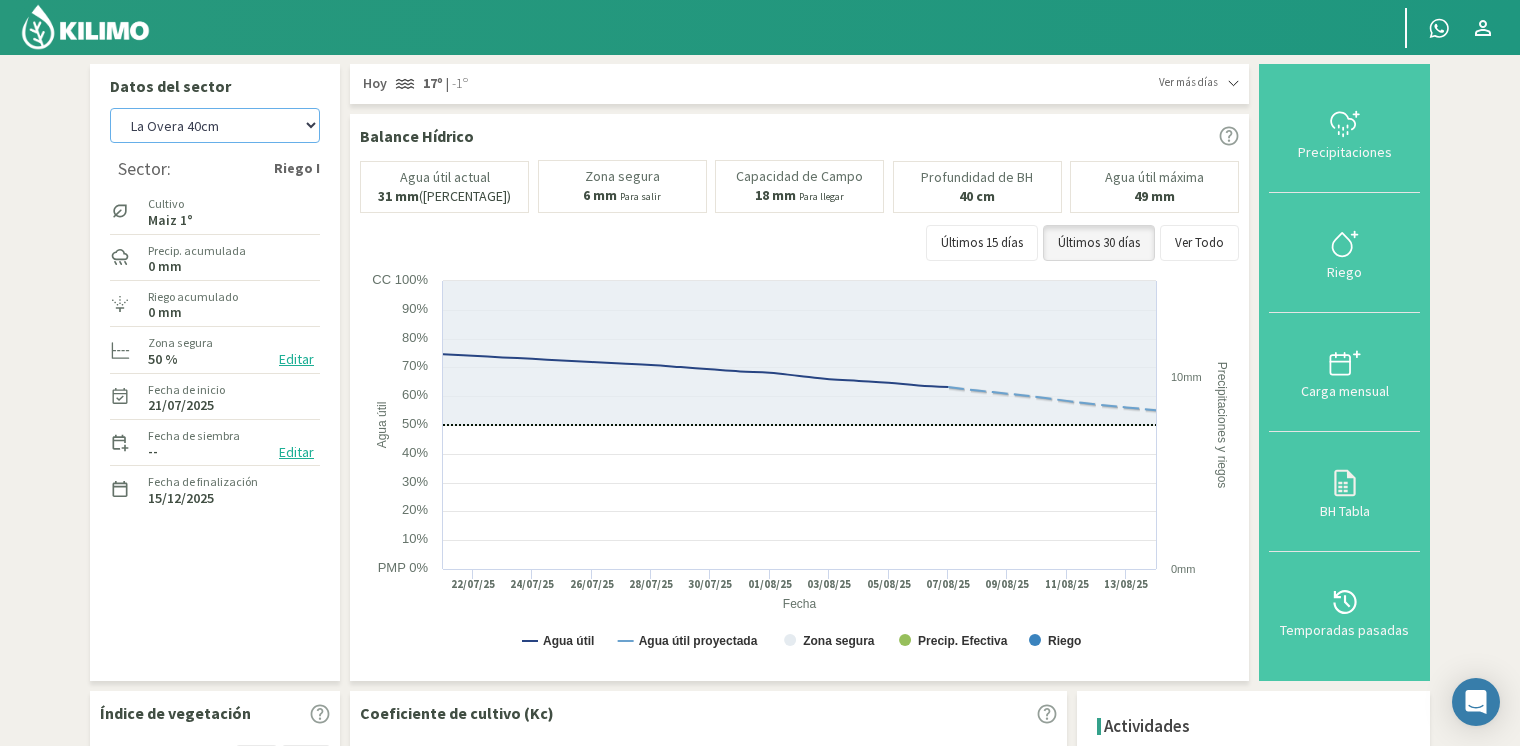 drag, startPoint x: 292, startPoint y: 124, endPoint x: 288, endPoint y: 142, distance: 18.439089 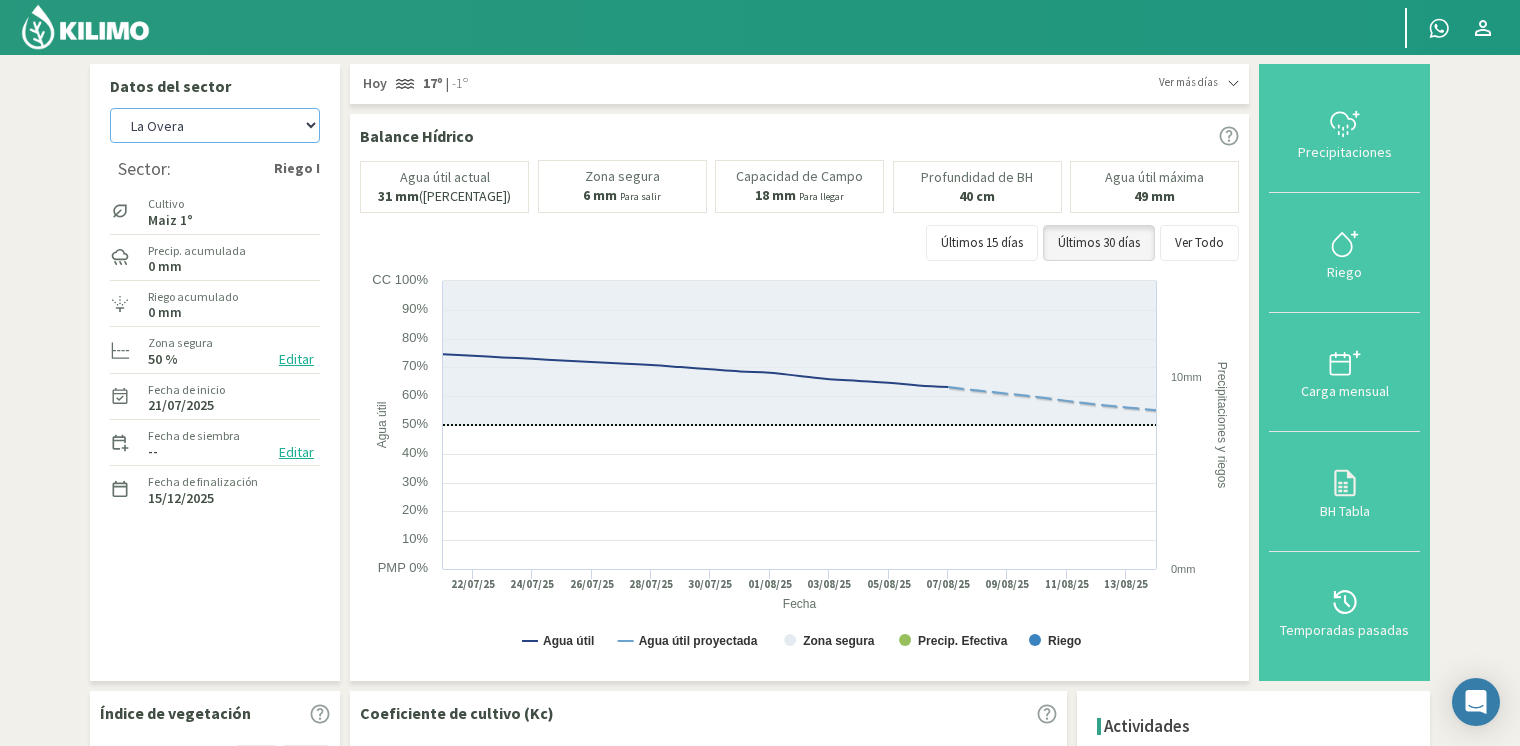 click on "[NAME] [NAME] [SIZE] [SECTOR] [SECTOR] ([SIZE]) [SECTOR] ([SIZE]) [SECTOR] [SECTOR] [SIZE] [SECTOR] [SECTOR] ([SIZE])" 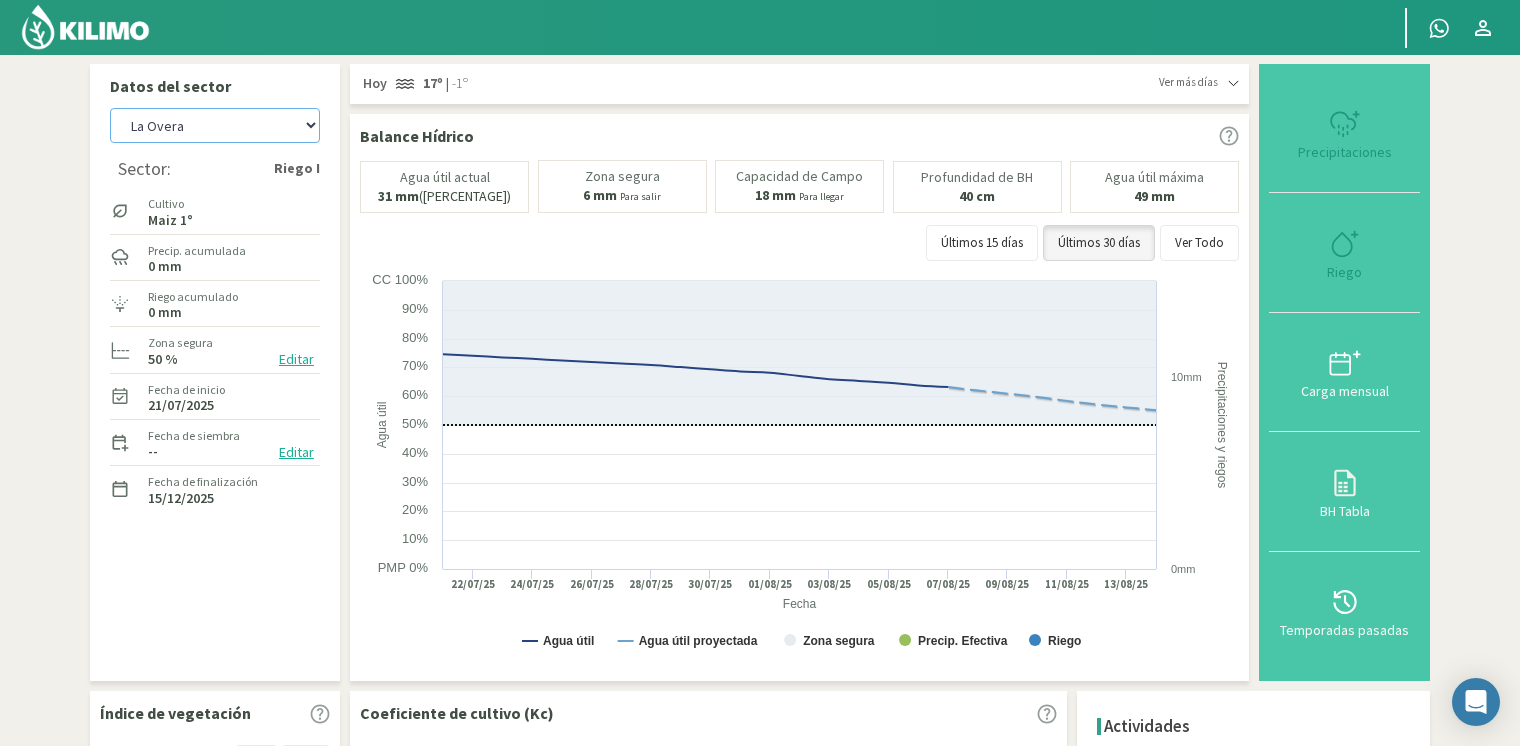 select on "16: Object" 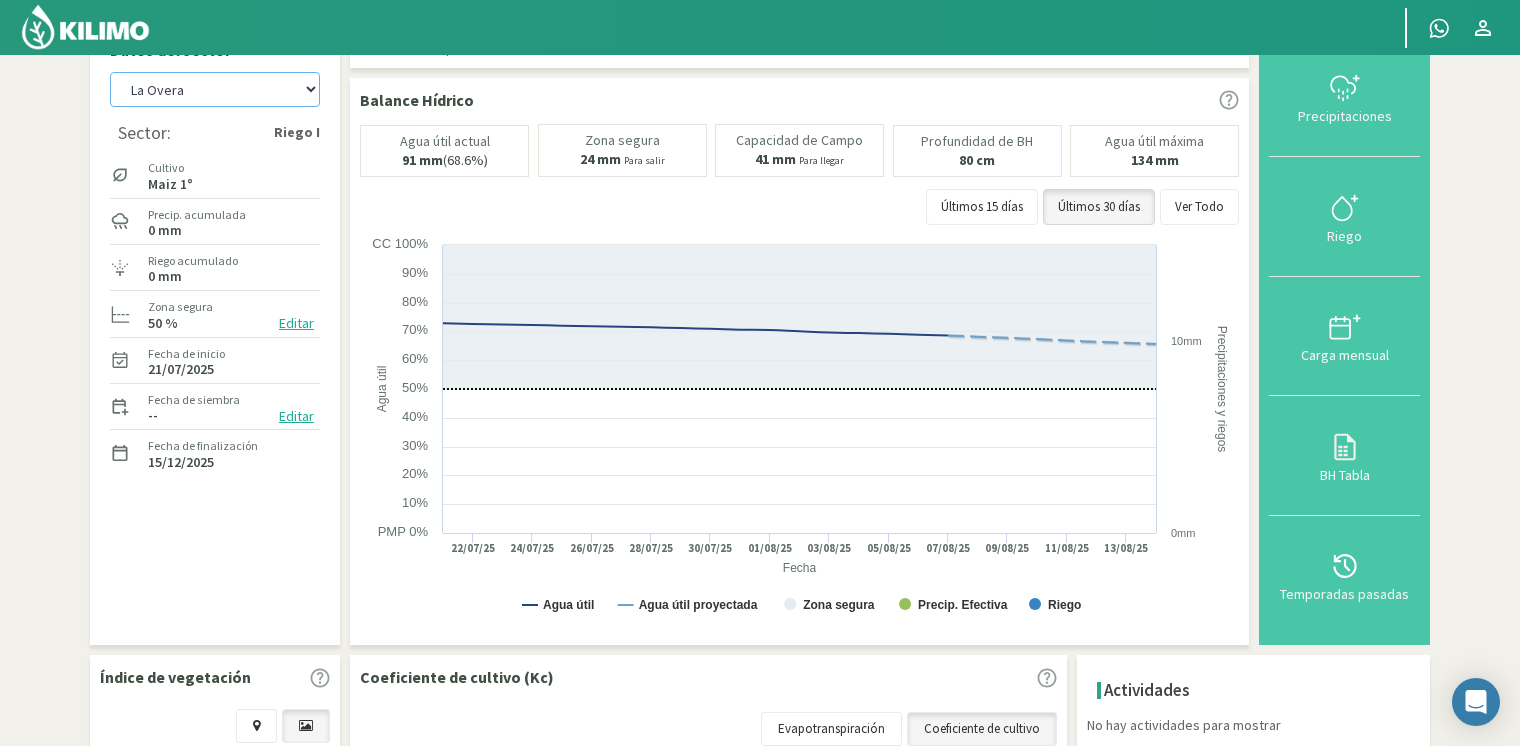 scroll, scrollTop: 0, scrollLeft: 0, axis: both 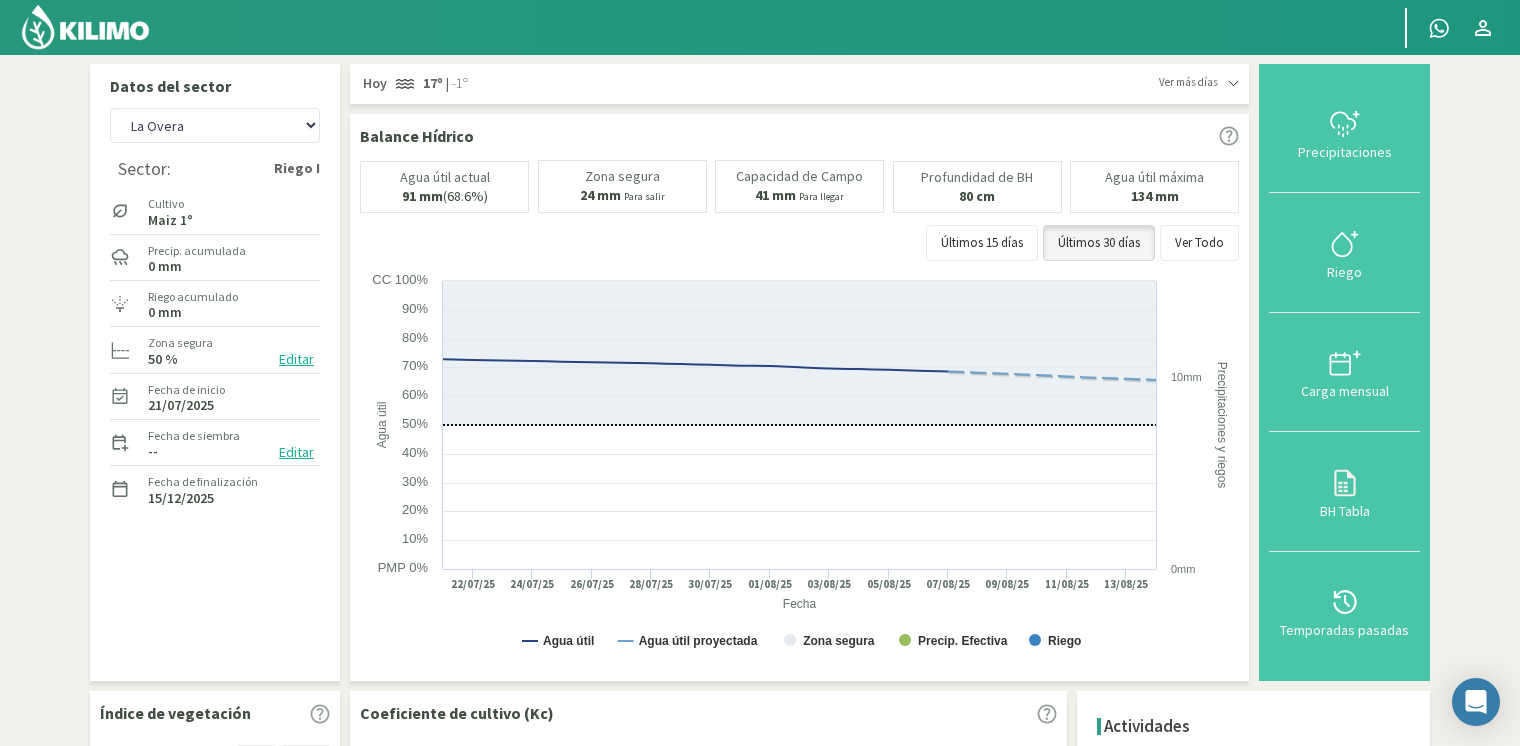 click 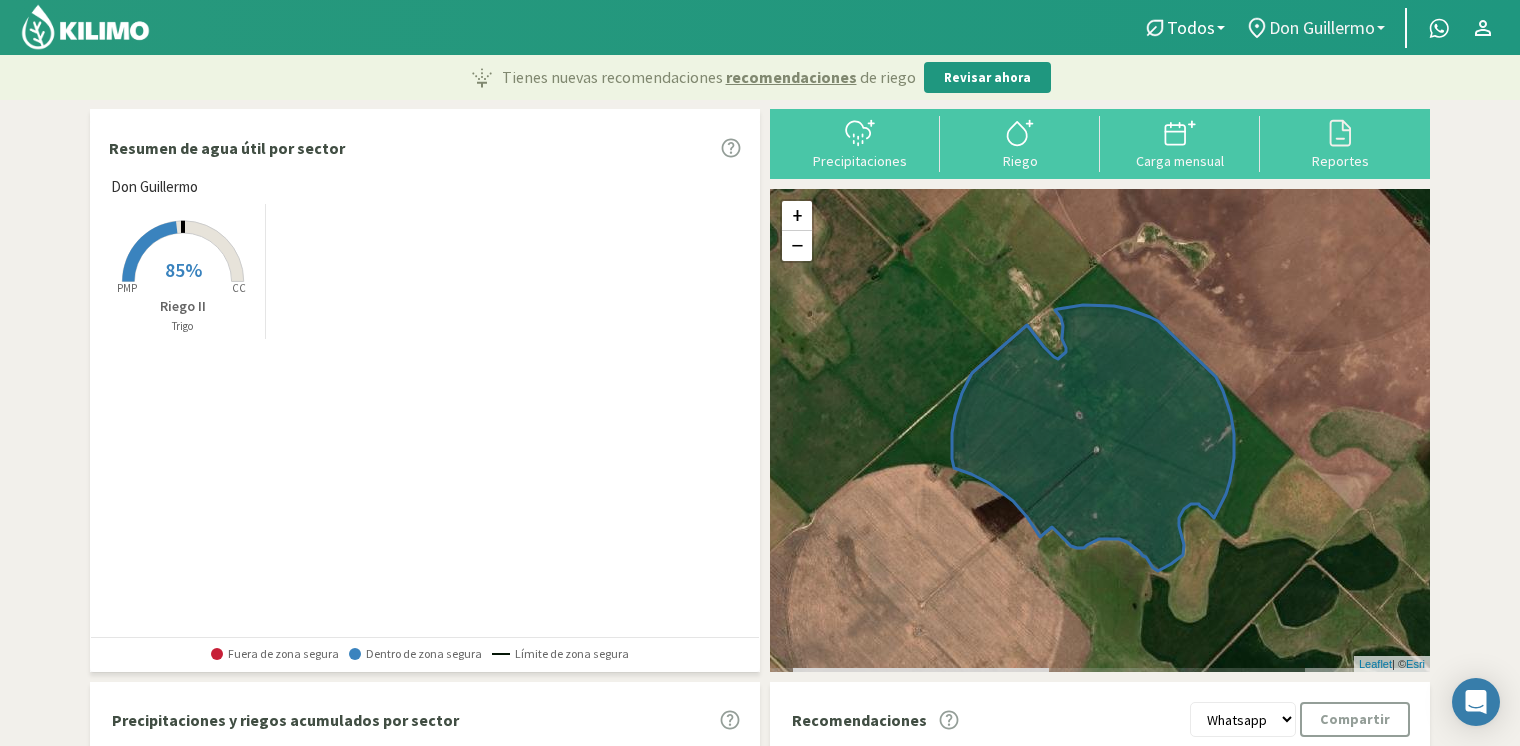click on "Don Guillermo" 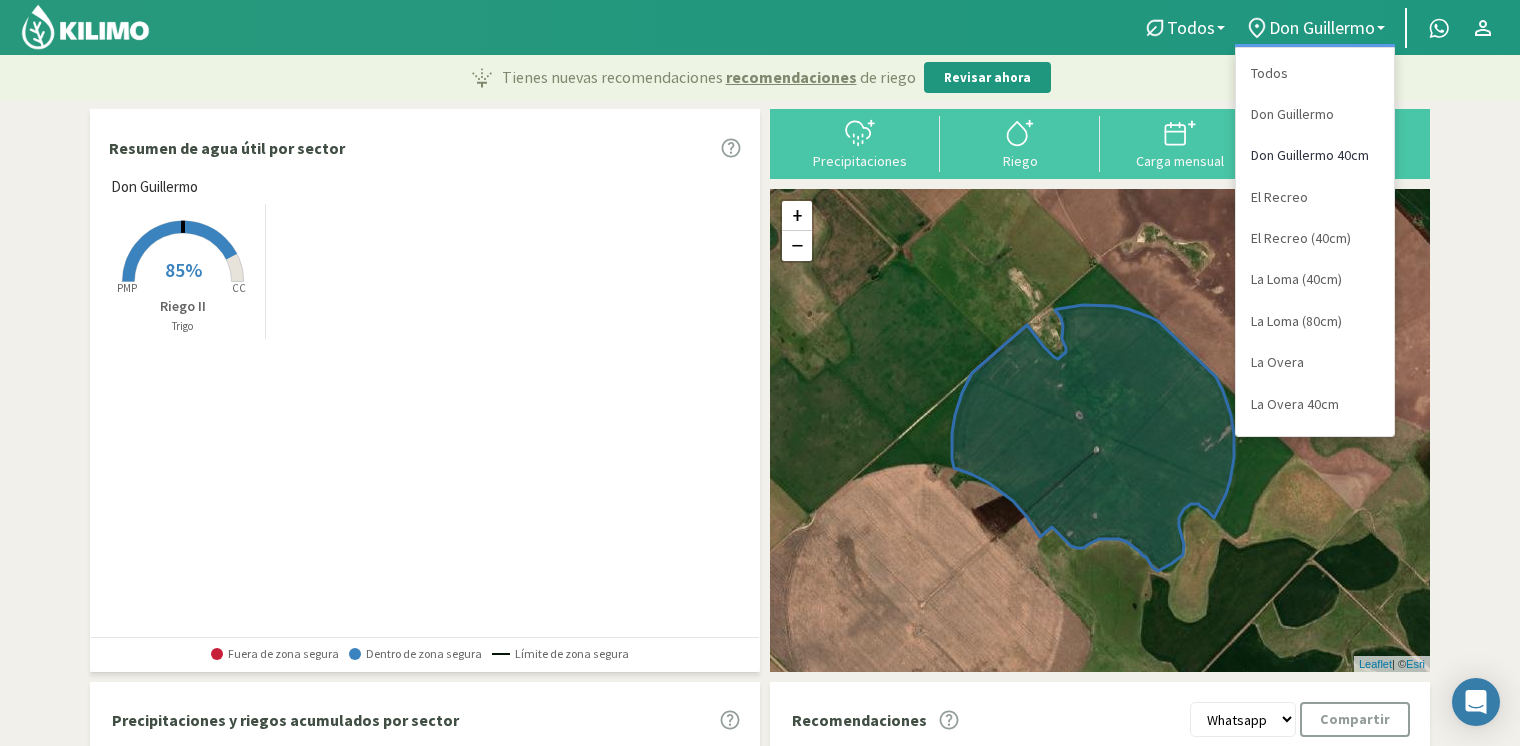 scroll, scrollTop: 76, scrollLeft: 0, axis: vertical 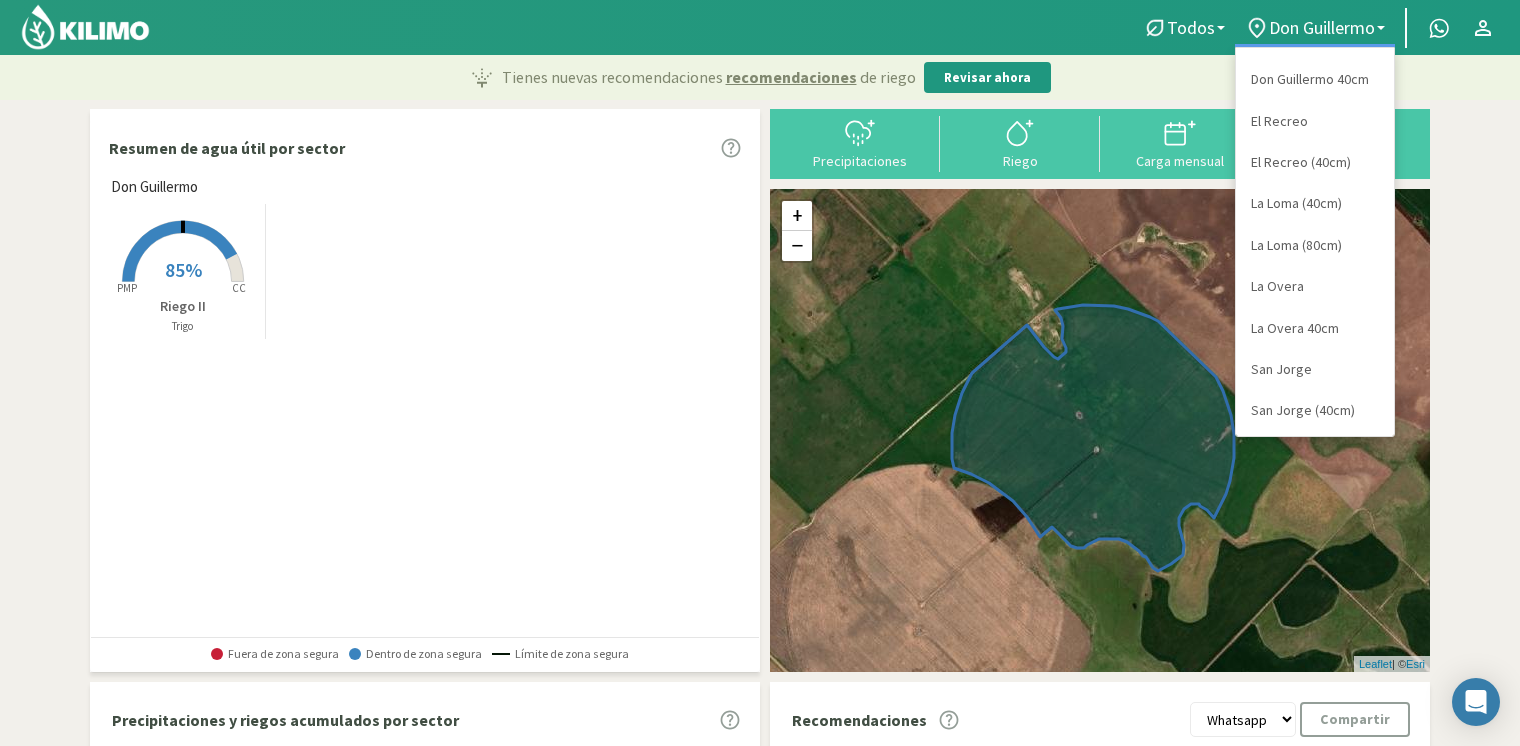 drag, startPoint x: 1499, startPoint y: 199, endPoint x: 1456, endPoint y: 194, distance: 43.289722 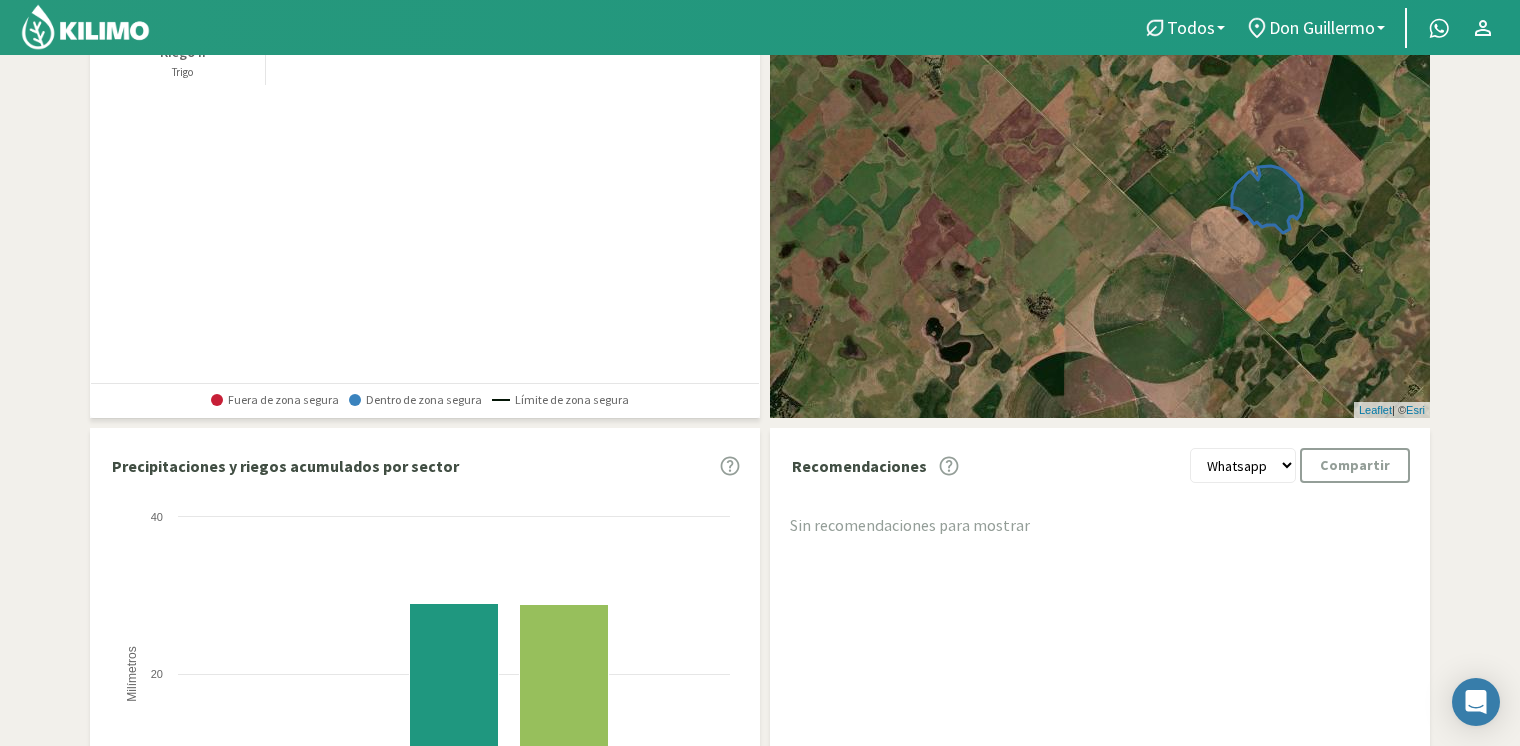 scroll, scrollTop: 0, scrollLeft: 0, axis: both 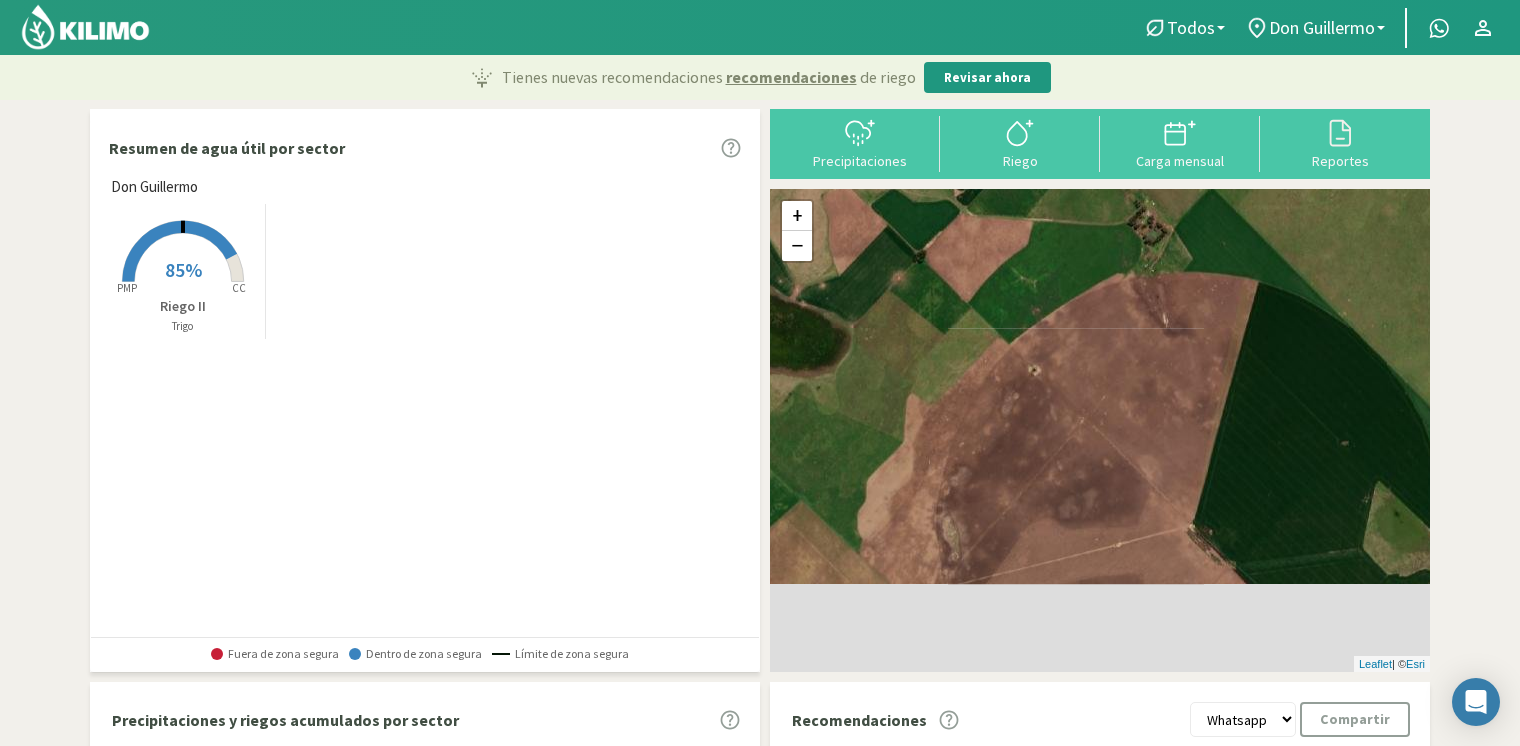 drag, startPoint x: 1295, startPoint y: 438, endPoint x: 1256, endPoint y: 190, distance: 251.0478 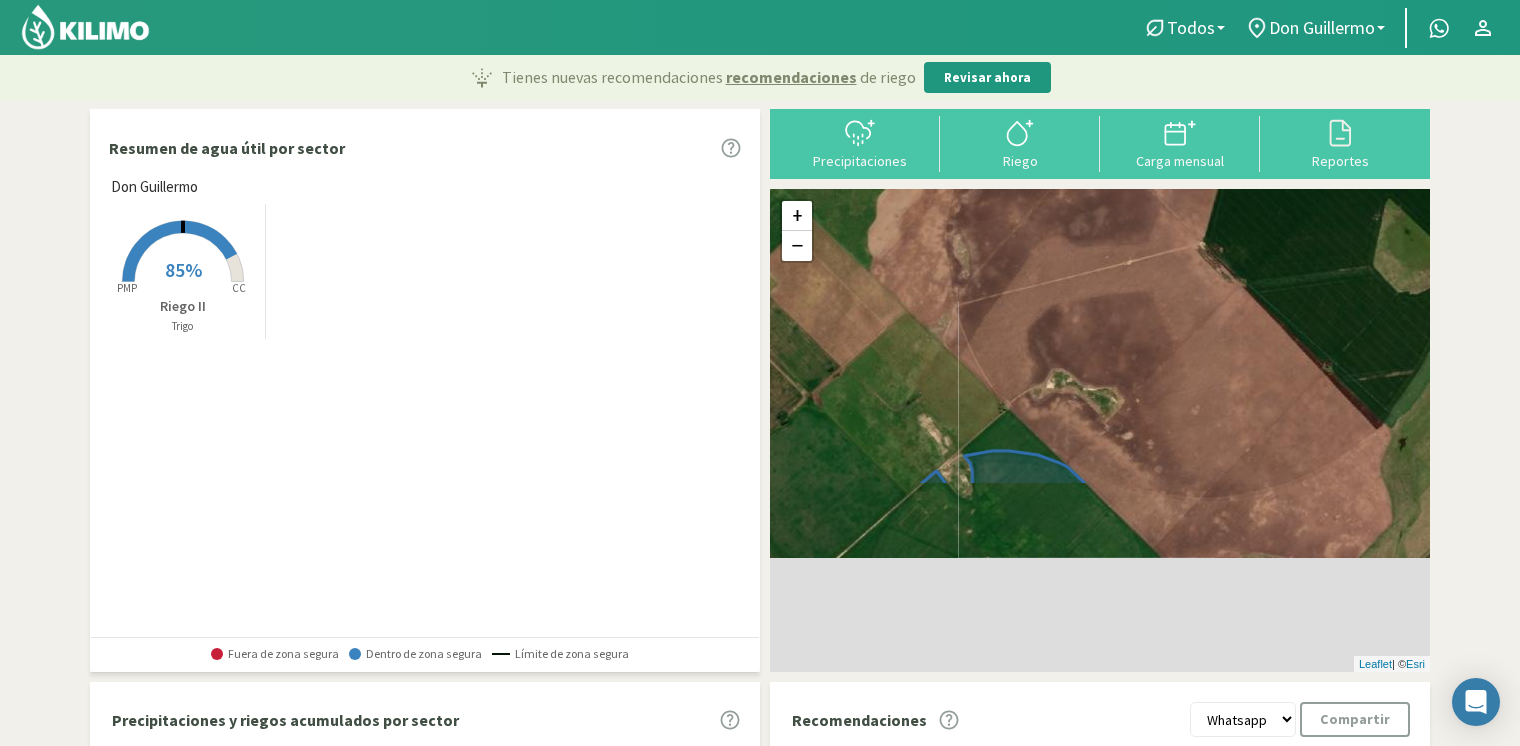drag, startPoint x: 1192, startPoint y: 411, endPoint x: 1179, endPoint y: 313, distance: 98.85848 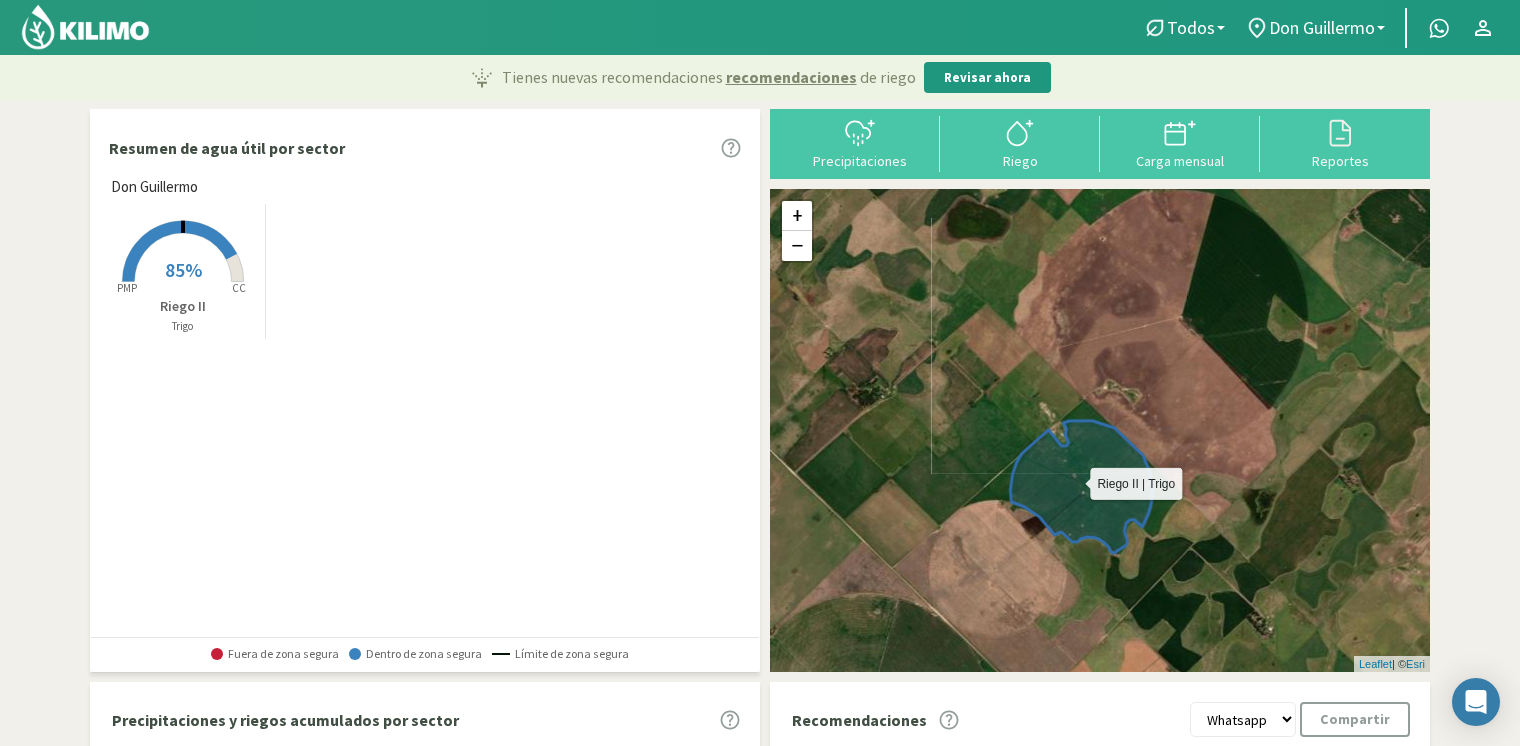 drag, startPoint x: 1132, startPoint y: 477, endPoint x: 1096, endPoint y: 326, distance: 155.23209 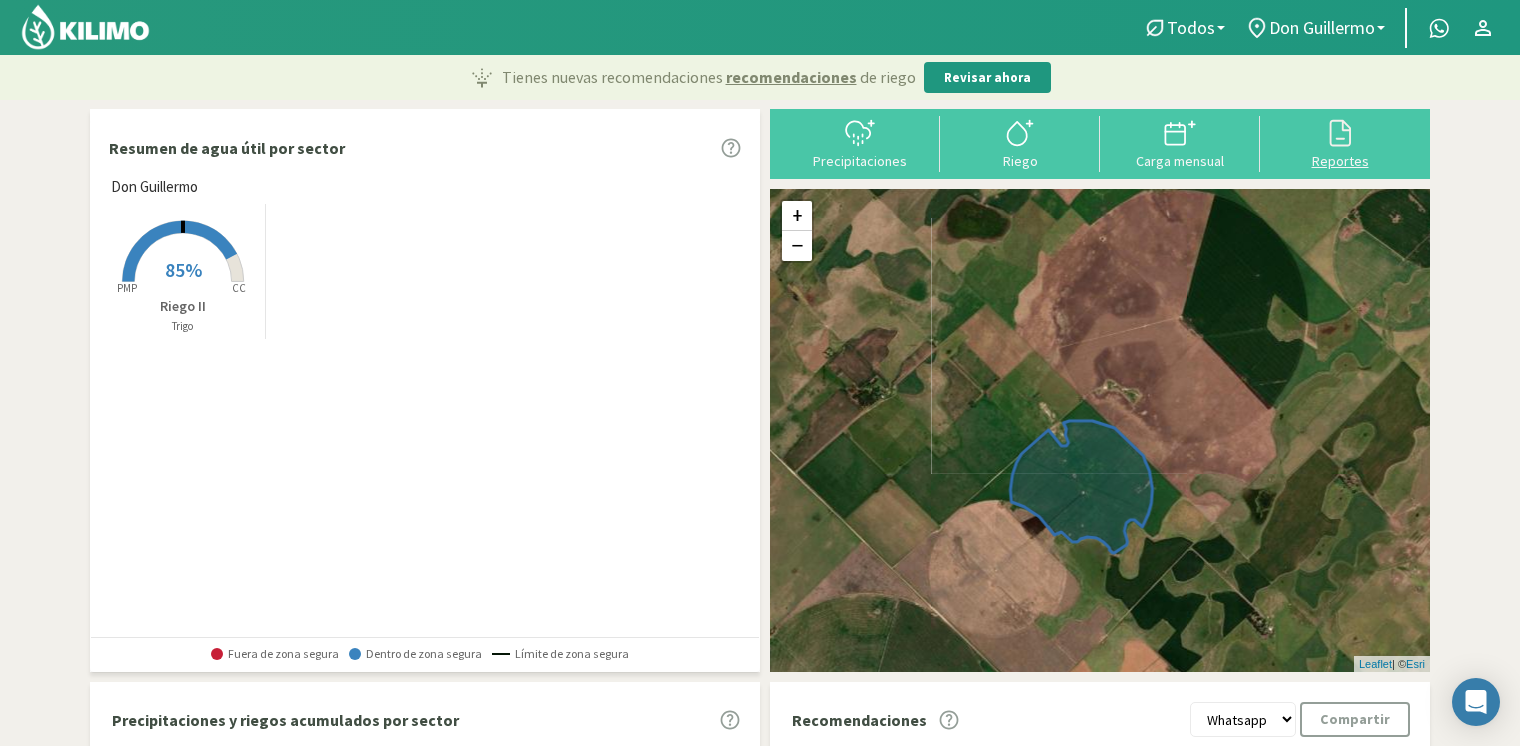 click on "Reportes" at bounding box center (1340, 161) 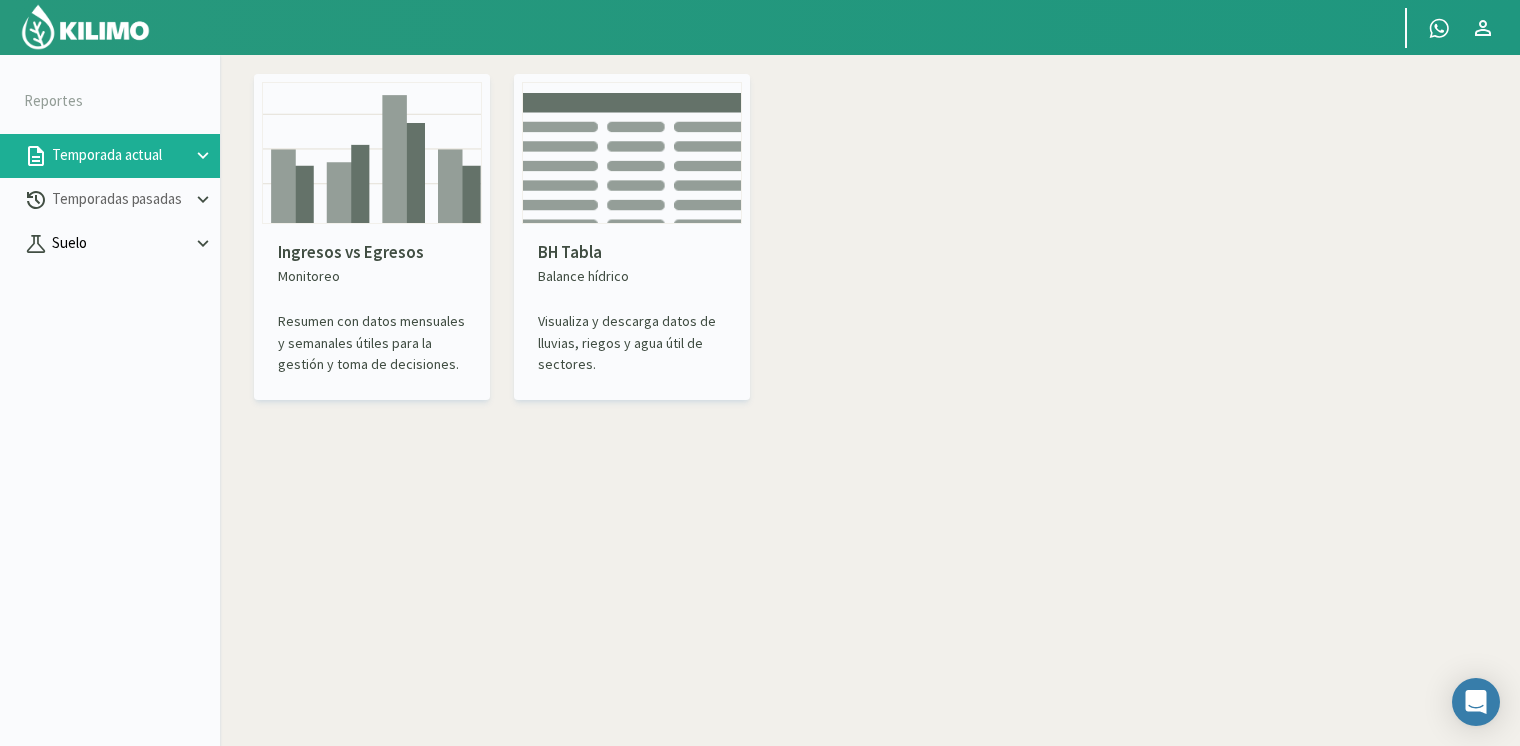 click on "Suelo" 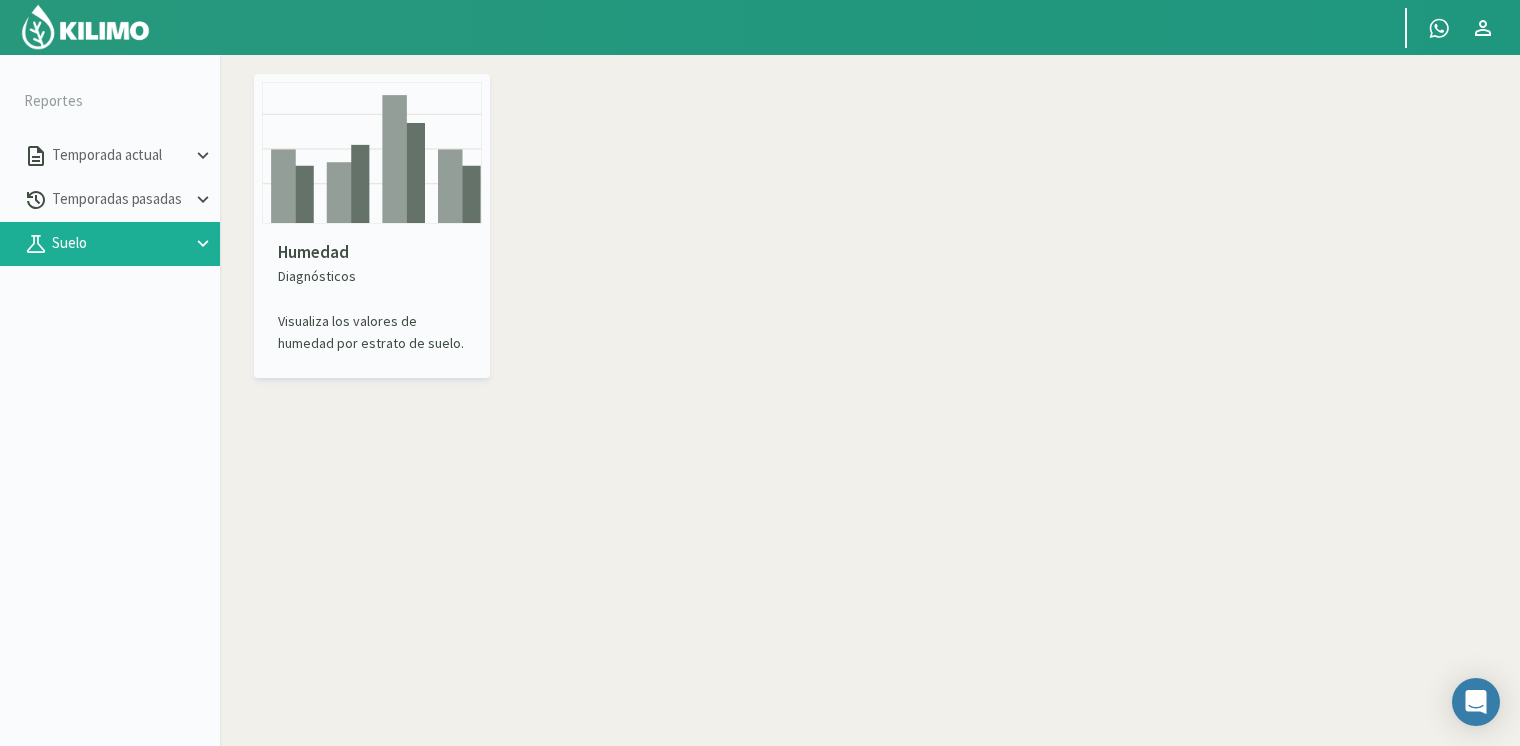 click on "Diagnósticos" 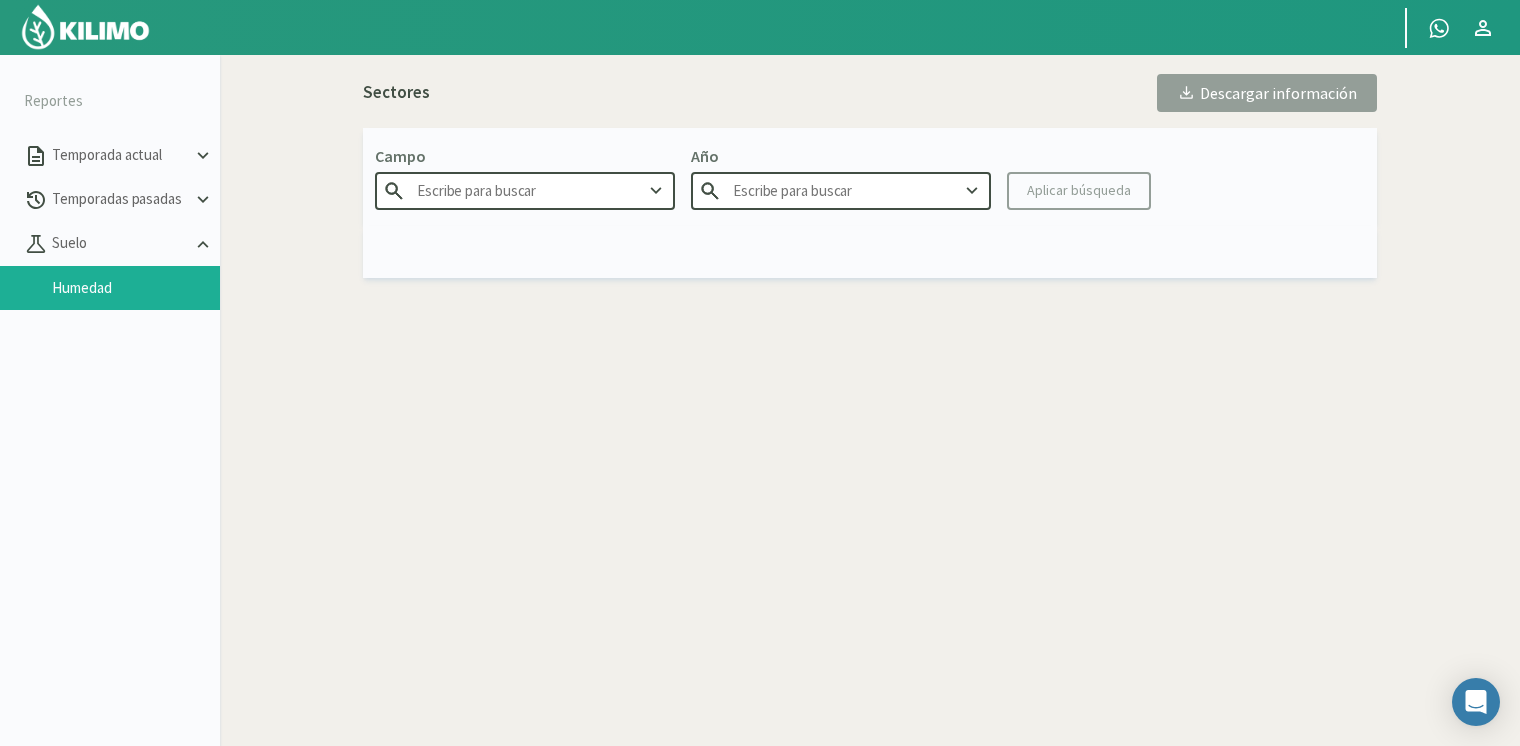 type on "Don Guillermo" 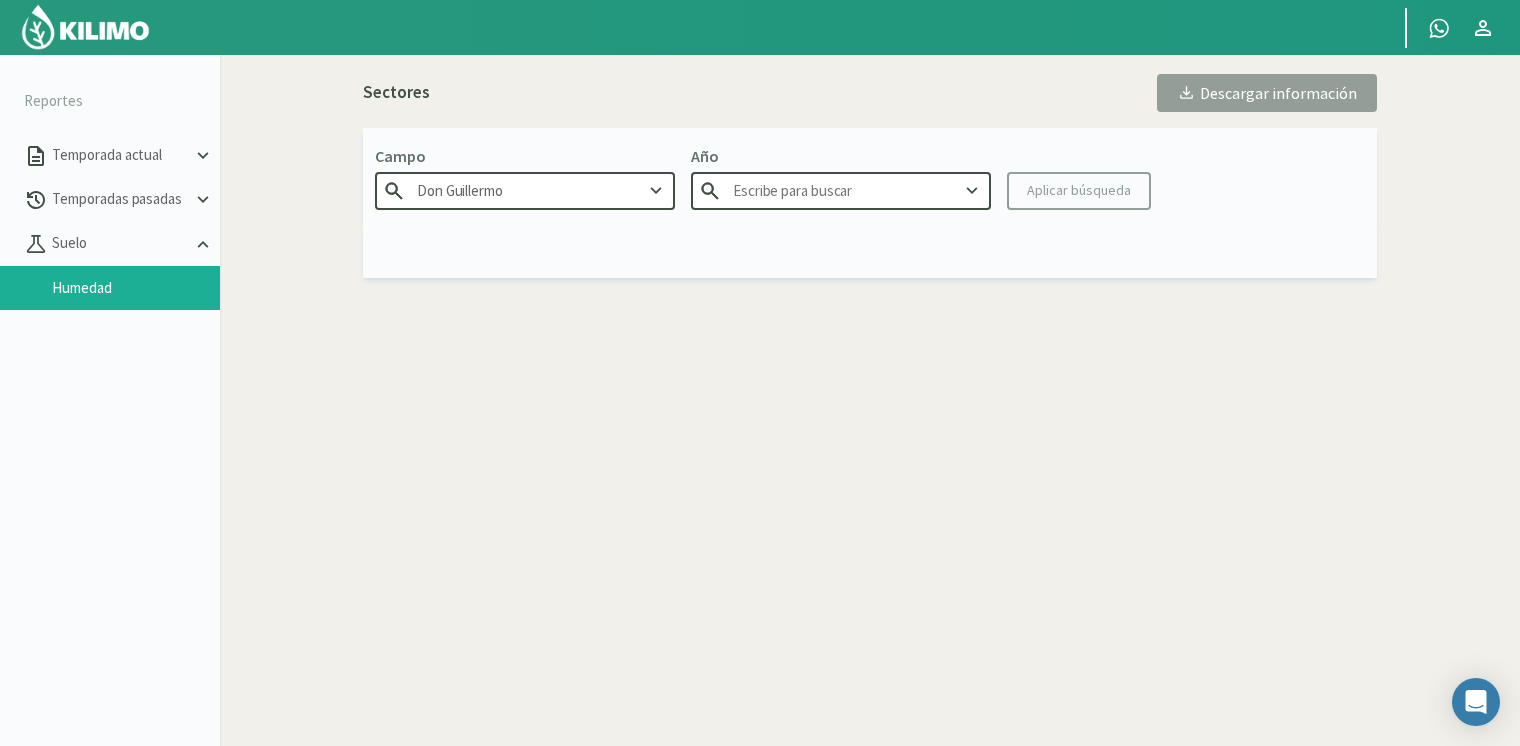 type on "2025" 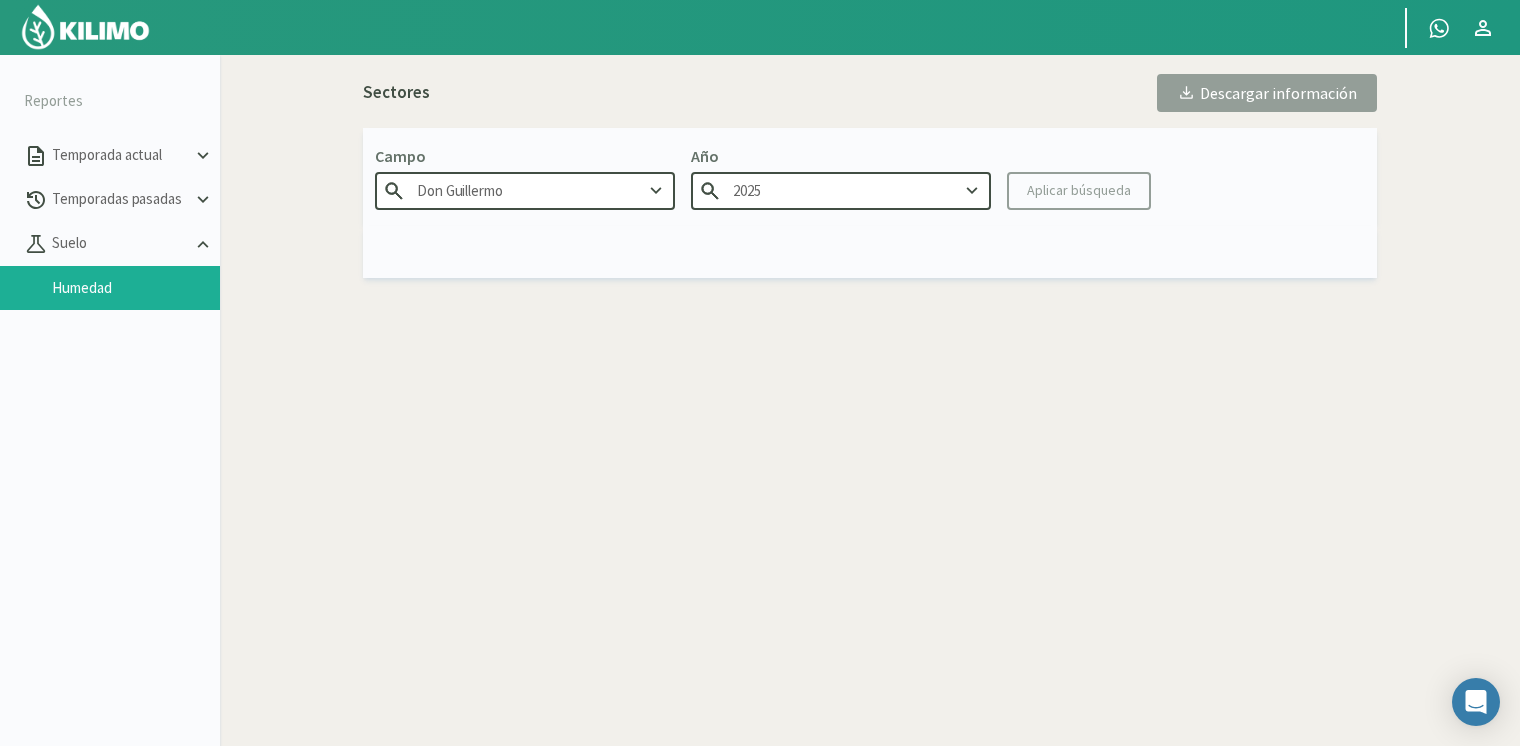 click on "Don Guillermo" 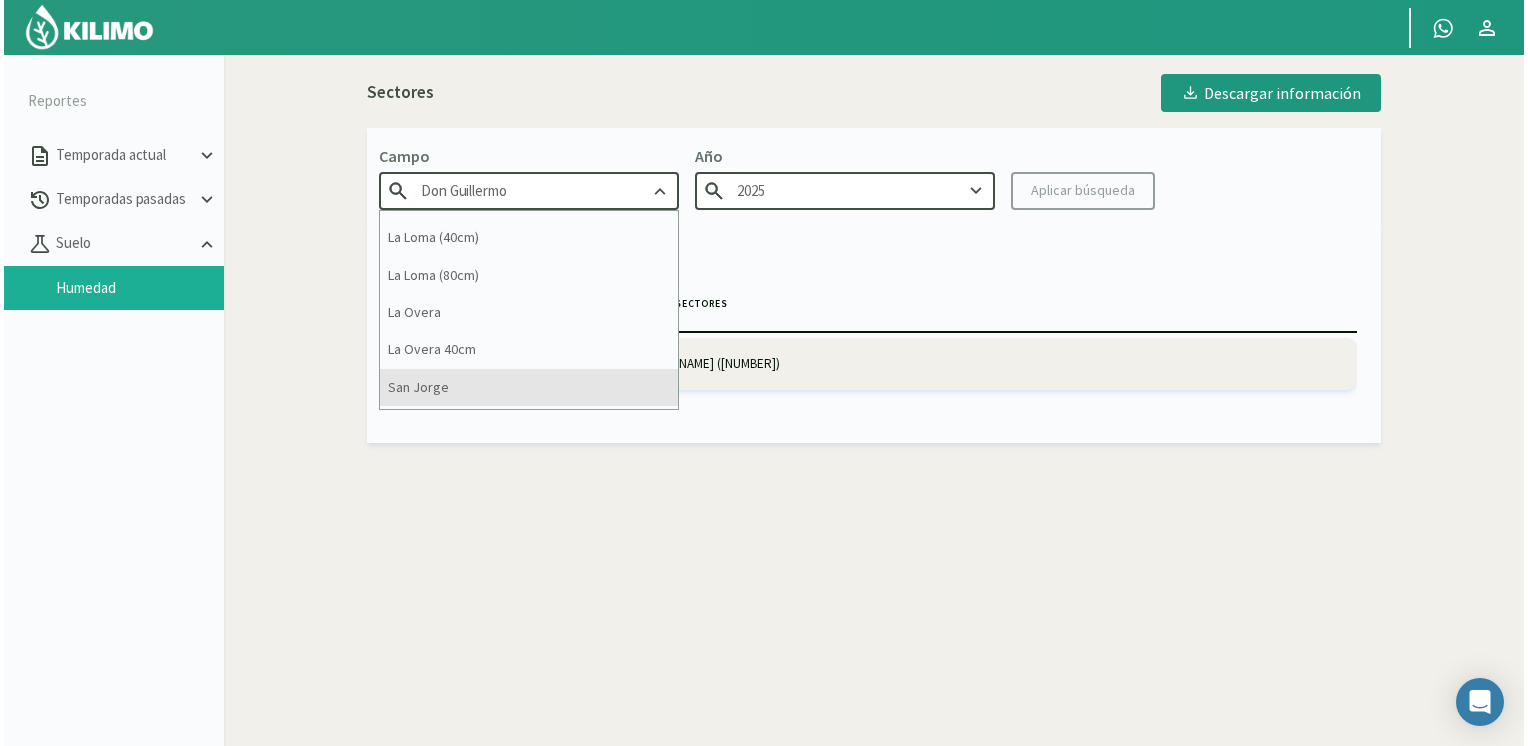 scroll, scrollTop: 176, scrollLeft: 0, axis: vertical 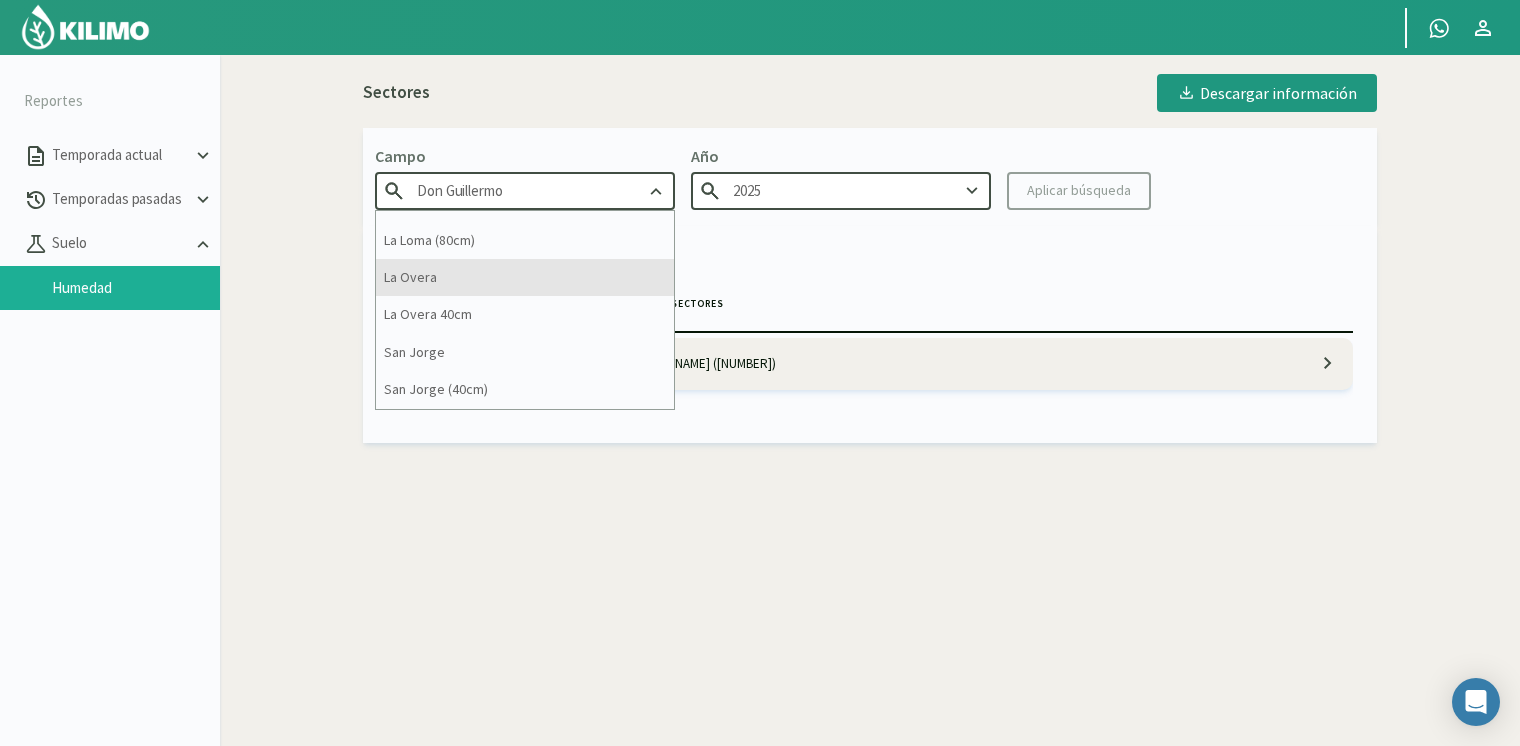 click on "La Overa" 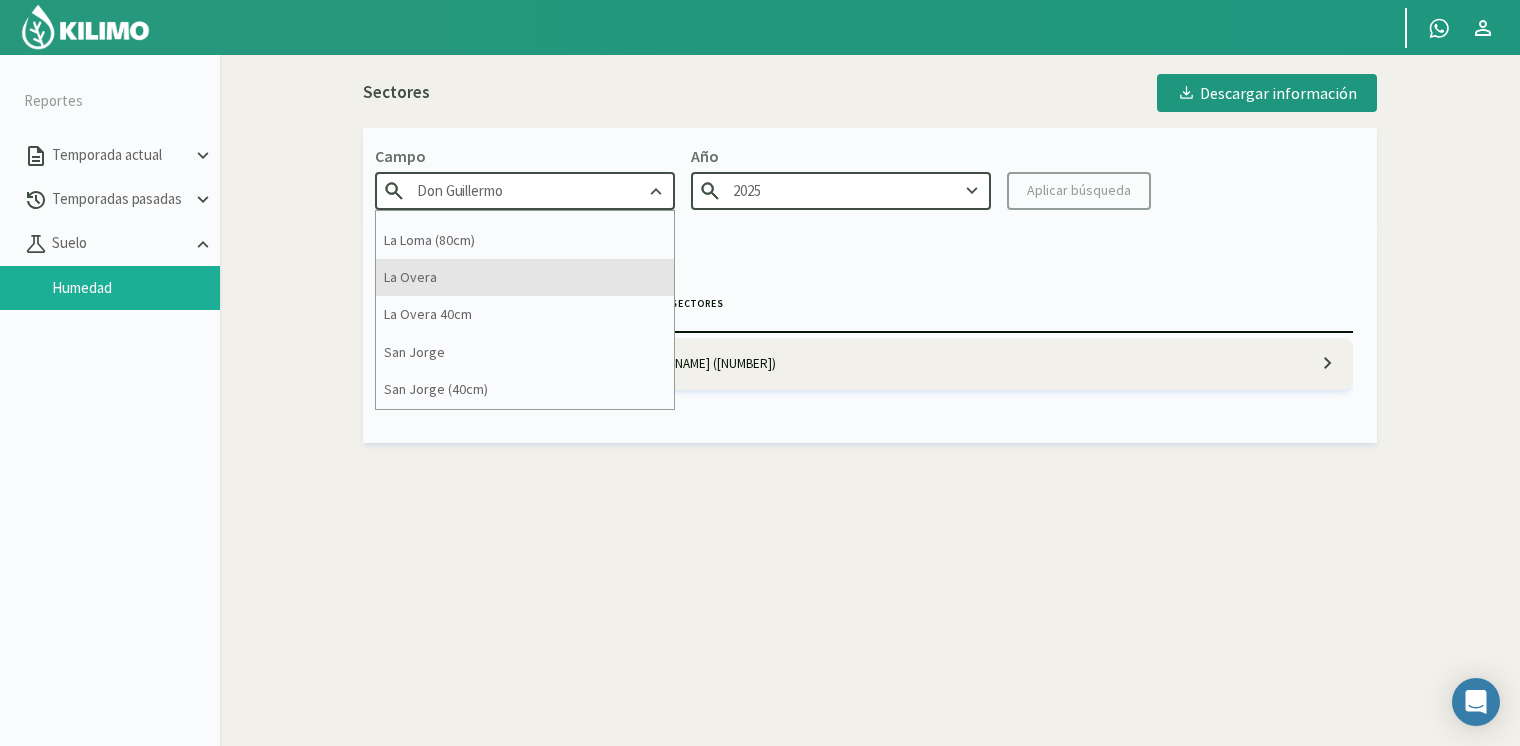type on "La Overa" 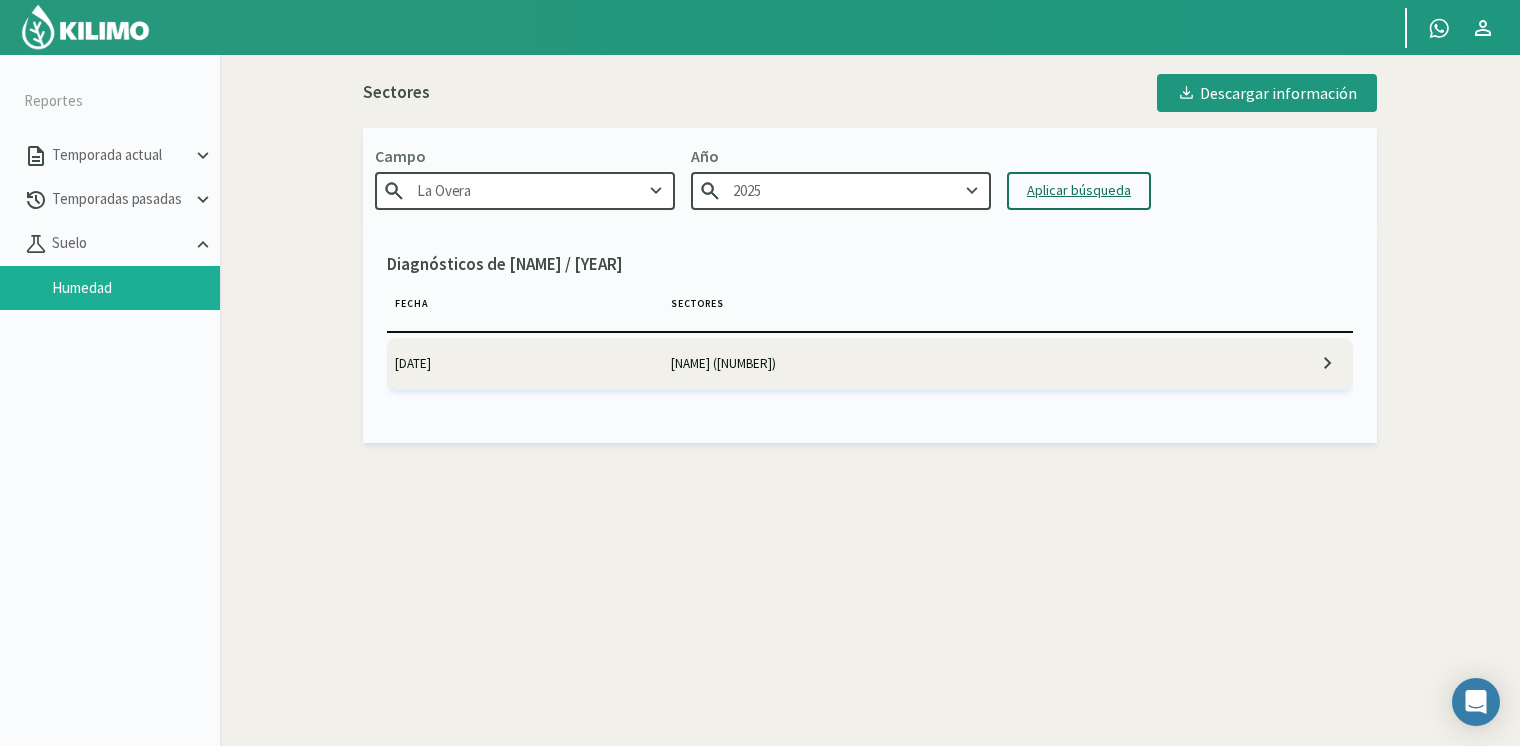 click on "Aplicar búsqueda" 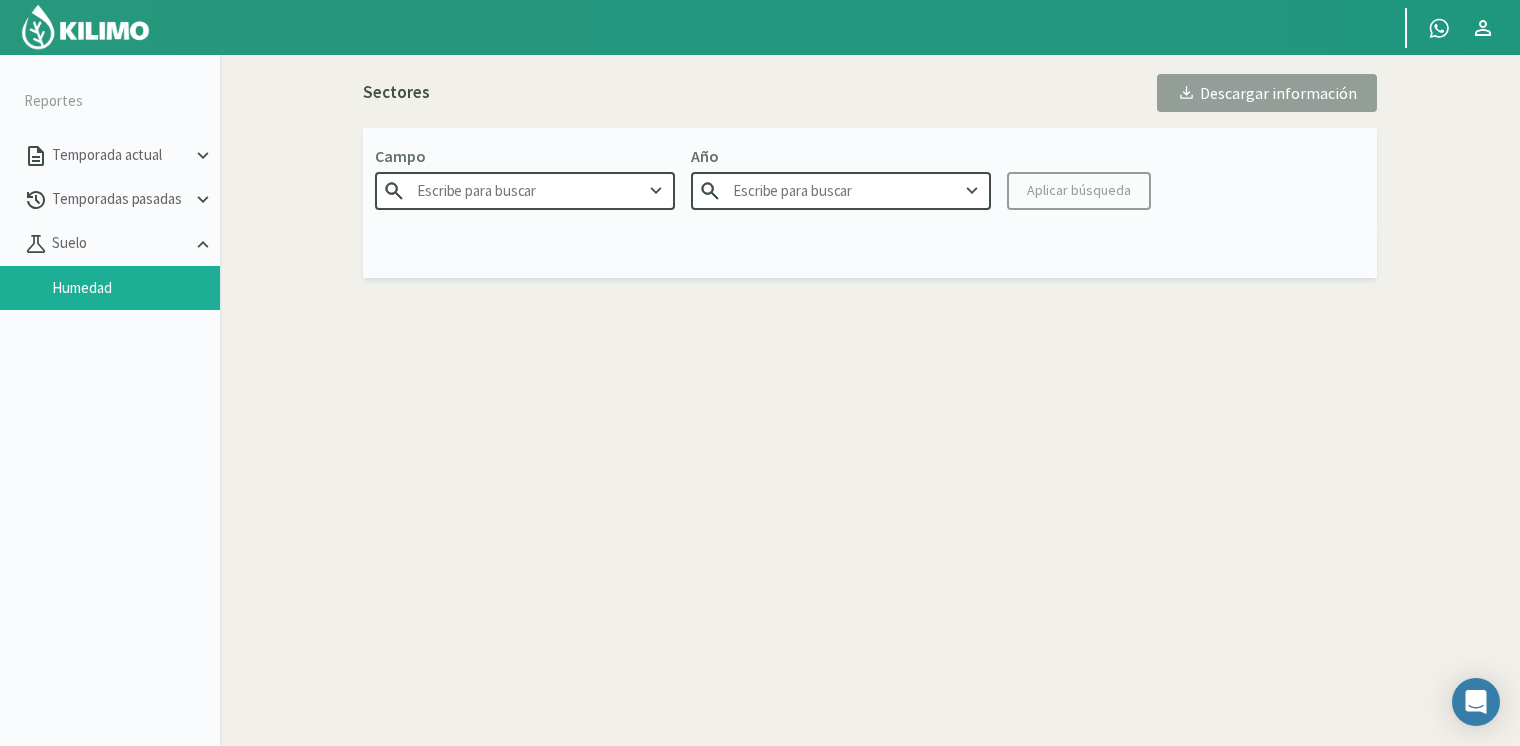 type on "La Overa" 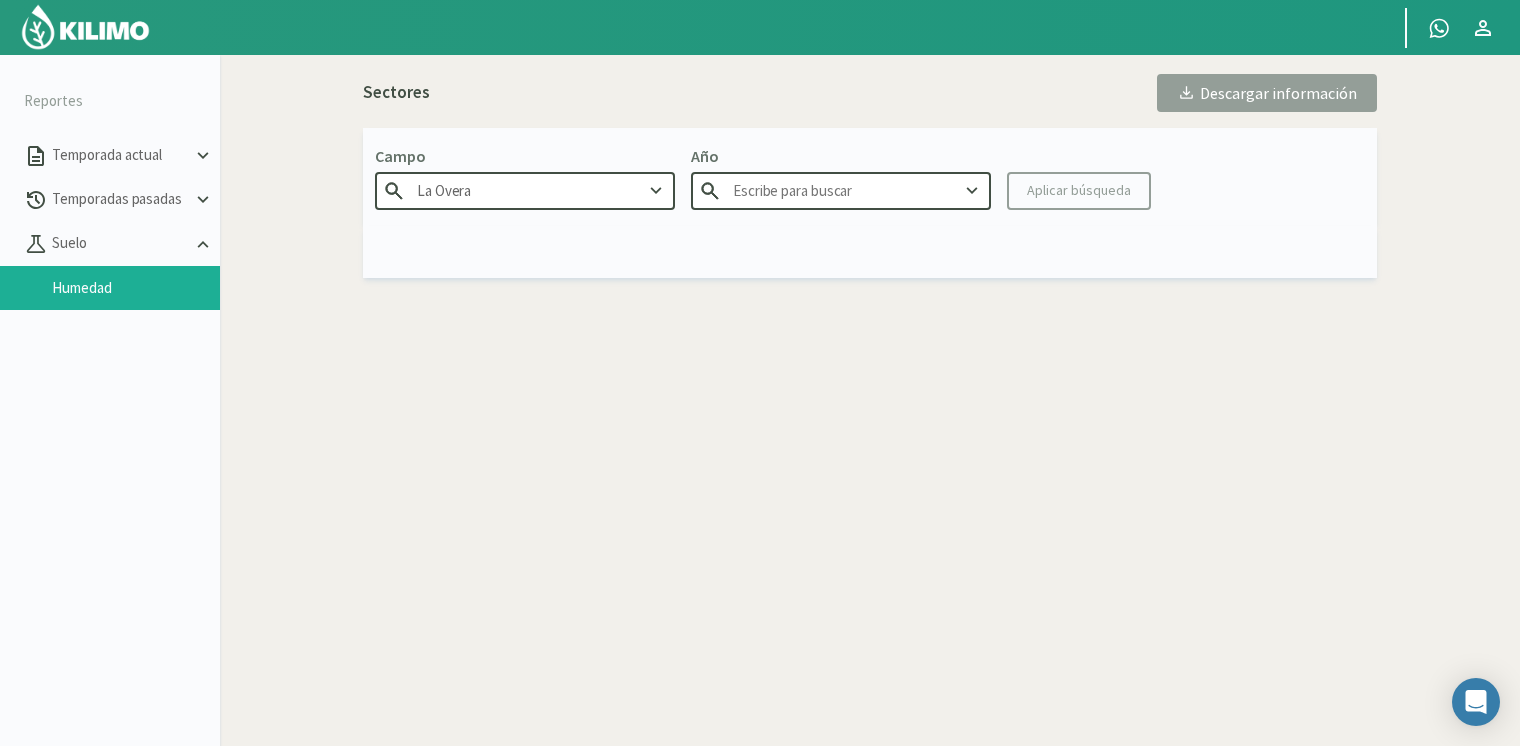 type on "2025" 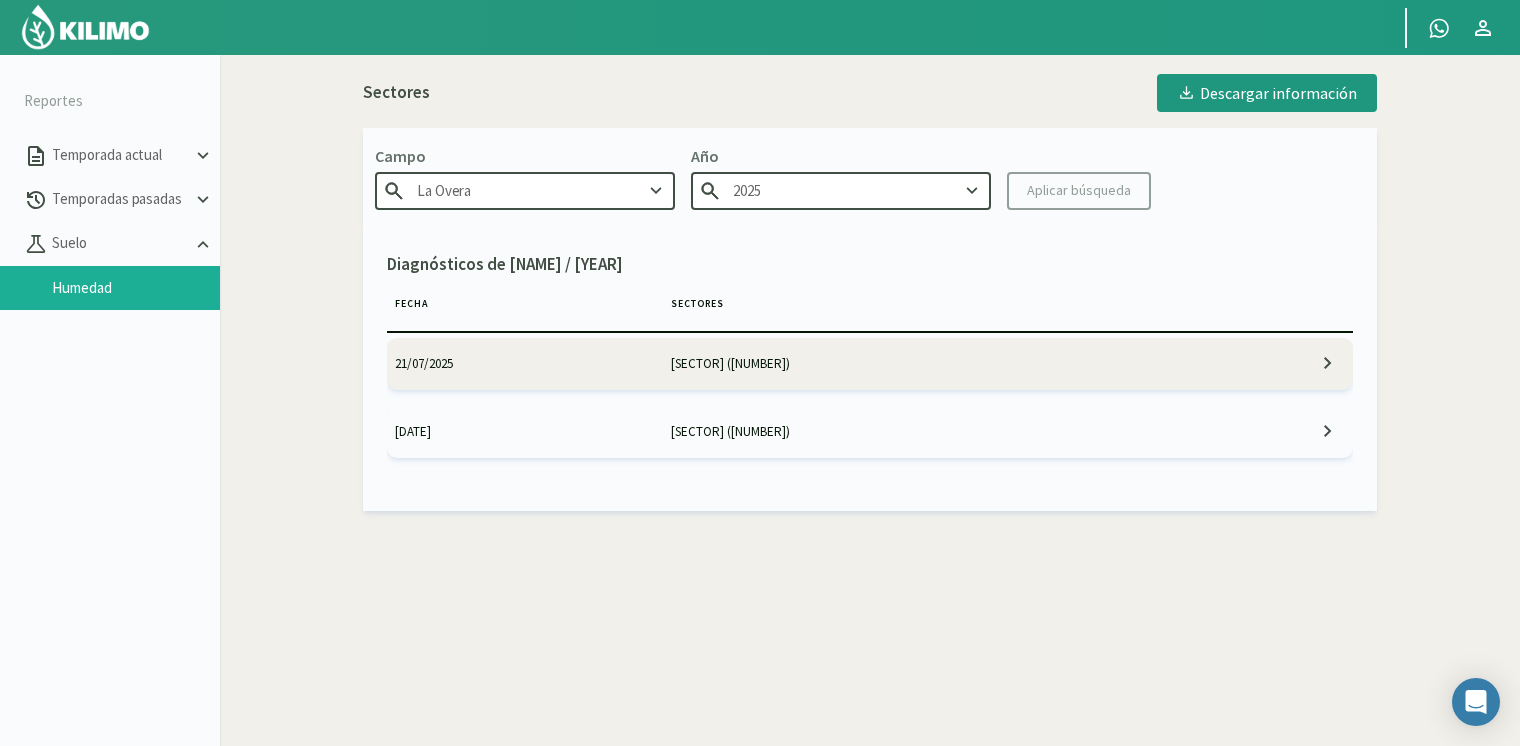 click on "[SECTOR] ([NUMBER])" 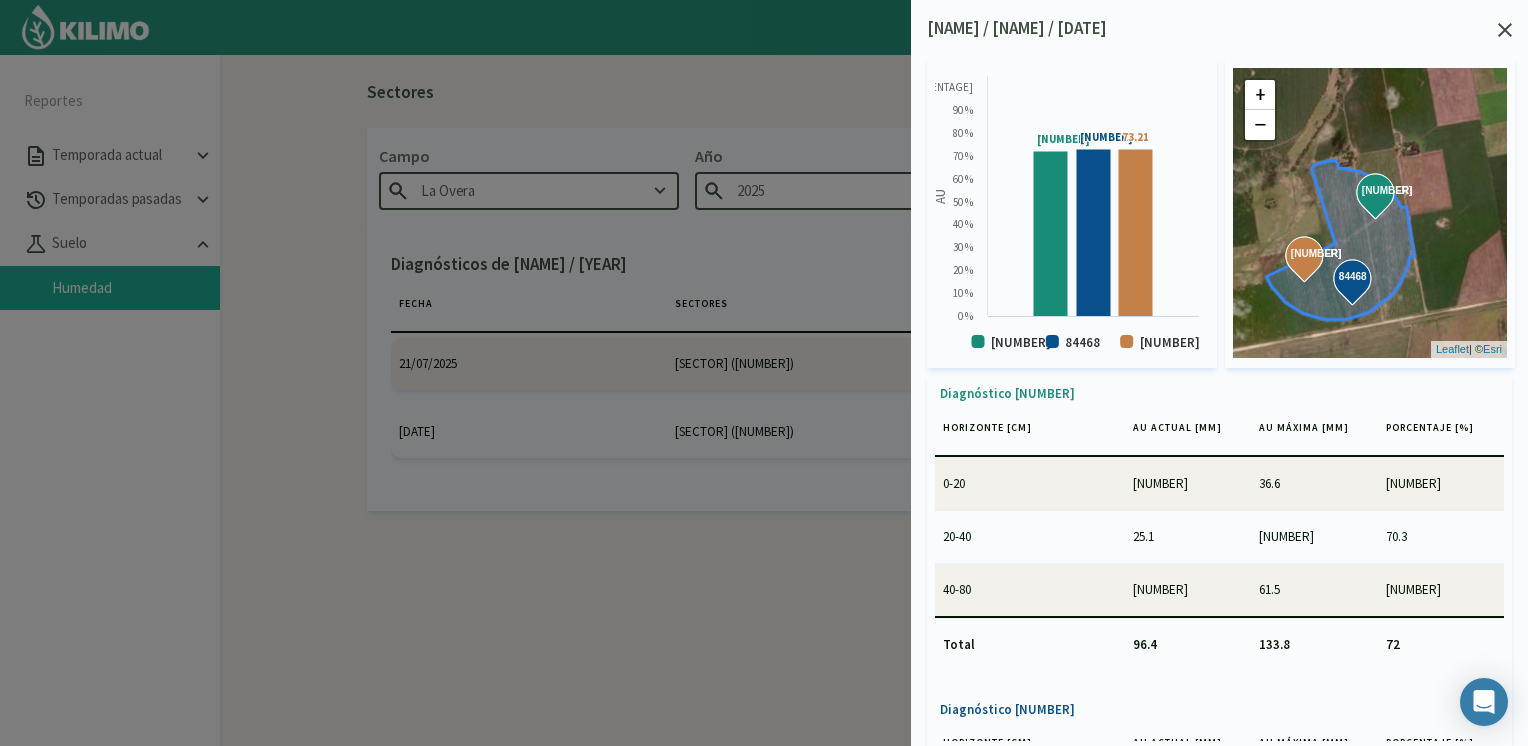drag, startPoint x: 1400, startPoint y: 290, endPoint x: 1360, endPoint y: 298, distance: 40.792156 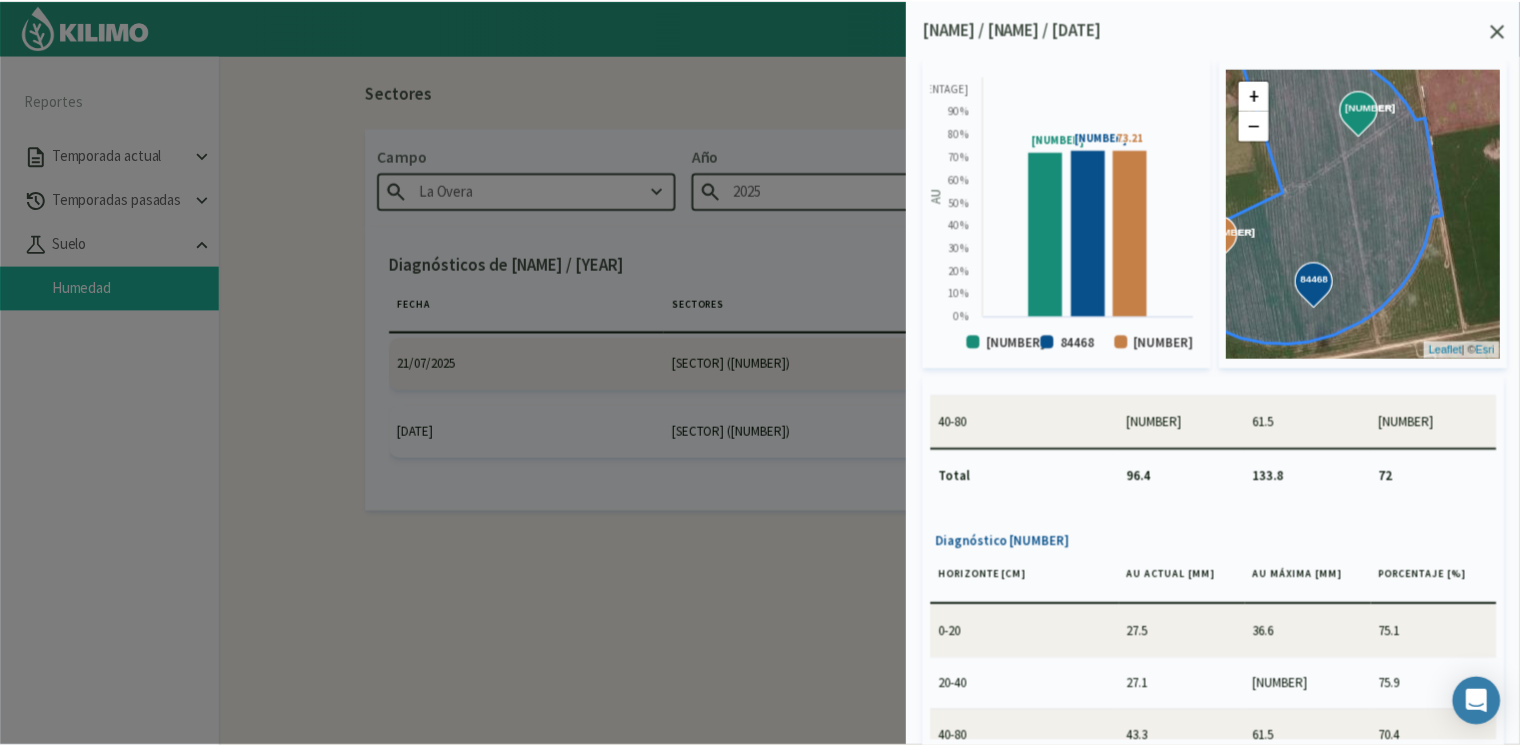 scroll, scrollTop: 0, scrollLeft: 0, axis: both 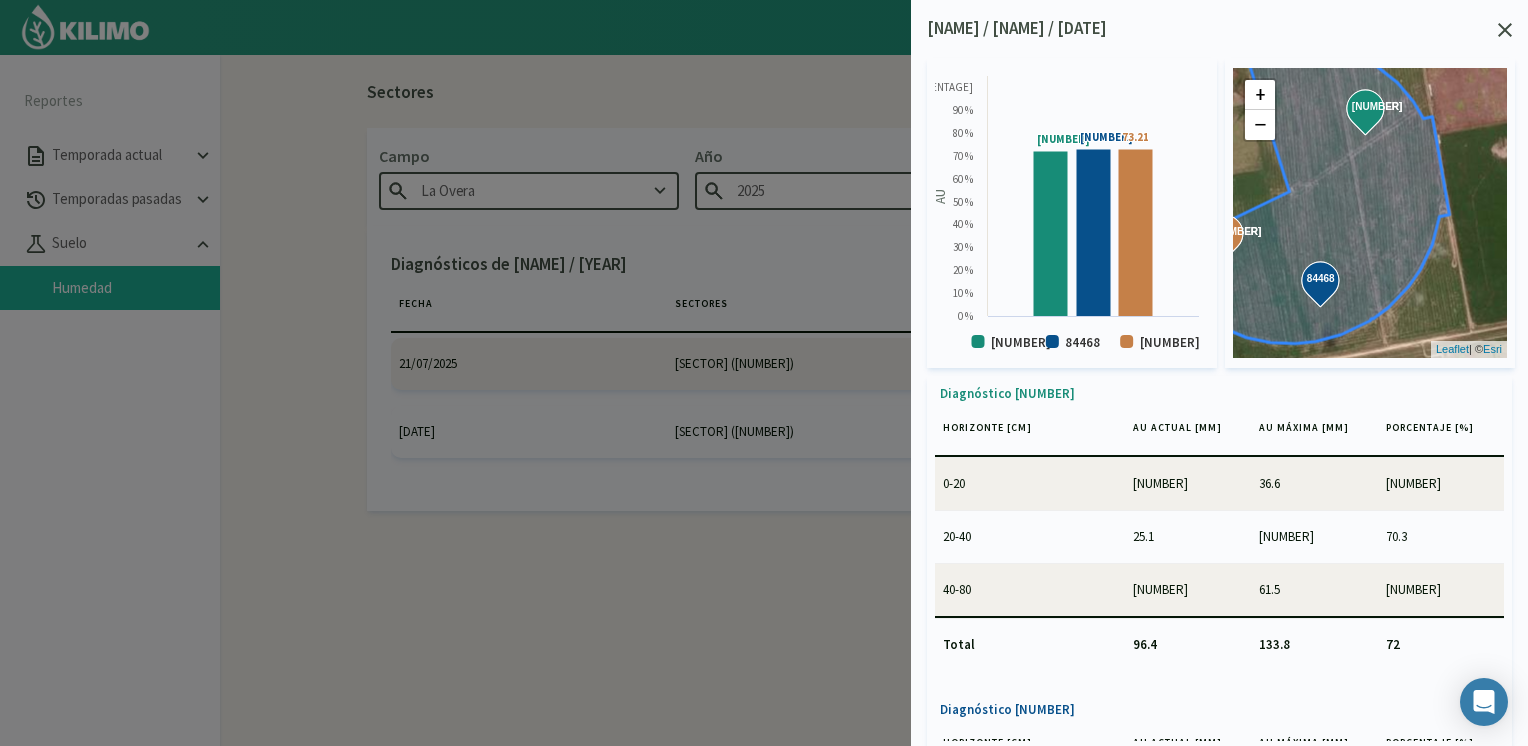 click 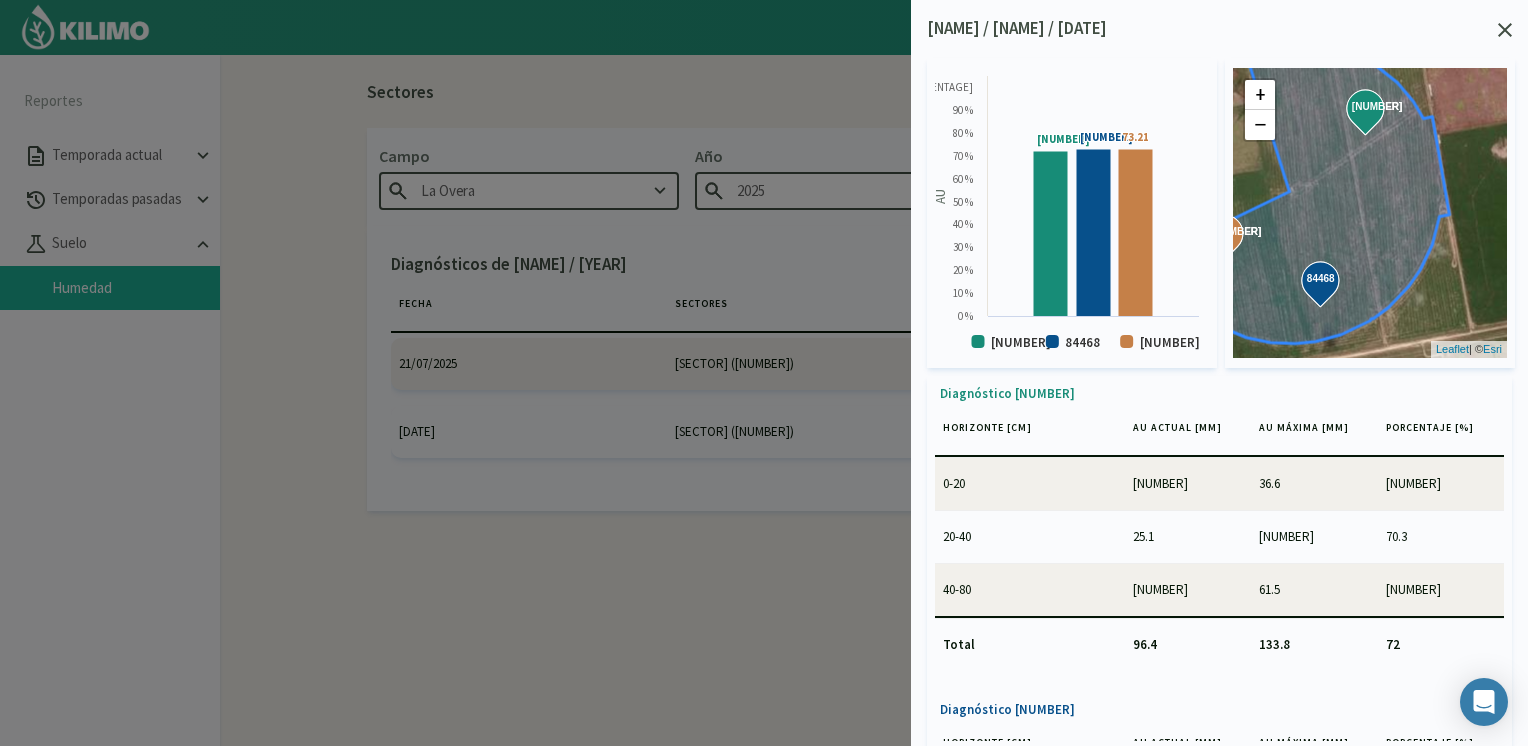 drag, startPoint x: 1496, startPoint y: 25, endPoint x: 1478, endPoint y: 23, distance: 18.110771 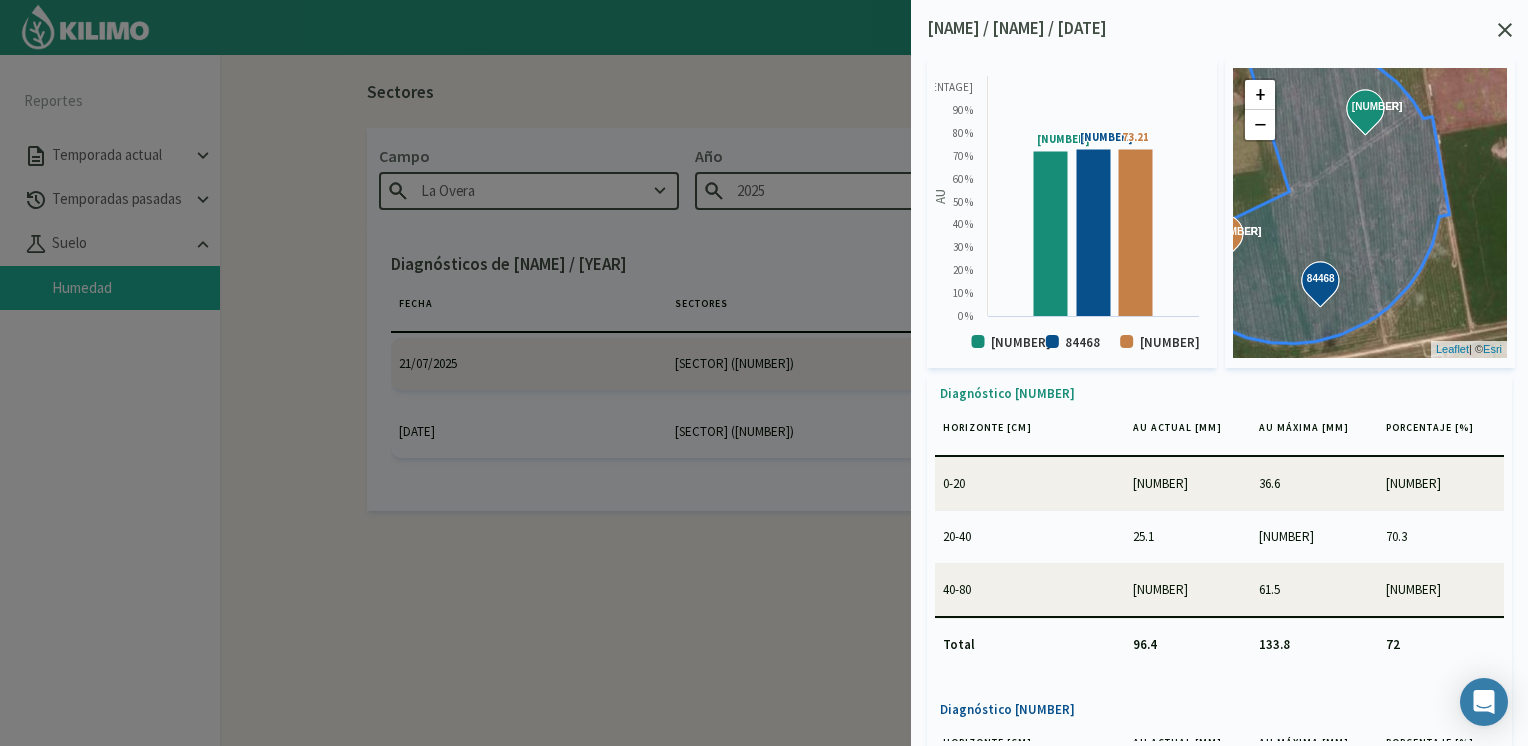 click on "[NAME] /
[NAME] /
[DATE]" 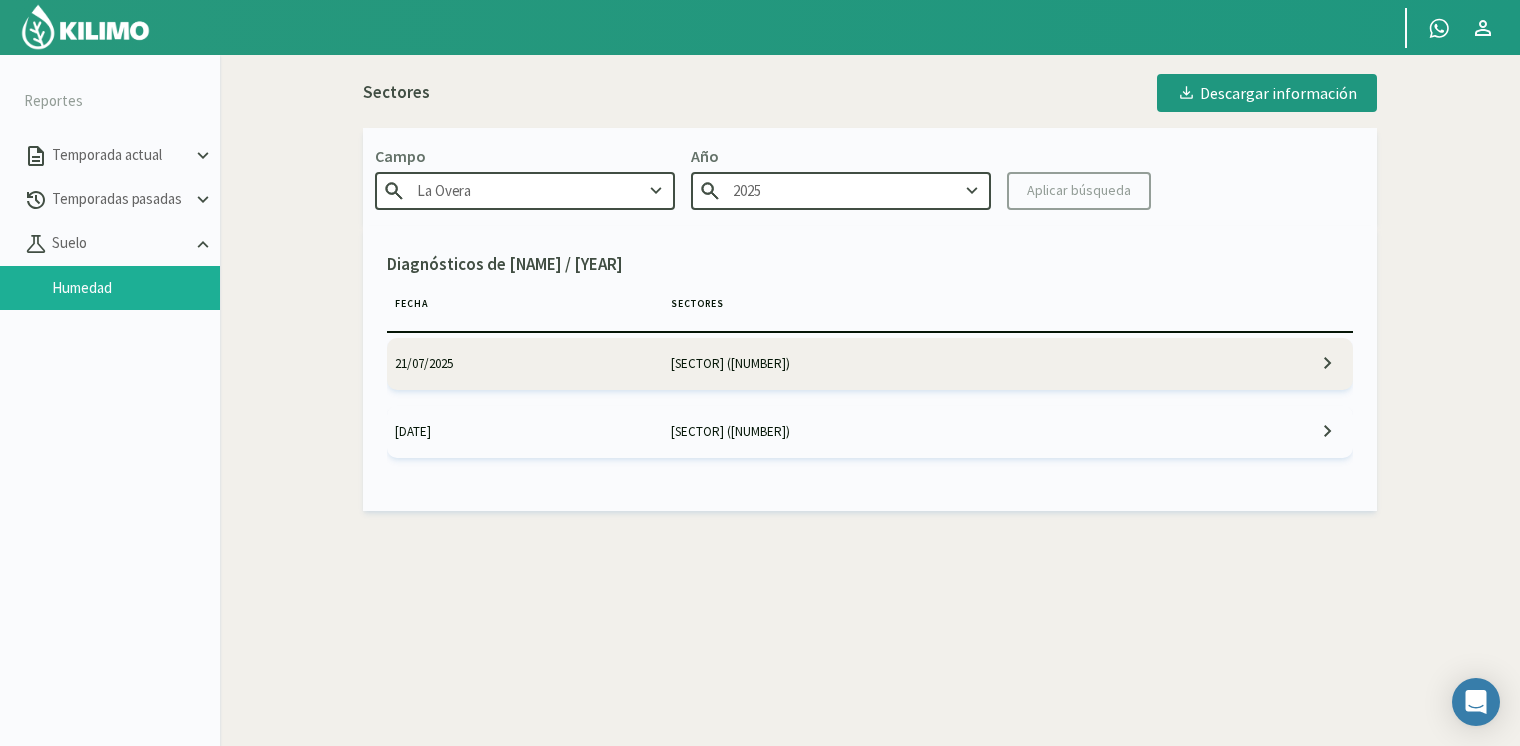 click 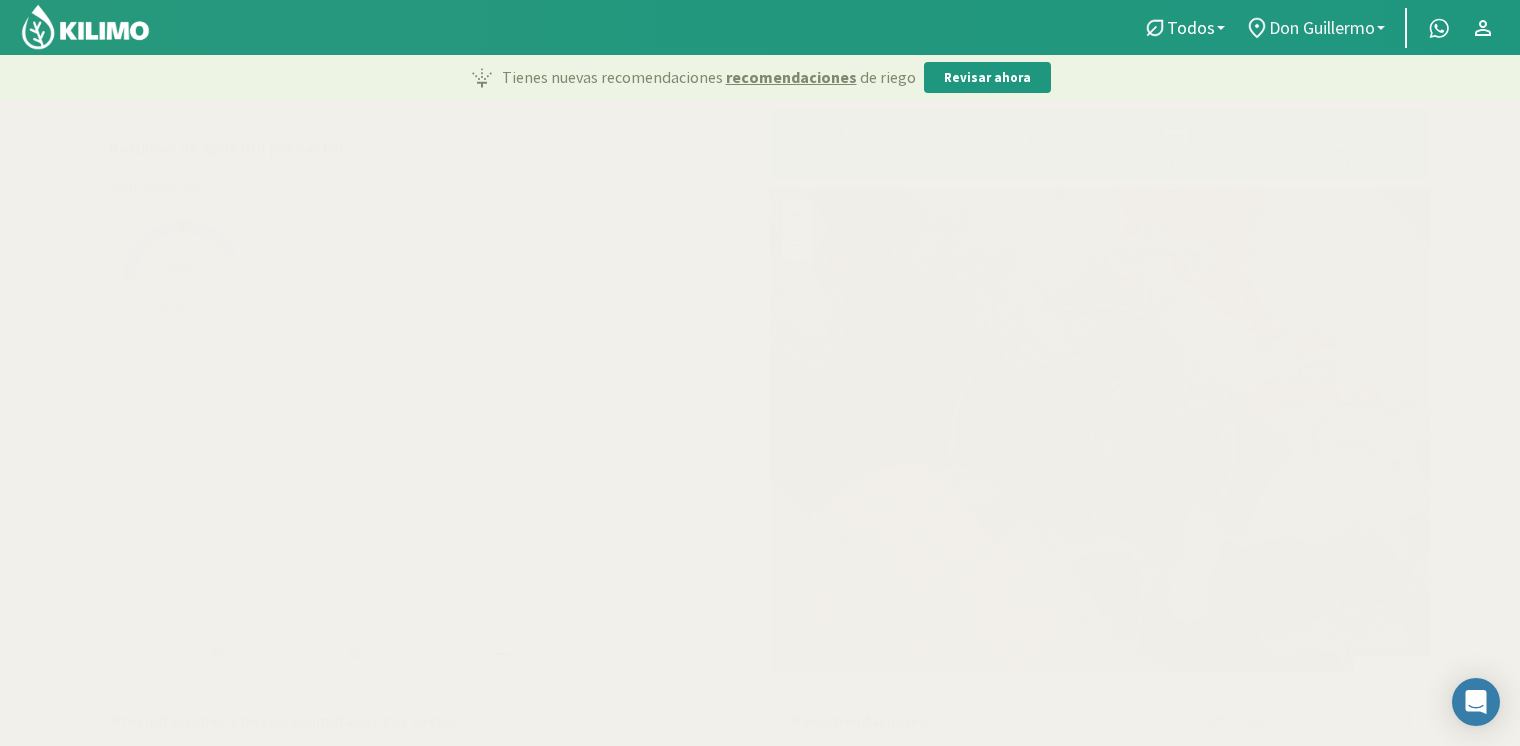 click on "Don Guillermo" 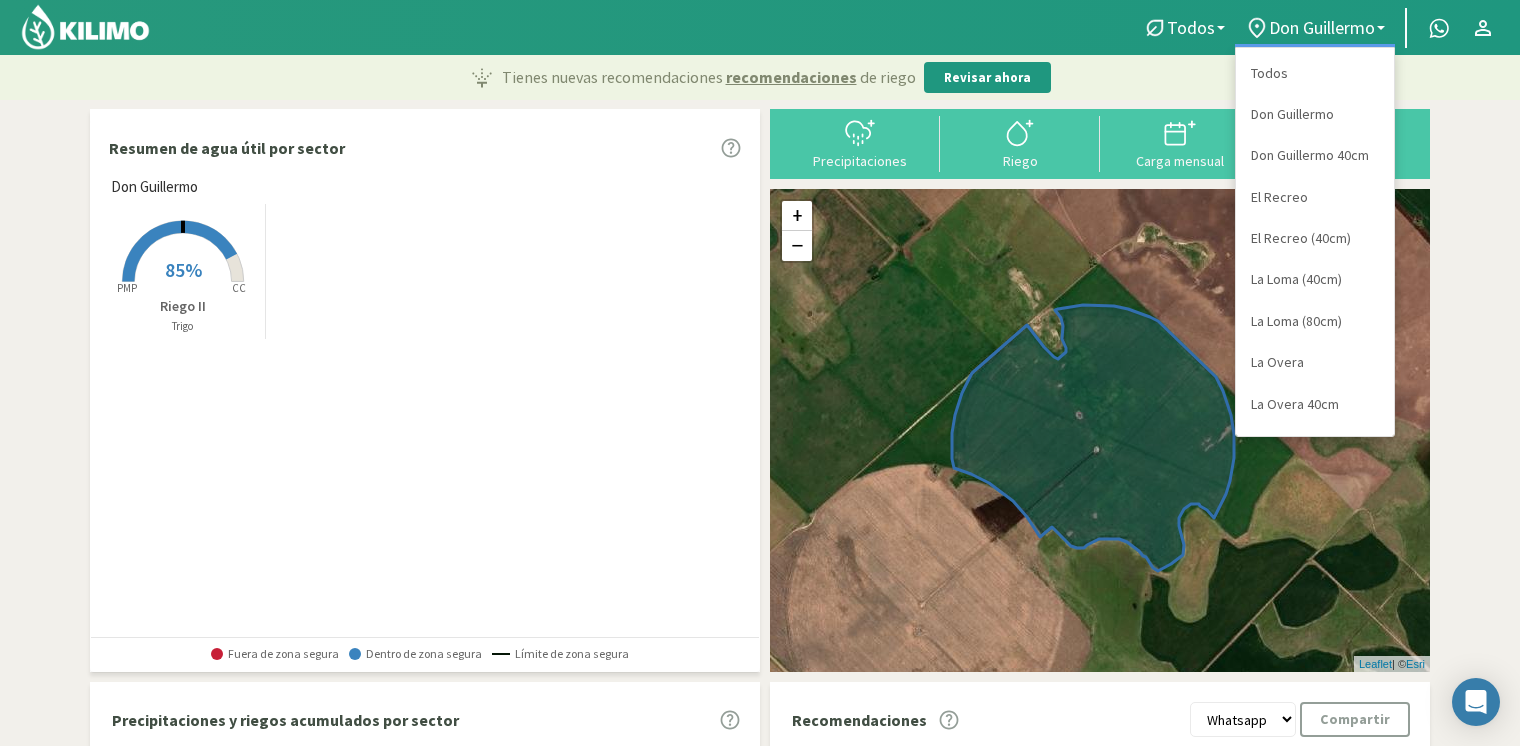 click on "La Overa" 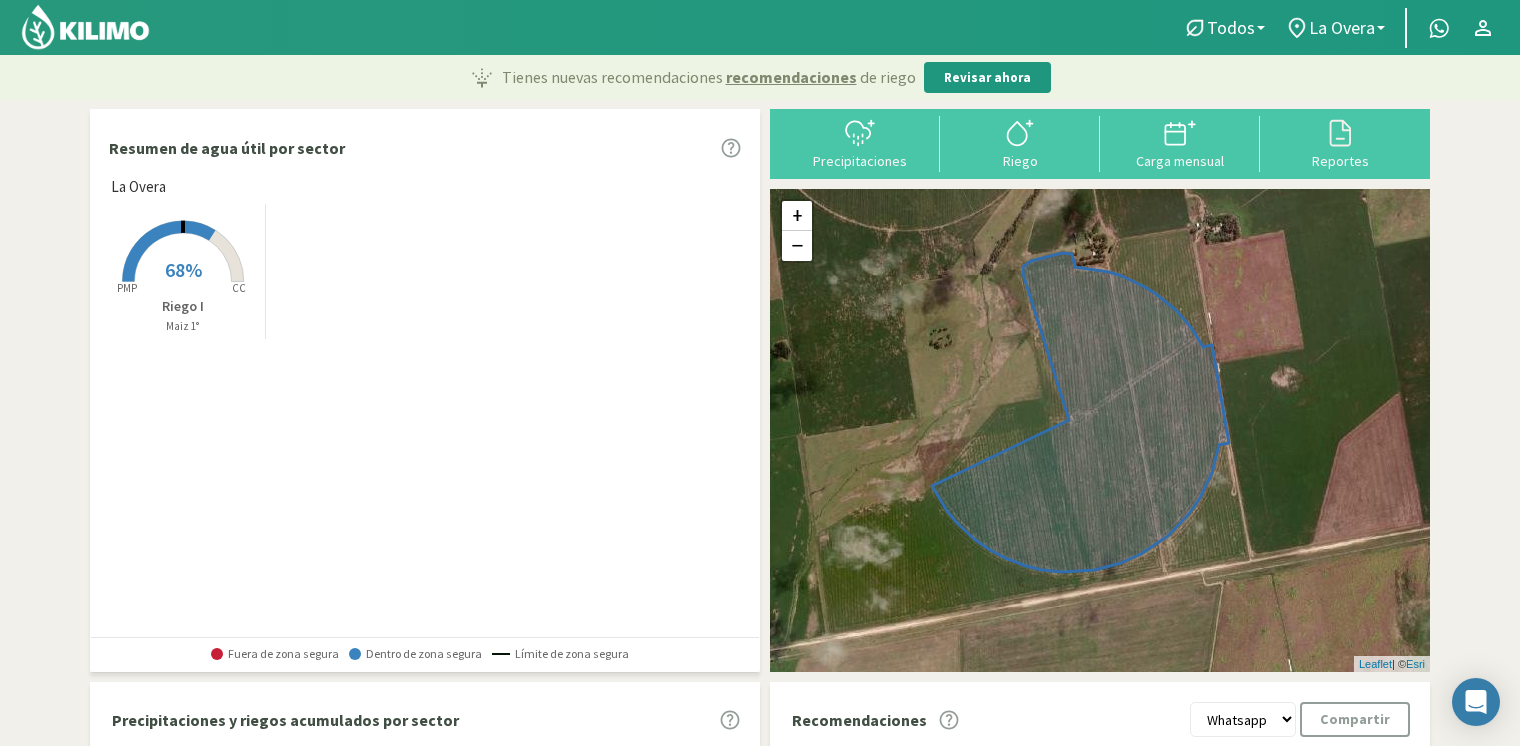 drag, startPoint x: 441, startPoint y: 333, endPoint x: 472, endPoint y: 334, distance: 31.016125 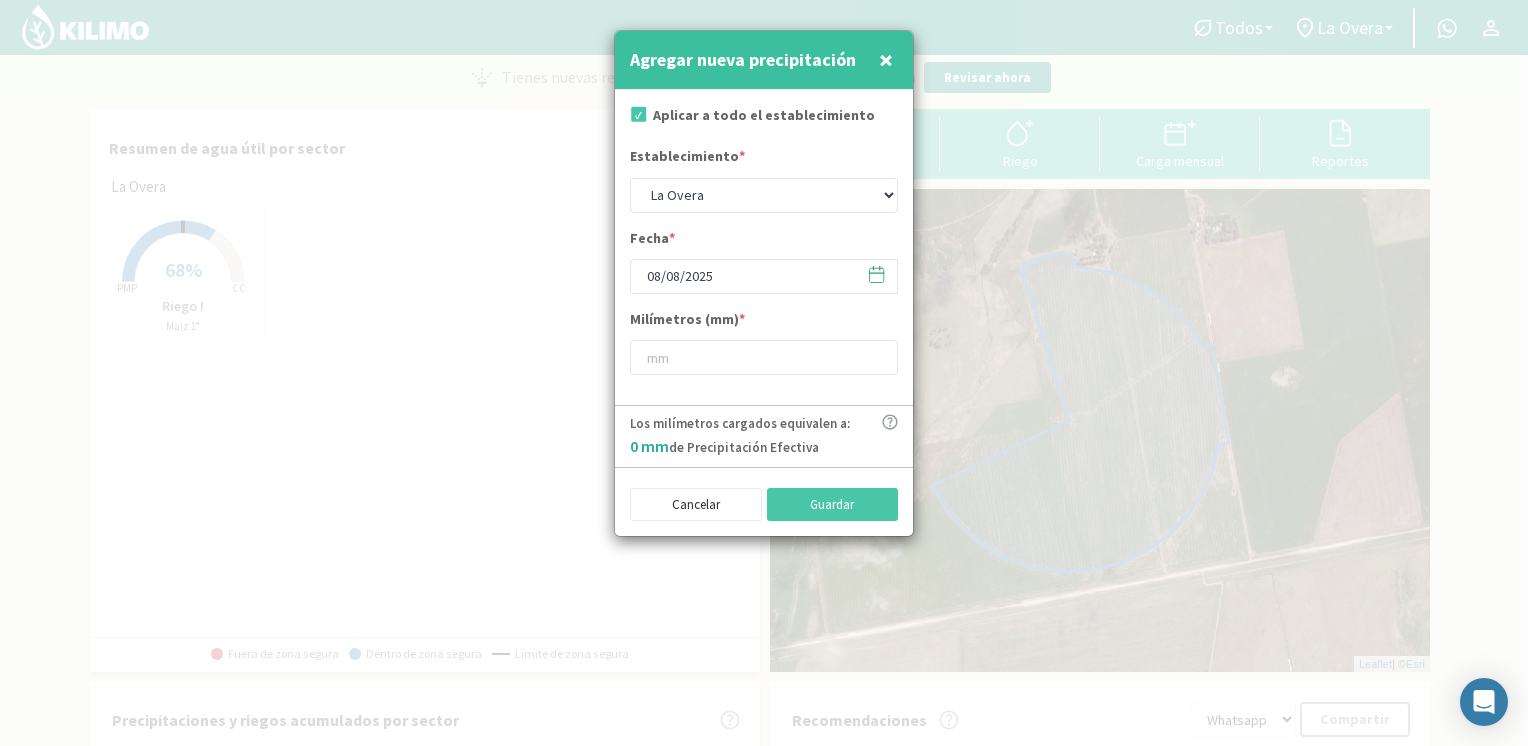 click 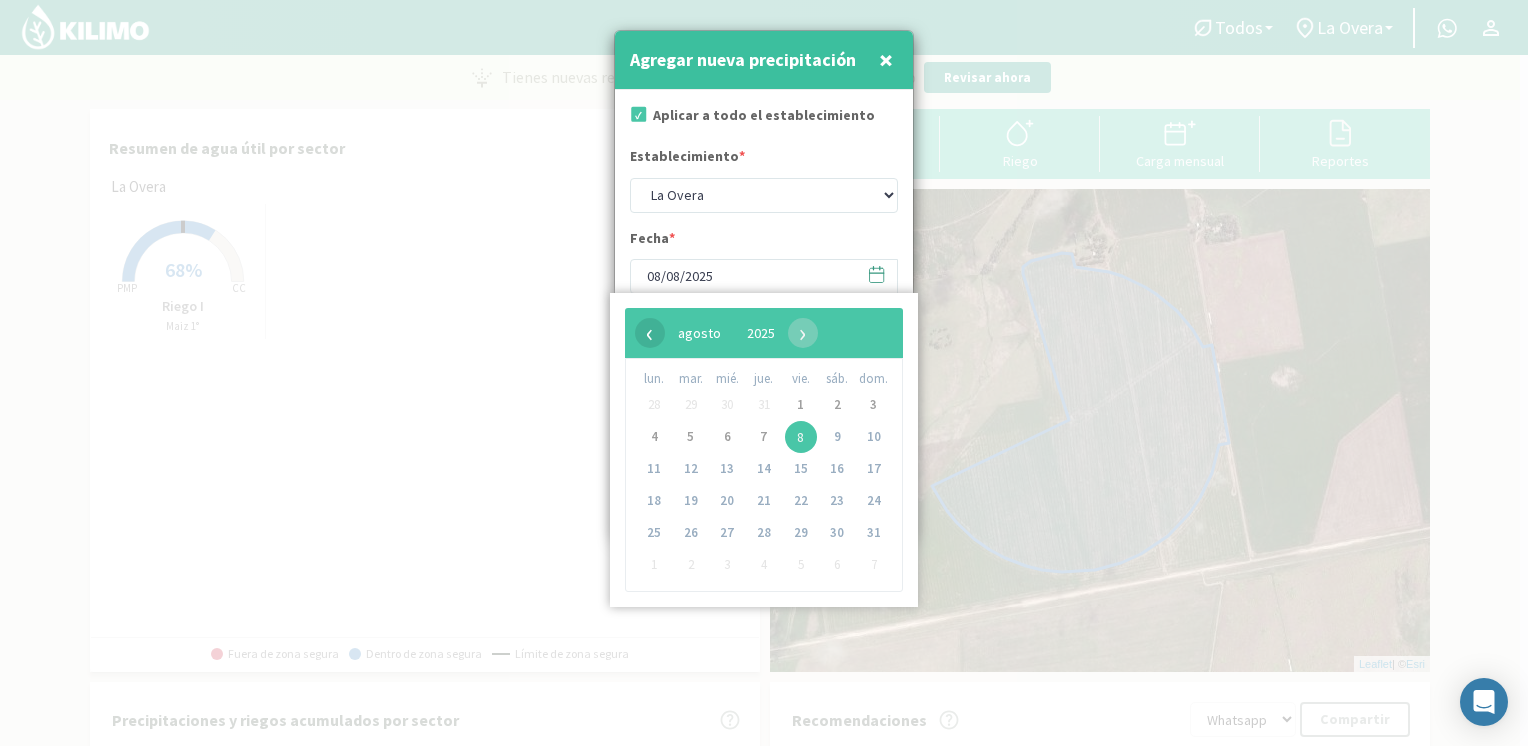 click on "‹" 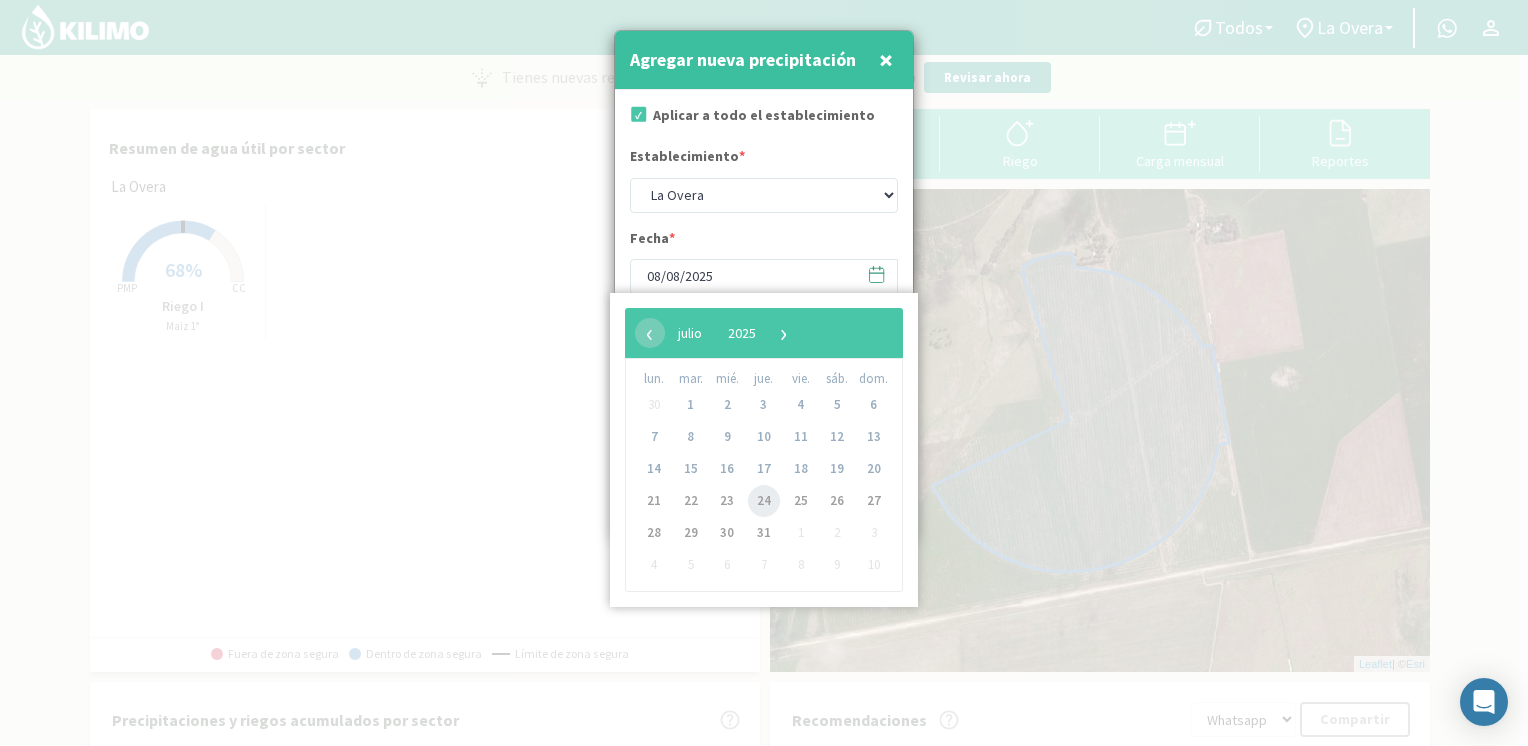 click on "24" 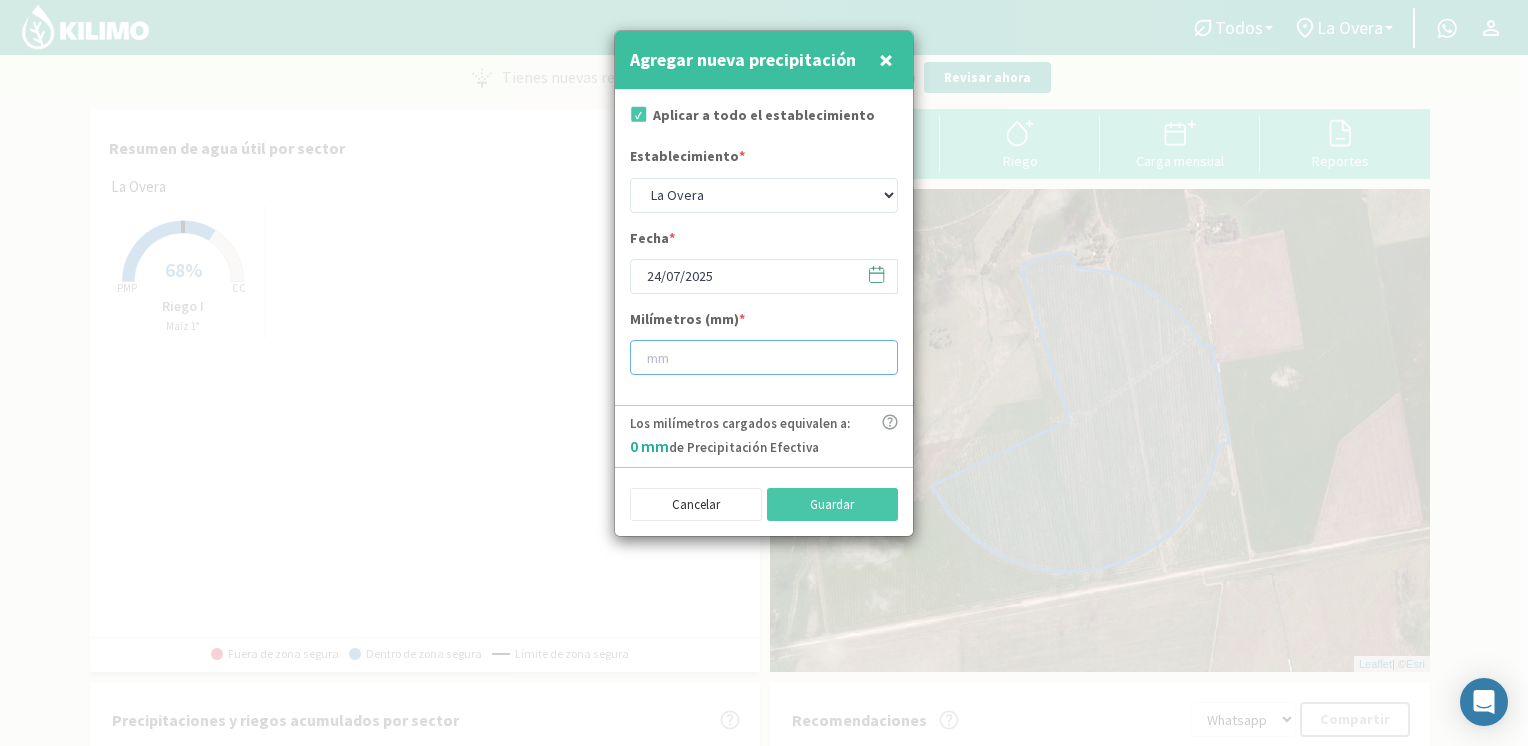 click at bounding box center (764, 357) 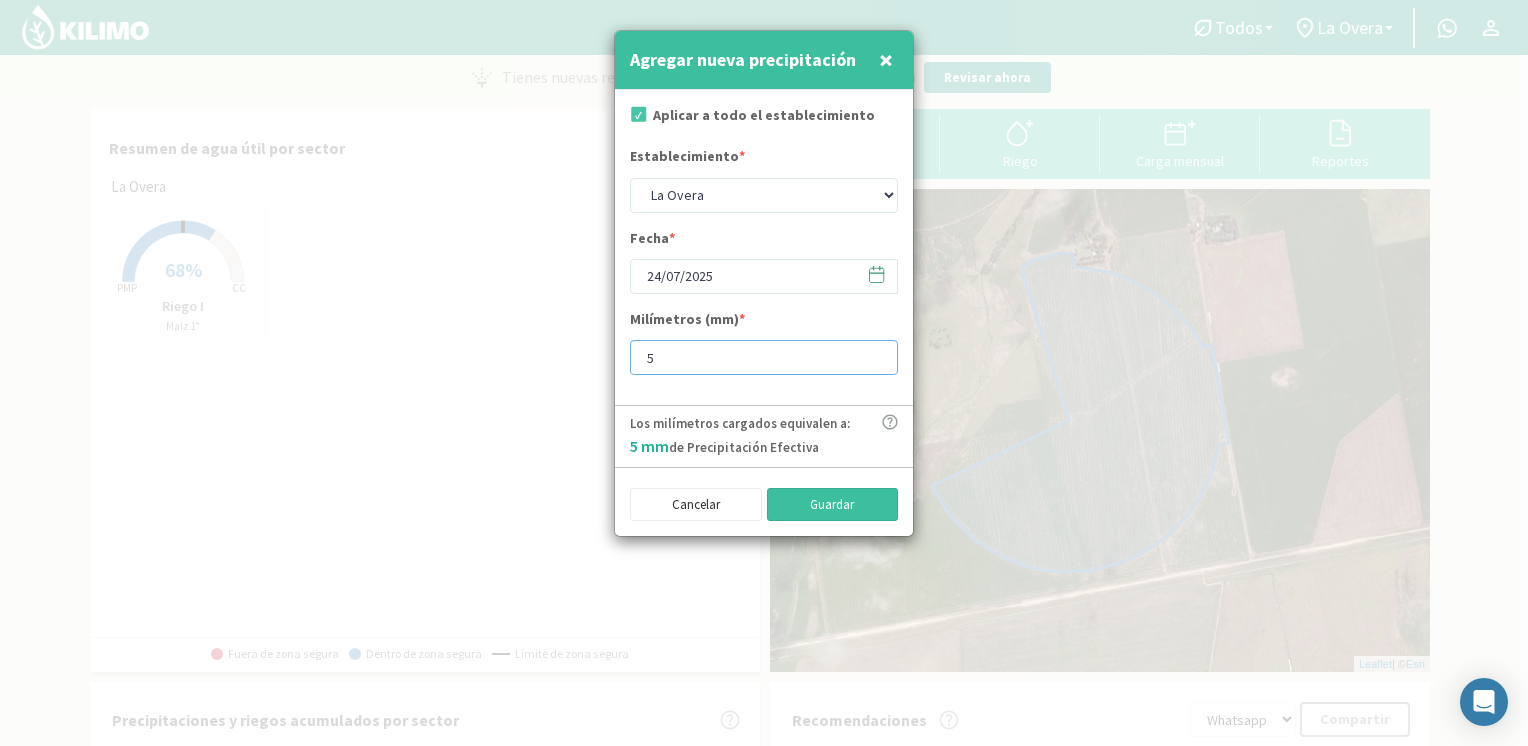 type on "5" 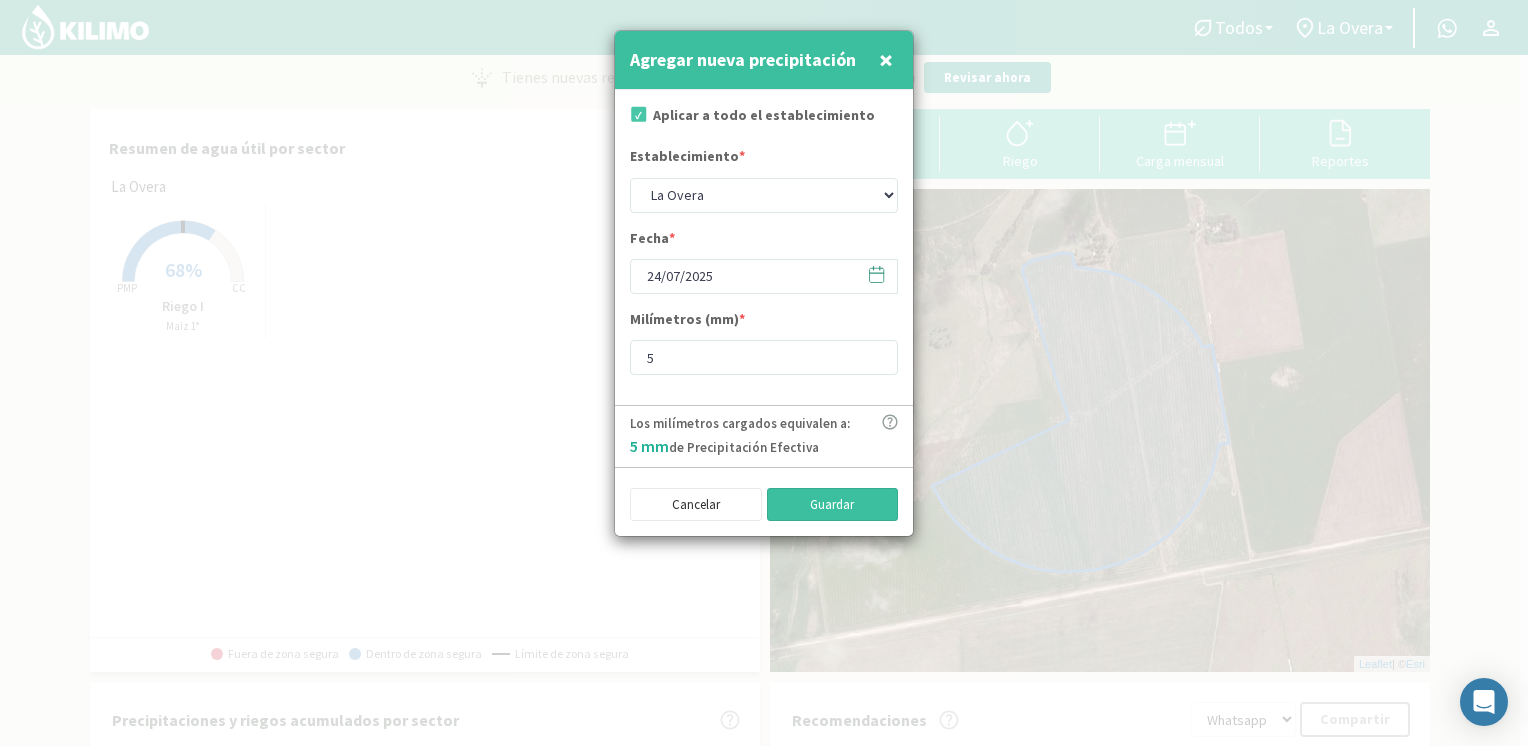 click on "Guardar" at bounding box center (833, 505) 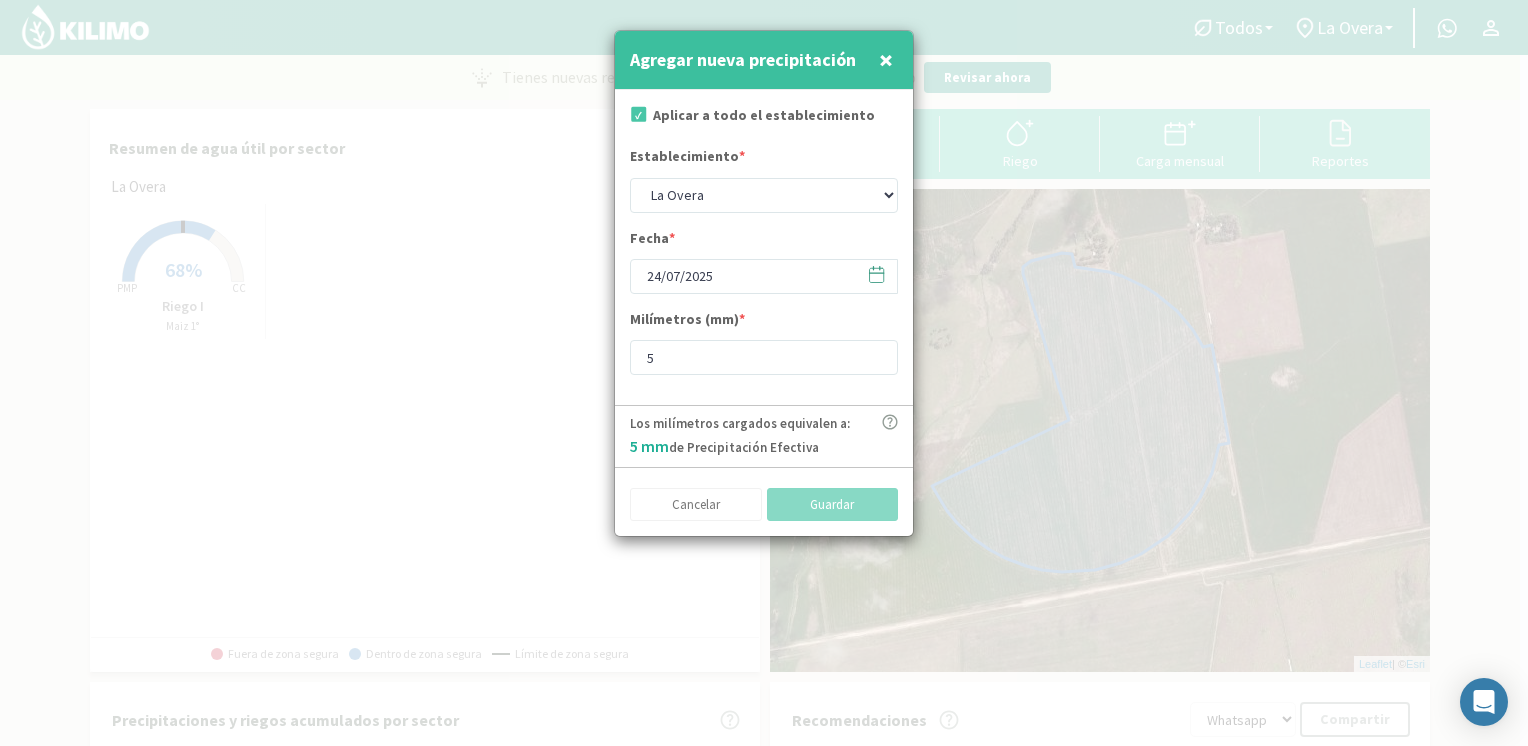 type on "08/08/2025" 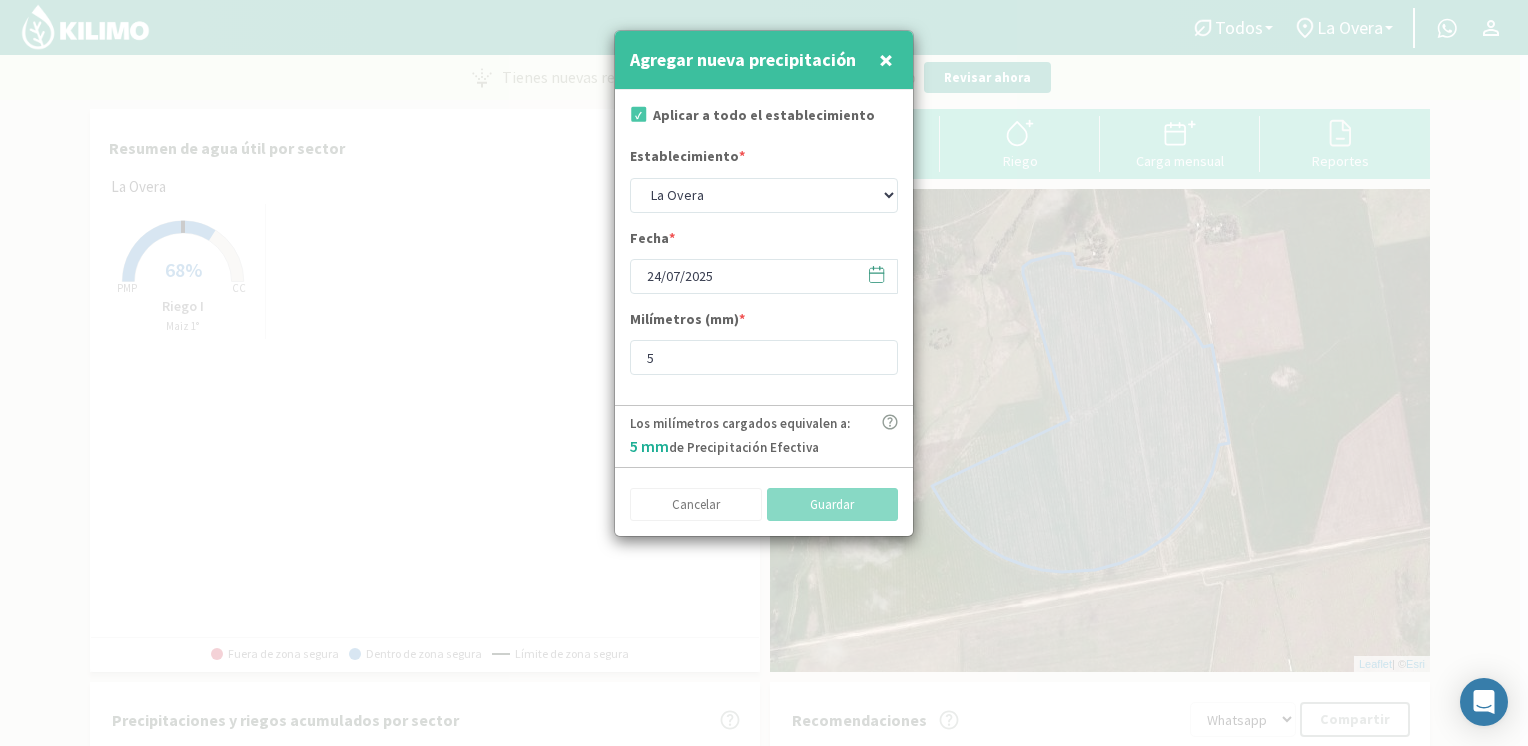 type 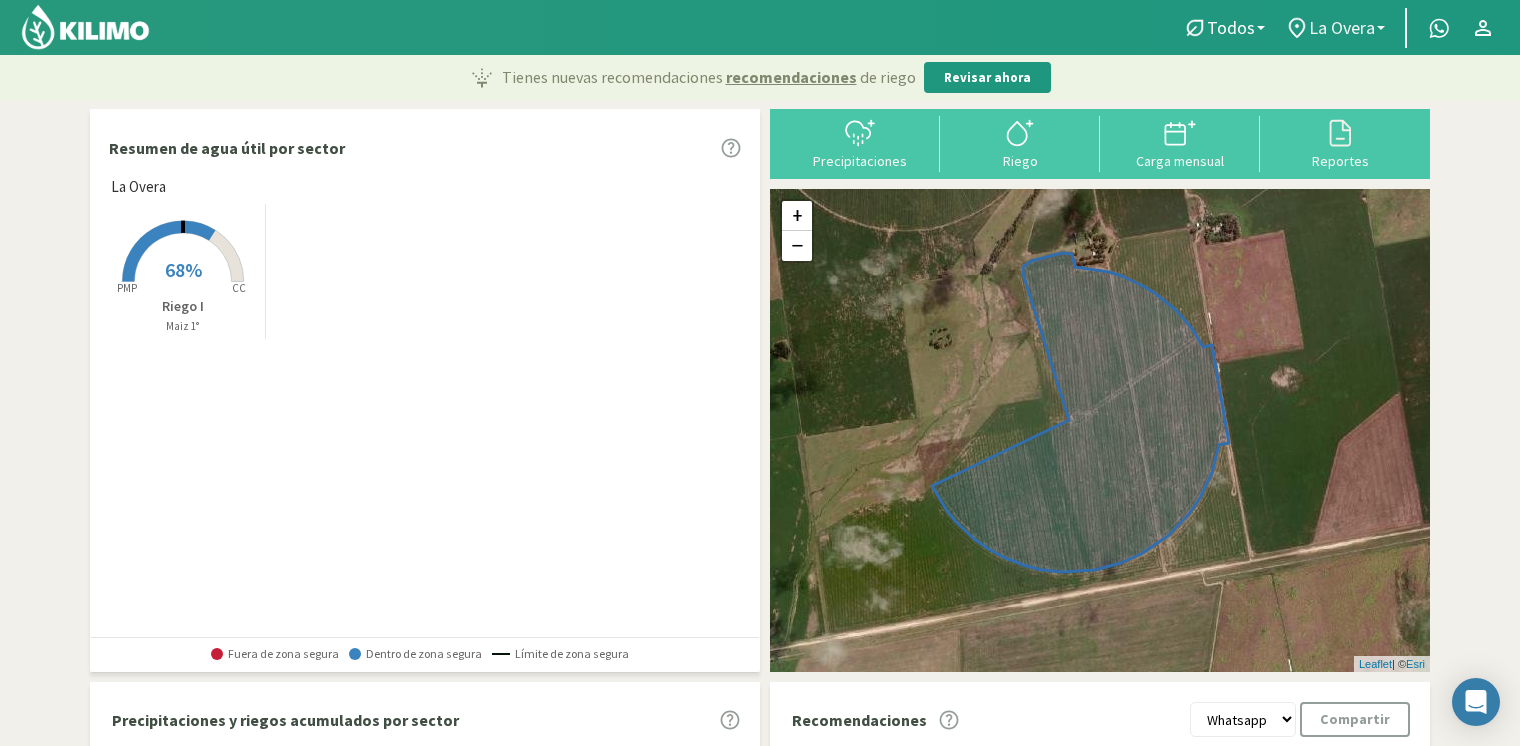 click on "La Overa" 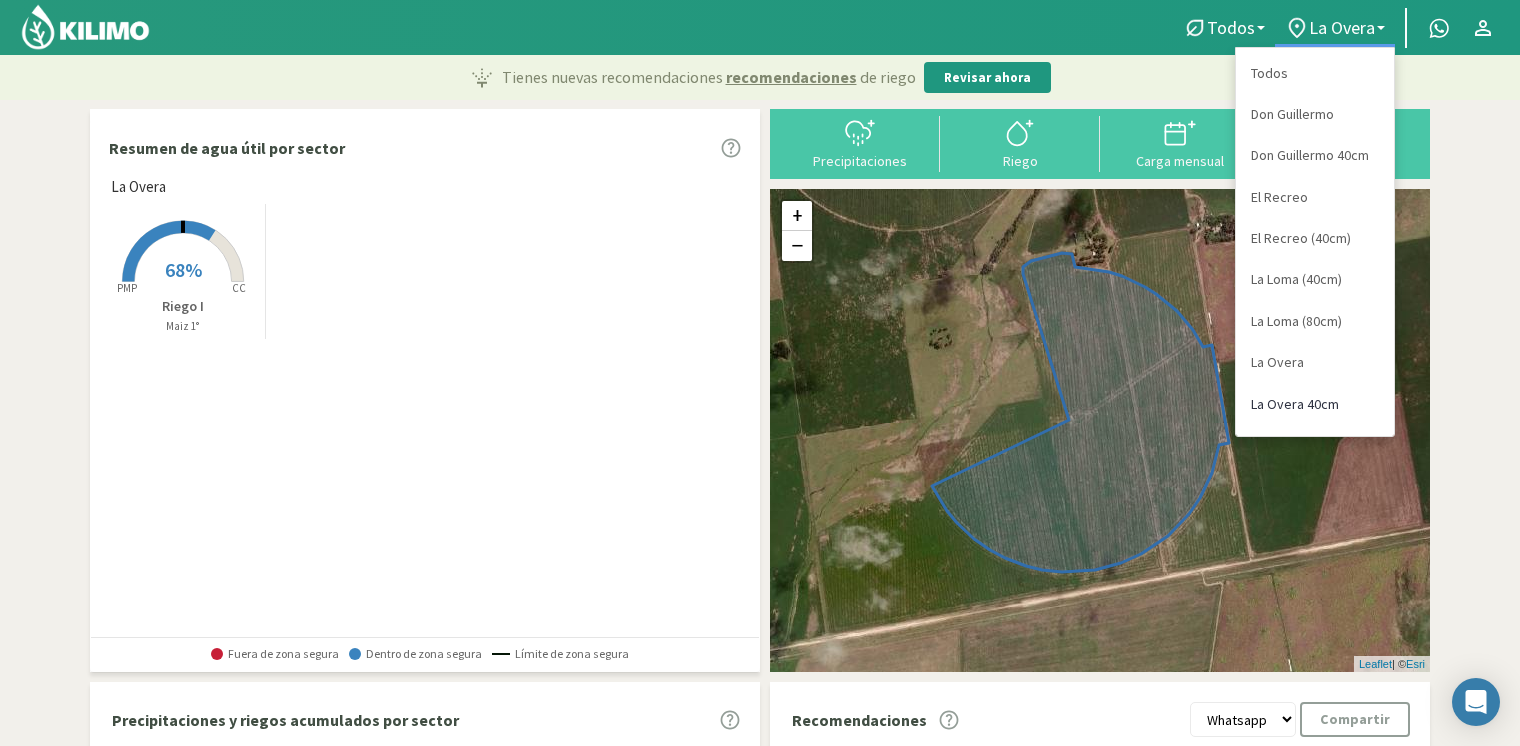 click on "La Overa 40cm" 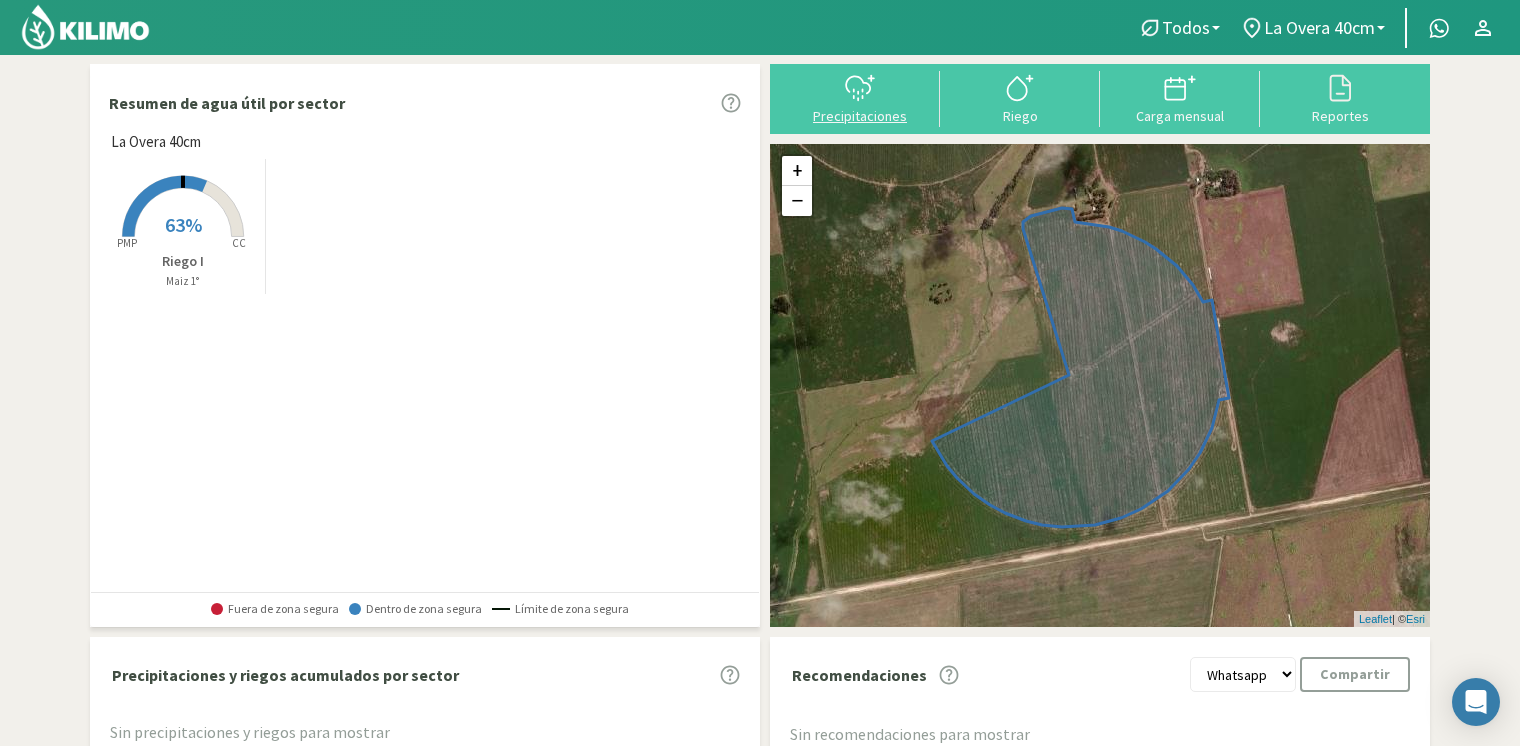 click 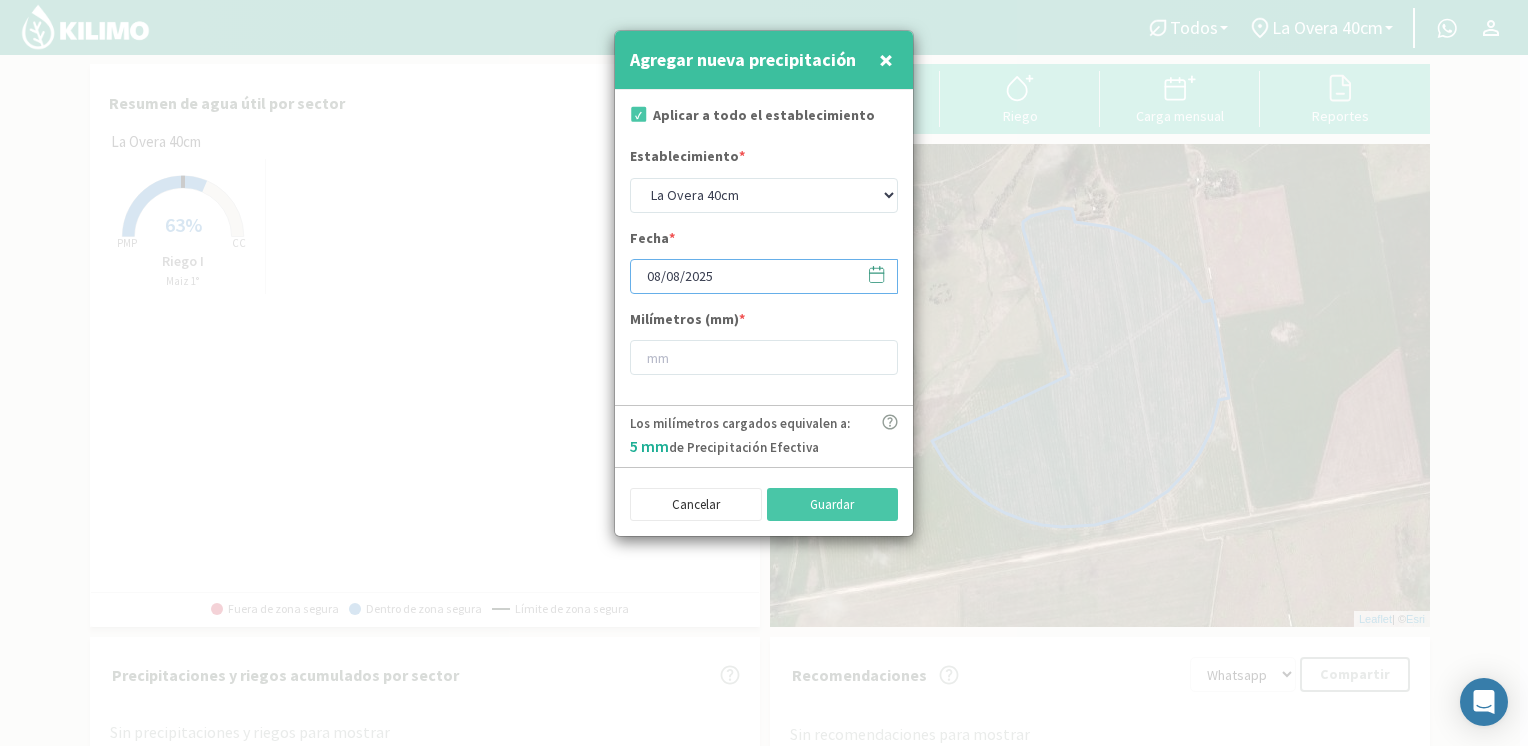 click on "08/08/2025" at bounding box center (764, 276) 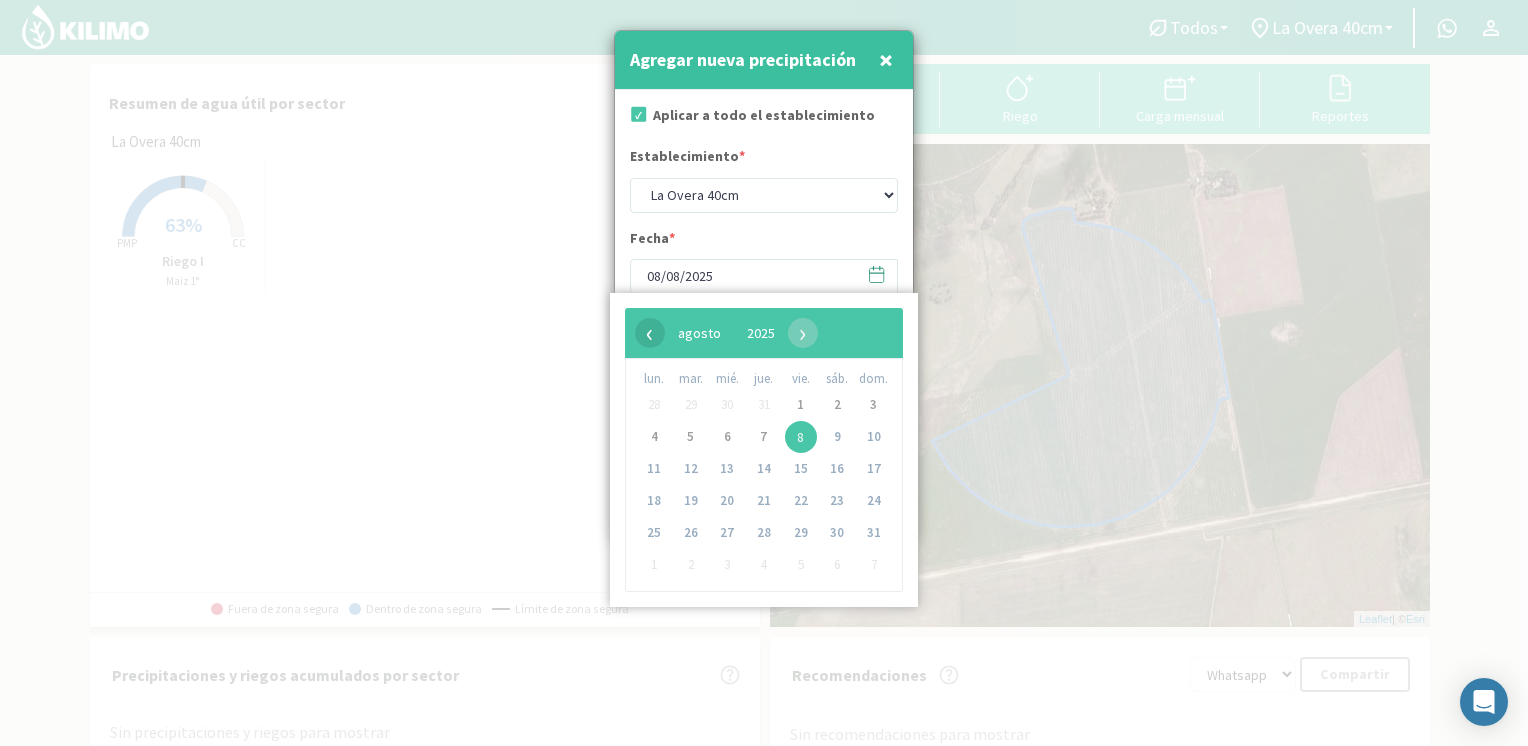 click on "‹" 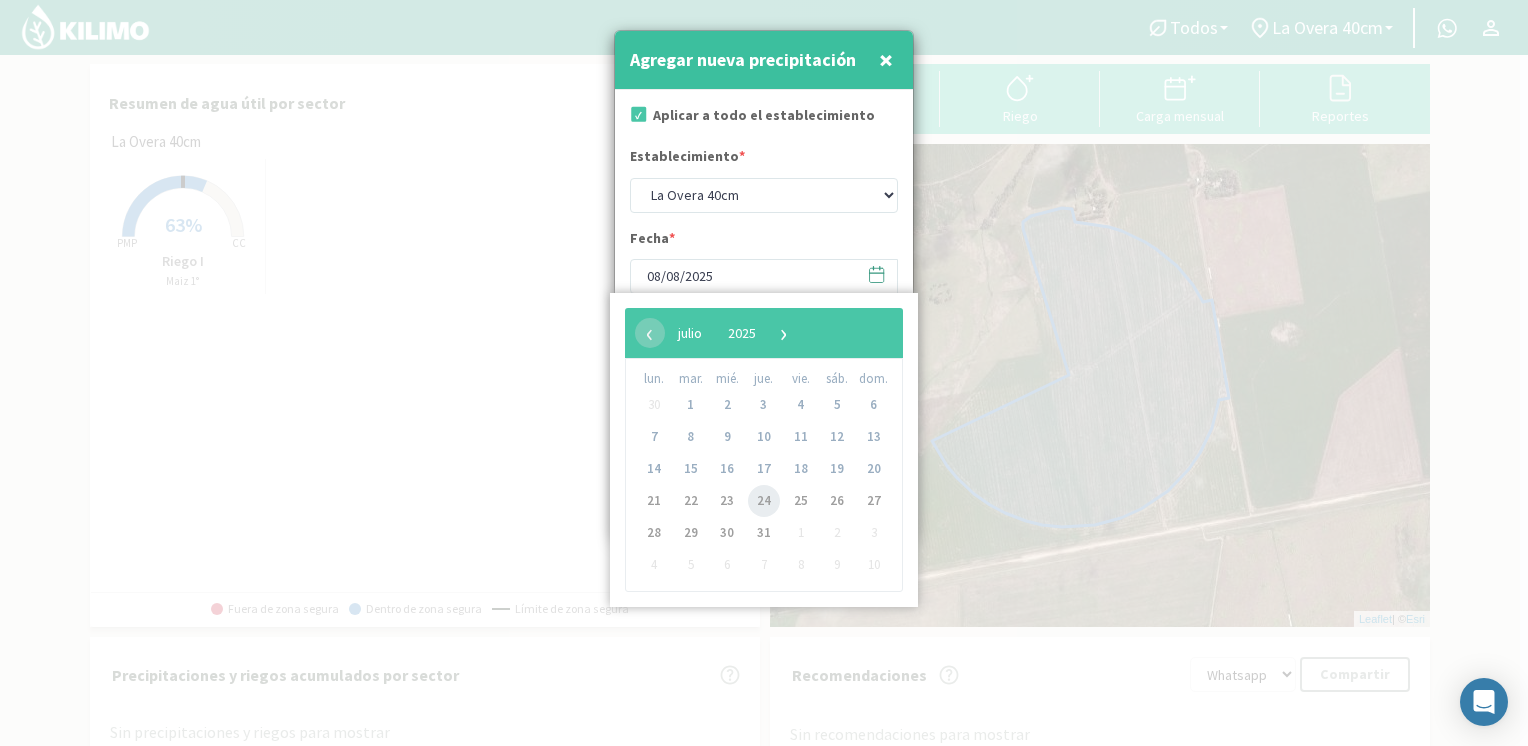 click on "24" 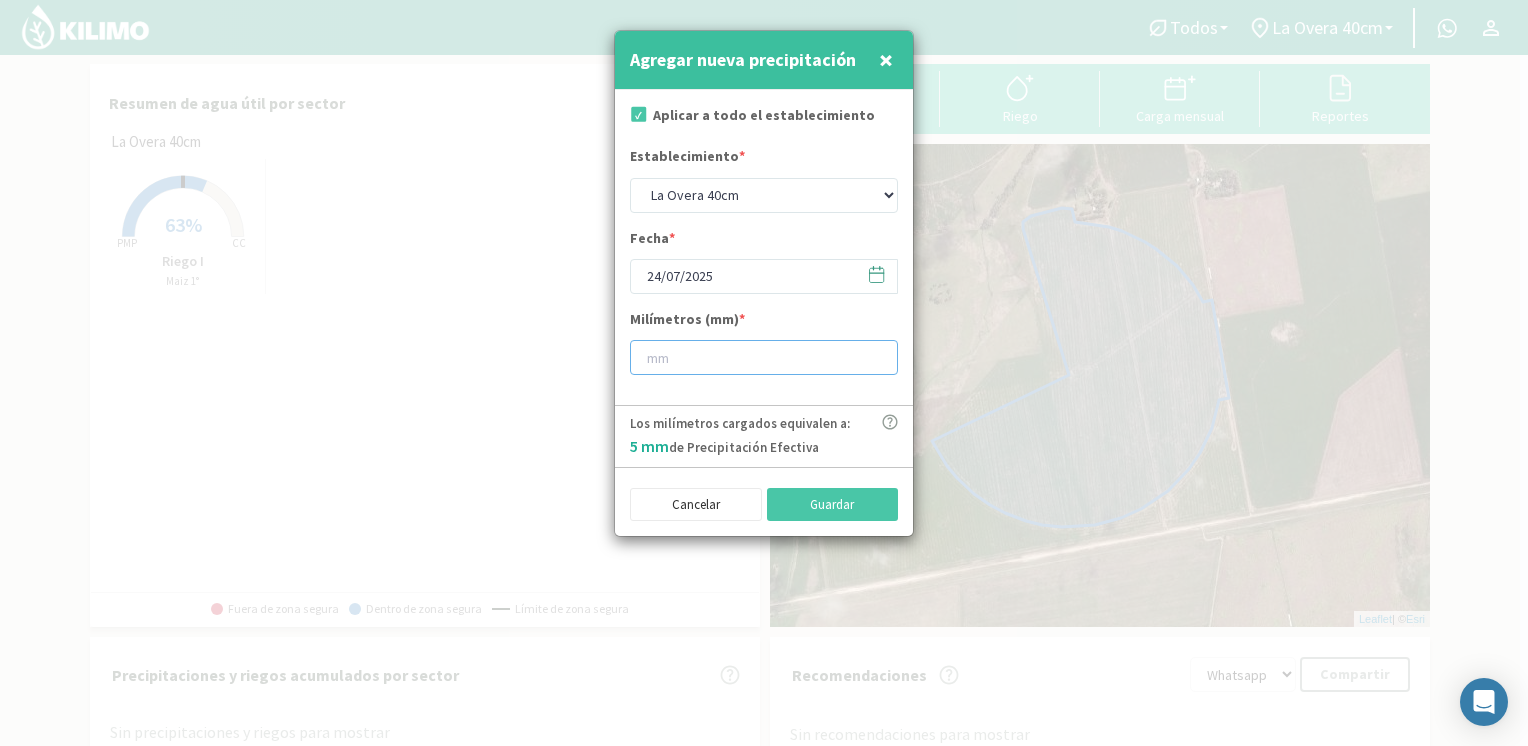 click at bounding box center [764, 357] 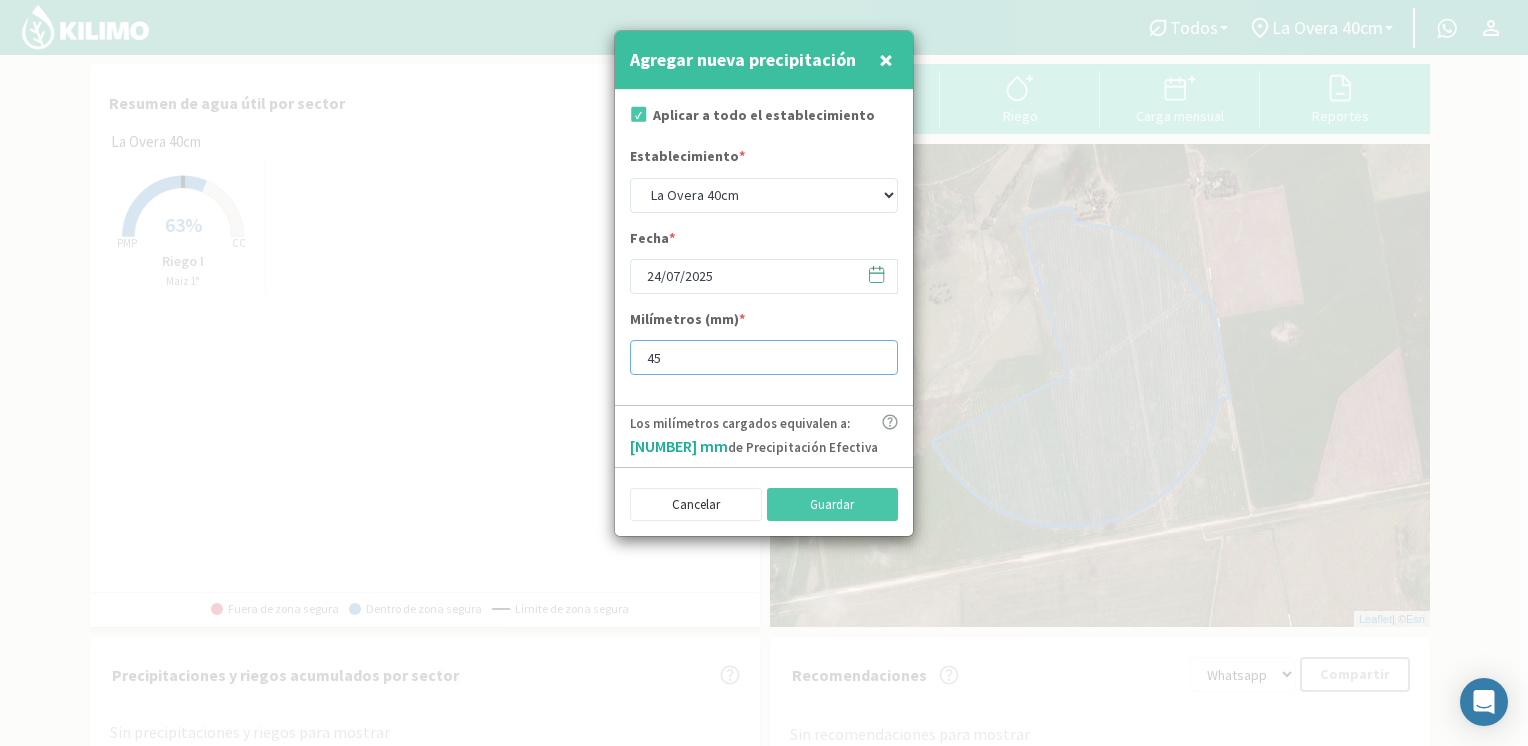 type on "4" 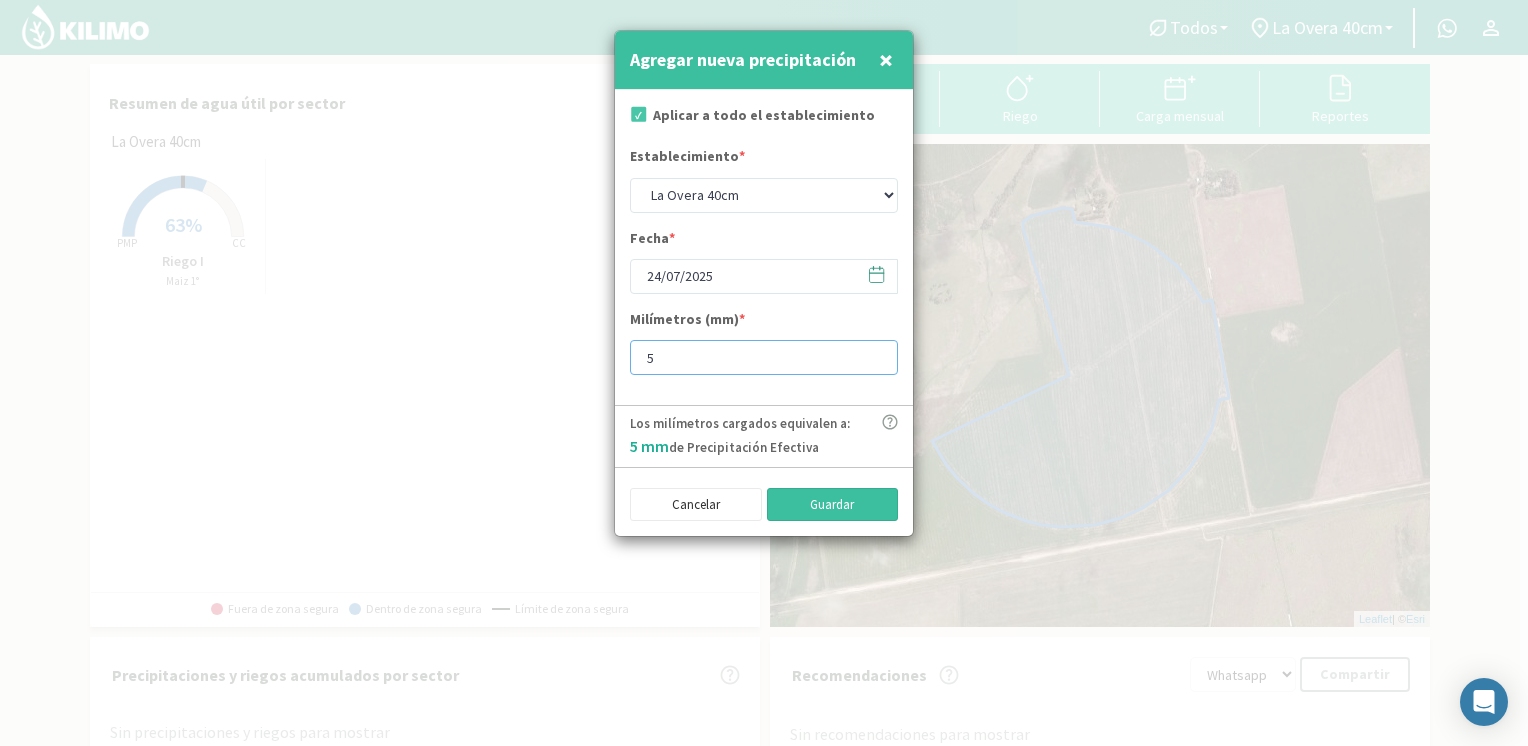 type on "5" 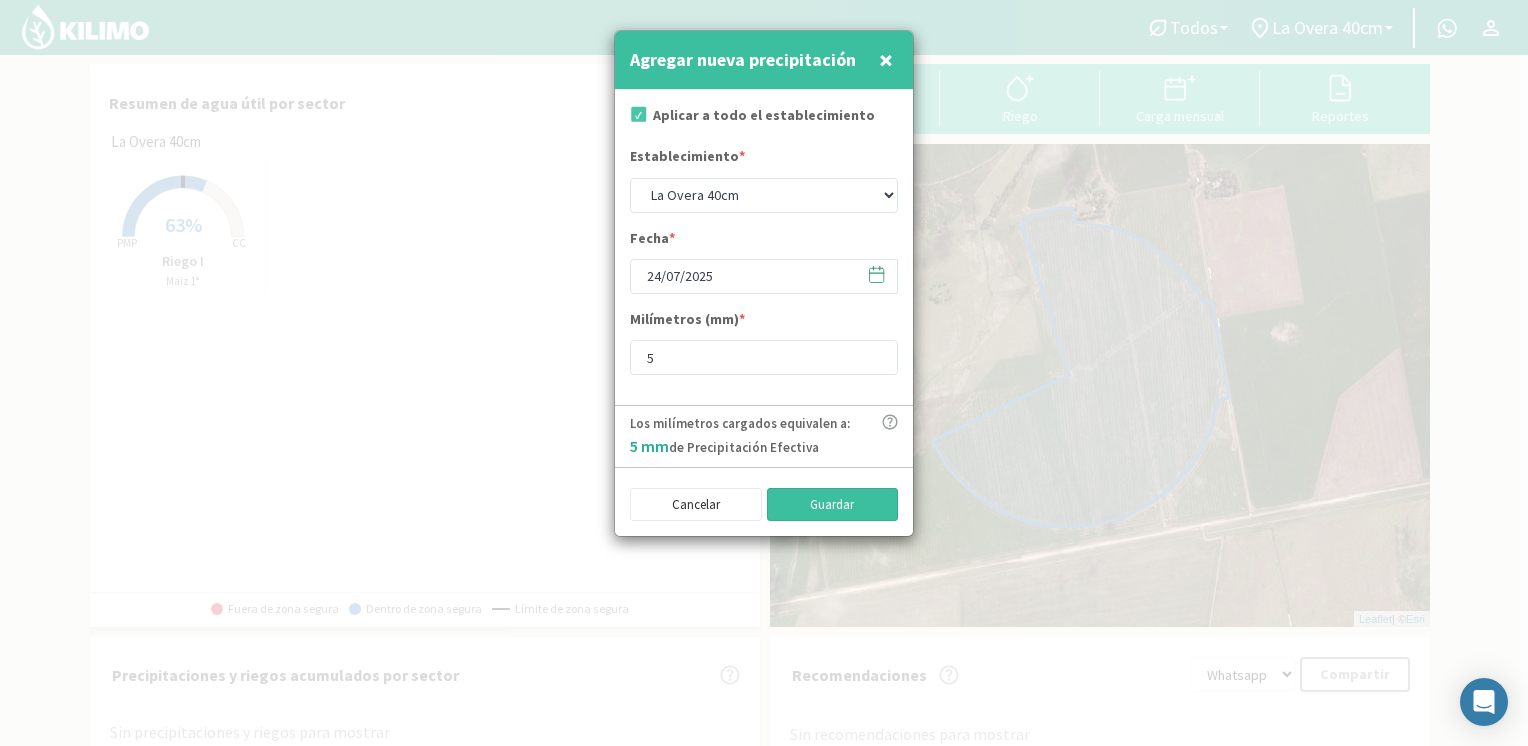 click on "Guardar" at bounding box center [833, 505] 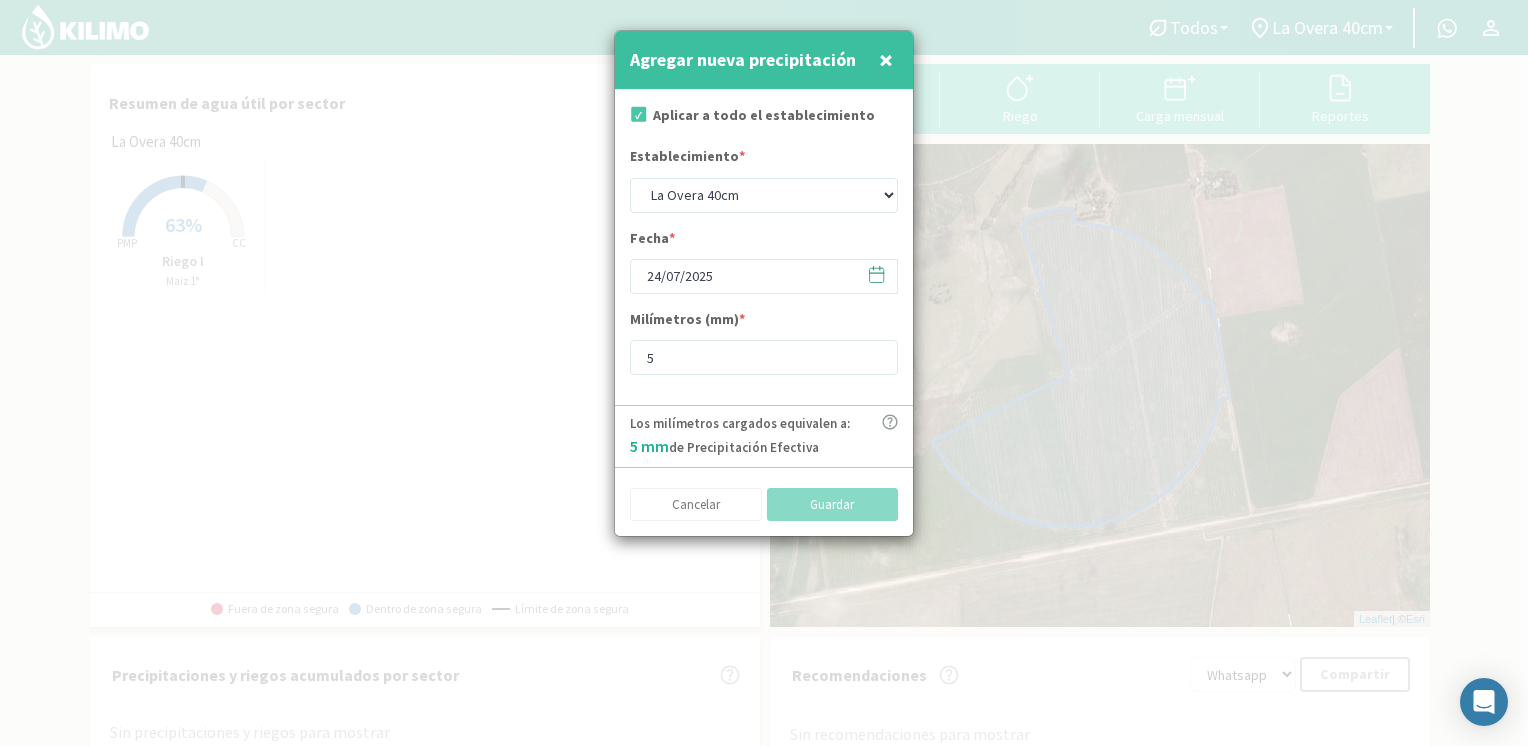 type on "08/08/2025" 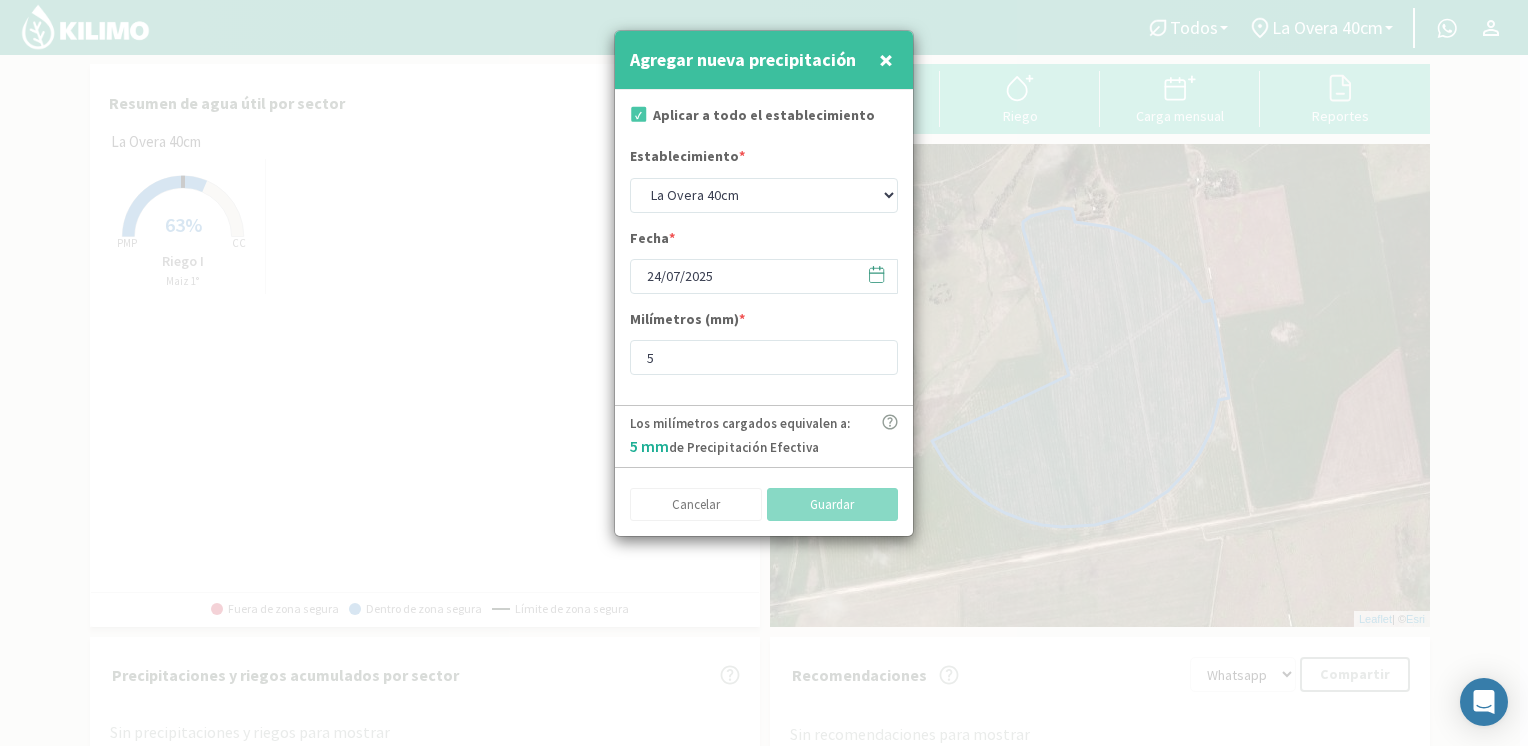 type 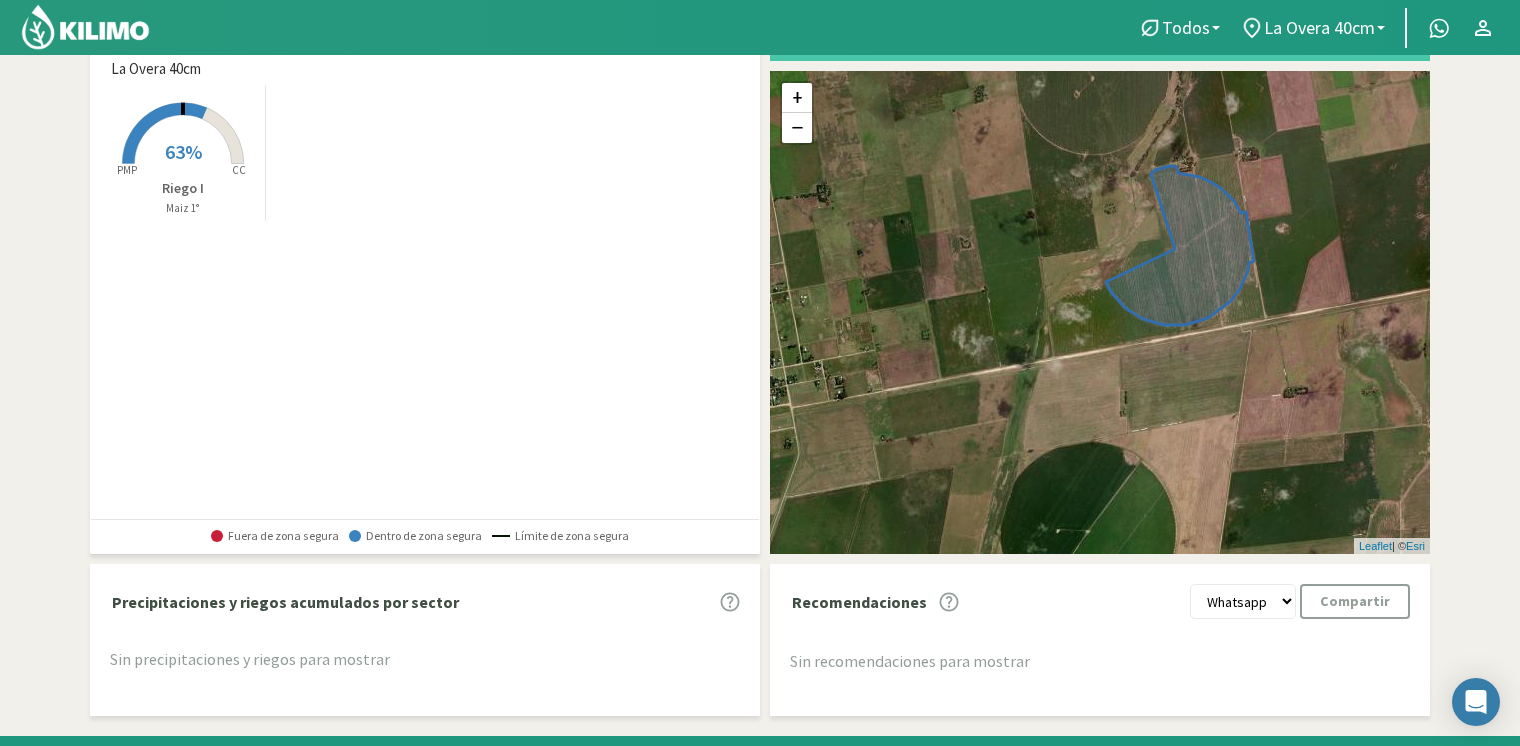 scroll, scrollTop: 0, scrollLeft: 0, axis: both 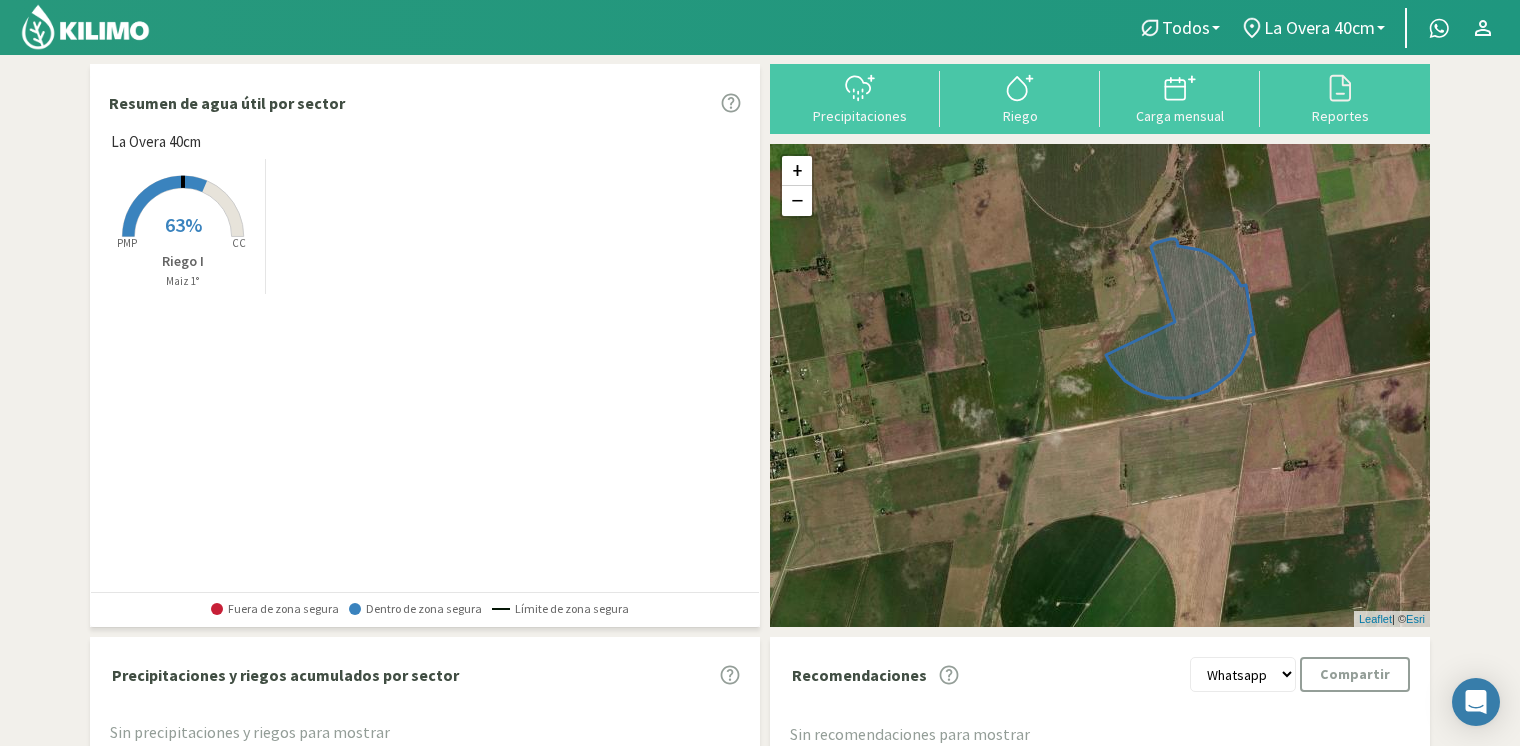 click 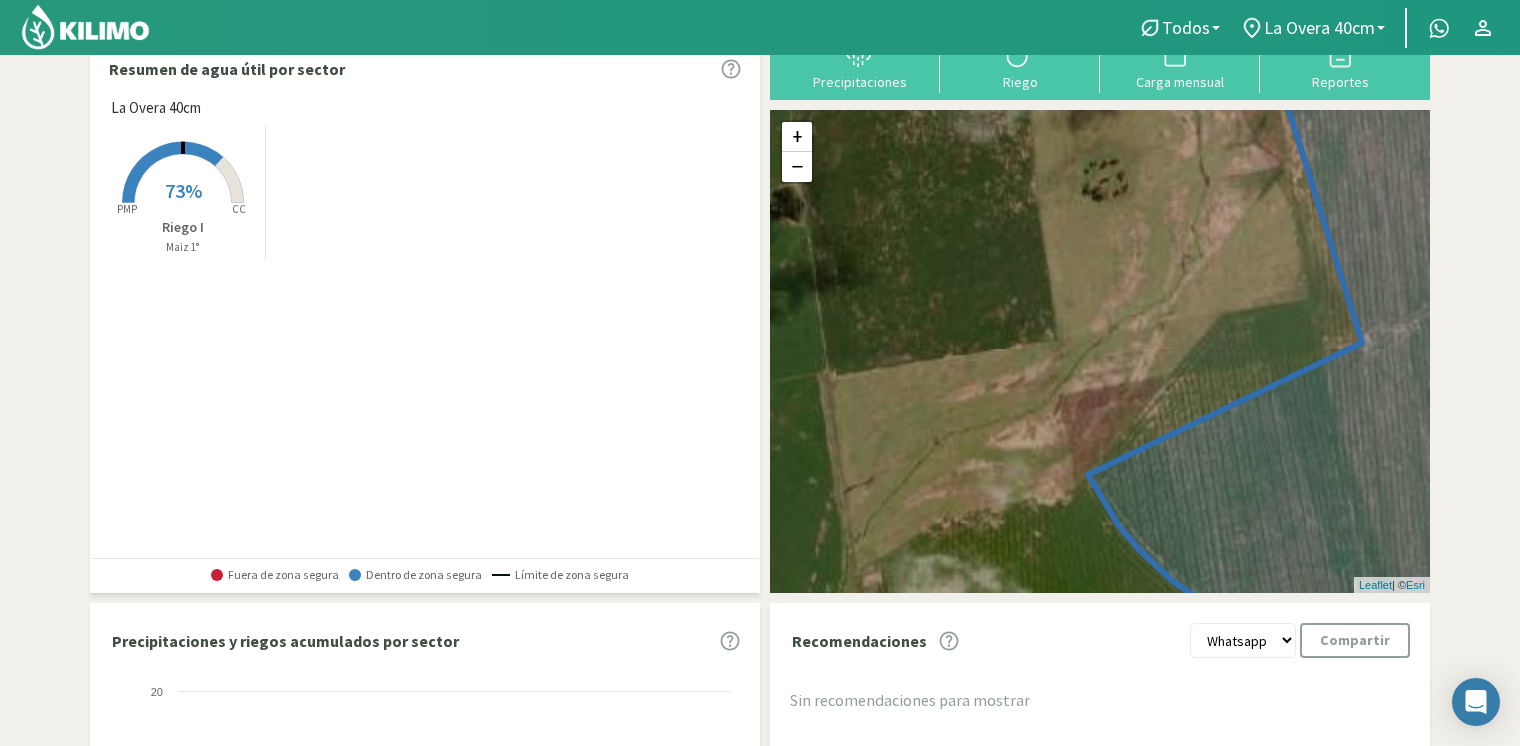 scroll, scrollTop: 0, scrollLeft: 0, axis: both 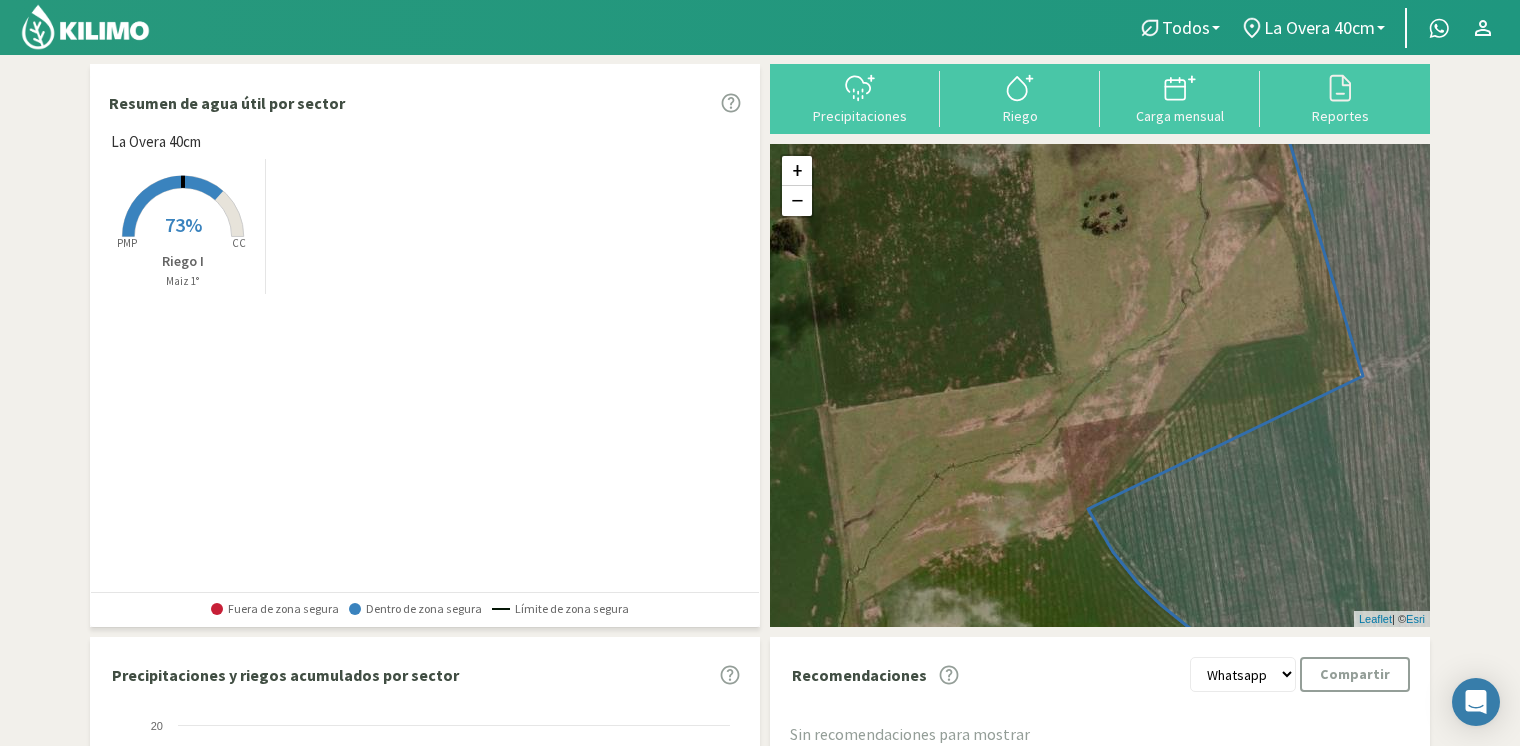 click 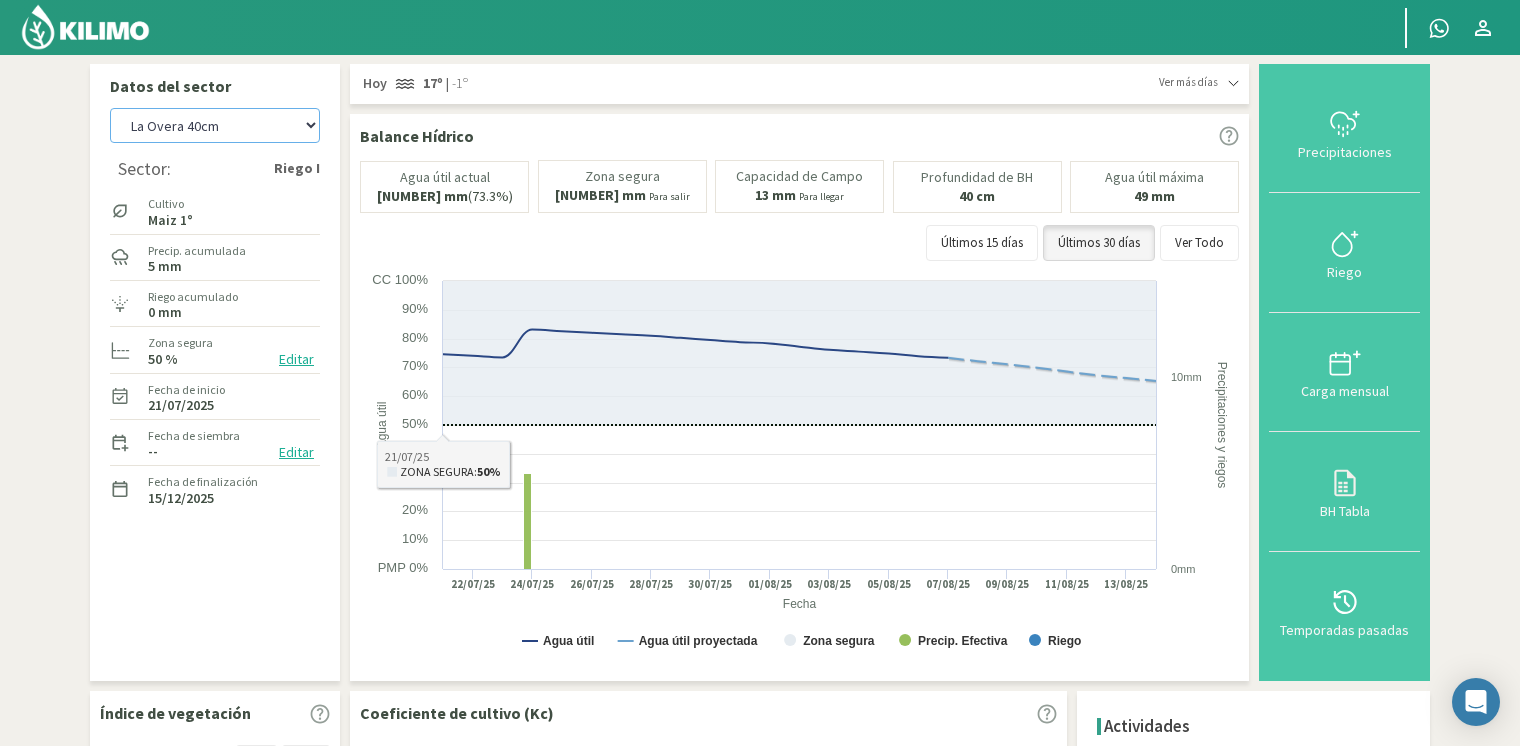 click on "[NAME] [NAME] [SIZE] [SECTOR] [SECTOR] ([SIZE]) [SECTOR] ([SIZE]) [SECTOR] [SECTOR] [SIZE] [SECTOR] [SECTOR] ([SIZE])" 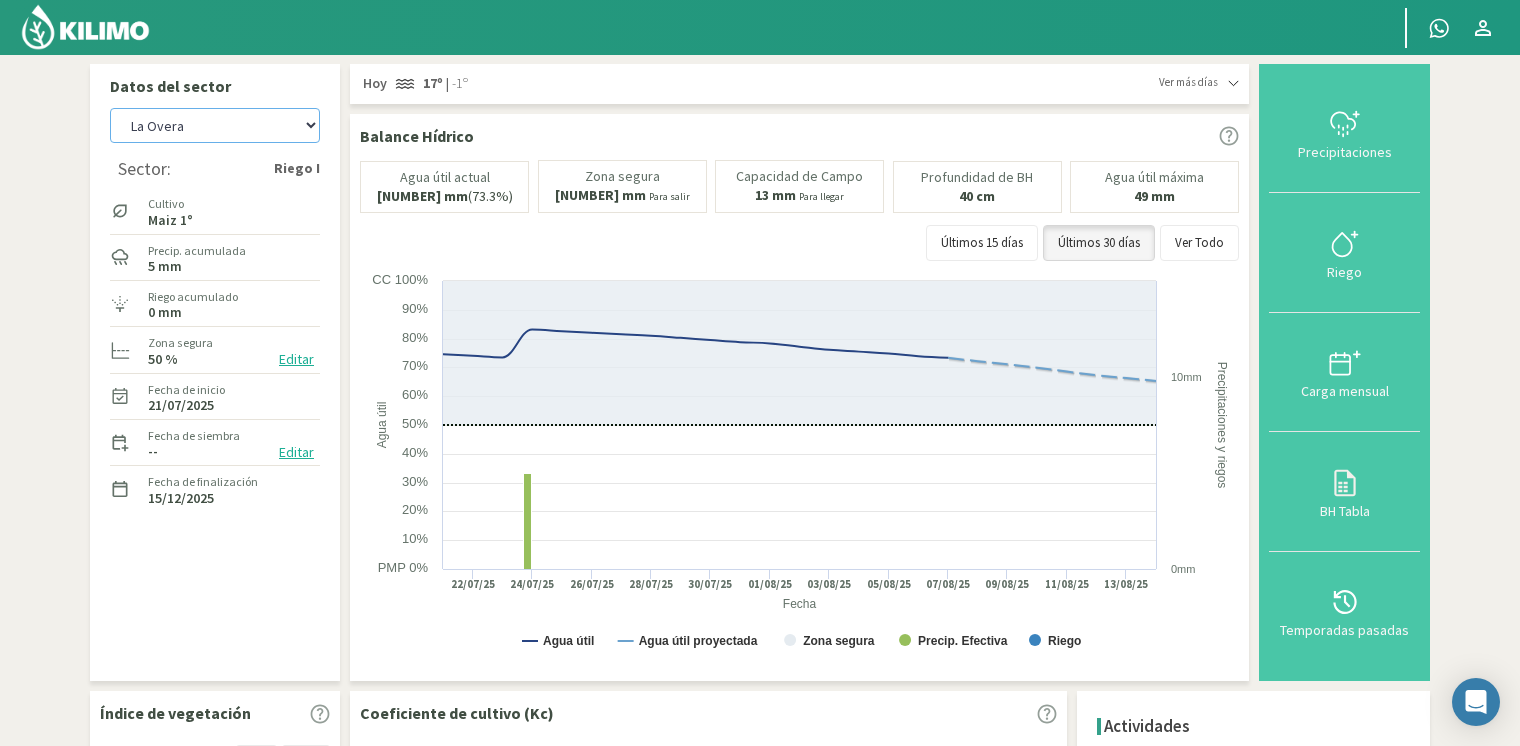 click on "[NAME] [NAME] [SIZE] [SECTOR] [SECTOR] ([SIZE]) [SECTOR] ([SIZE]) [SECTOR] [SECTOR] [SIZE] [SECTOR] [SECTOR] ([SIZE])" 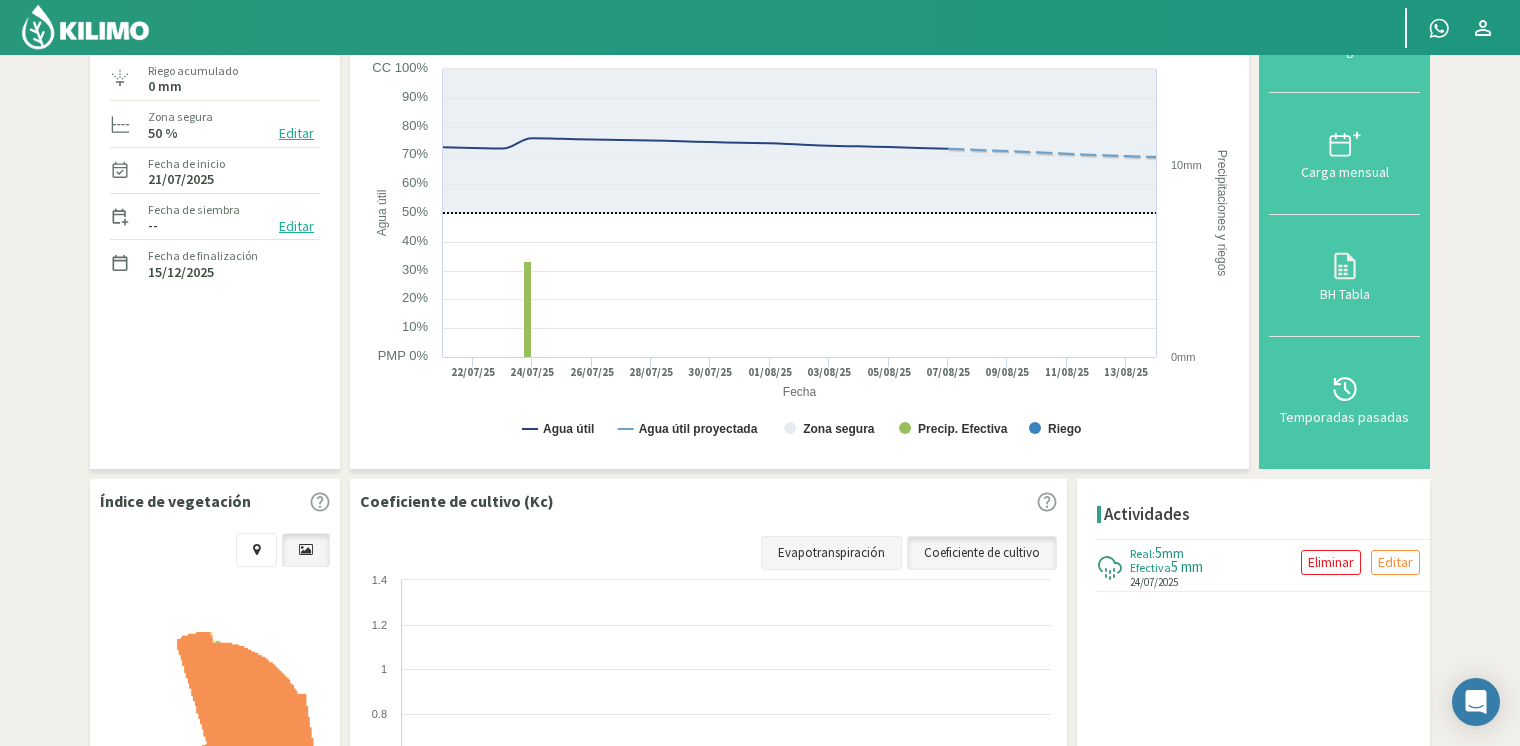 scroll, scrollTop: 0, scrollLeft: 0, axis: both 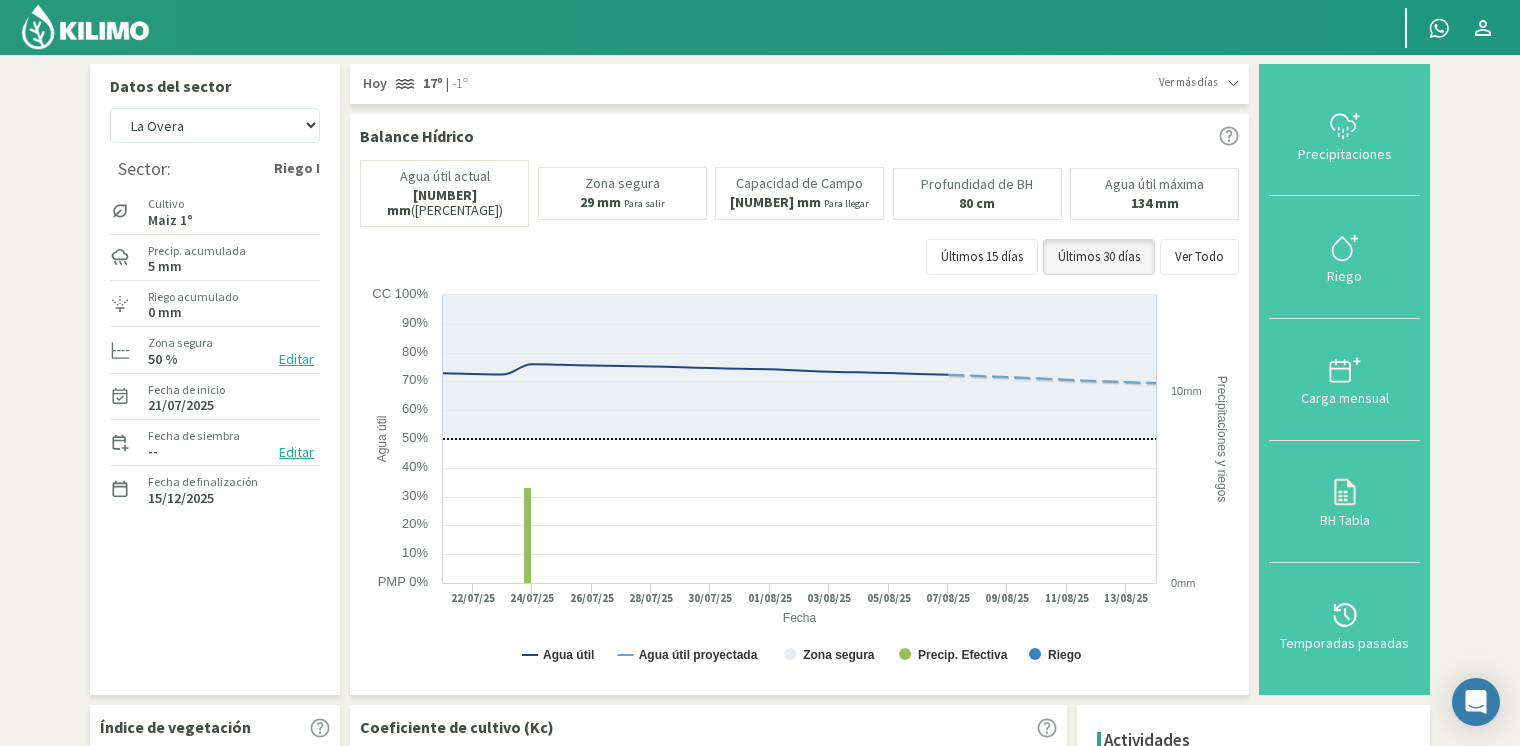 click on "Cultivo" 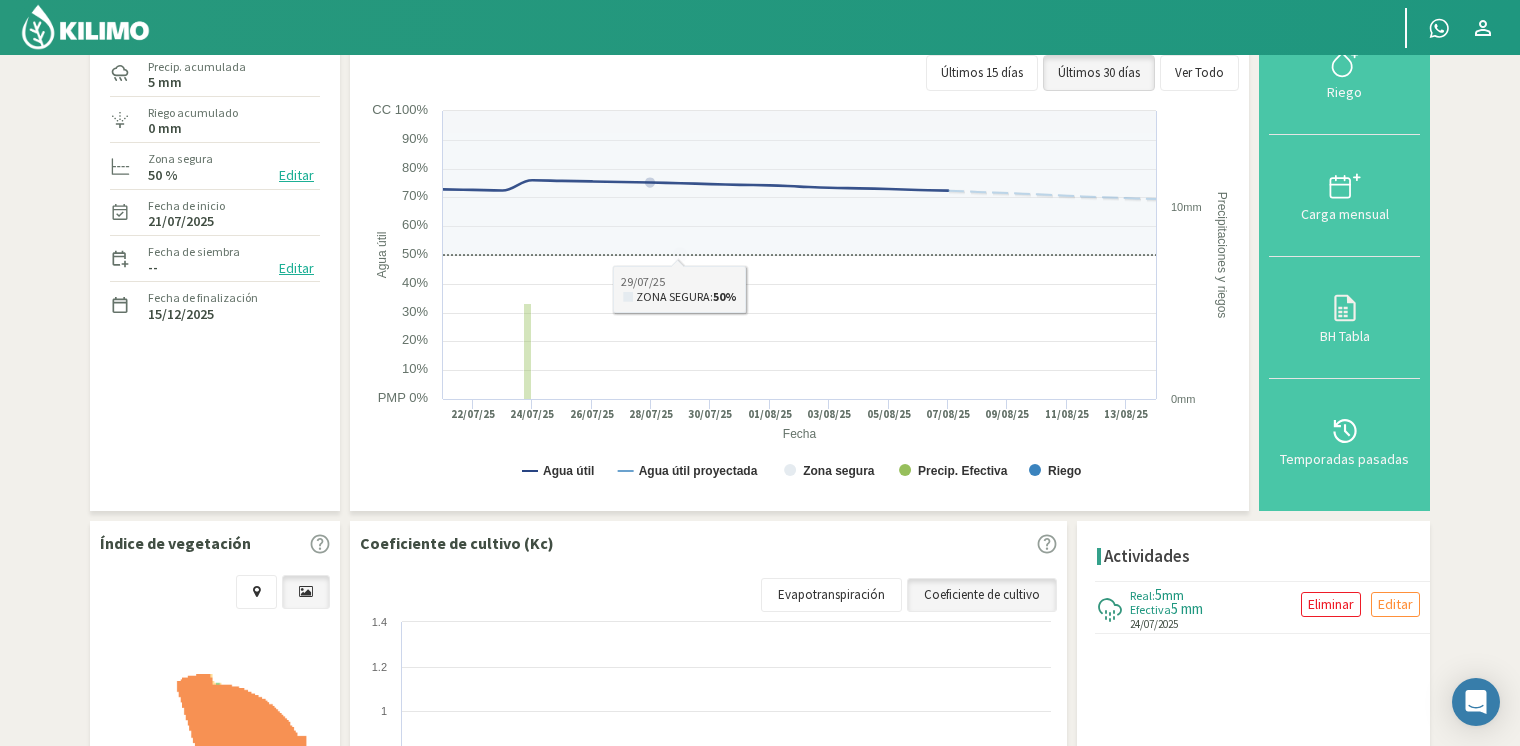 scroll, scrollTop: 0, scrollLeft: 0, axis: both 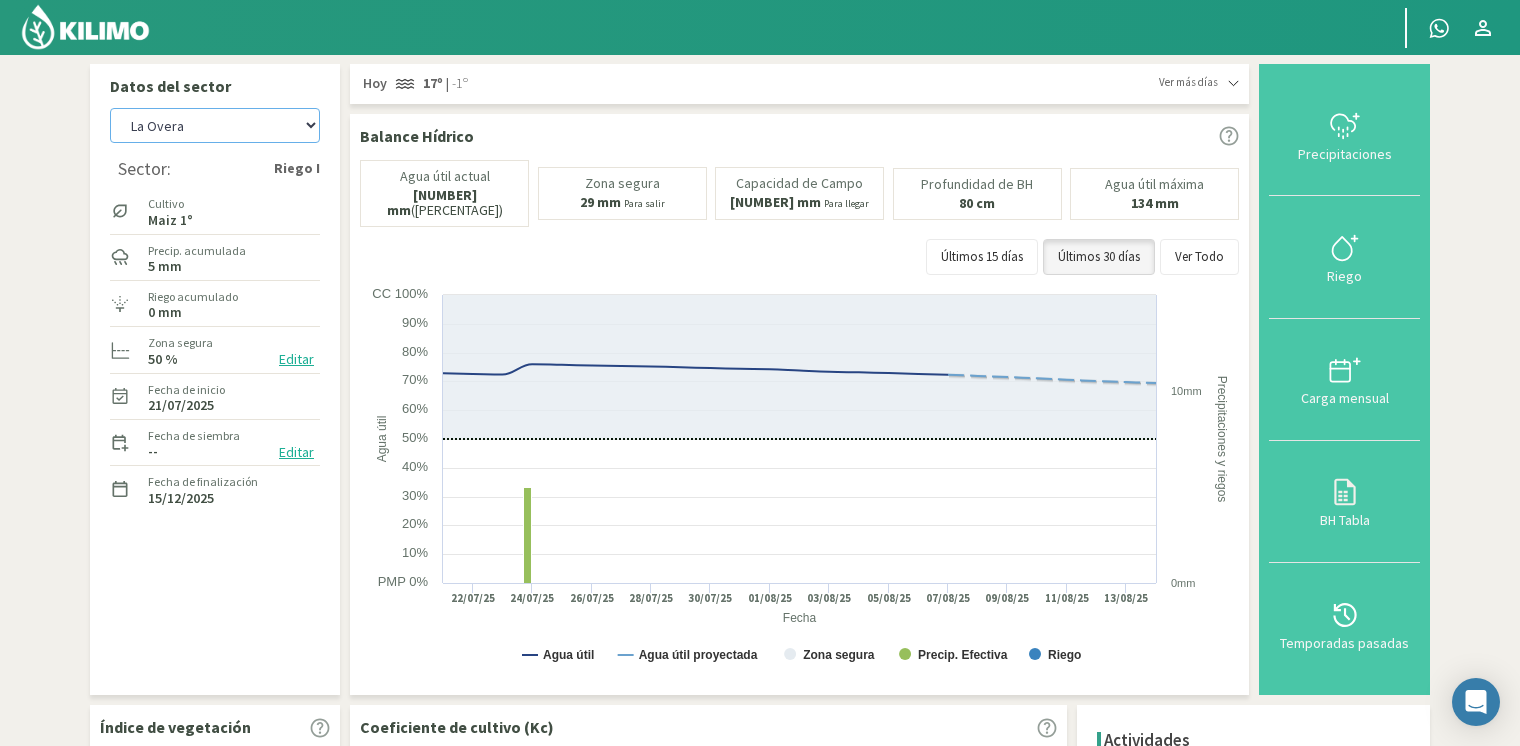 click on "[NAME] [NAME] [SIZE] [SECTOR] [SECTOR] ([SIZE]) [SECTOR] ([SIZE]) [SECTOR] [SECTOR] [SIZE] [SECTOR] [SECTOR] ([SIZE])" 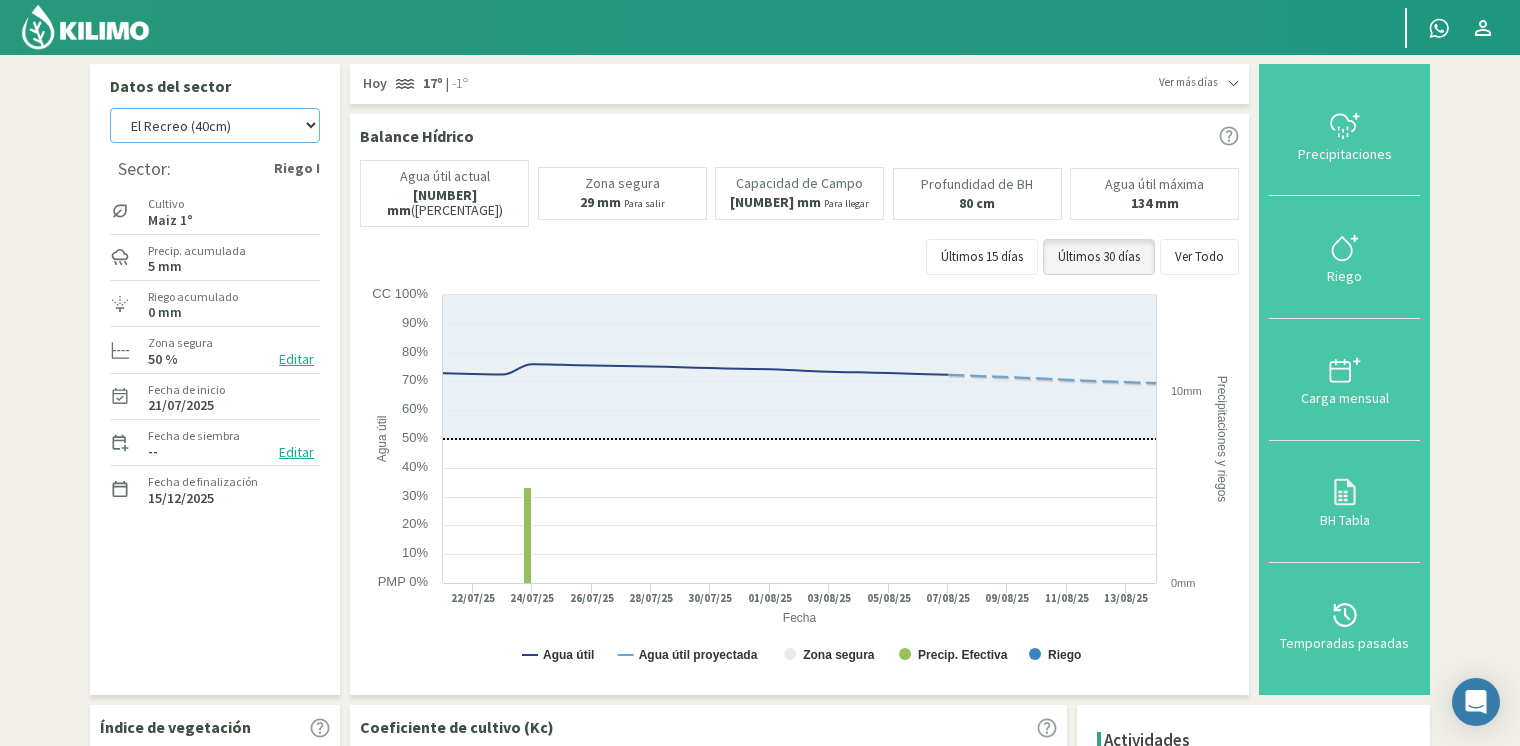 click on "[NAME] [NAME] [SIZE] [SECTOR] [SECTOR] ([SIZE]) [SECTOR] ([SIZE]) [SECTOR] [SECTOR] [SIZE] [SECTOR] [SECTOR] ([SIZE])" 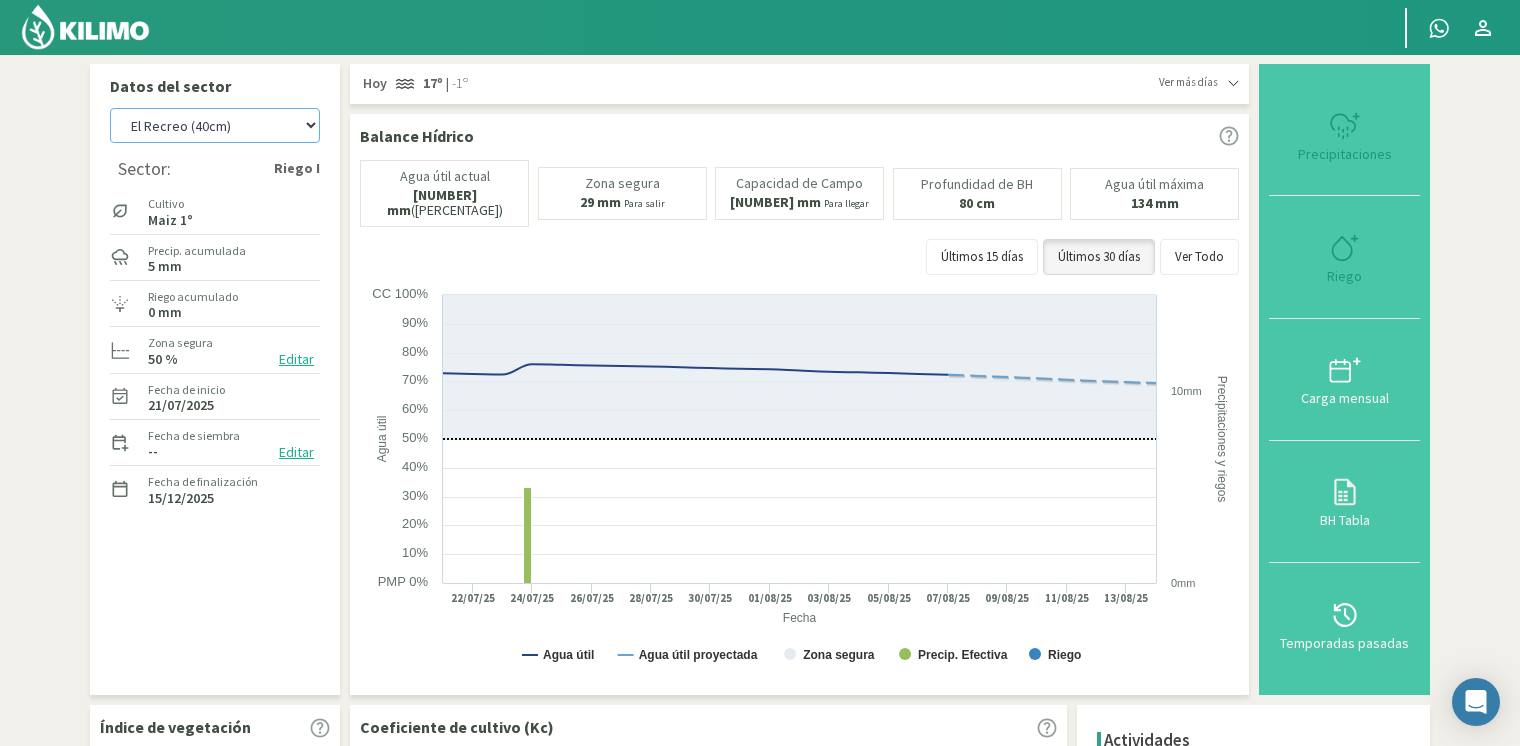 select on "23: Object" 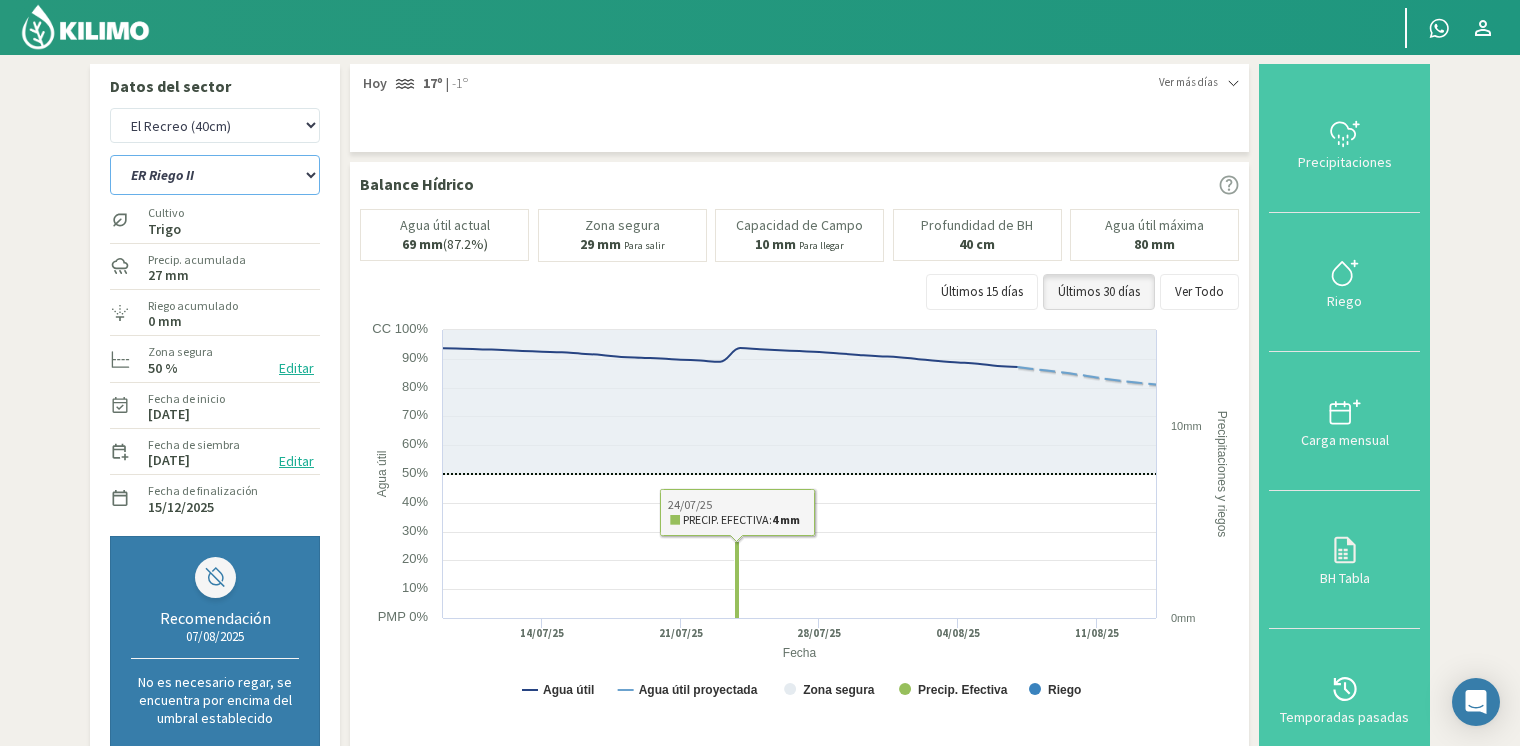 click on "ER Riego II   Riego C" 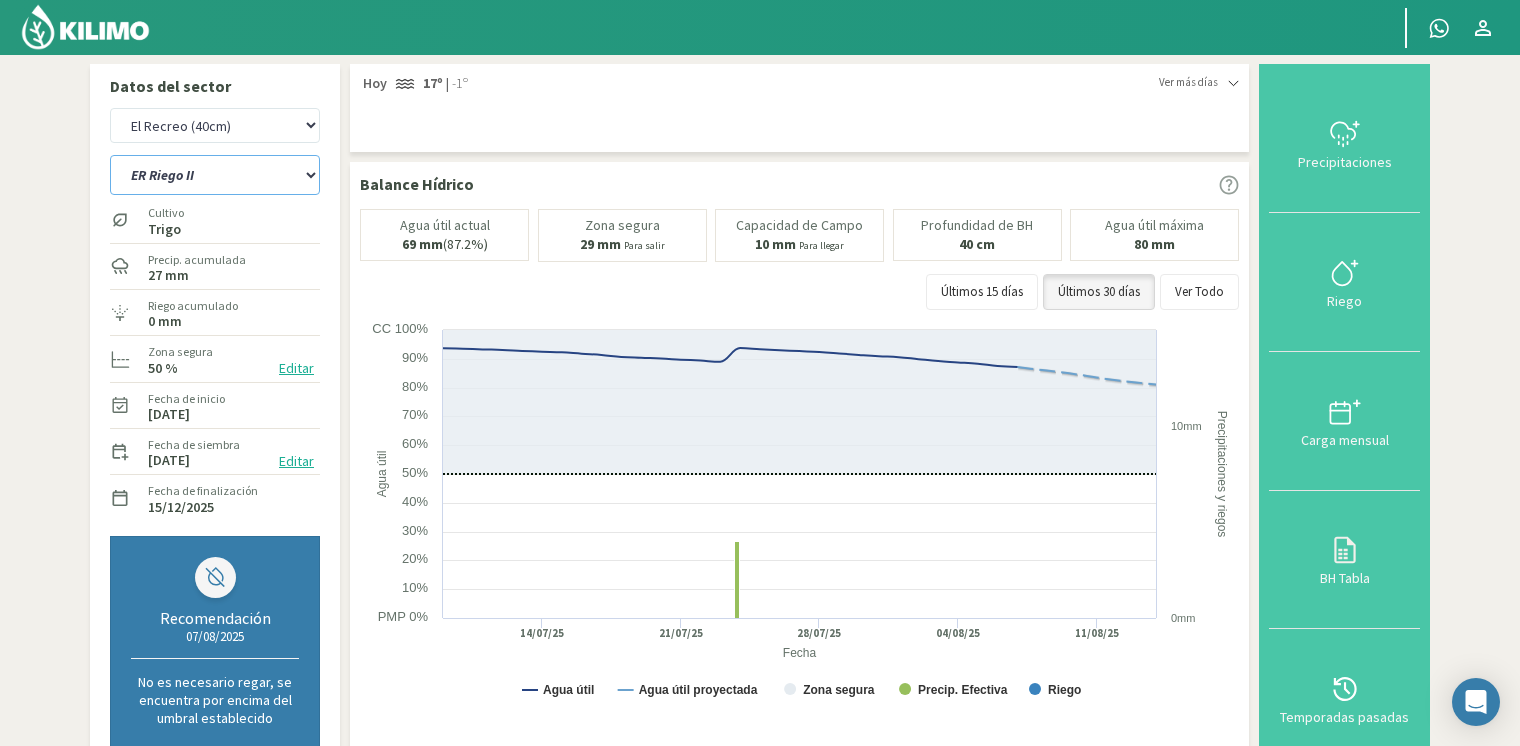 select on "1: Object" 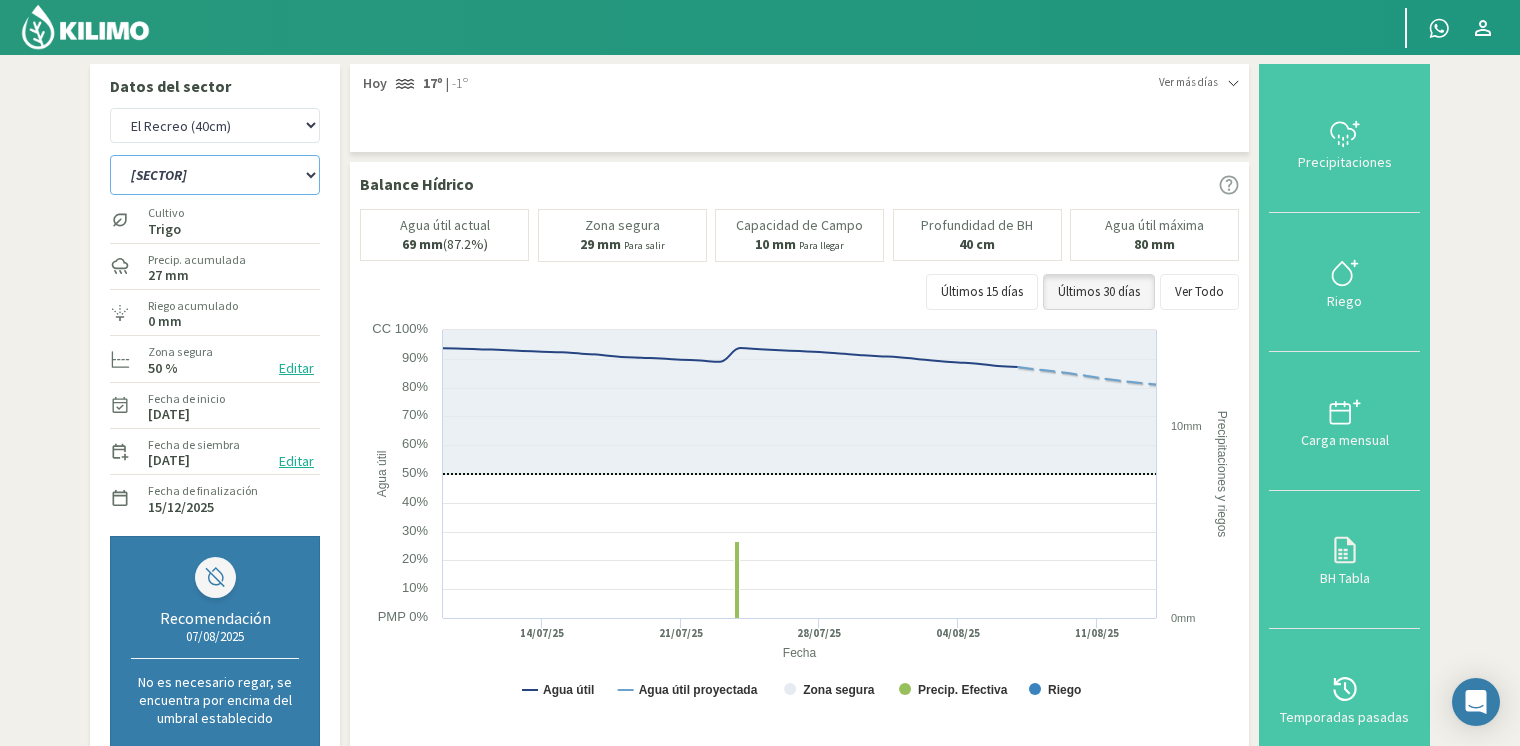 click on "ER Riego II   Riego C" 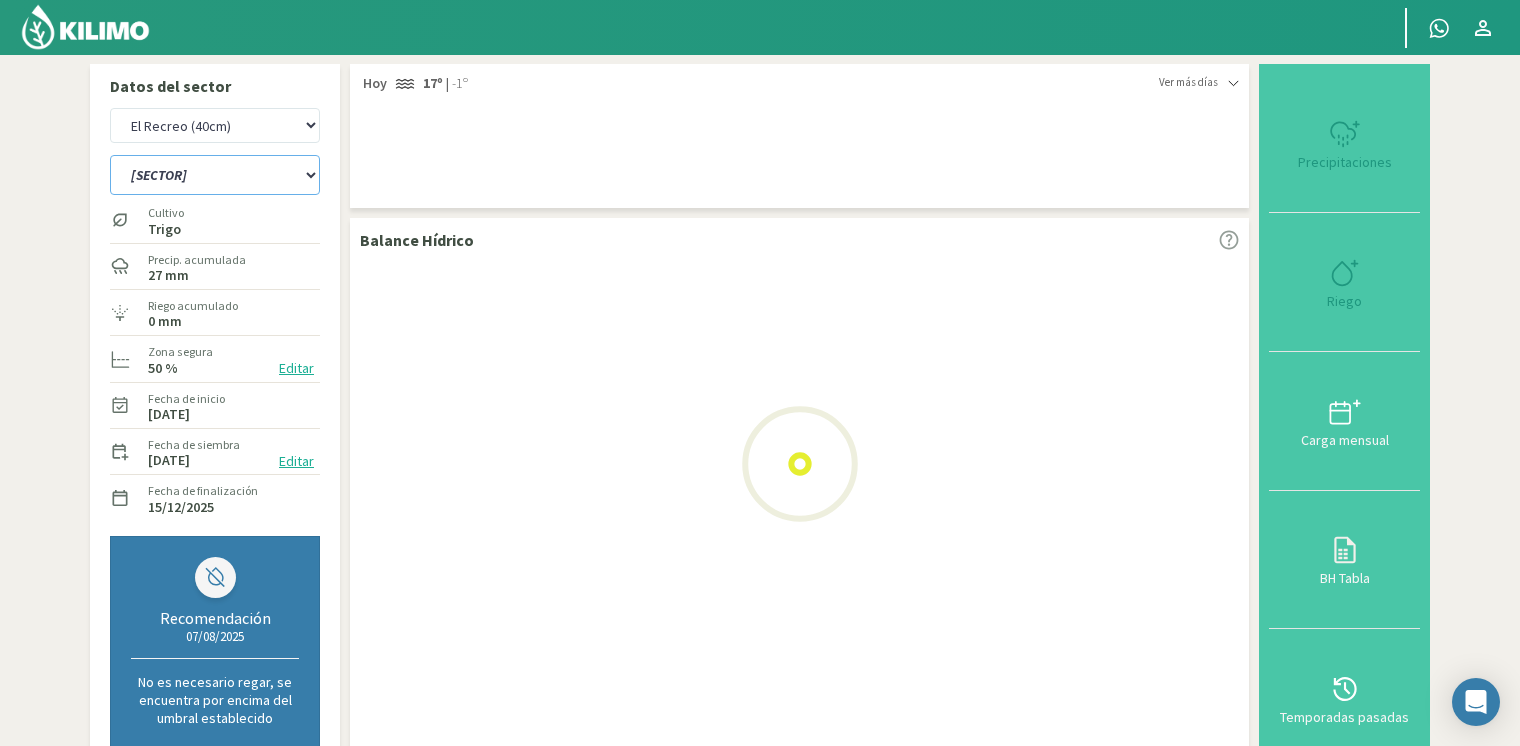 select on "33: Object" 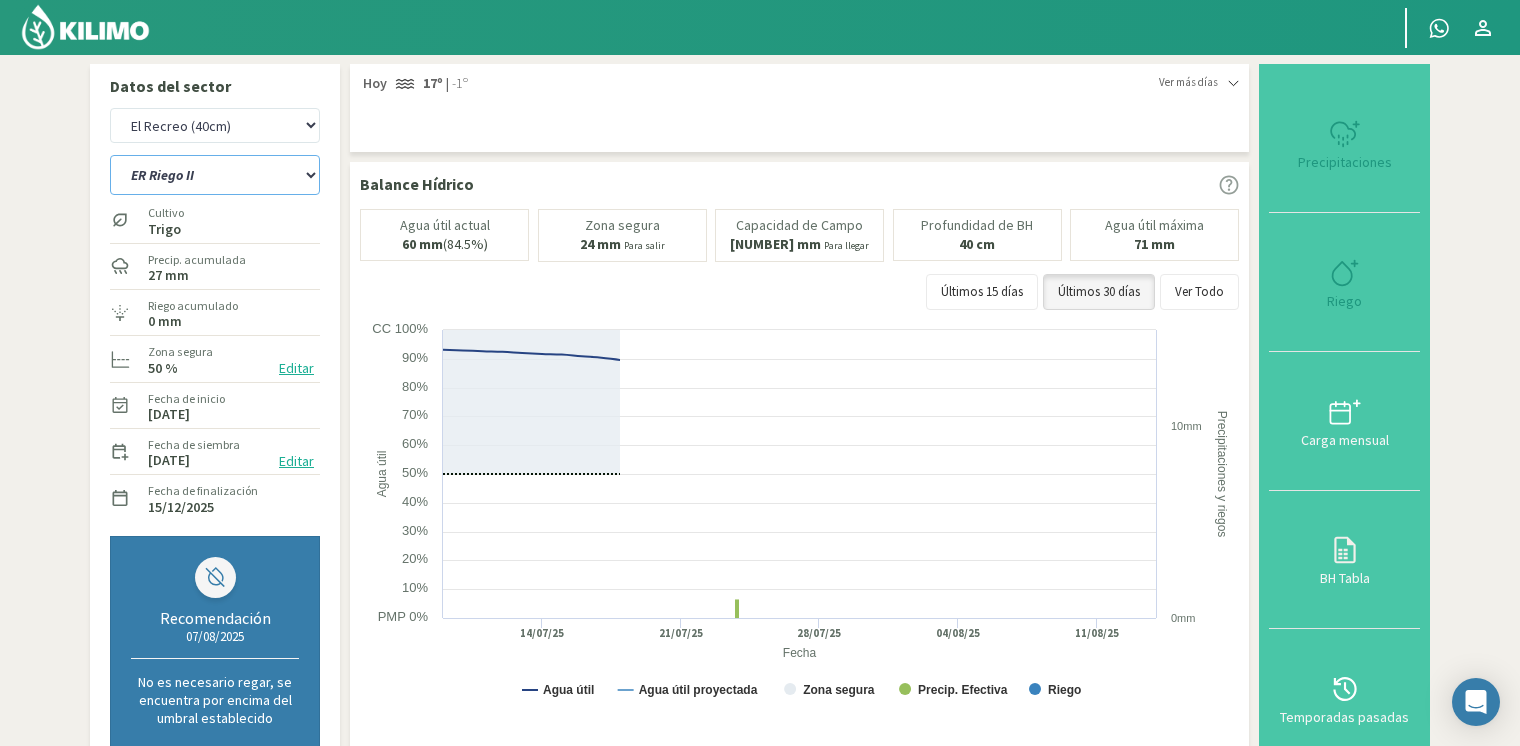 select on "3: Object" 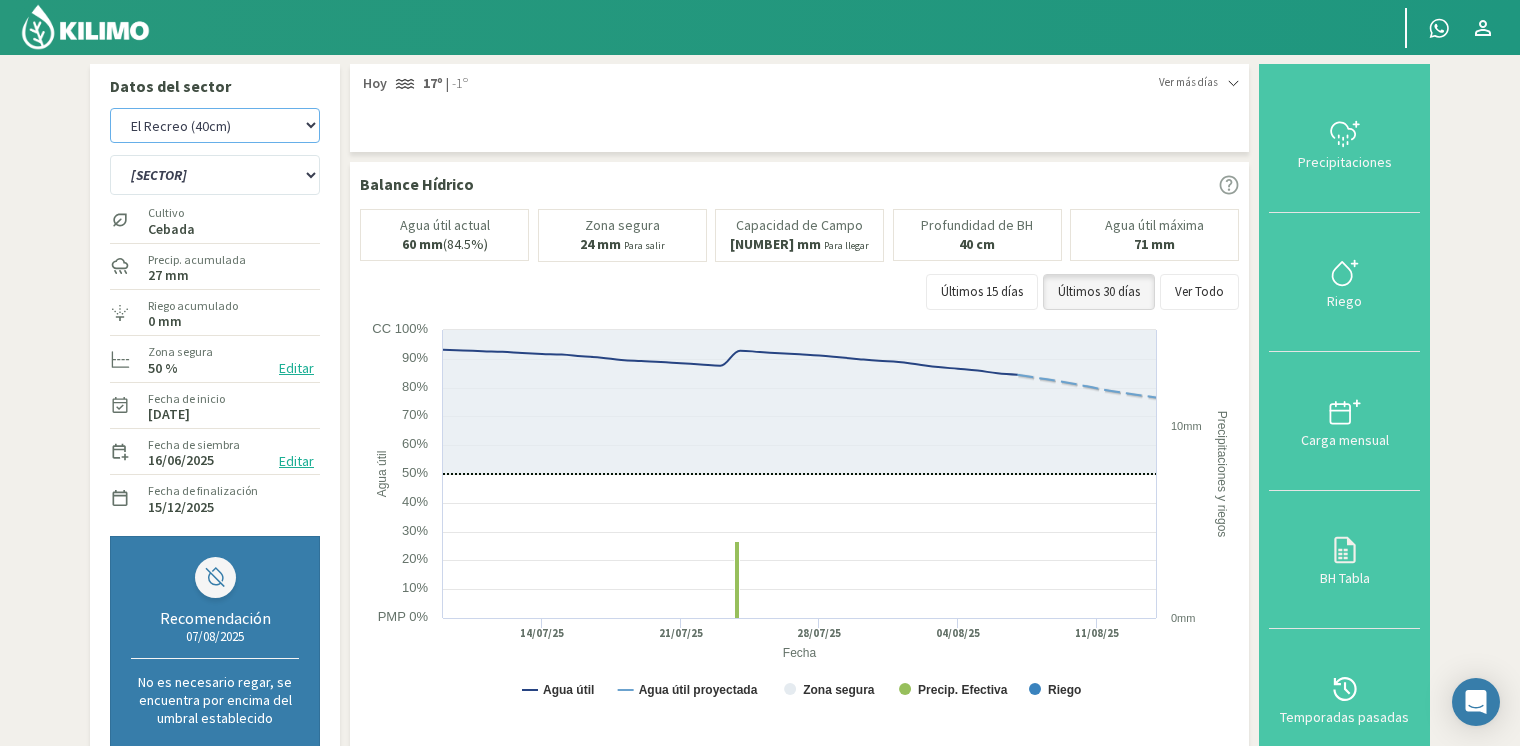 click on "[NAME] [NAME] [SIZE] [SECTOR] [SECTOR] ([SIZE]) [SECTOR] ([SIZE]) [SECTOR] [SECTOR] [SIZE] [SECTOR] [SECTOR] ([SIZE])" 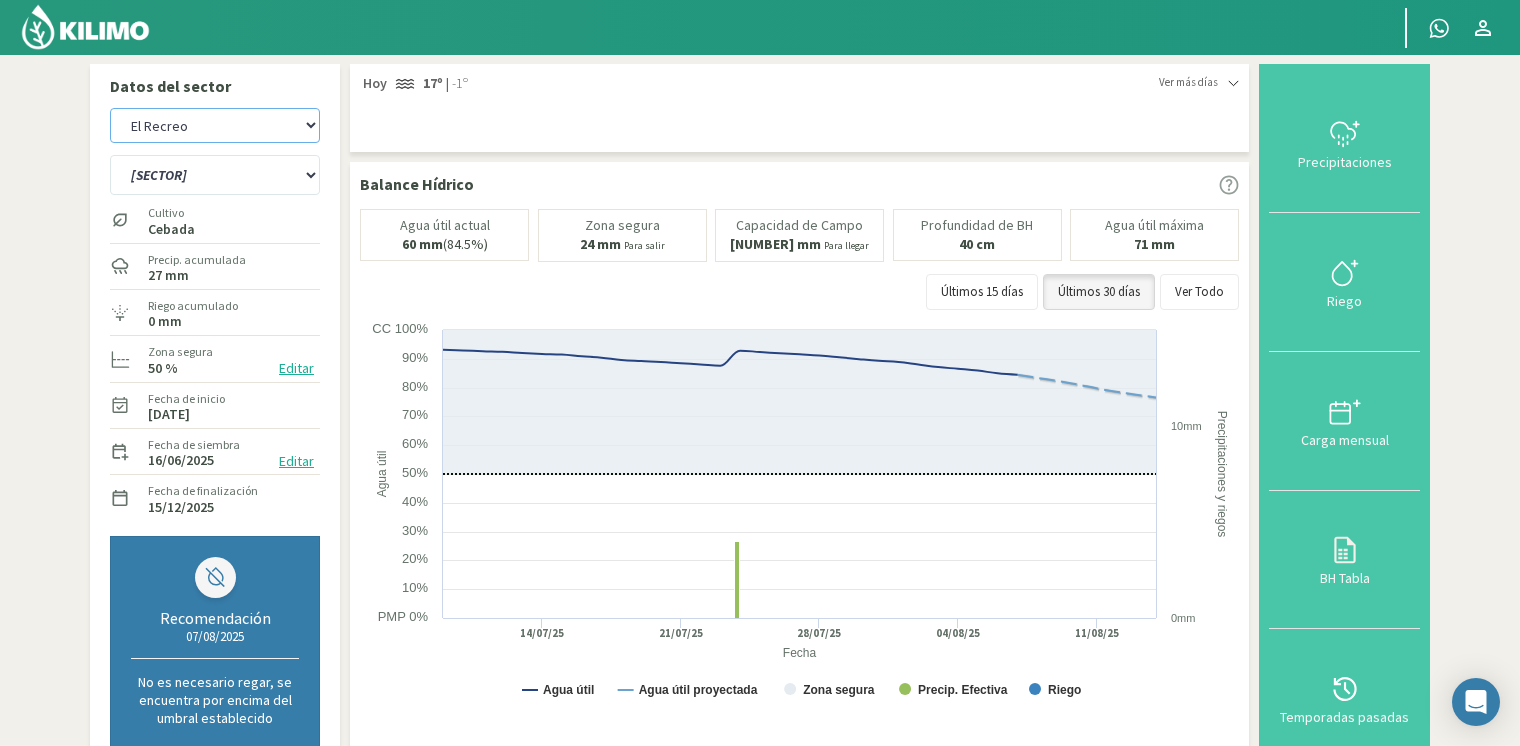 click on "[NAME] [NAME] [SIZE] [SECTOR] [SECTOR] ([SIZE]) [SECTOR] ([SIZE]) [SECTOR] [SECTOR] [SIZE] [SECTOR] [SECTOR] ([SIZE])" 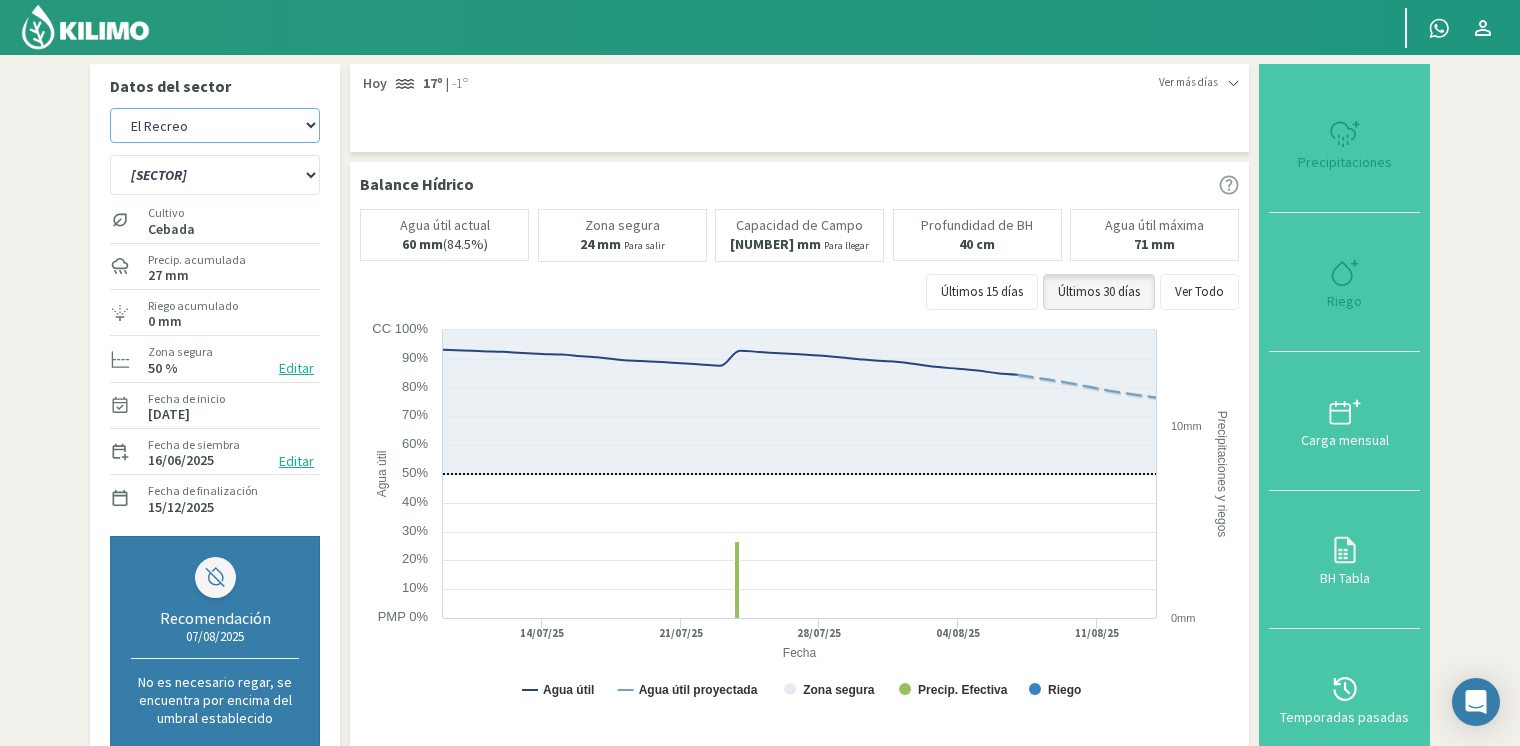 select on "42: Object" 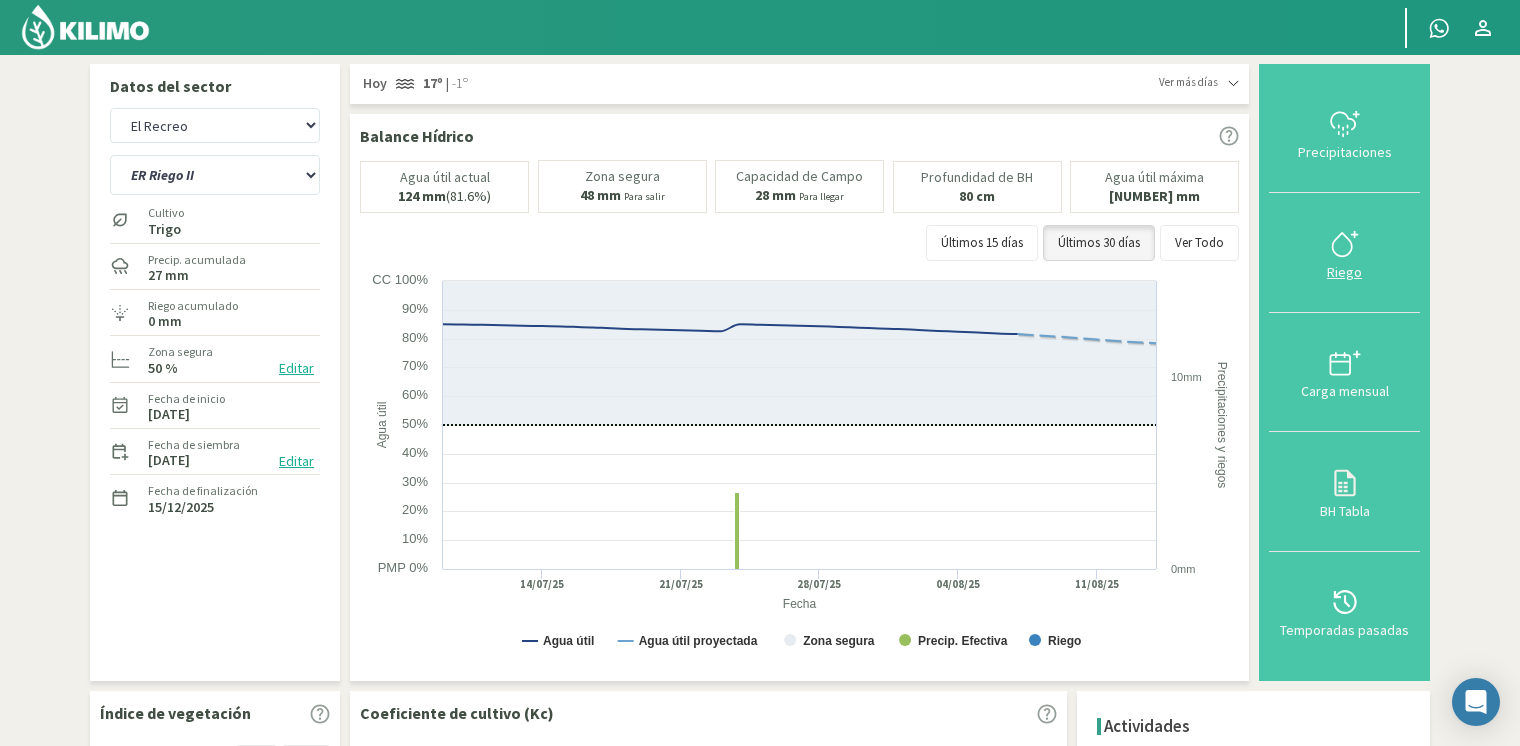 click 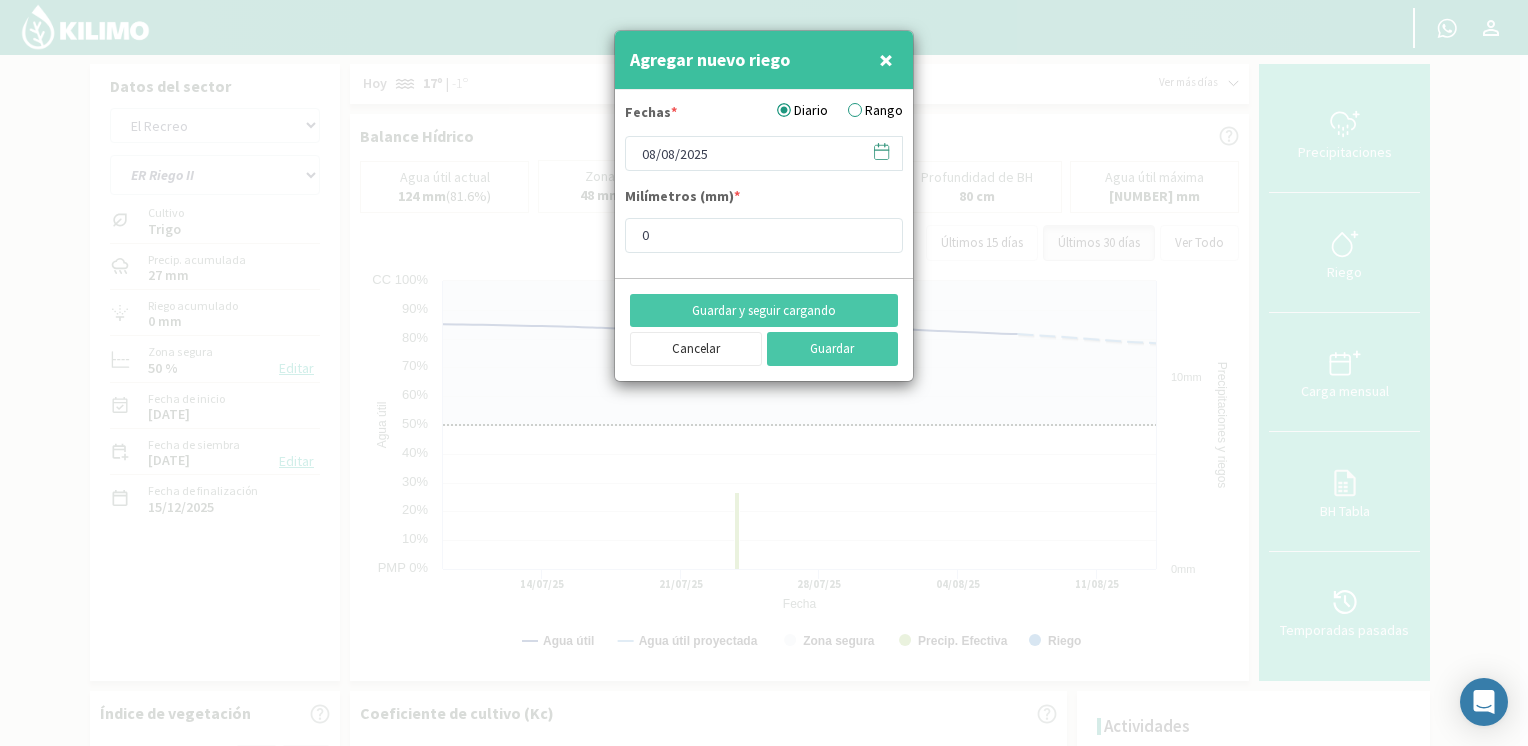 click 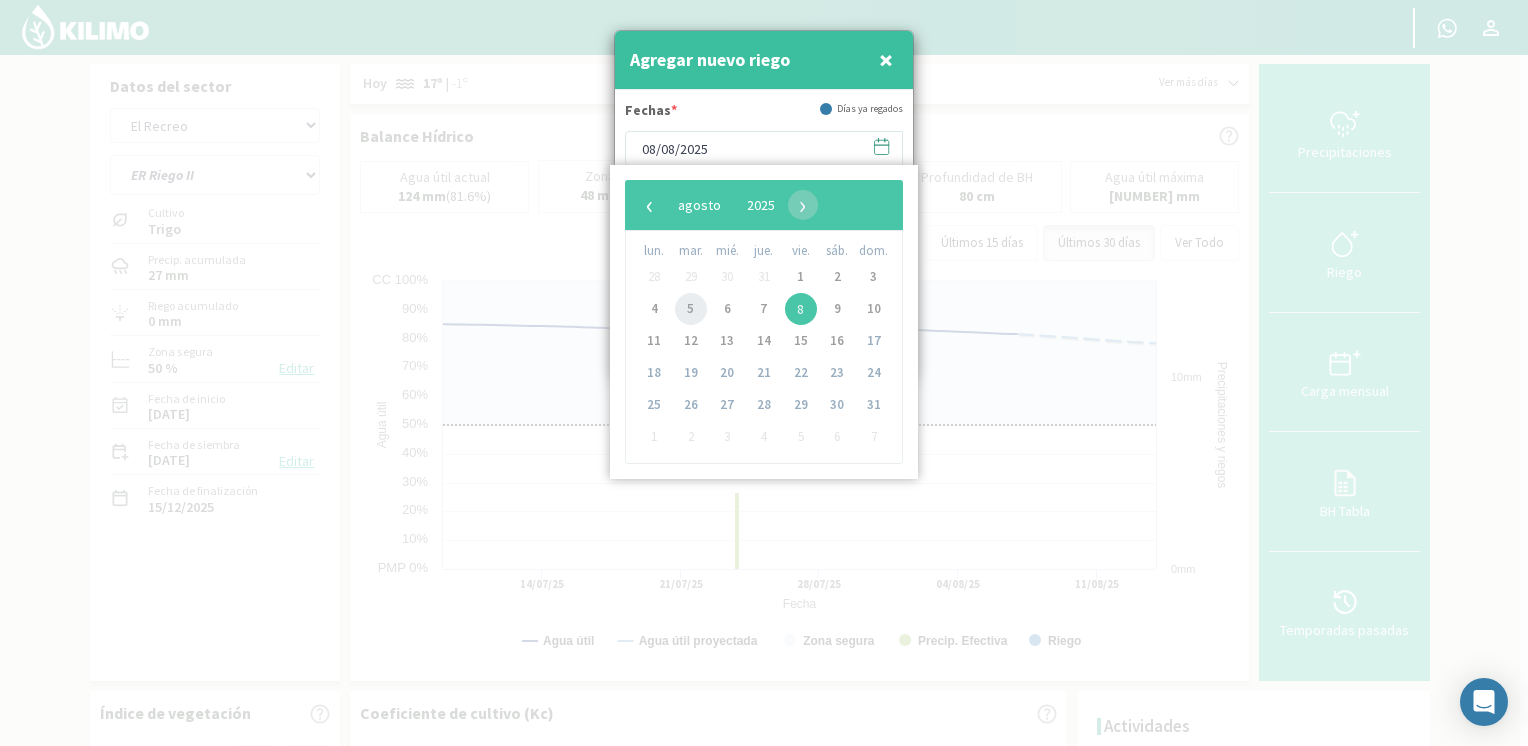 click on "5" 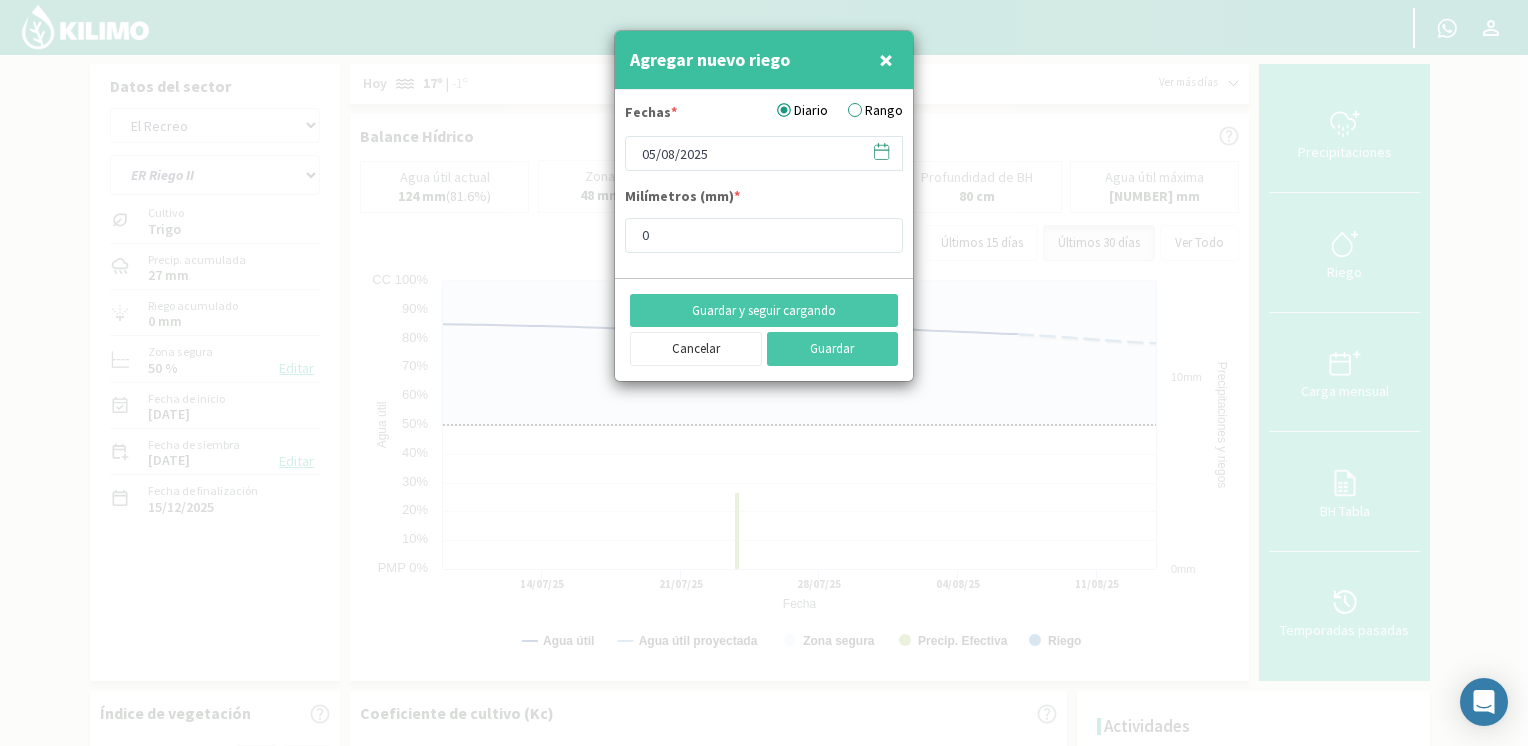 click on "Rango" at bounding box center (875, 110) 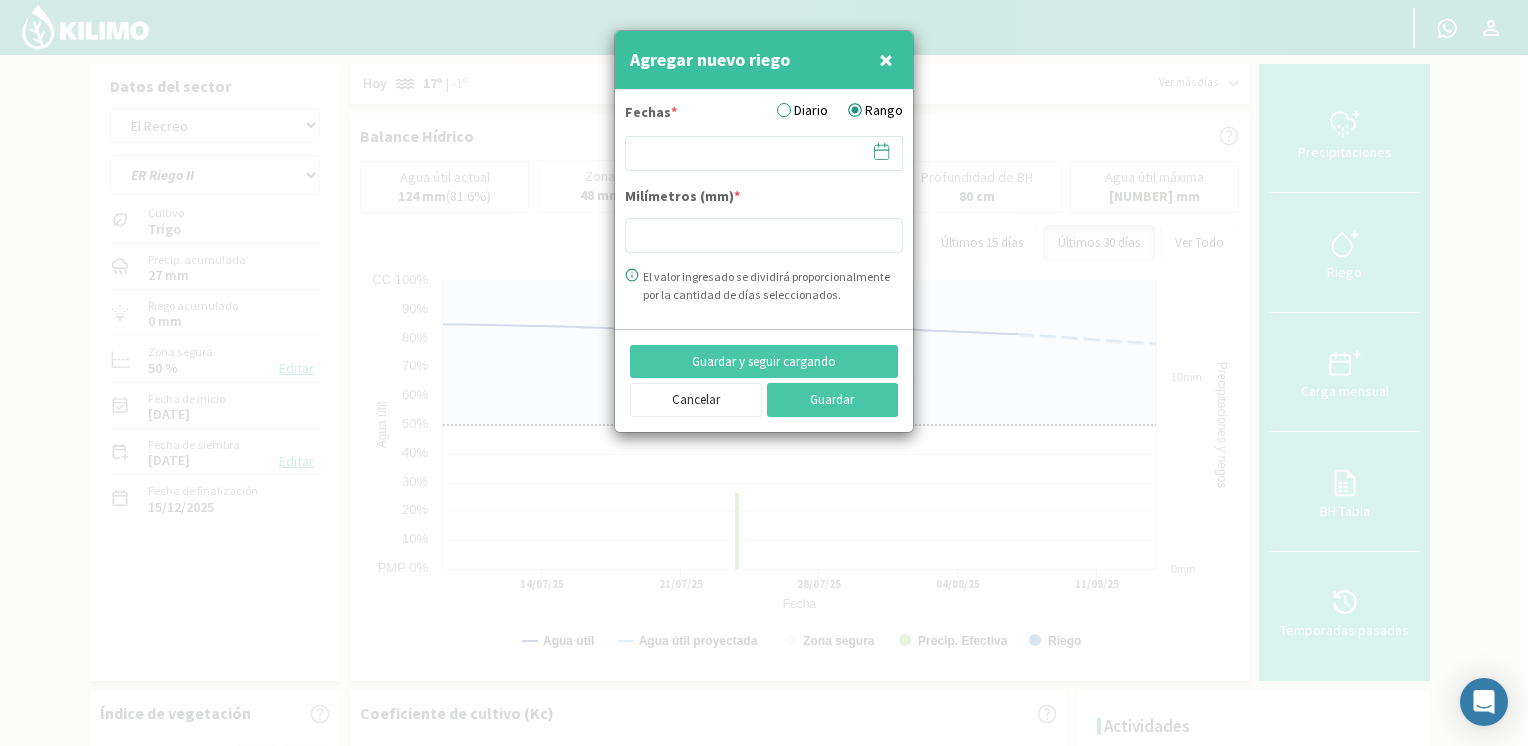 click 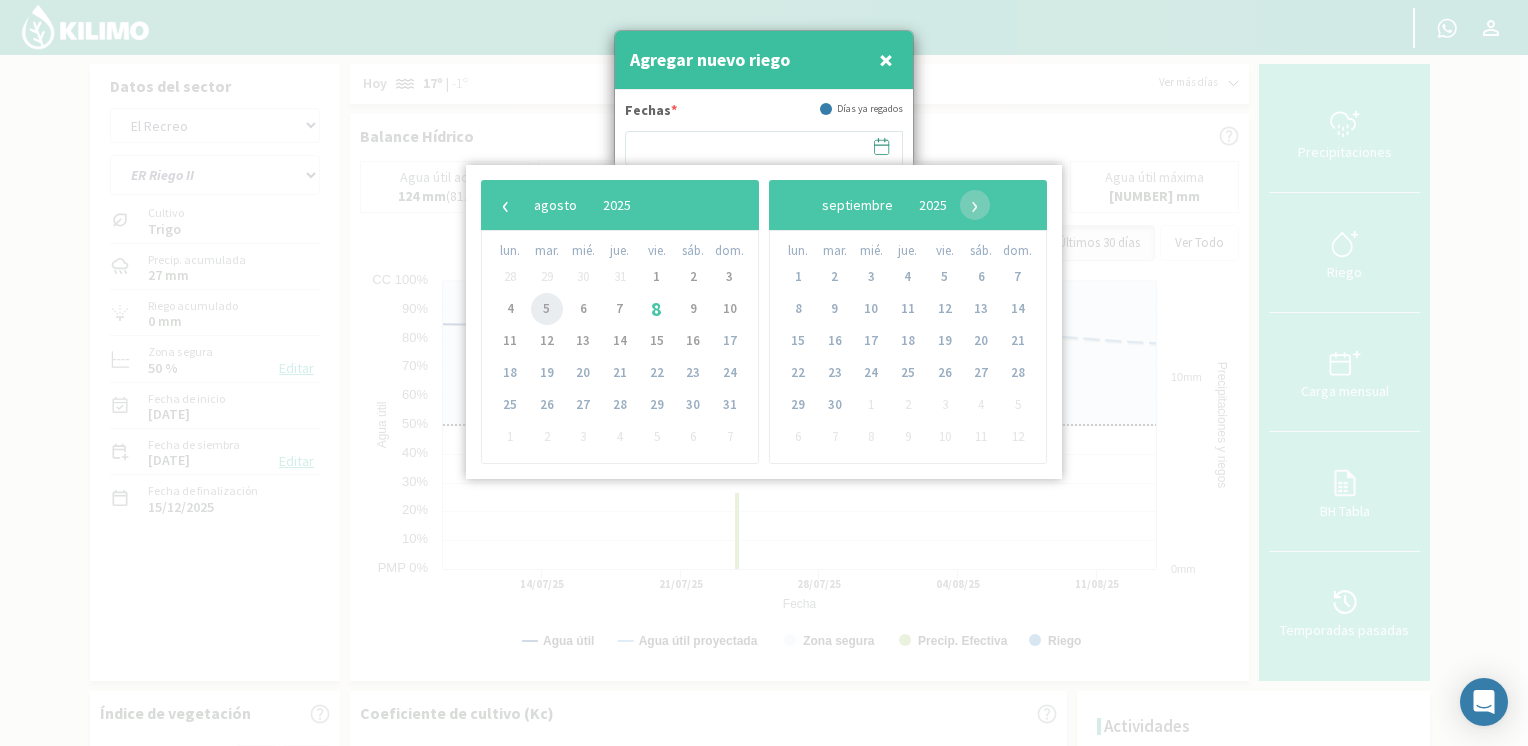 click on "5" 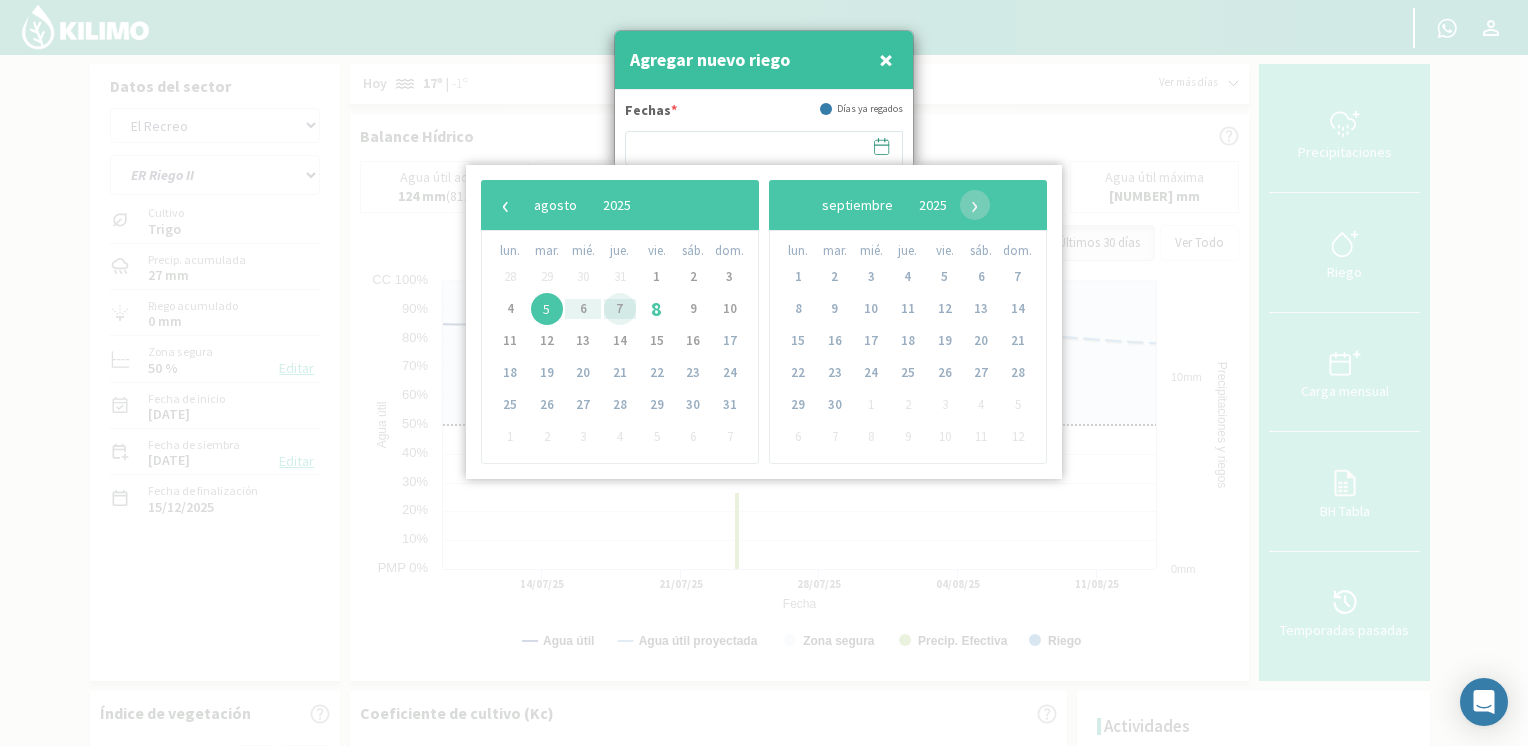 click on "7" 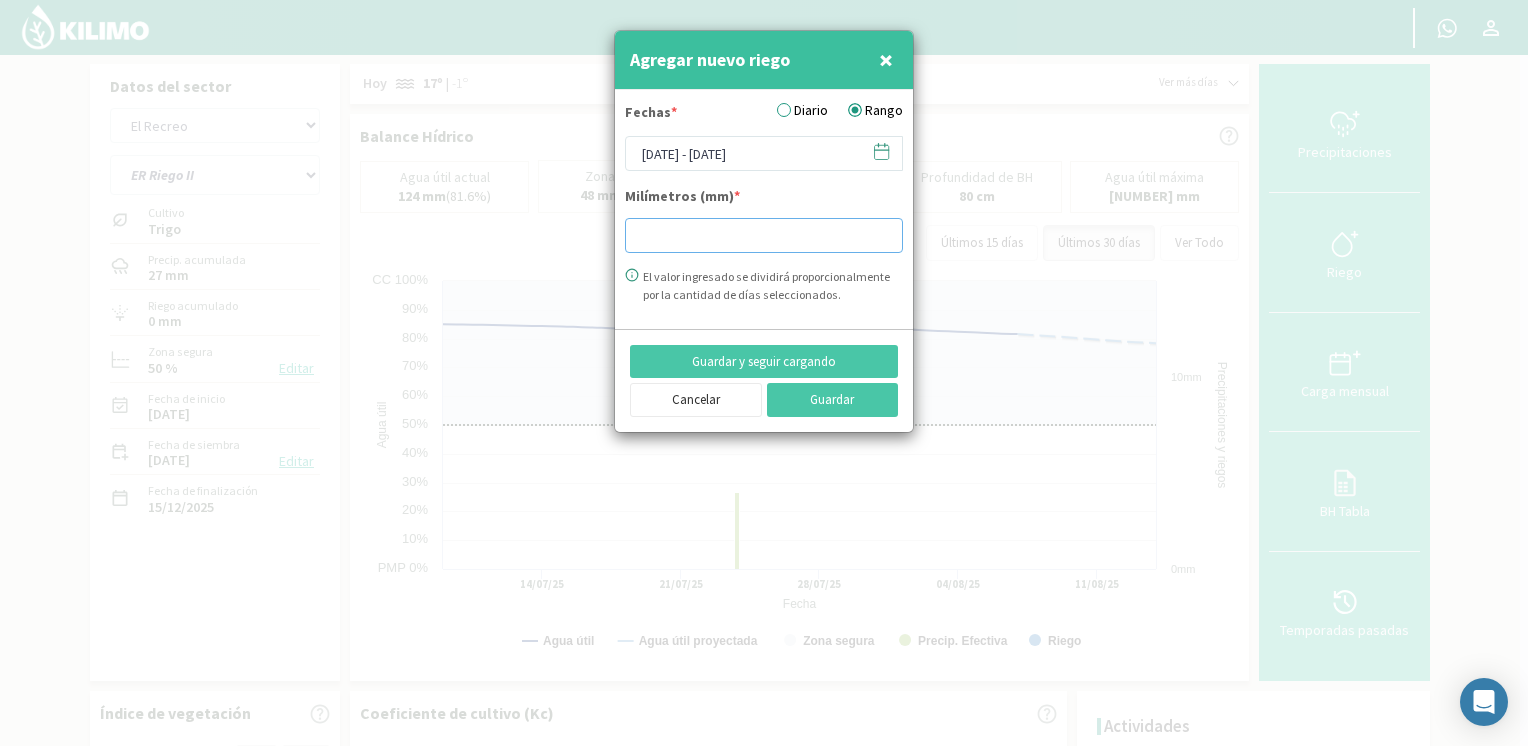 click at bounding box center (764, 235) 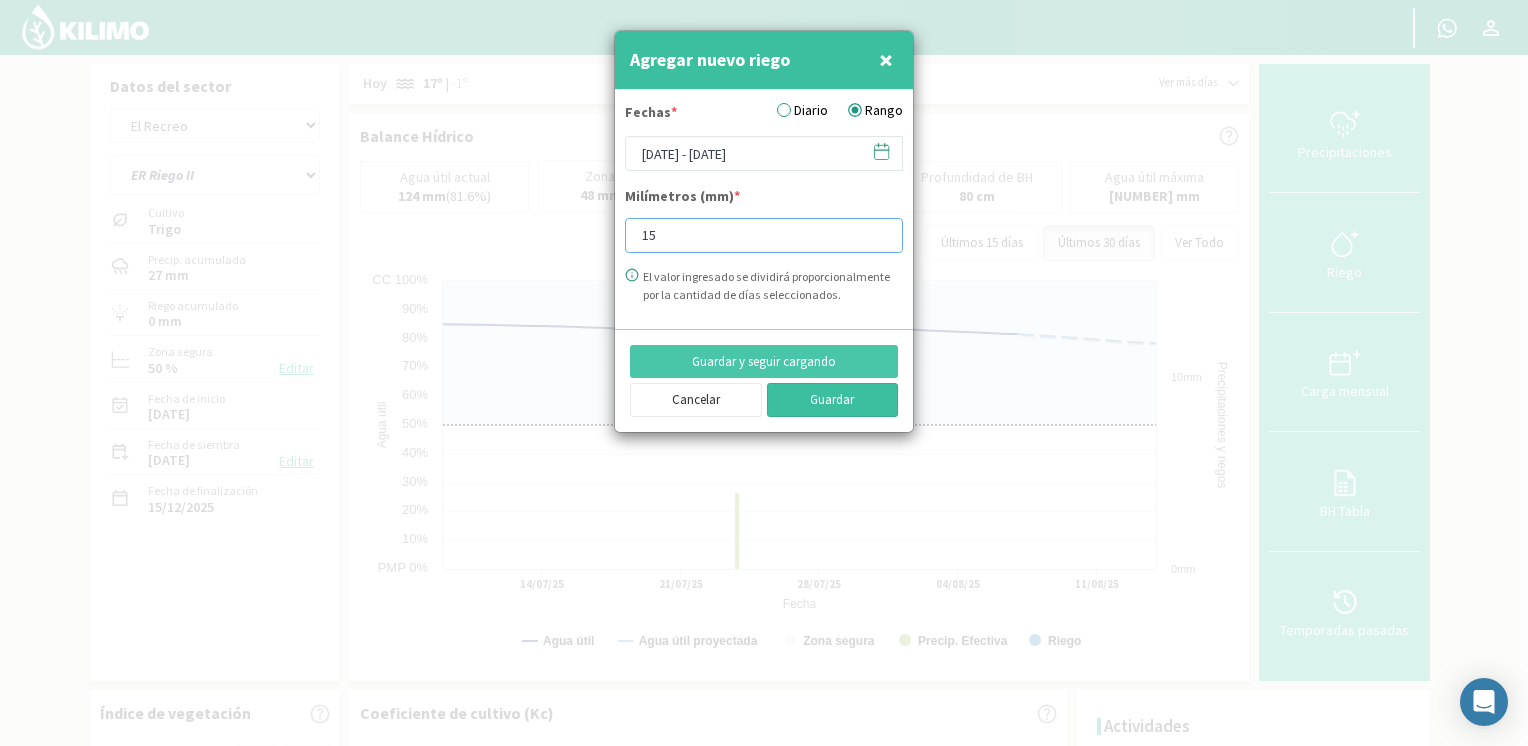 type on "15" 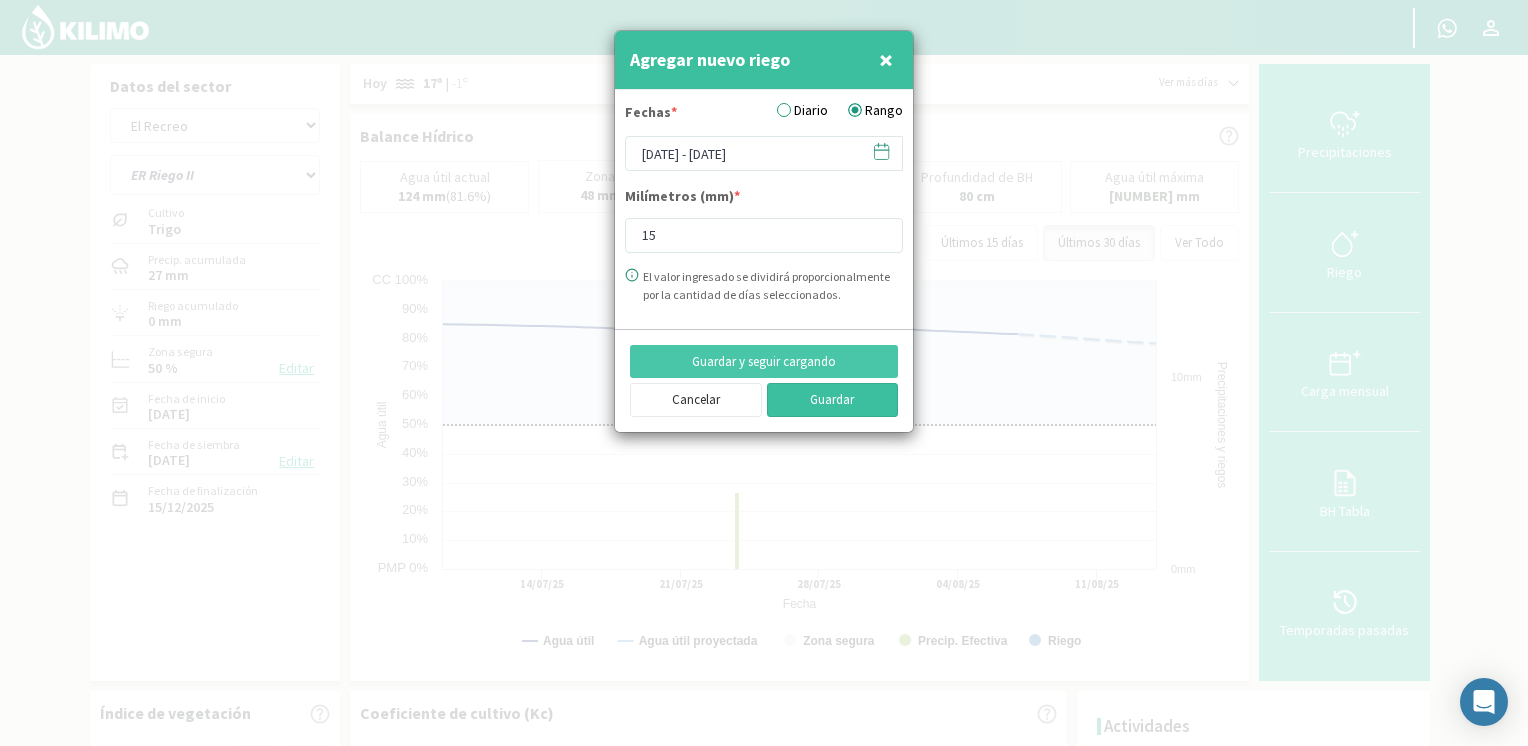 click on "Guardar" at bounding box center (833, 400) 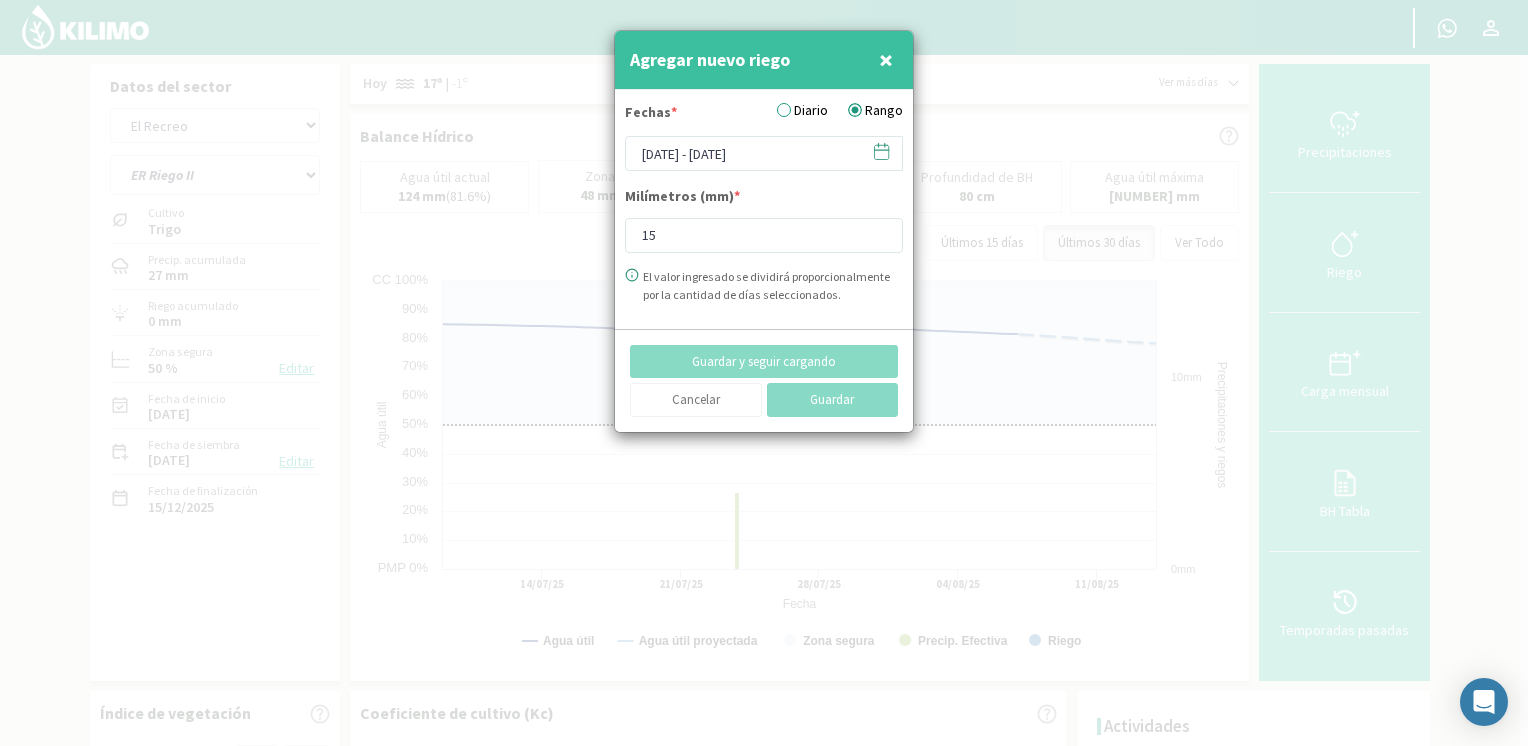 type 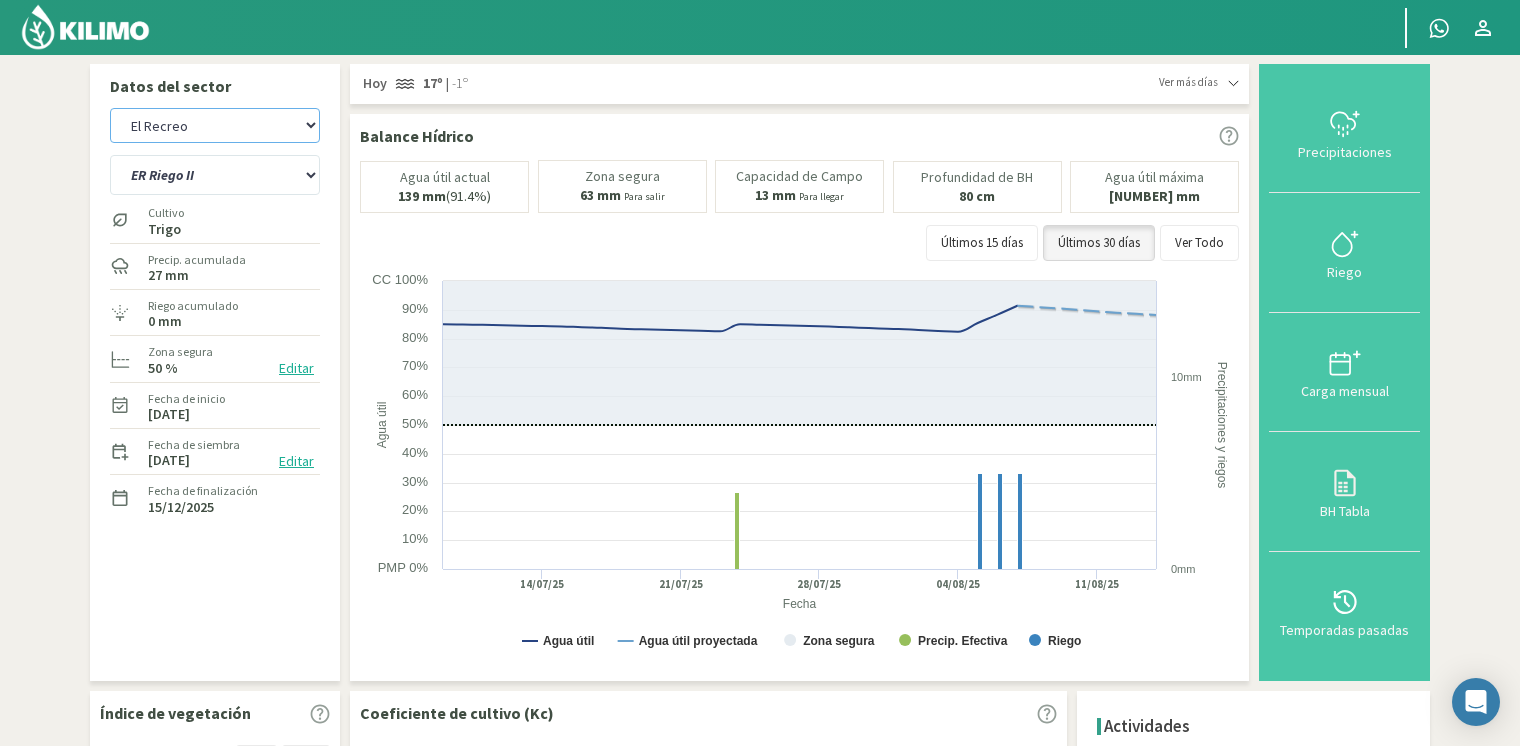 click on "[NAME] [NAME] [SIZE] [SECTOR] [SECTOR] ([SIZE]) [SECTOR] ([SIZE]) [SECTOR] [SECTOR] [SIZE] [SECTOR] [SECTOR] ([SIZE])" 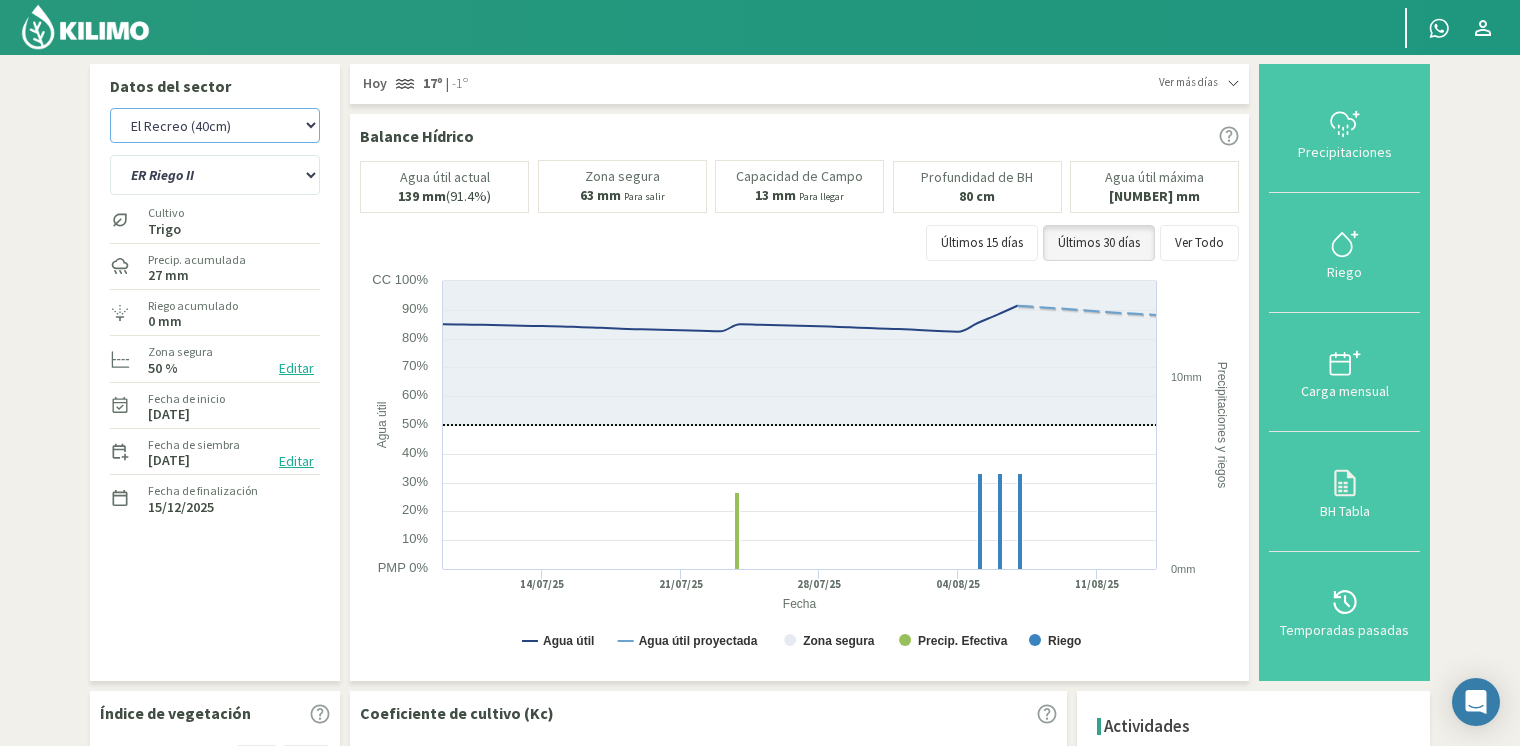 click on "[NAME] [NAME] [SIZE] [SECTOR] [SECTOR] ([SIZE]) [SECTOR] ([SIZE]) [SECTOR] [SECTOR] [SIZE] [SECTOR] [SECTOR] ([SIZE])" 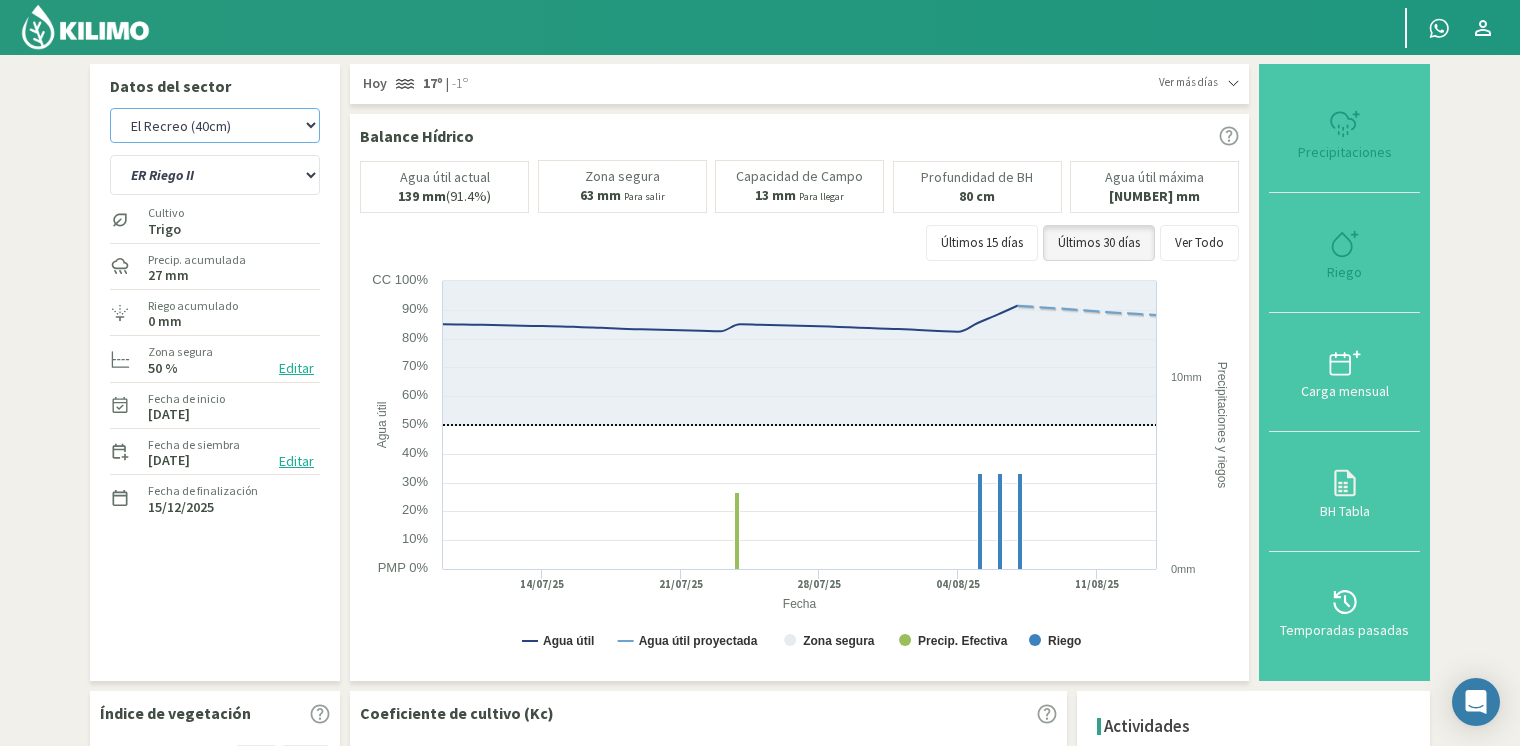 select on "53: Object" 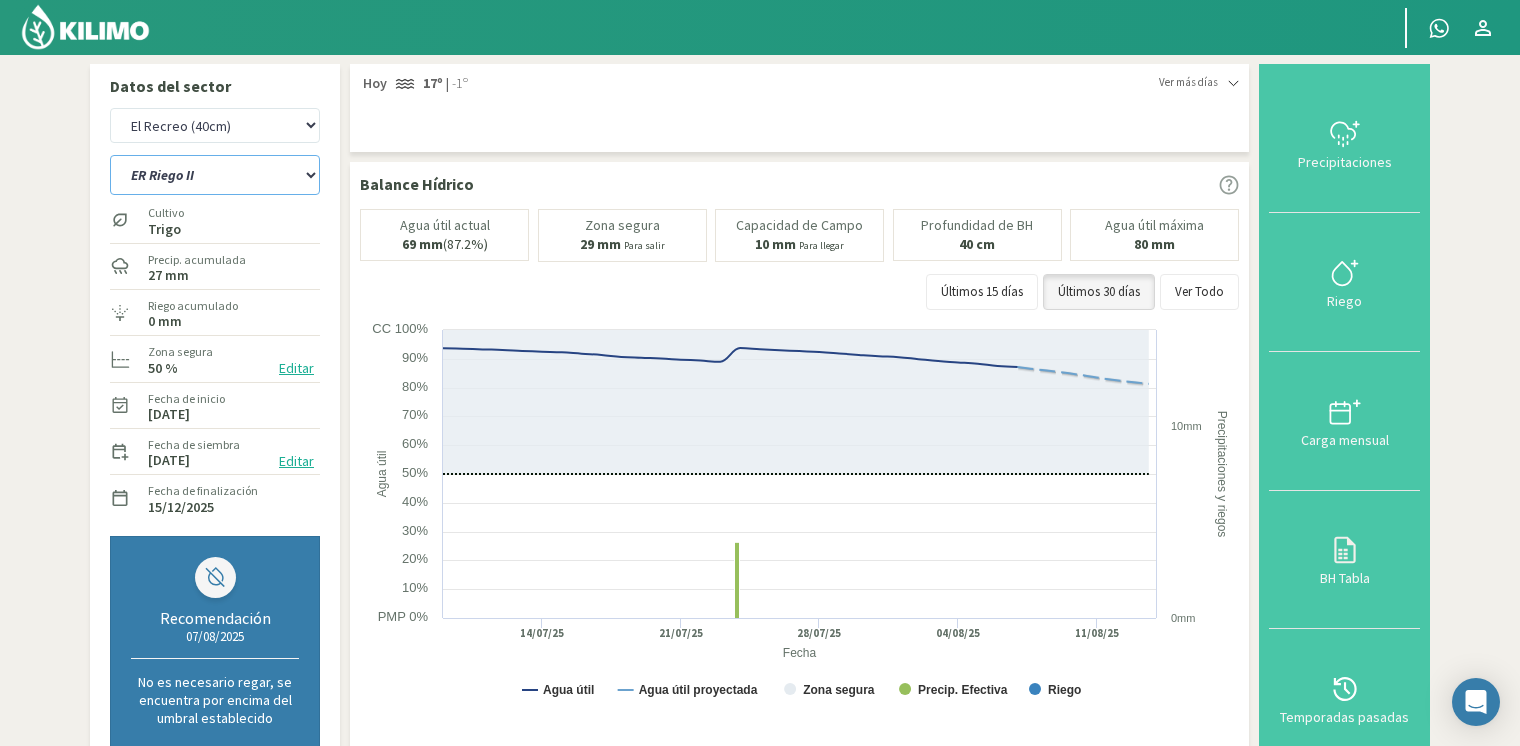 click on "ER Riego II   Riego C" 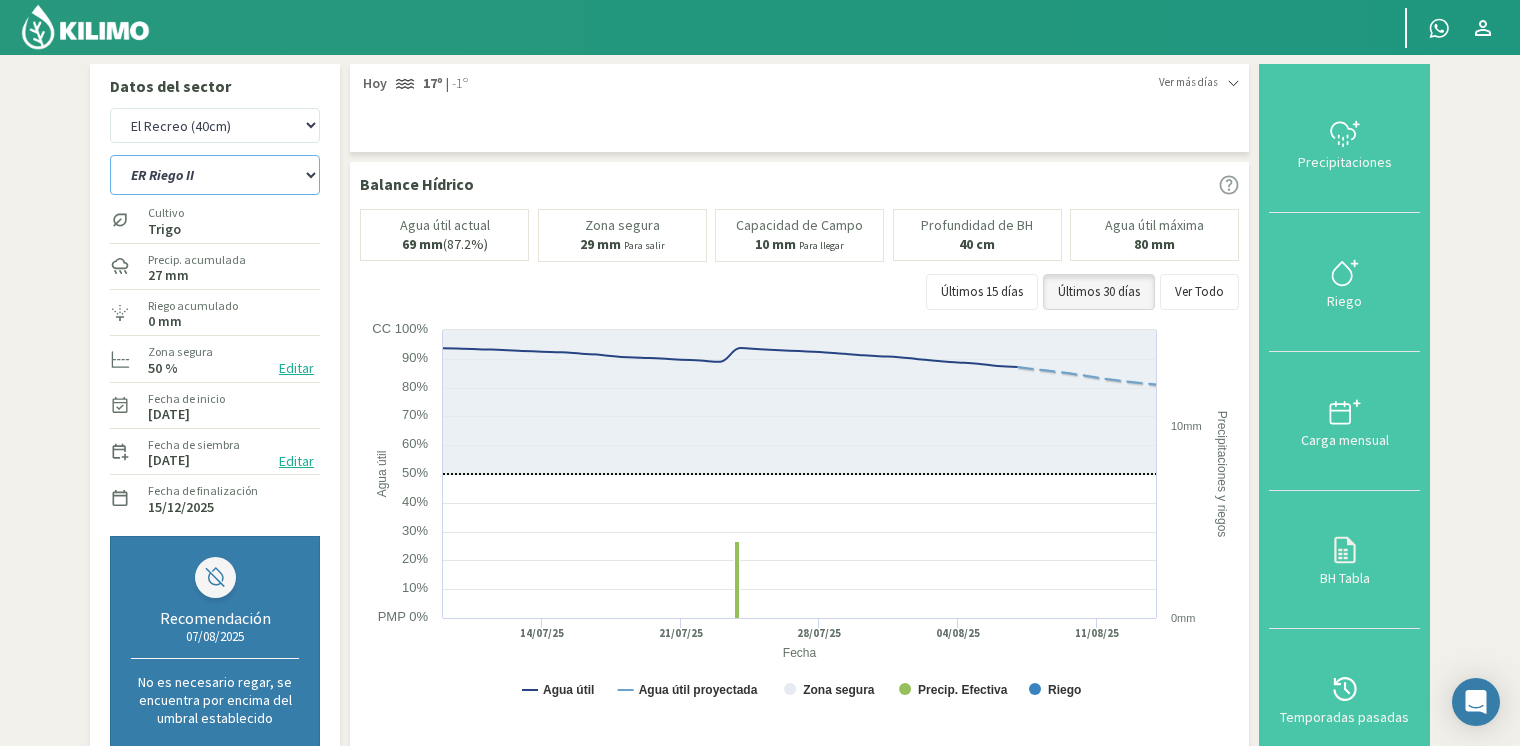 click on "ER Riego II   Riego C" 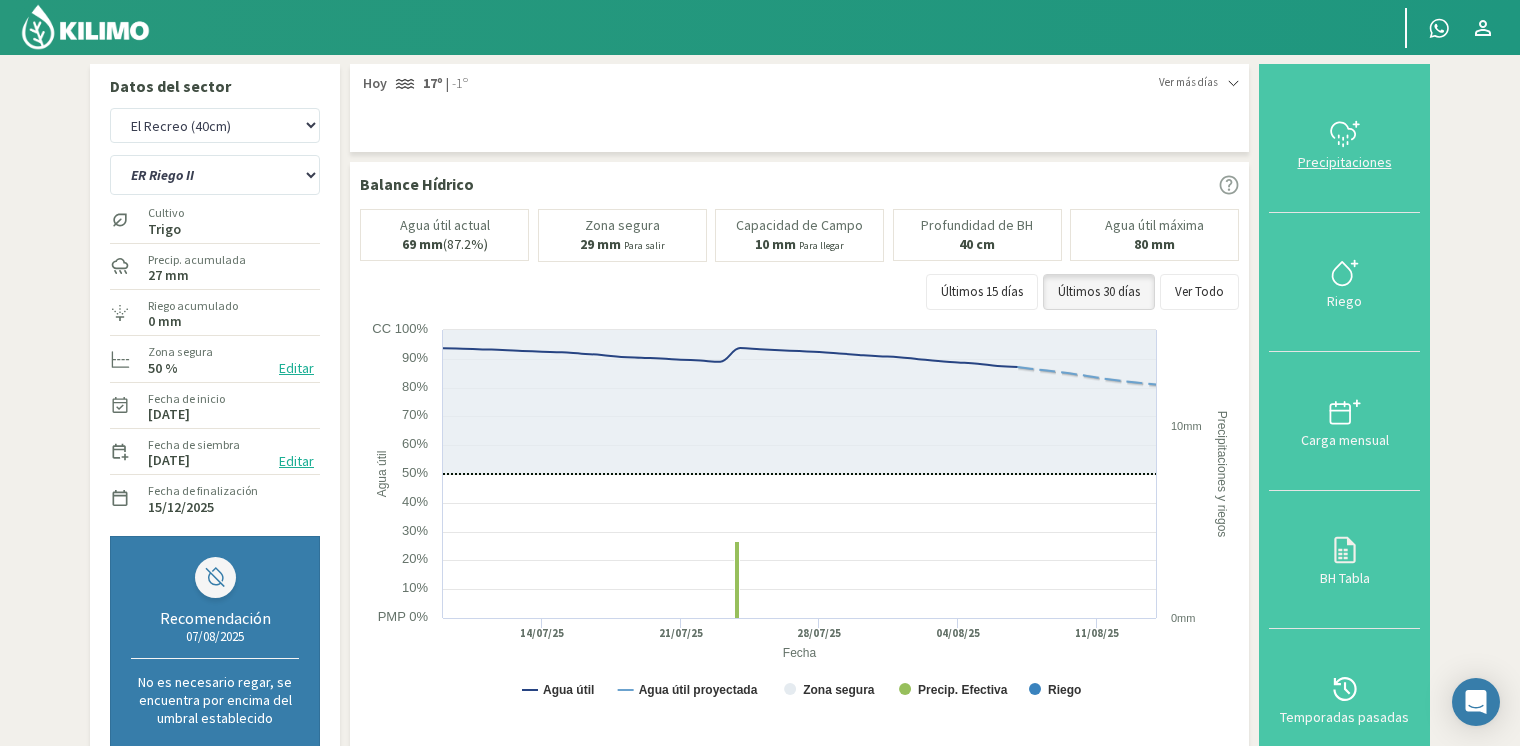 click 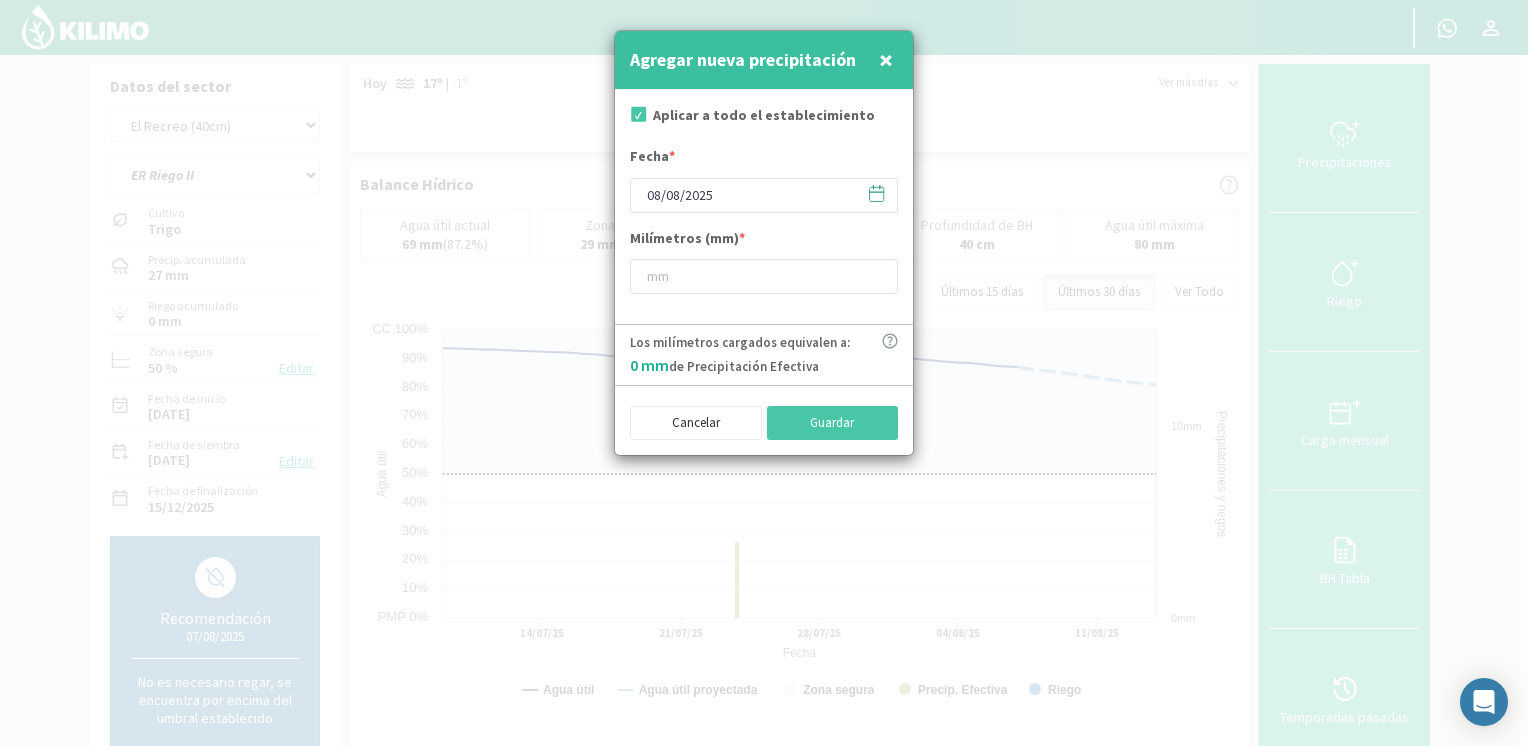 click 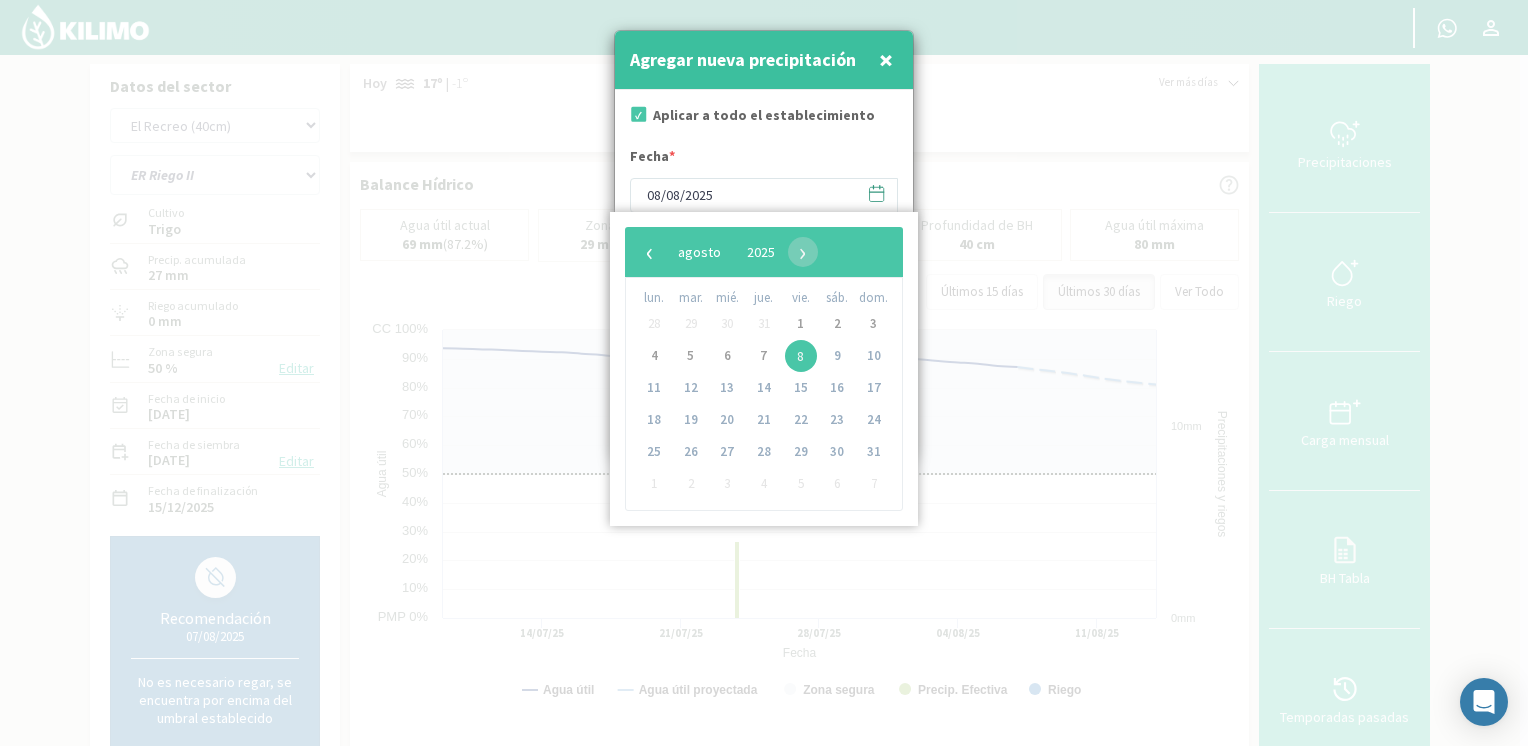 click on "Aplicar a todo el establecimiento Fecha  *  [DATE]
Milímetros (mm)  *" at bounding box center (764, 207) 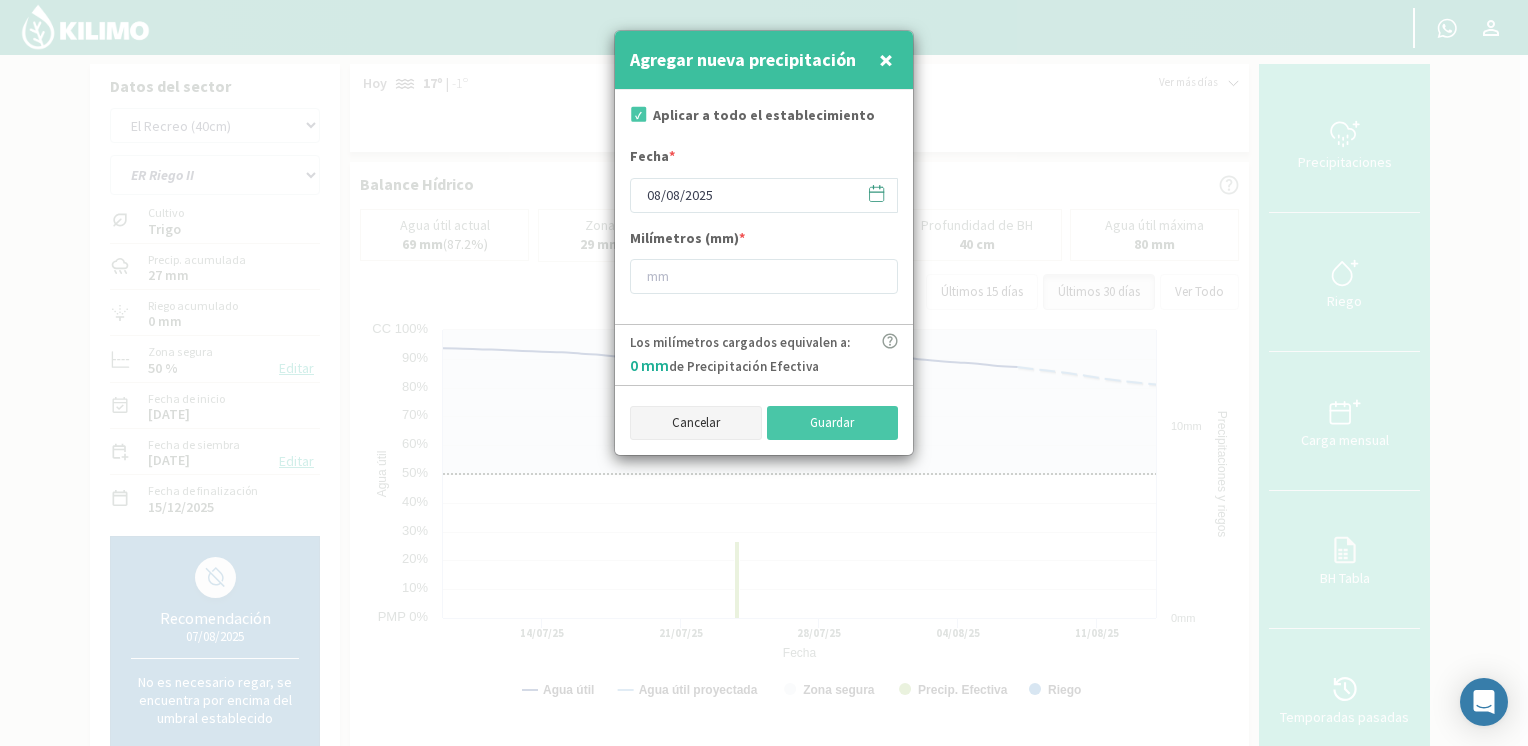 click on "Cancelar" at bounding box center (696, 423) 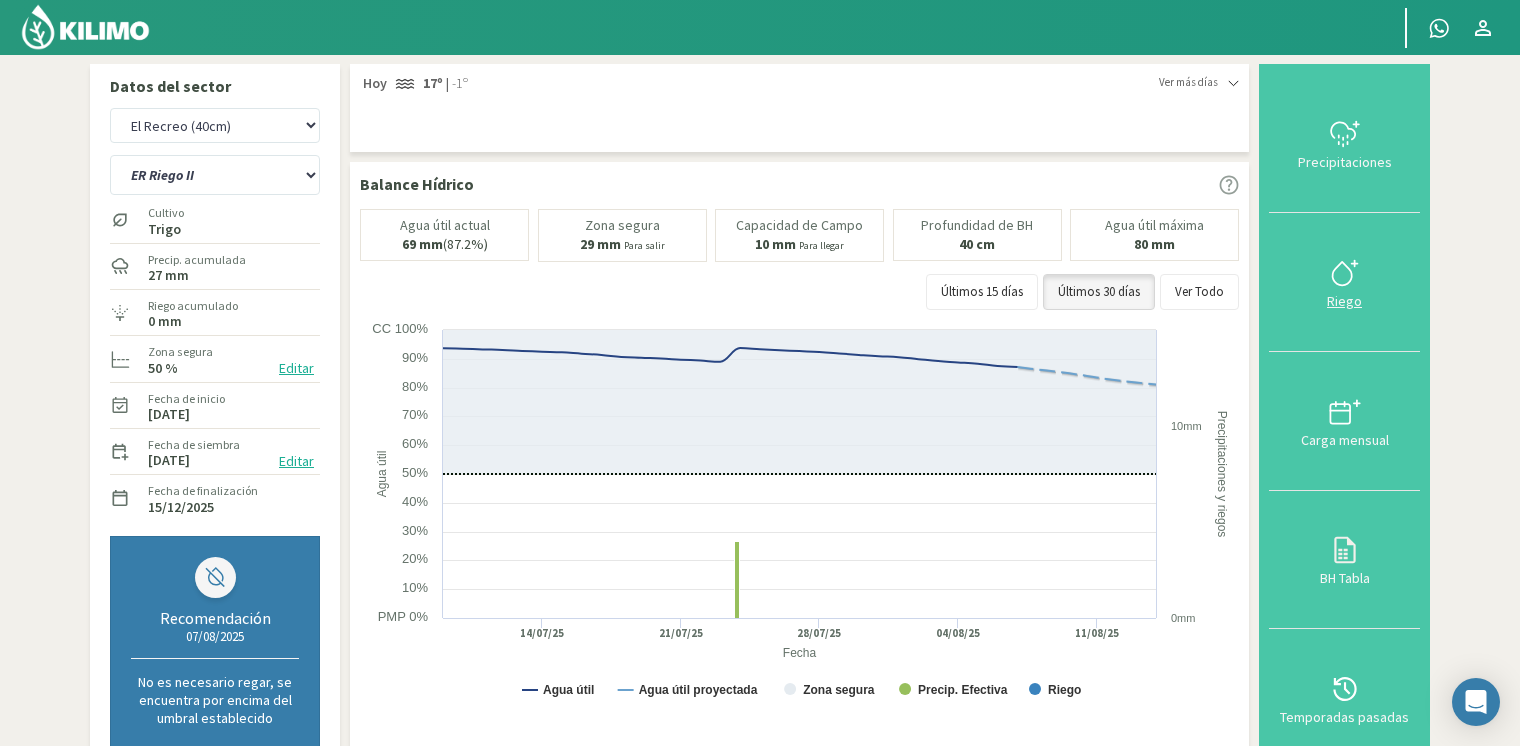 click 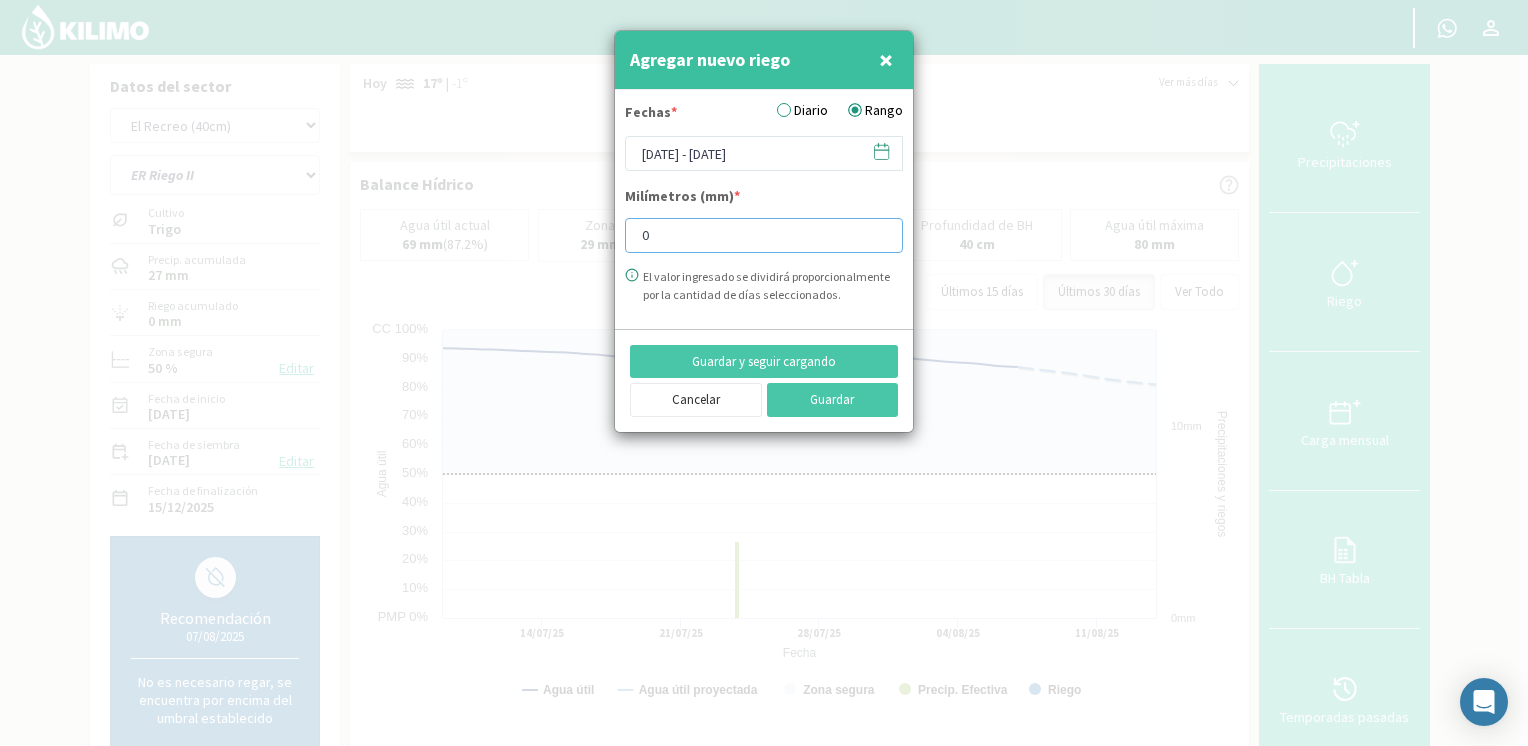 click on "0" at bounding box center (764, 235) 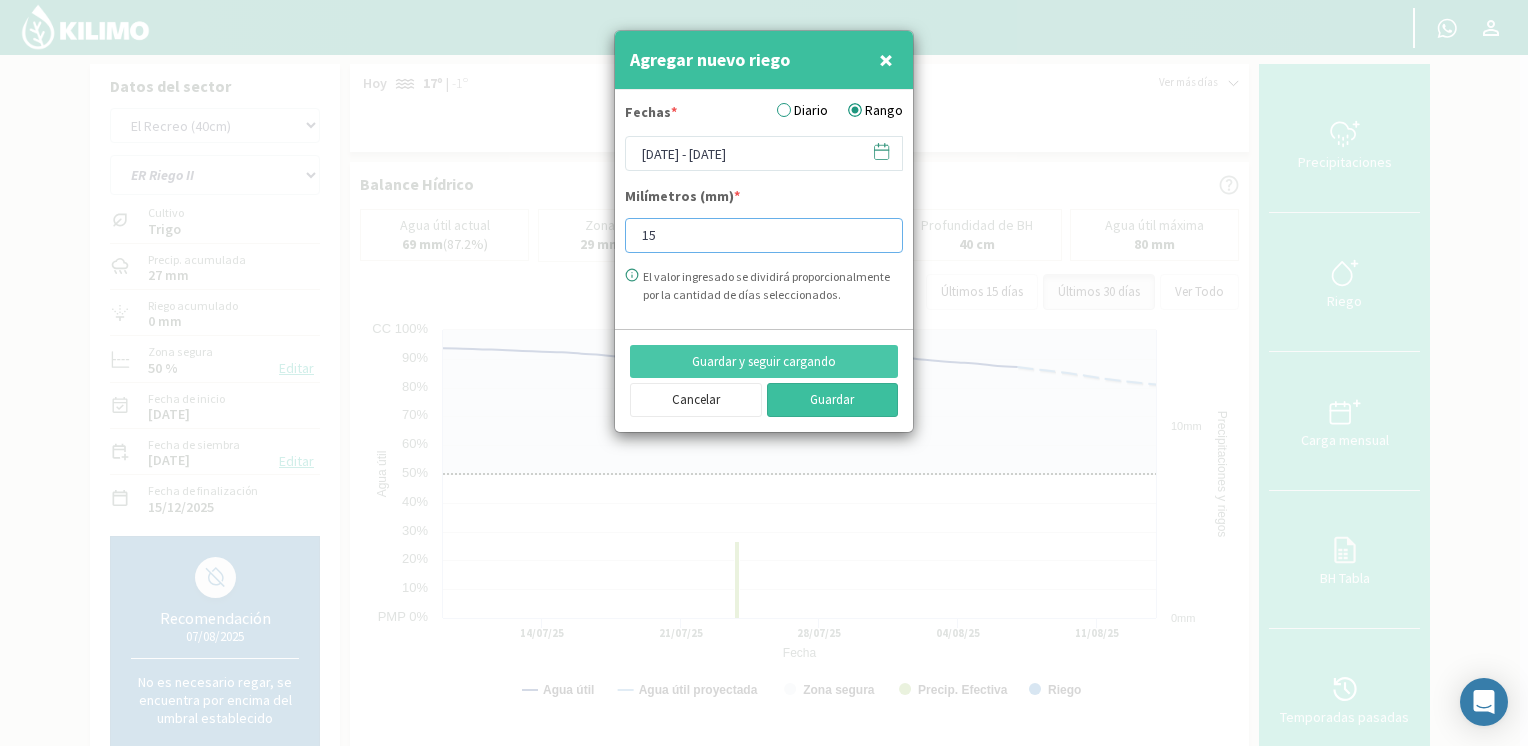 type on "15" 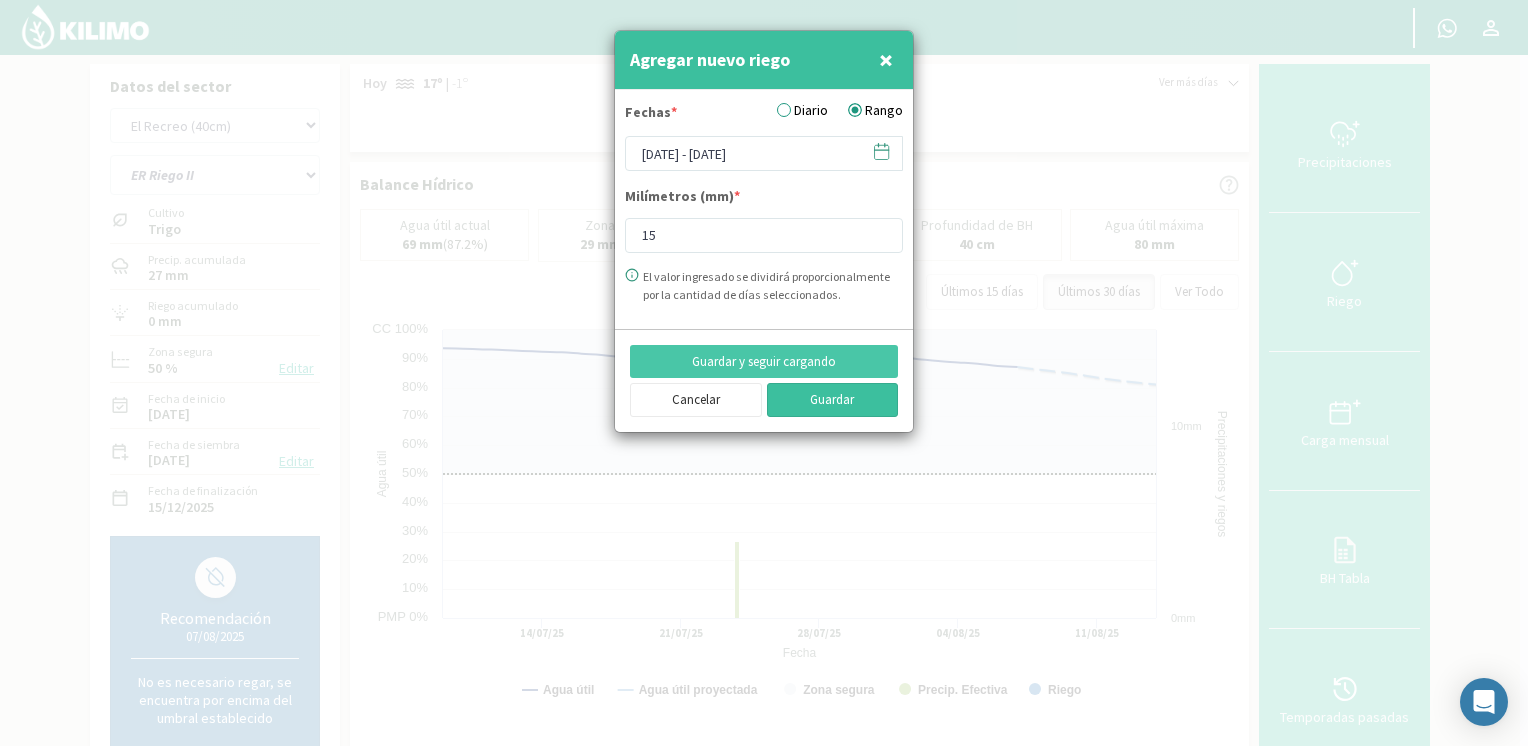 click on "Guardar" at bounding box center [833, 400] 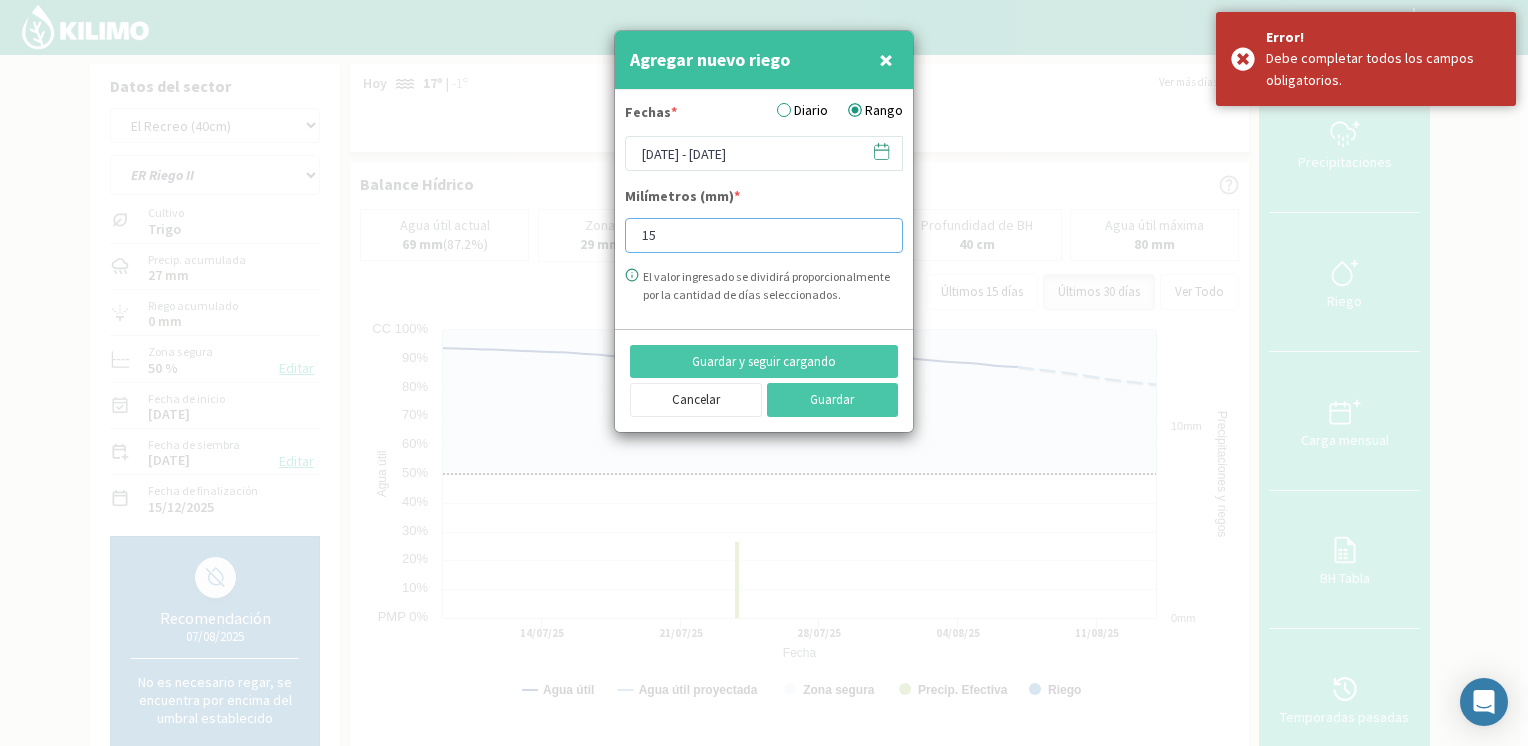 click on "15" at bounding box center [764, 235] 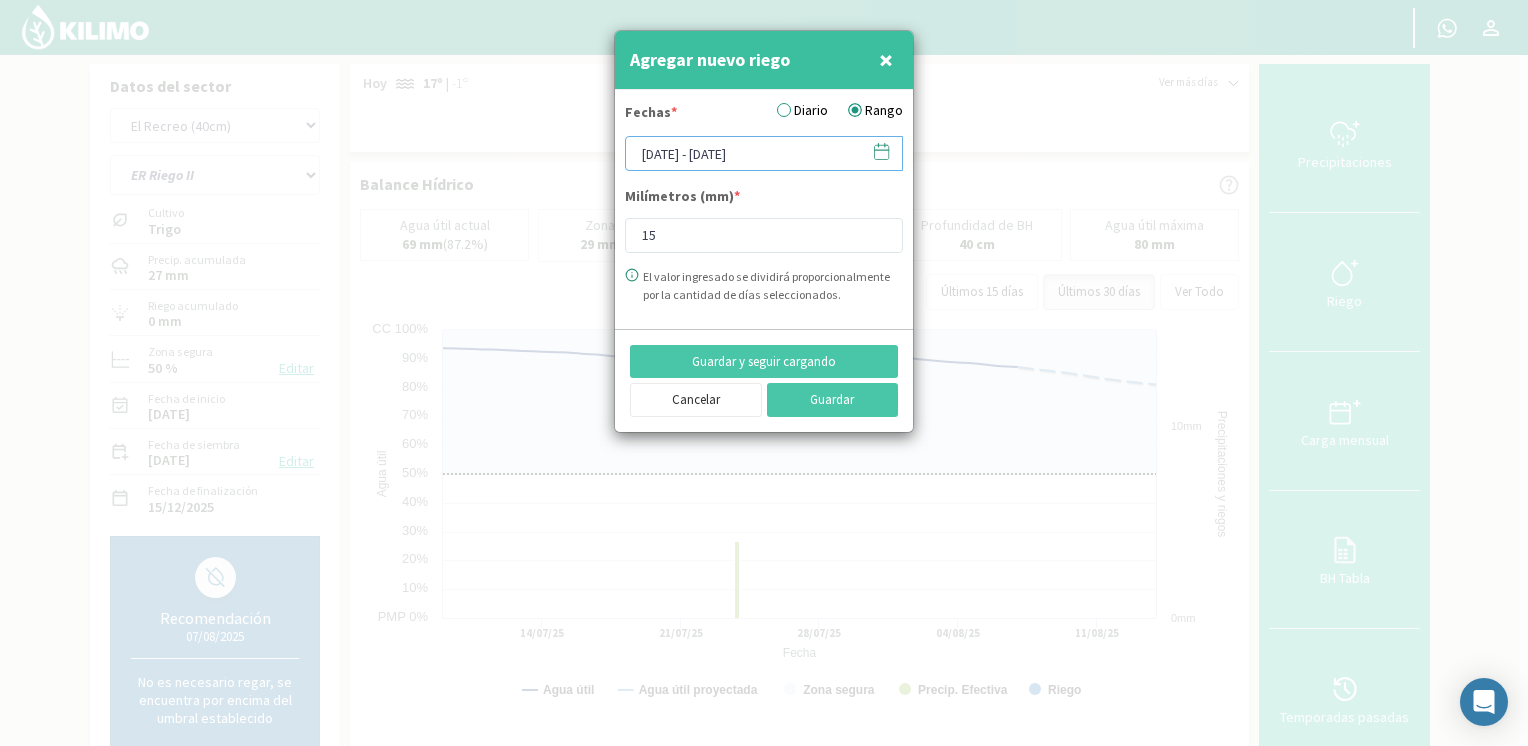 click on "[DATE] - [DATE]" at bounding box center [764, 153] 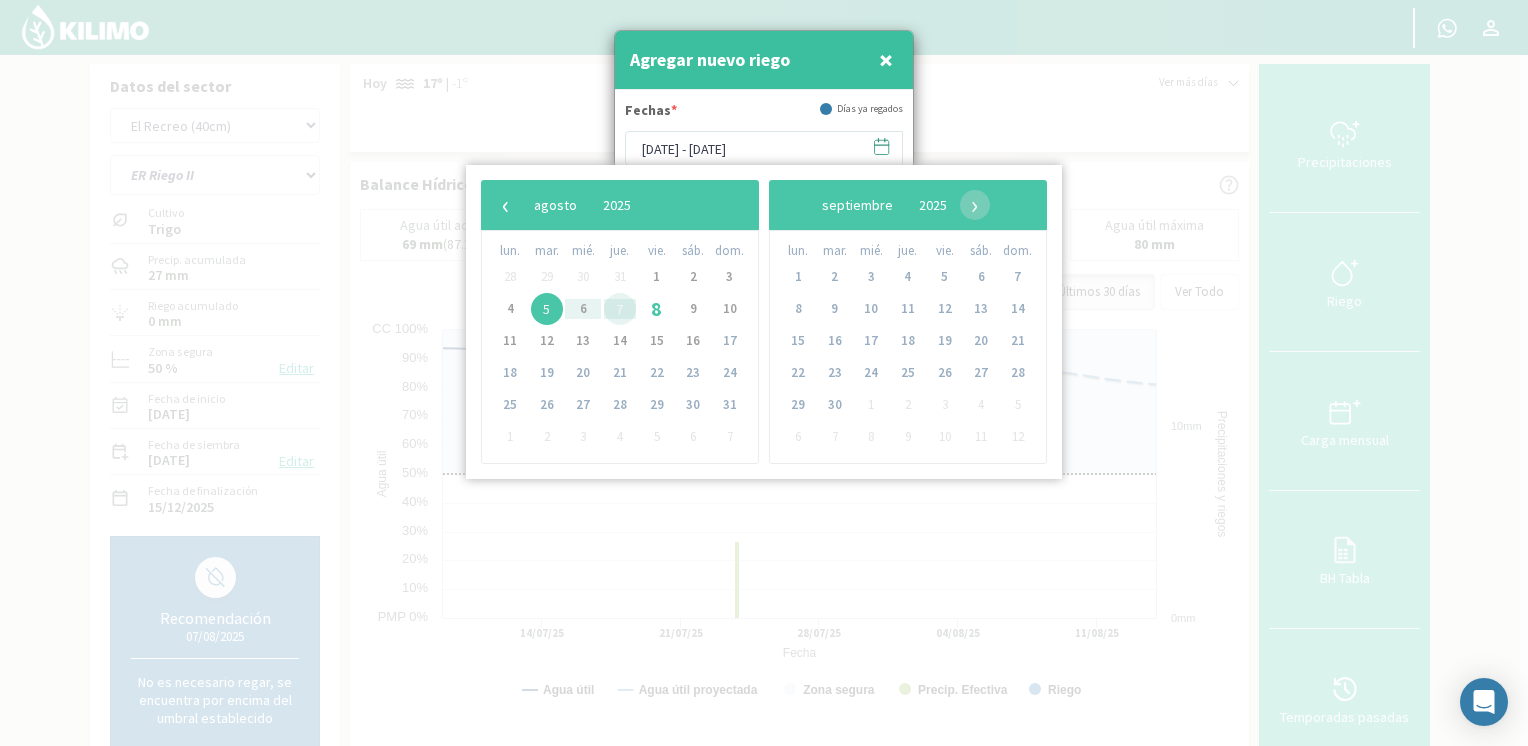 click on "7" 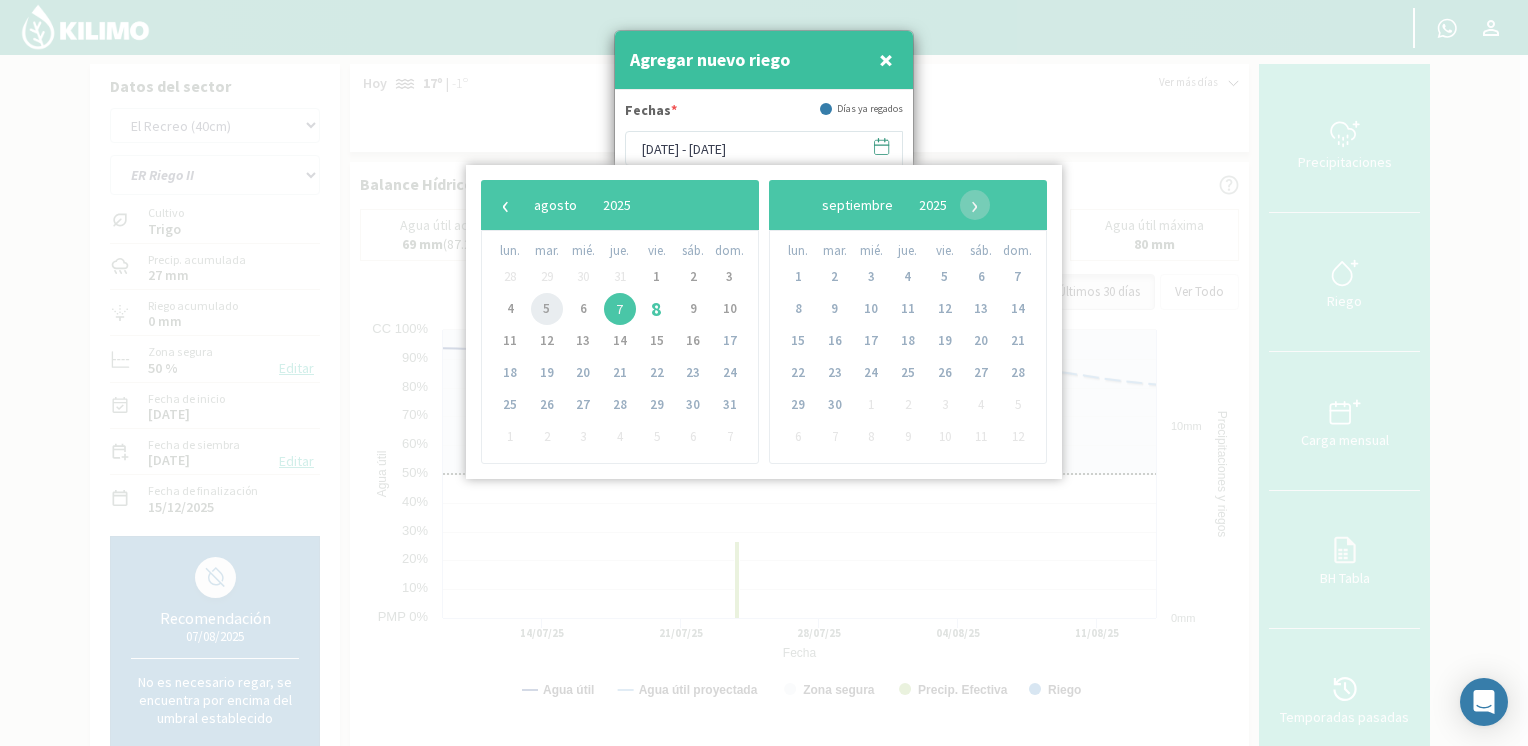 click on "5" 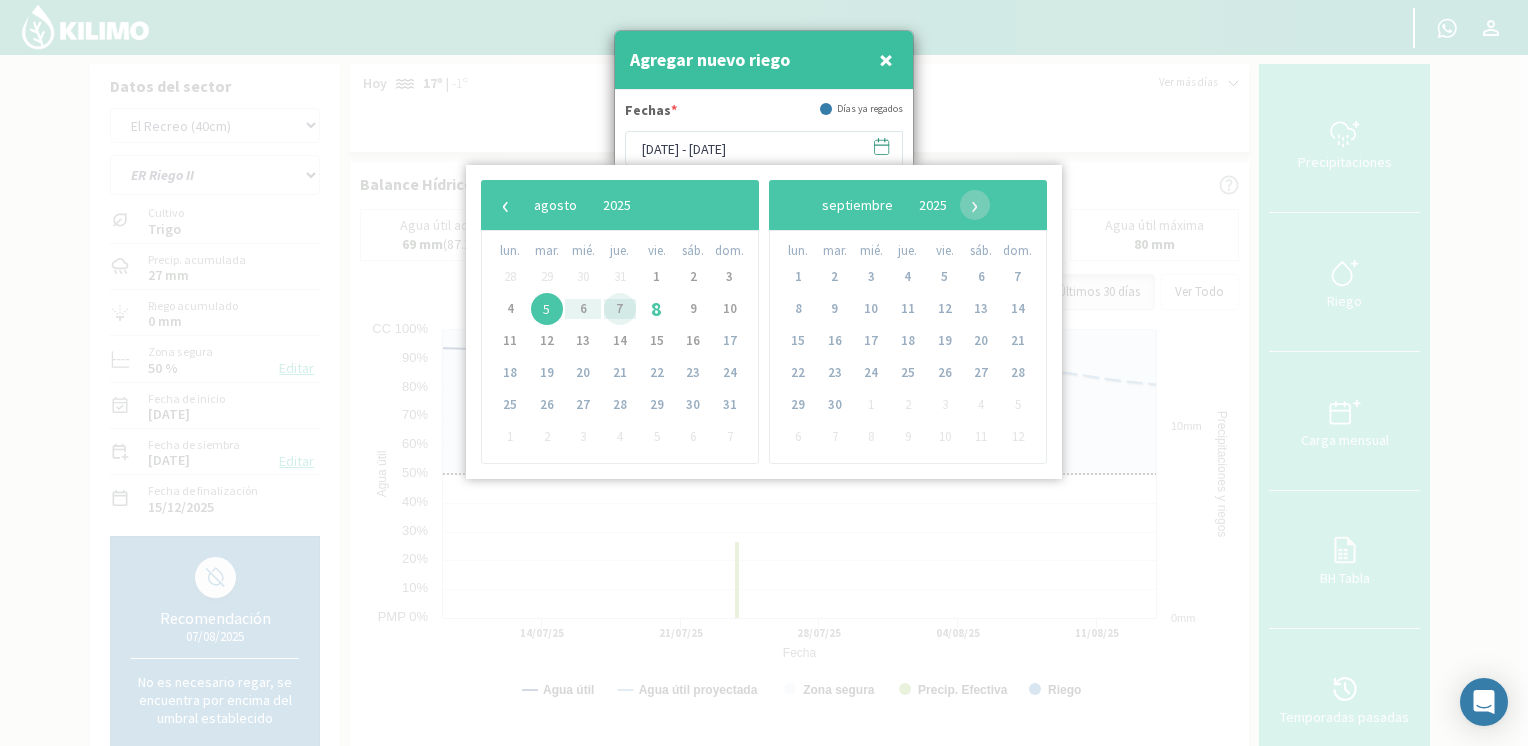 click on "7" 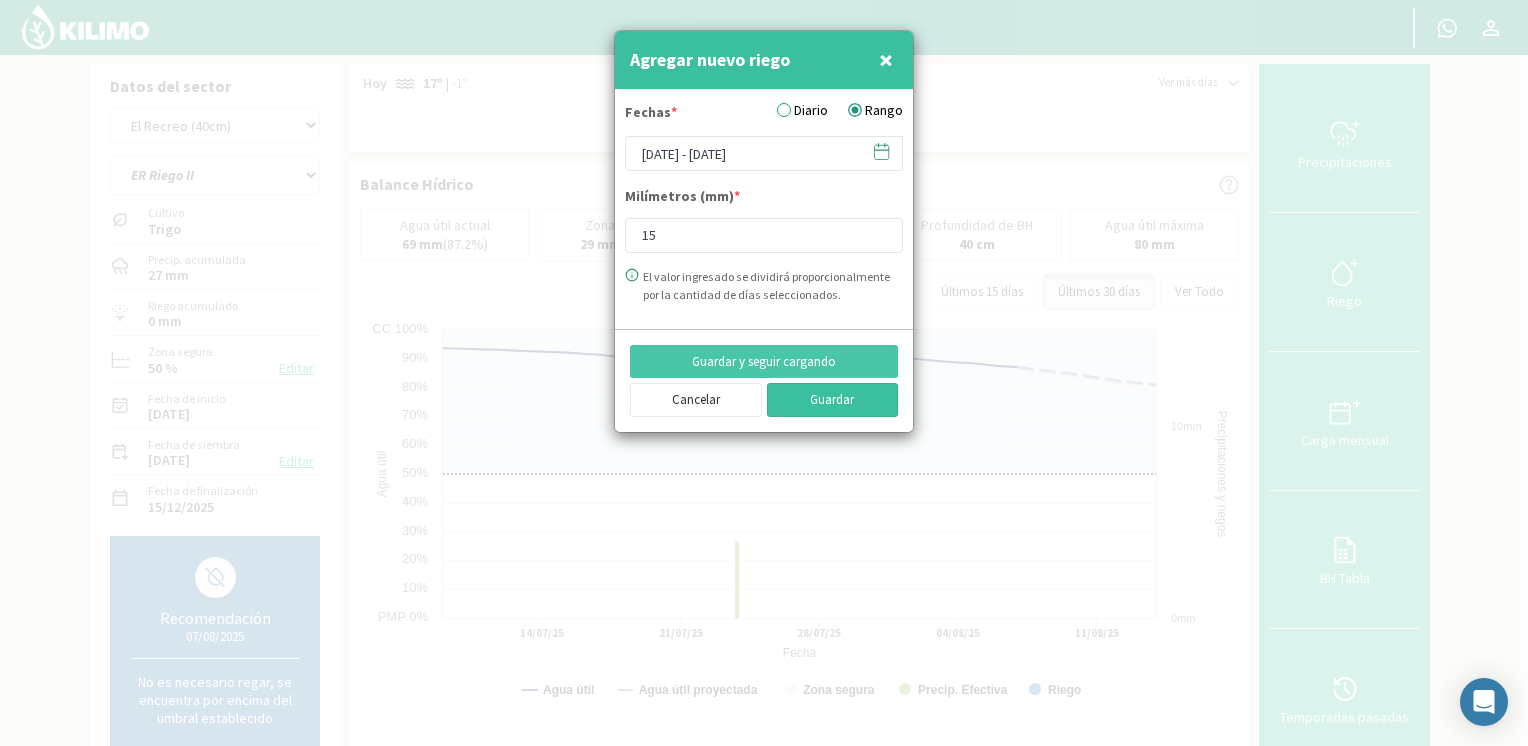 click on "Guardar" at bounding box center (833, 400) 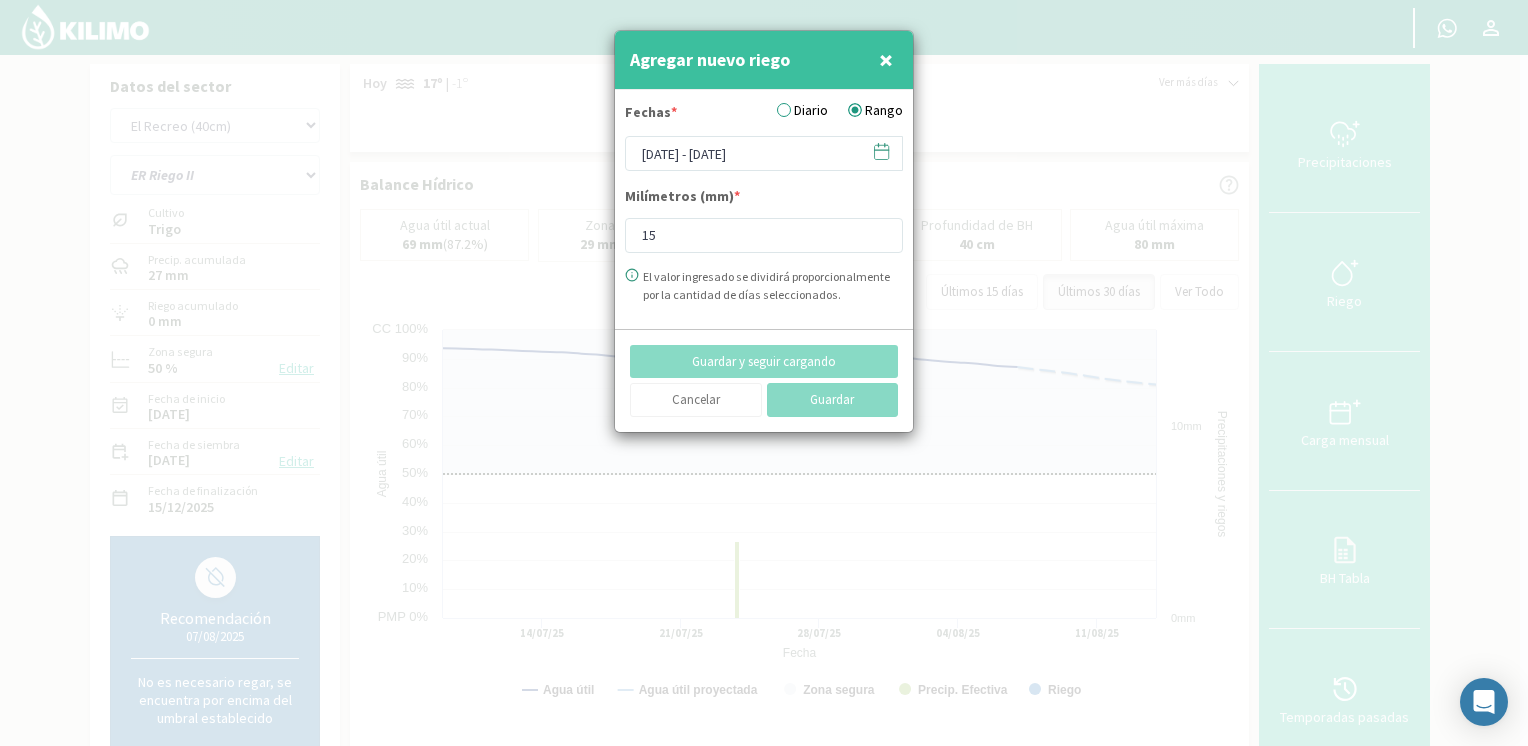 type 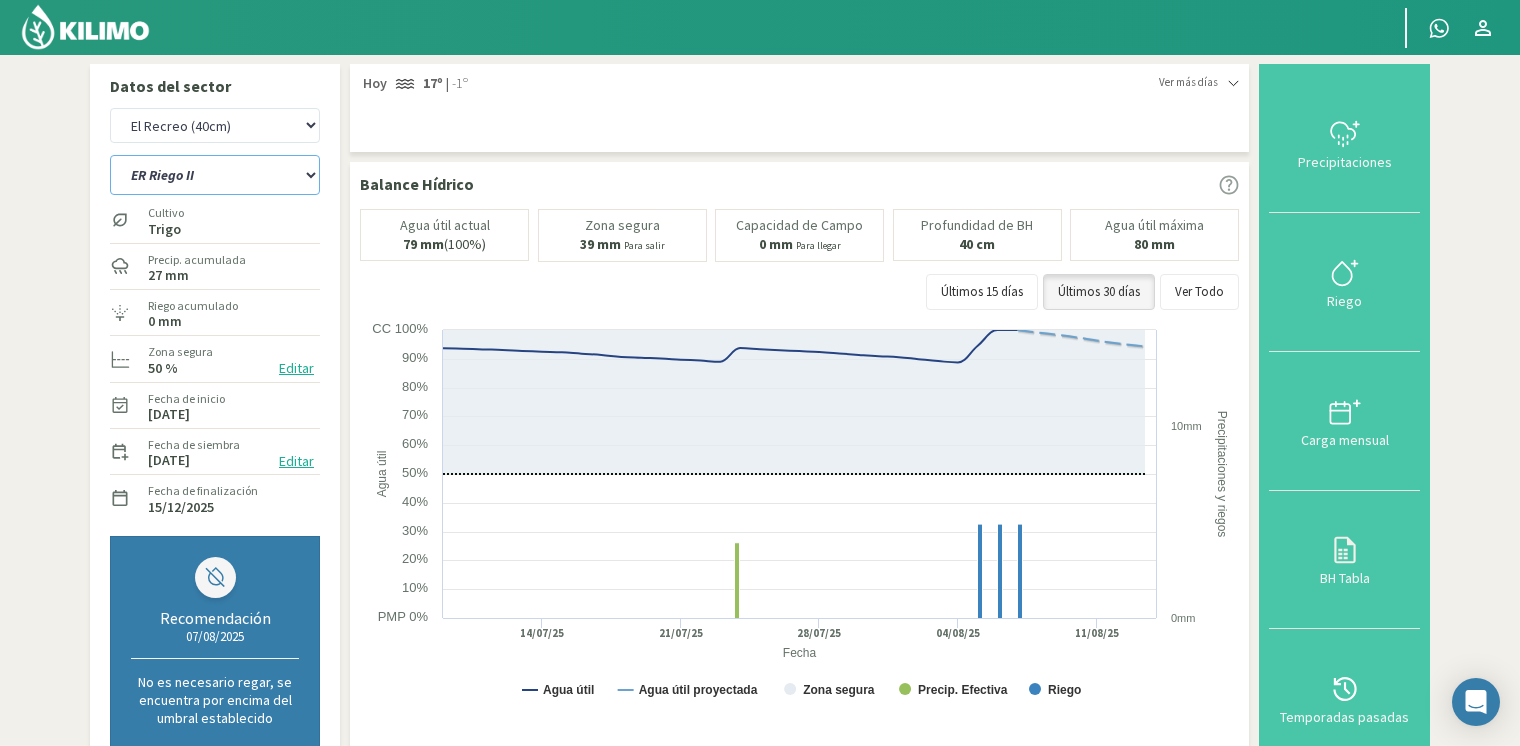 click on "ER Riego II   Riego C" 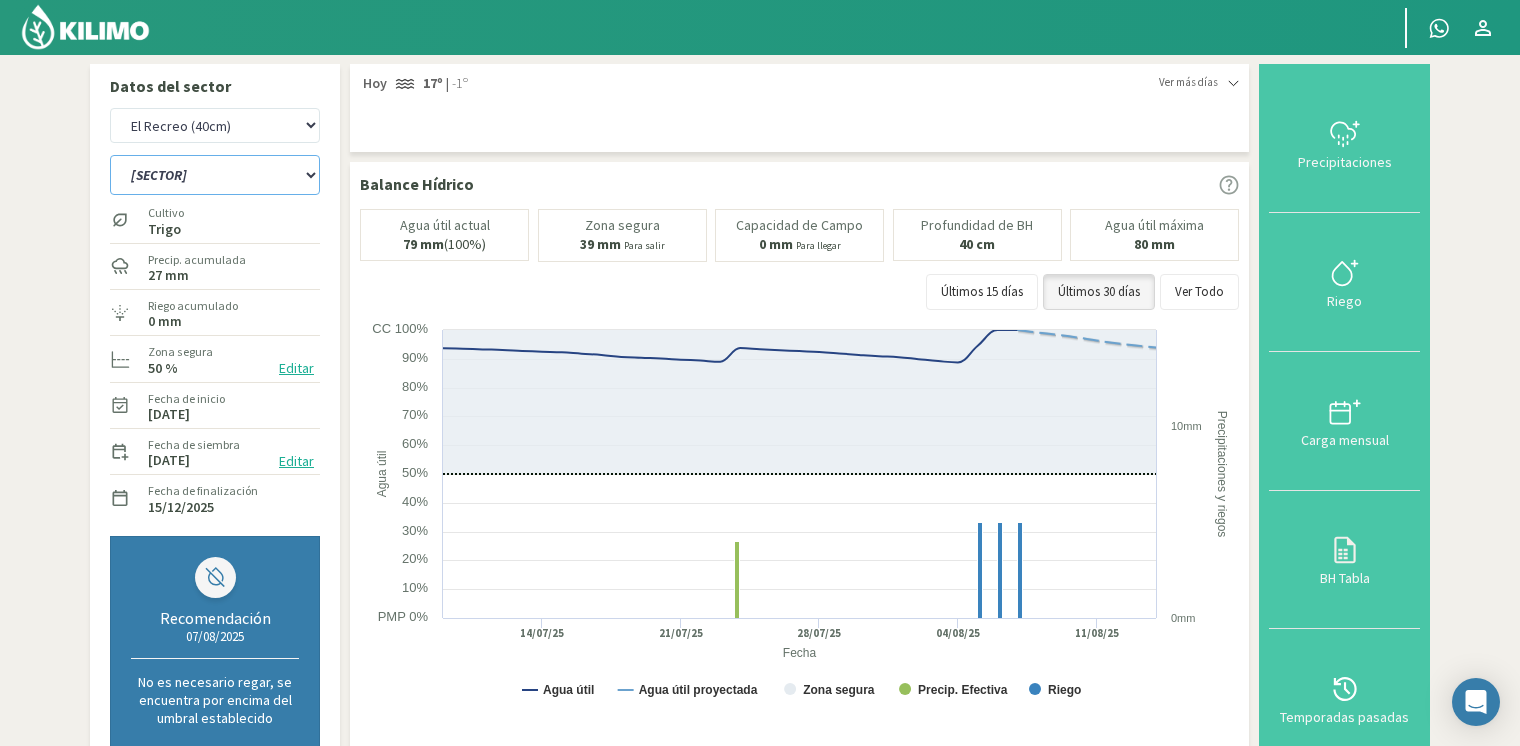 click on "ER Riego II   Riego C" 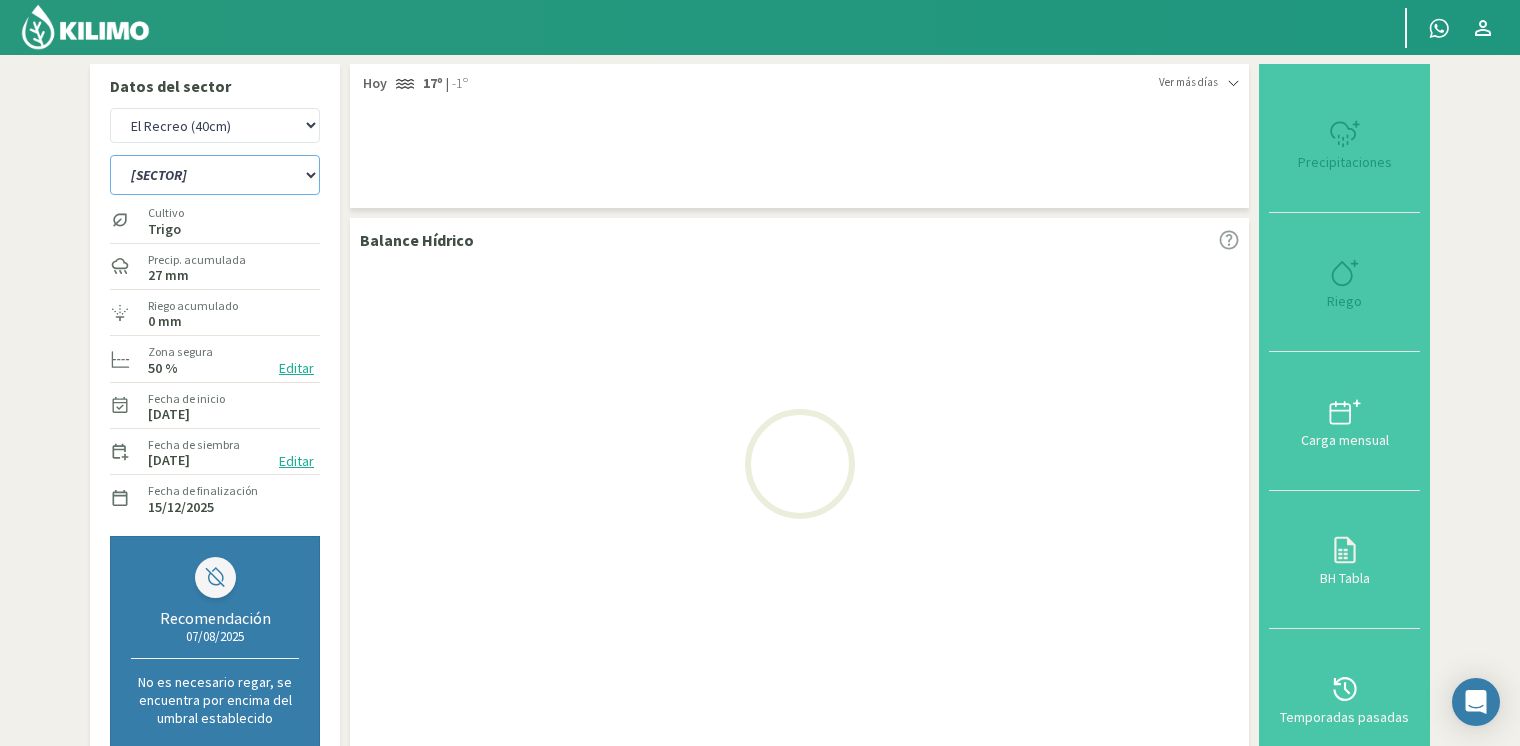 select on "6: Object" 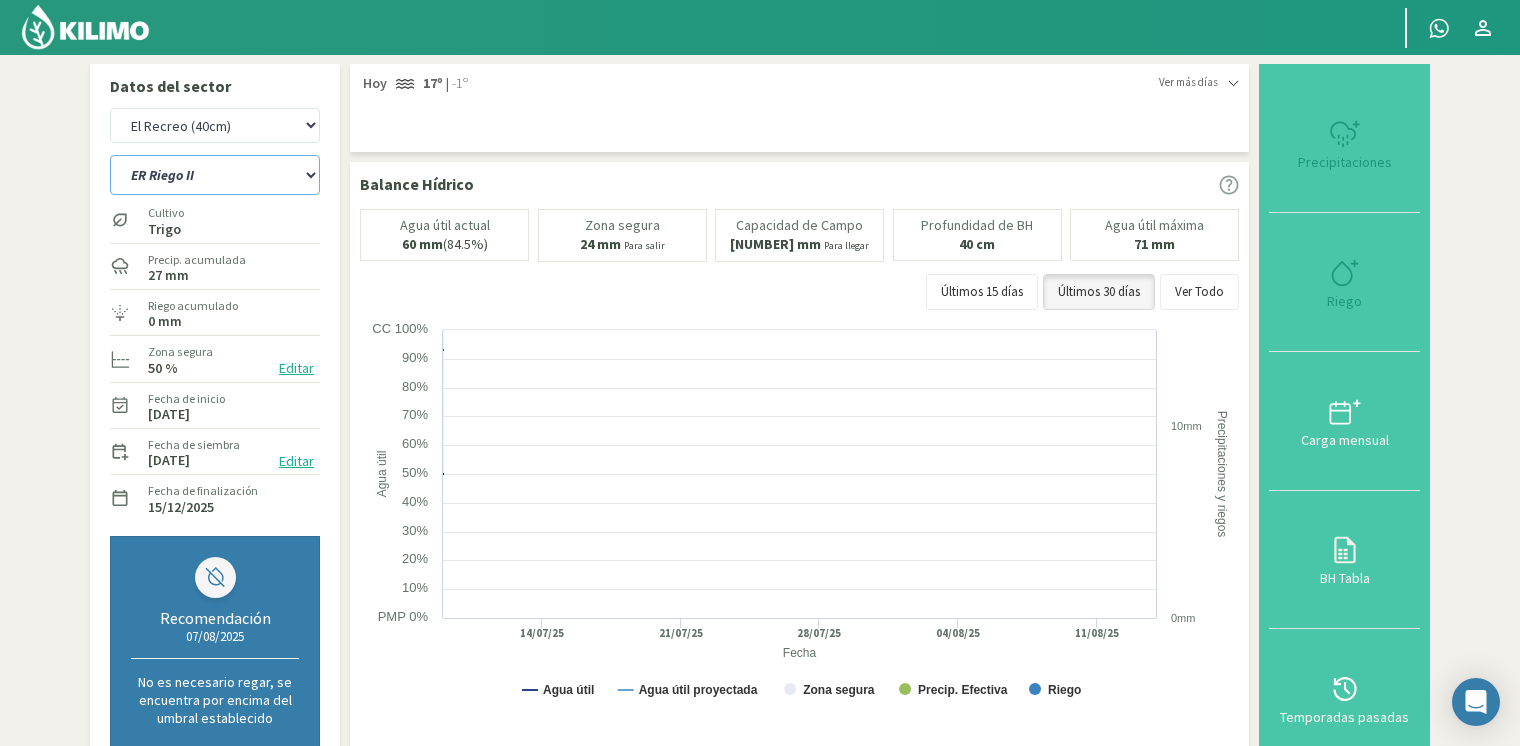 select on "63: Object" 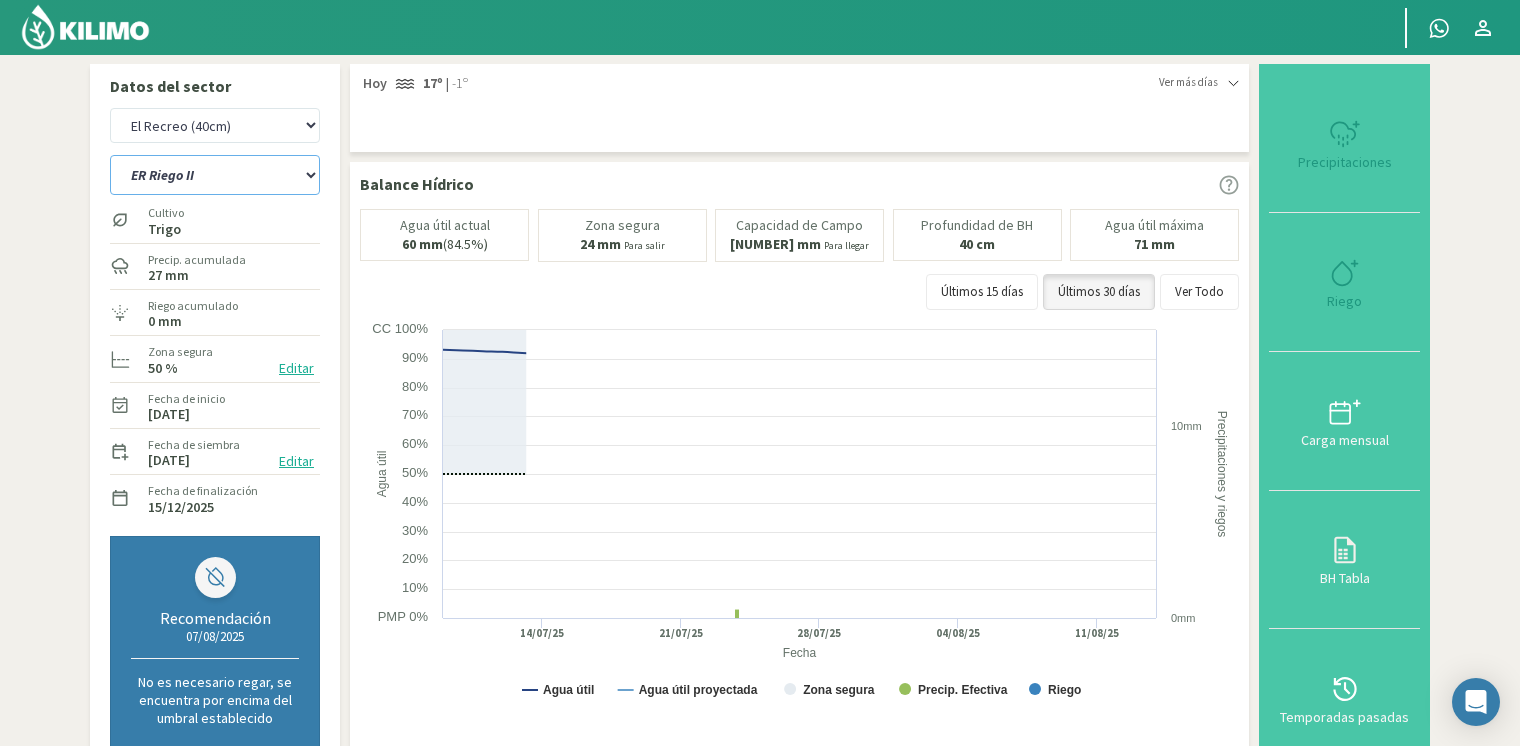 select on "9: Object" 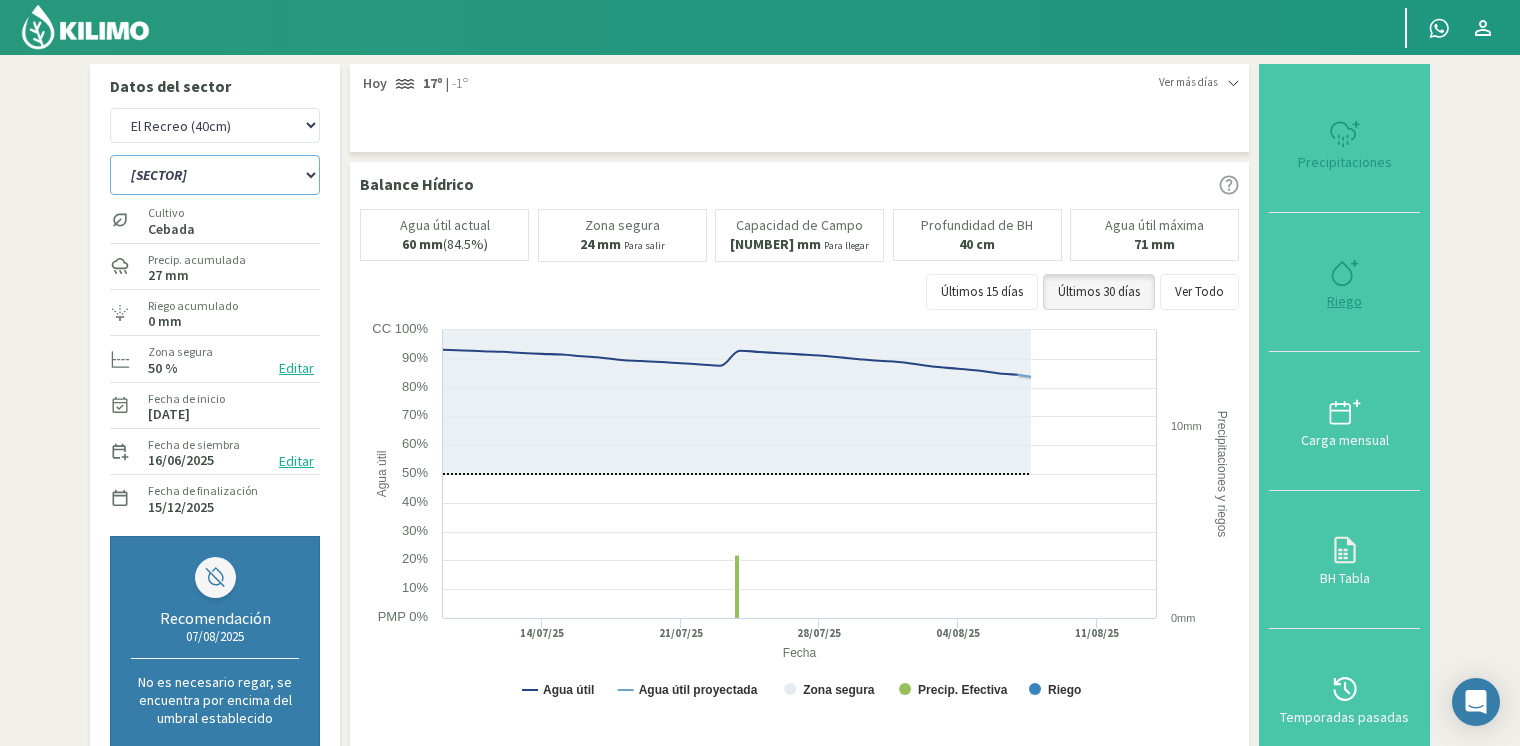 type on "0" 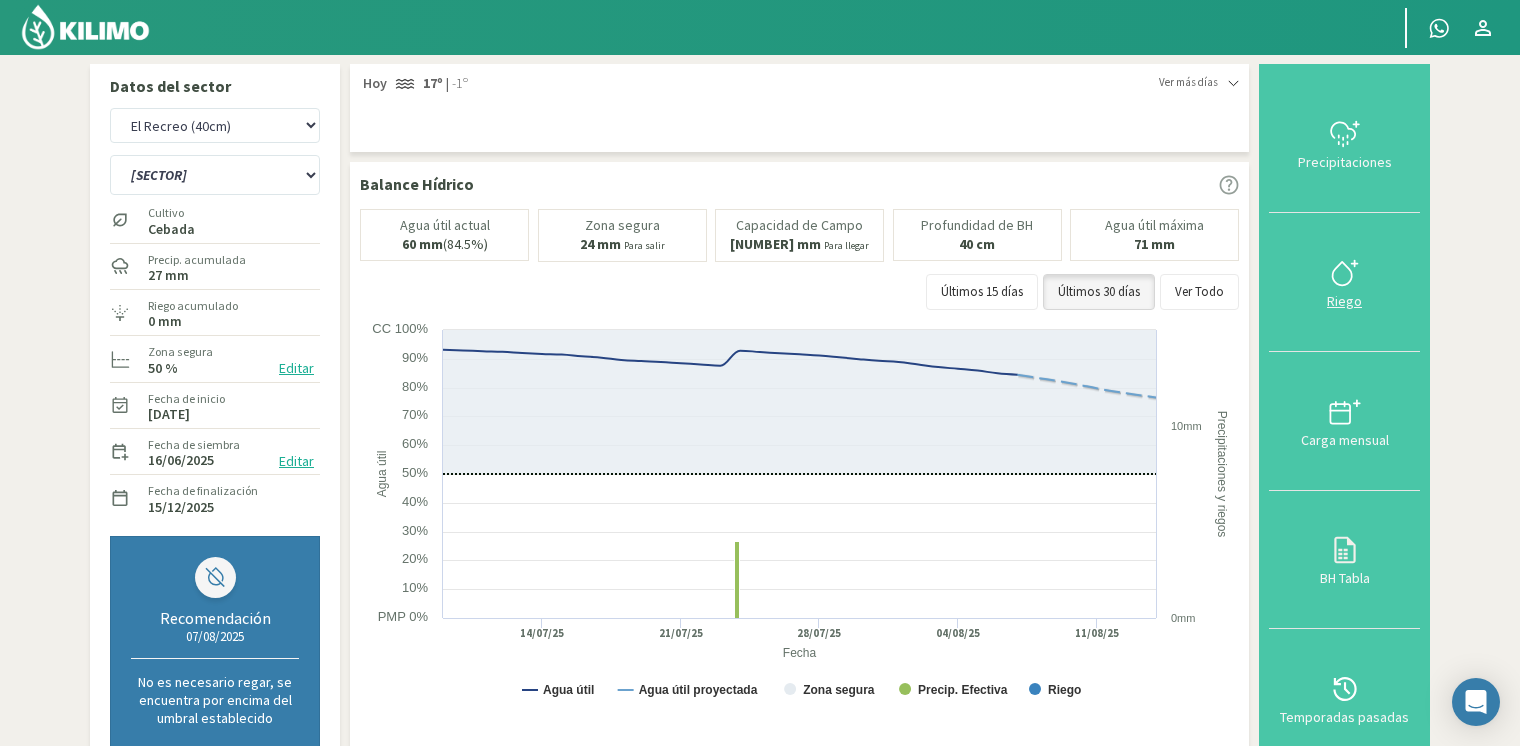 click at bounding box center [1345, 284] 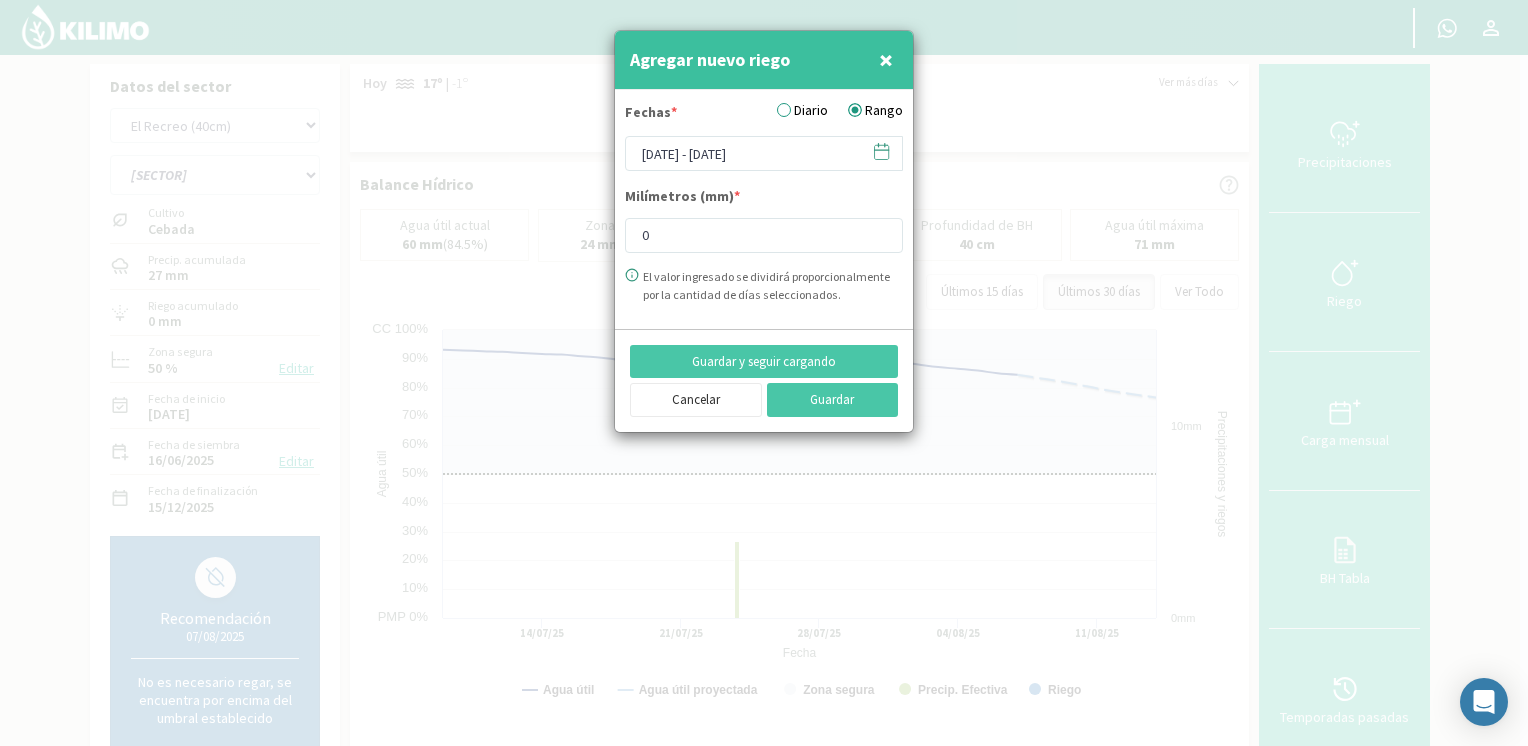 click 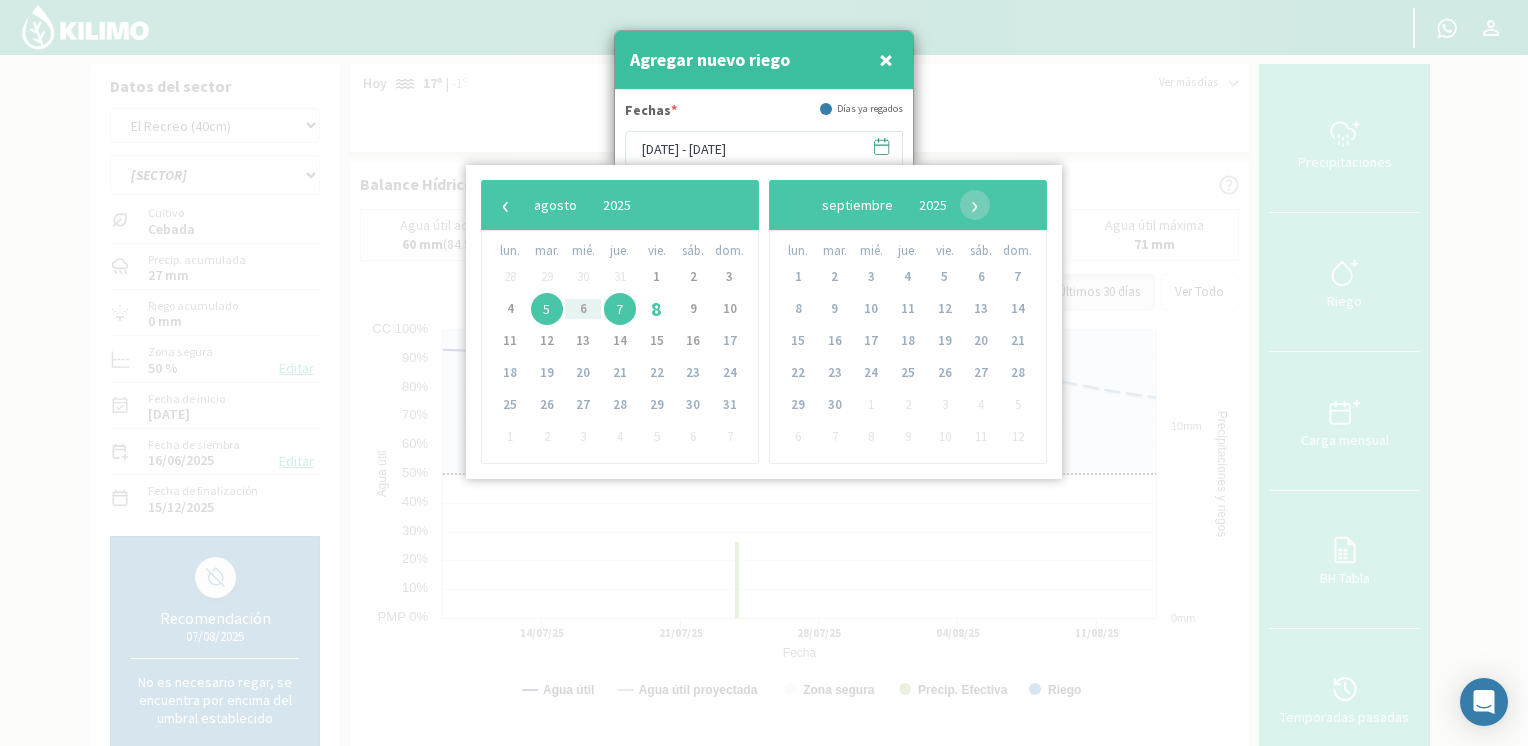 click on "5" 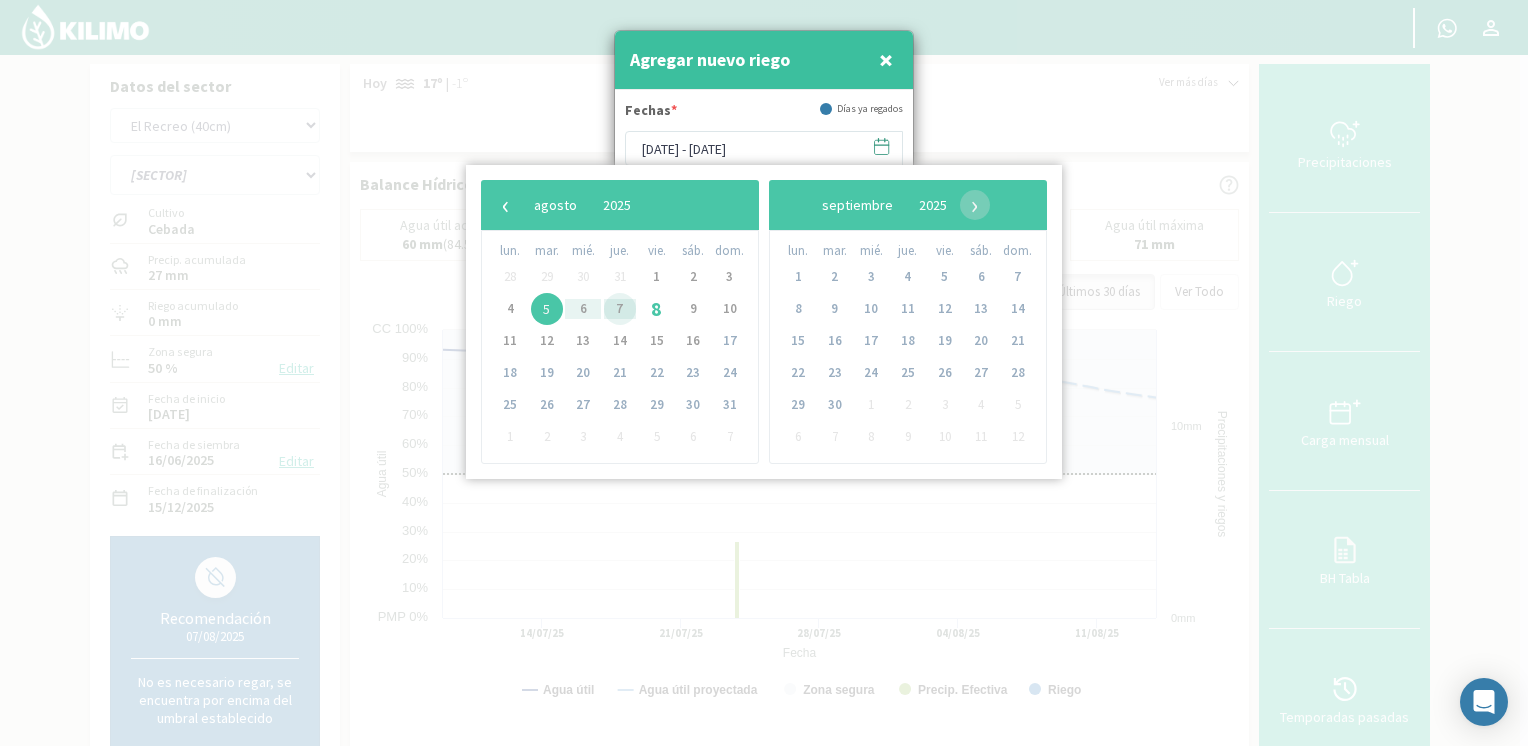 click on "7" 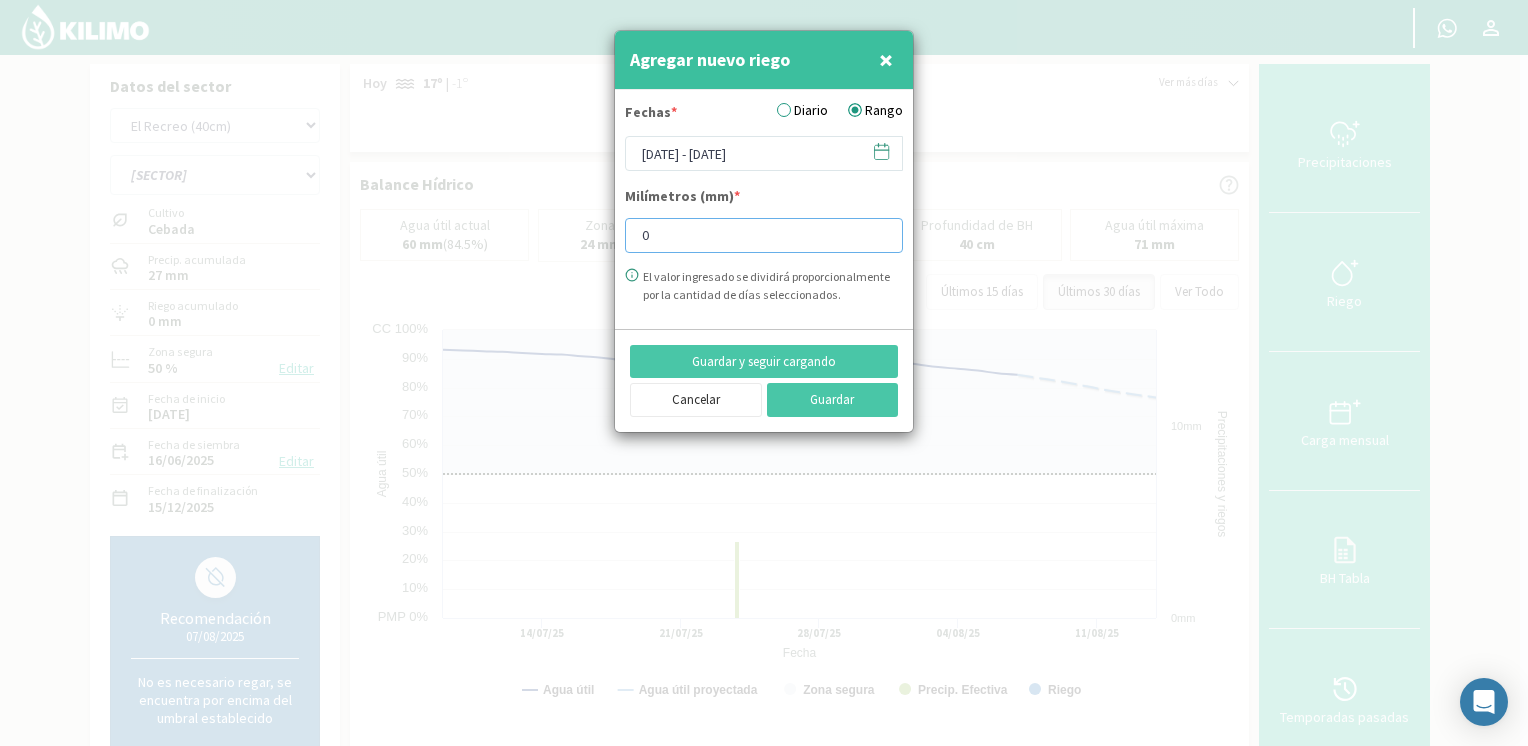 click on "0" at bounding box center (764, 235) 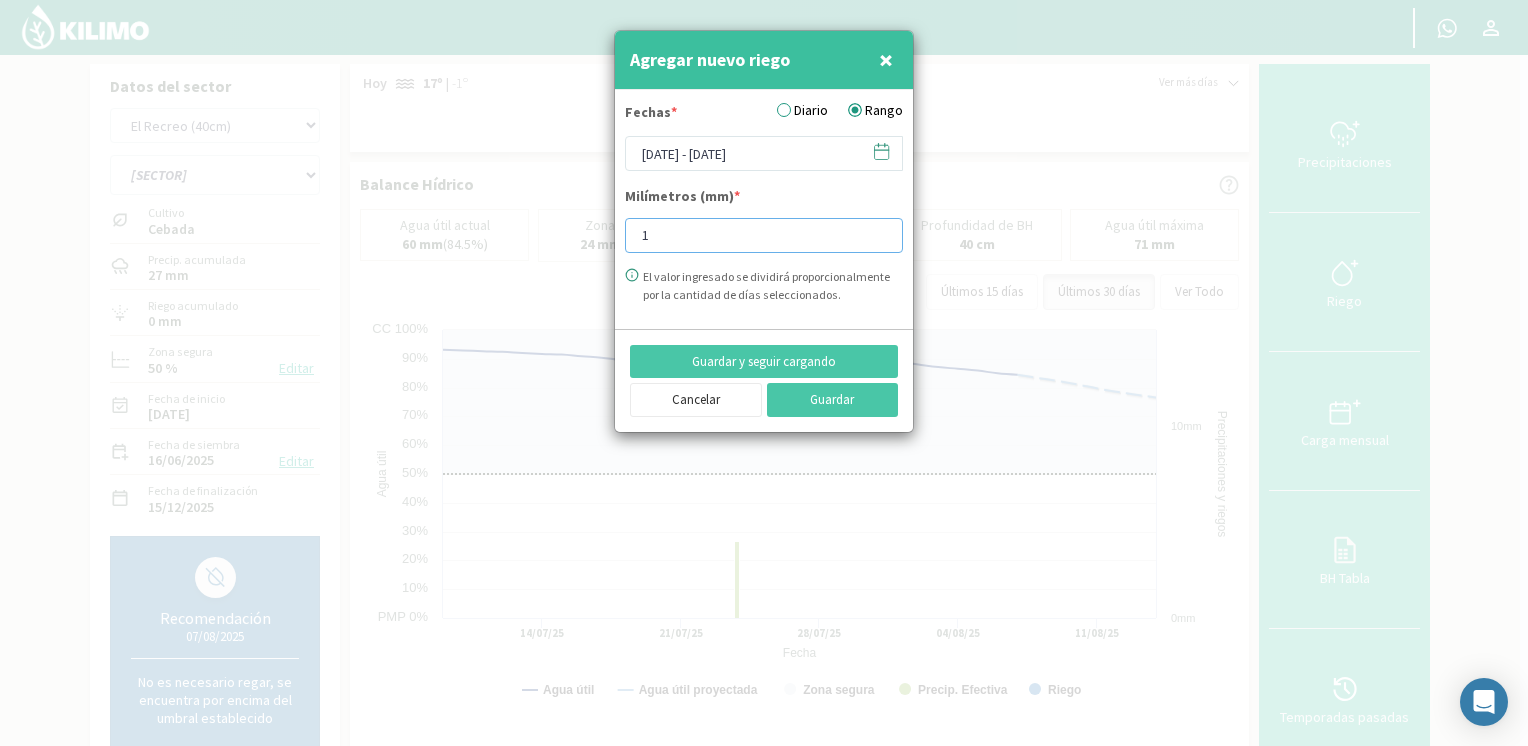 type on "14" 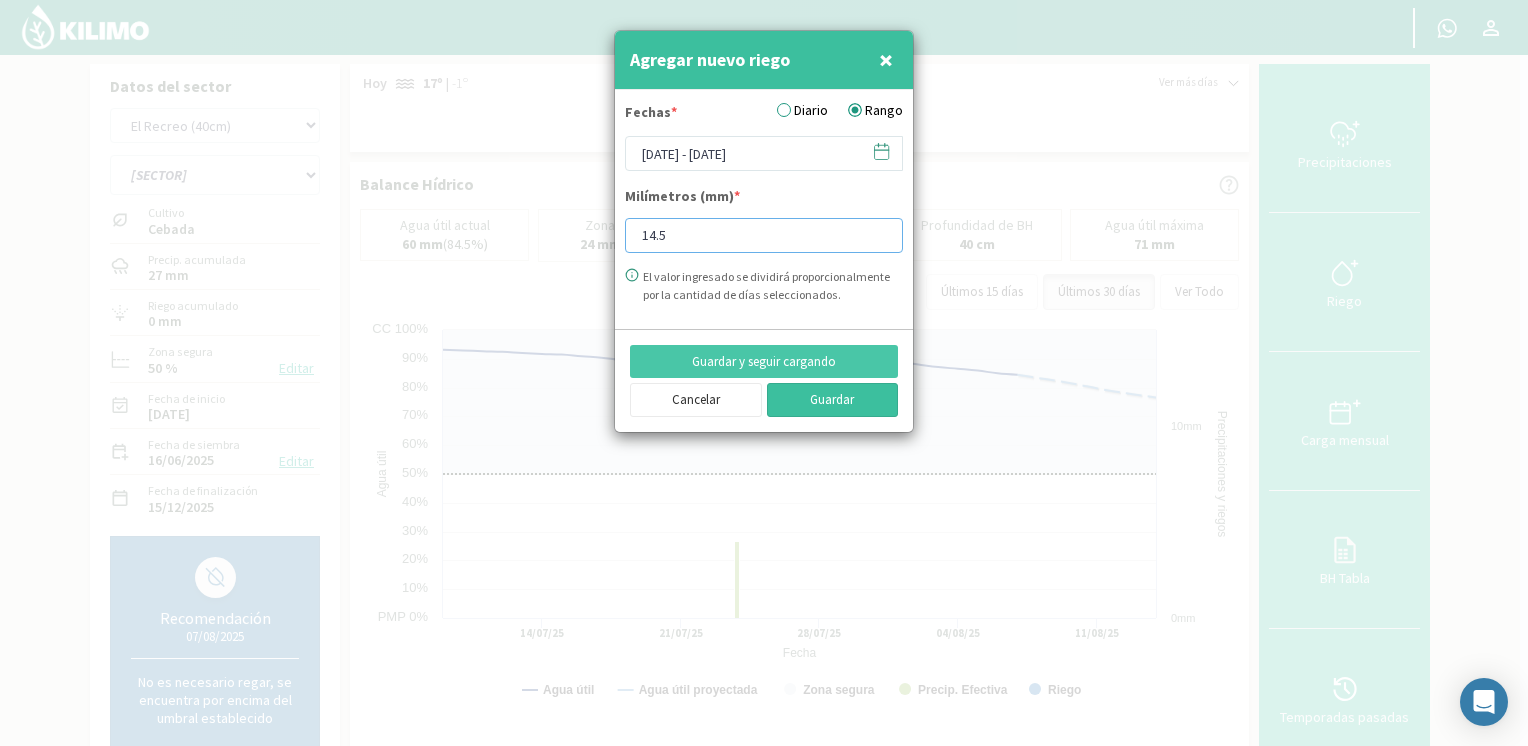 type on "14.5" 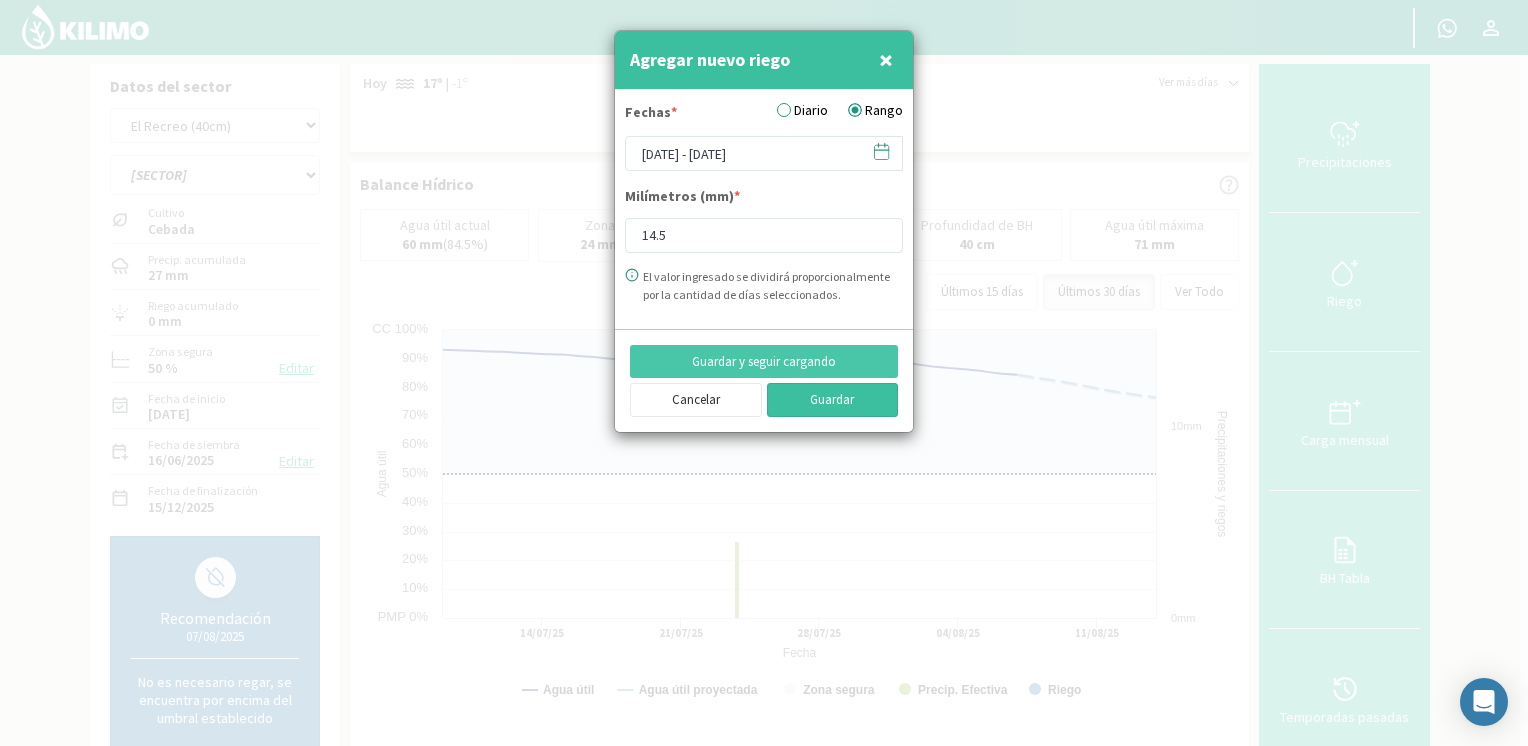 click on "Guardar" at bounding box center (833, 400) 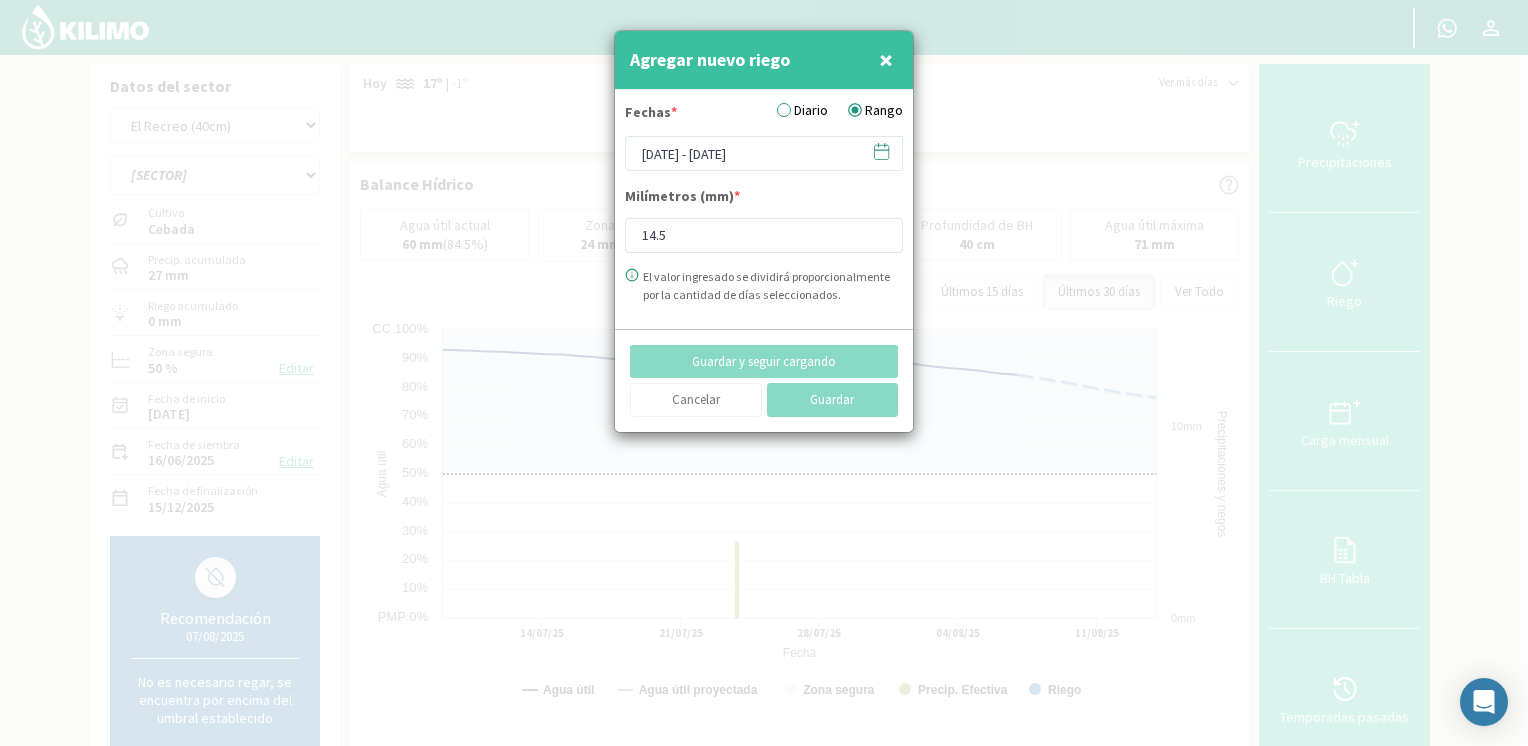 type 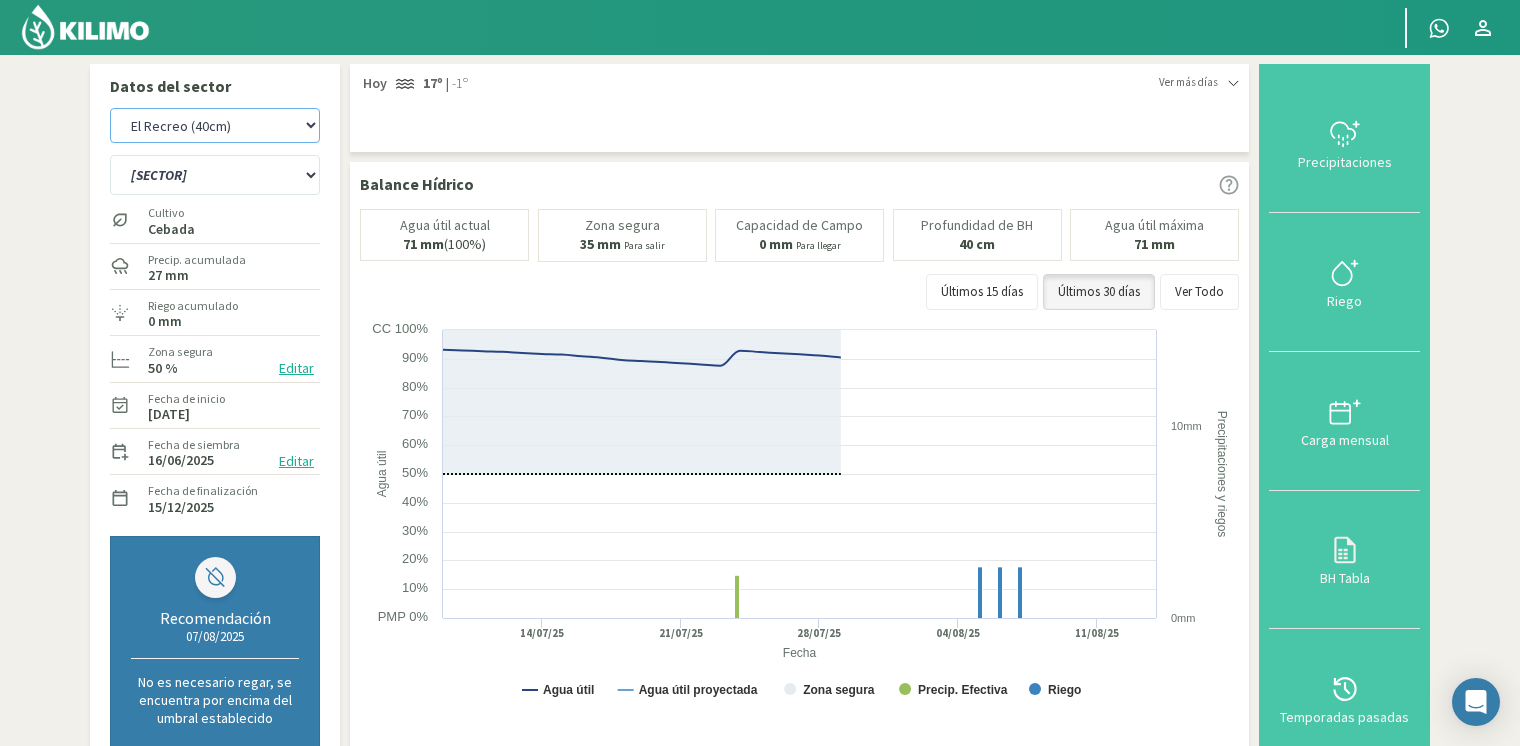 click on "[NAME] [NAME] [SIZE] [SECTOR] [SECTOR] ([SIZE]) [SECTOR] ([SIZE]) [SECTOR] [SECTOR] [SIZE] [SECTOR] [SECTOR] ([SIZE])" 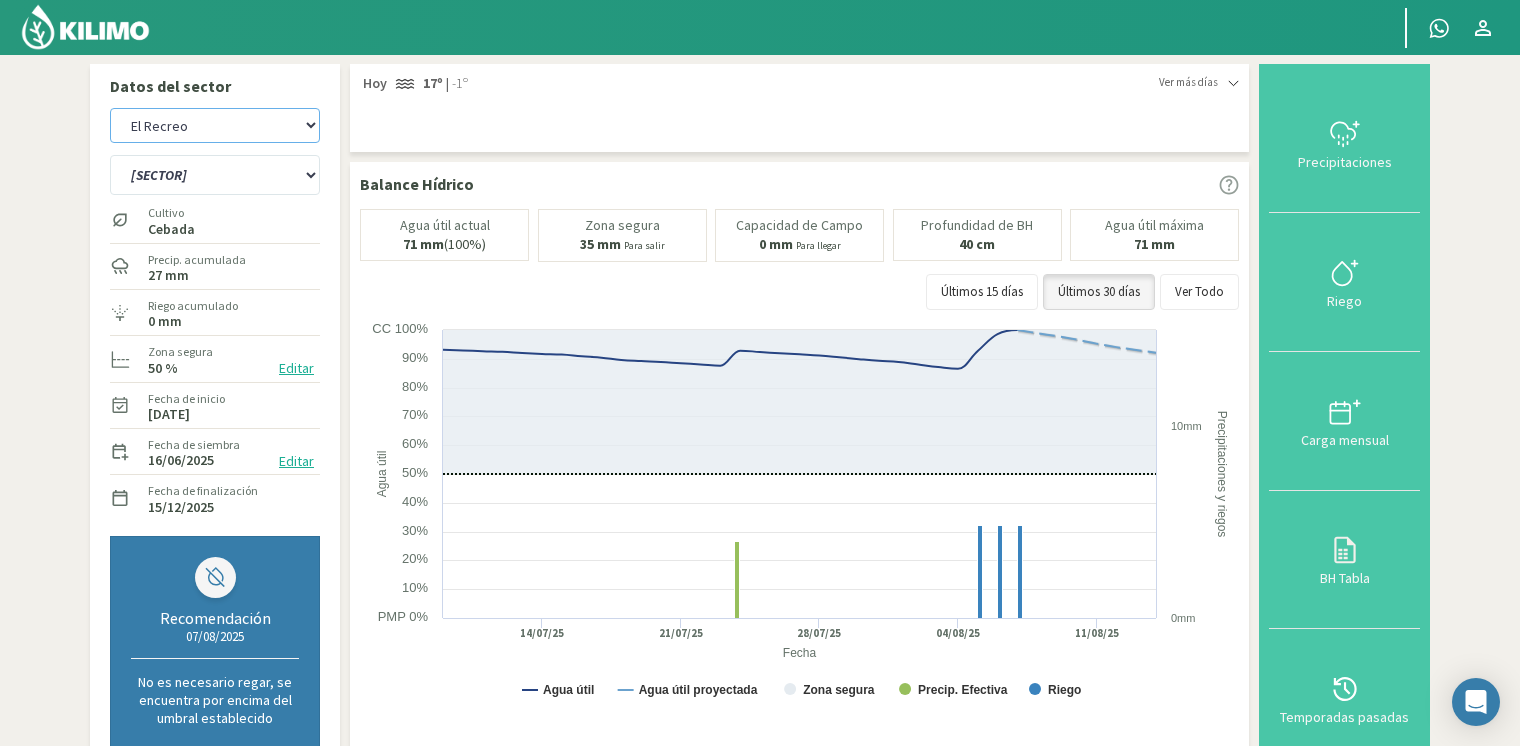 click on "[NAME] [NAME] [SIZE] [SECTOR] [SECTOR] ([SIZE]) [SECTOR] ([SIZE]) [SECTOR] [SECTOR] [SIZE] [SECTOR] [SECTOR] ([SIZE])" 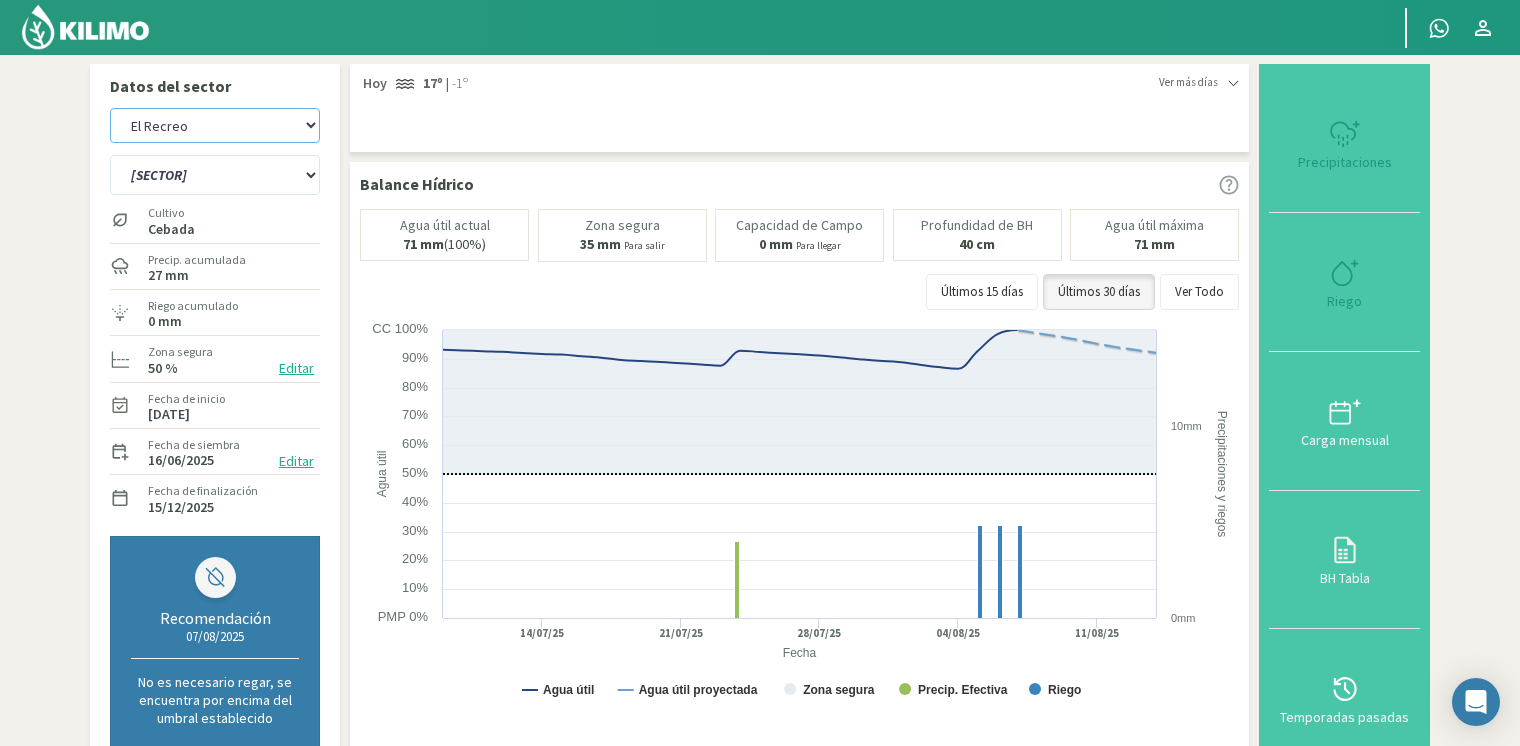 select on "72: Object" 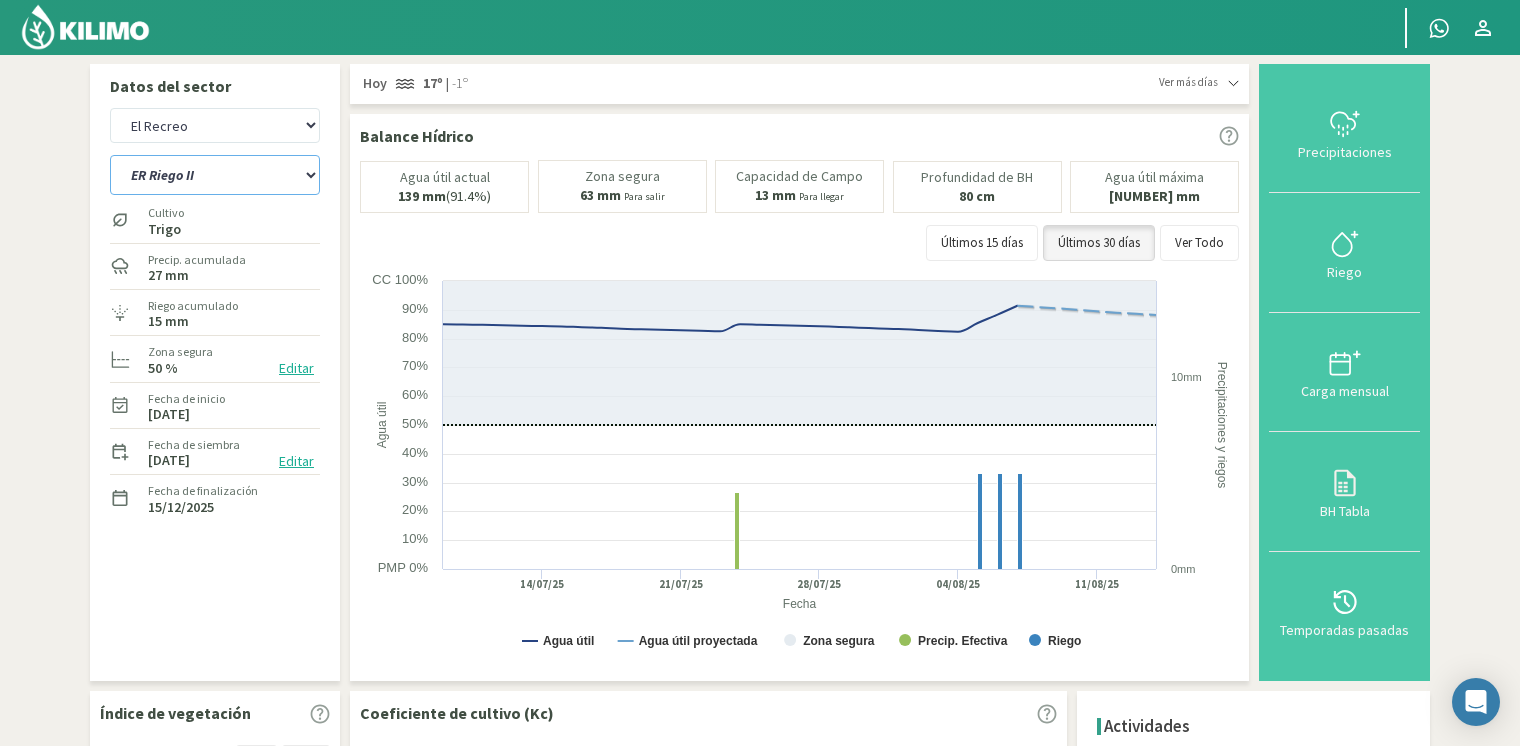 click on "ER Riego II   Riego C" 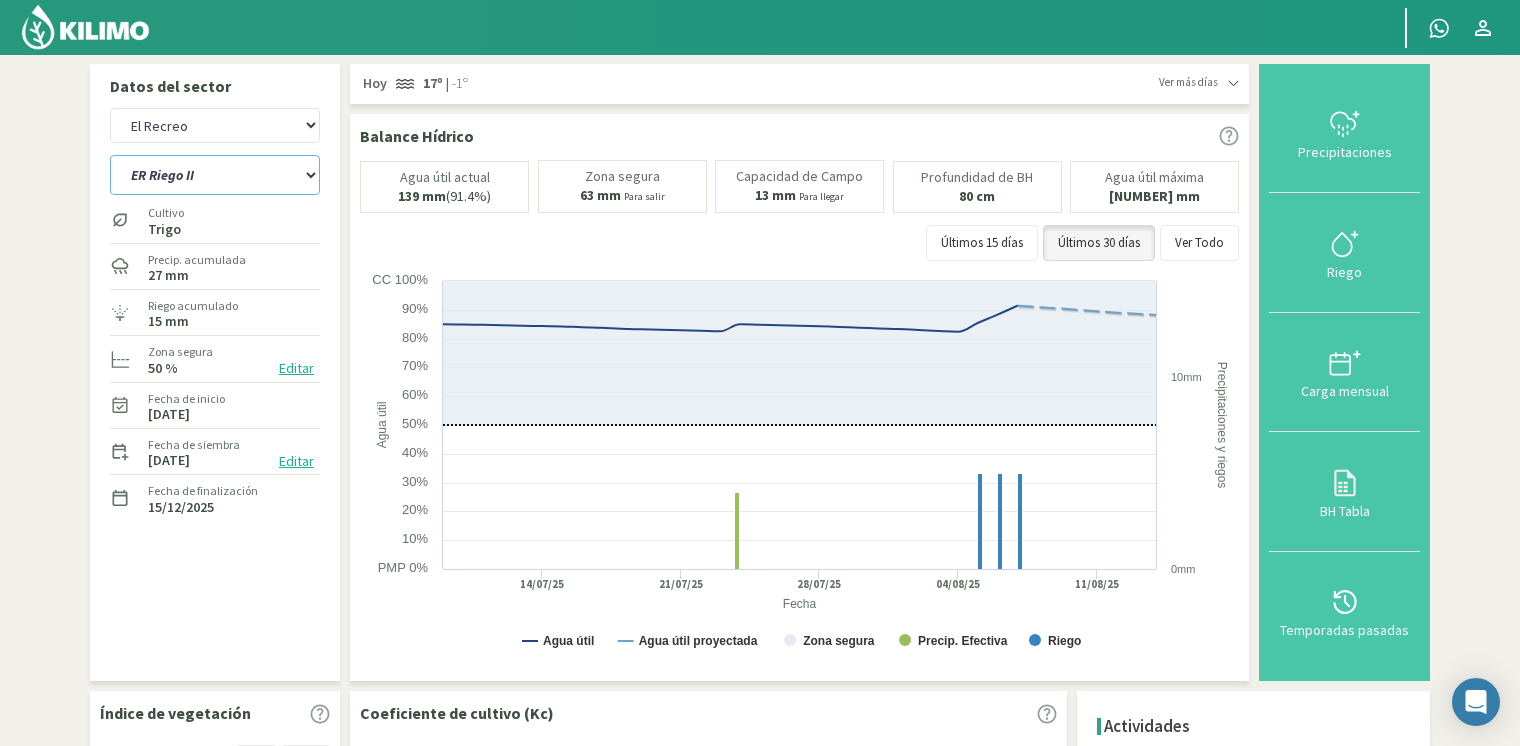 select on "11: Object" 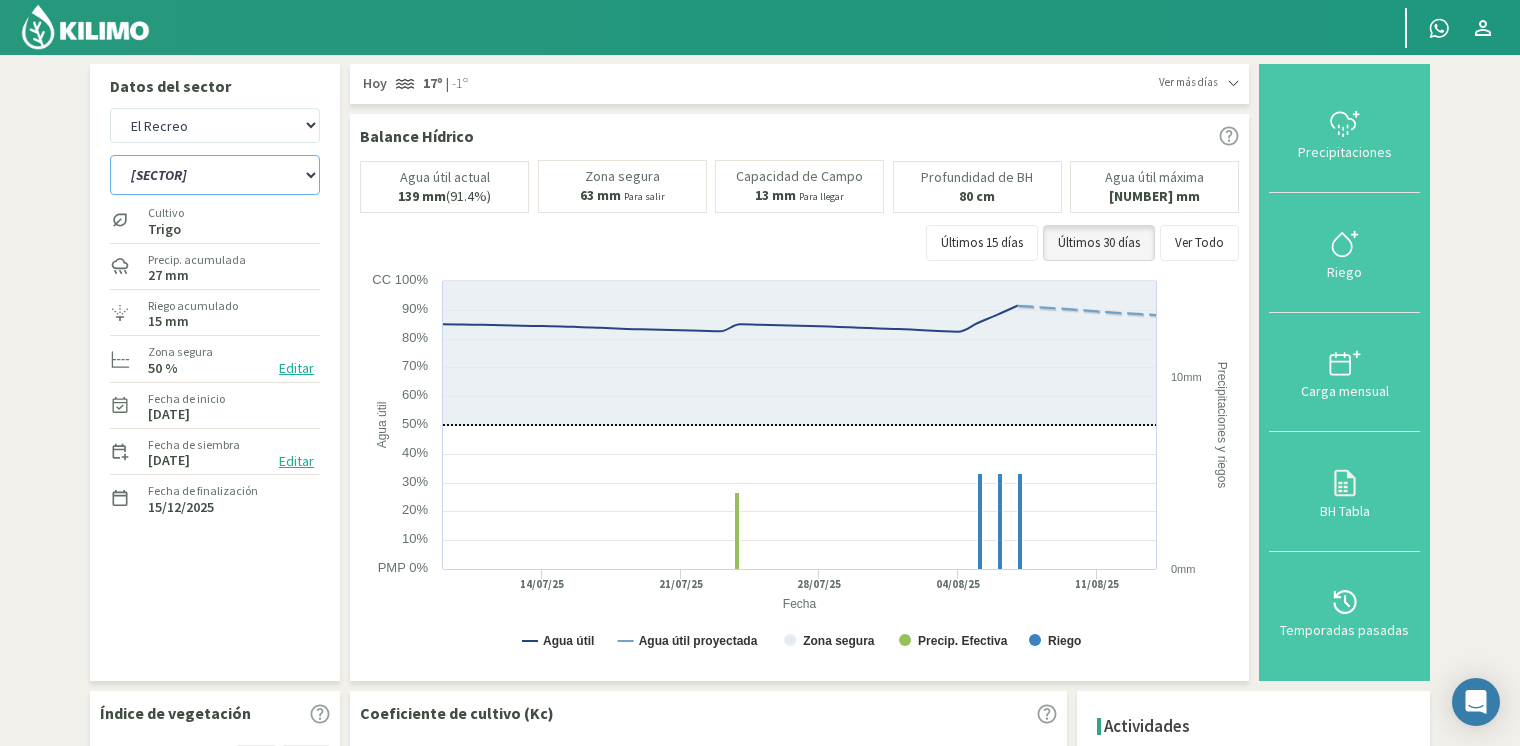 click on "ER Riego II   Riego C" 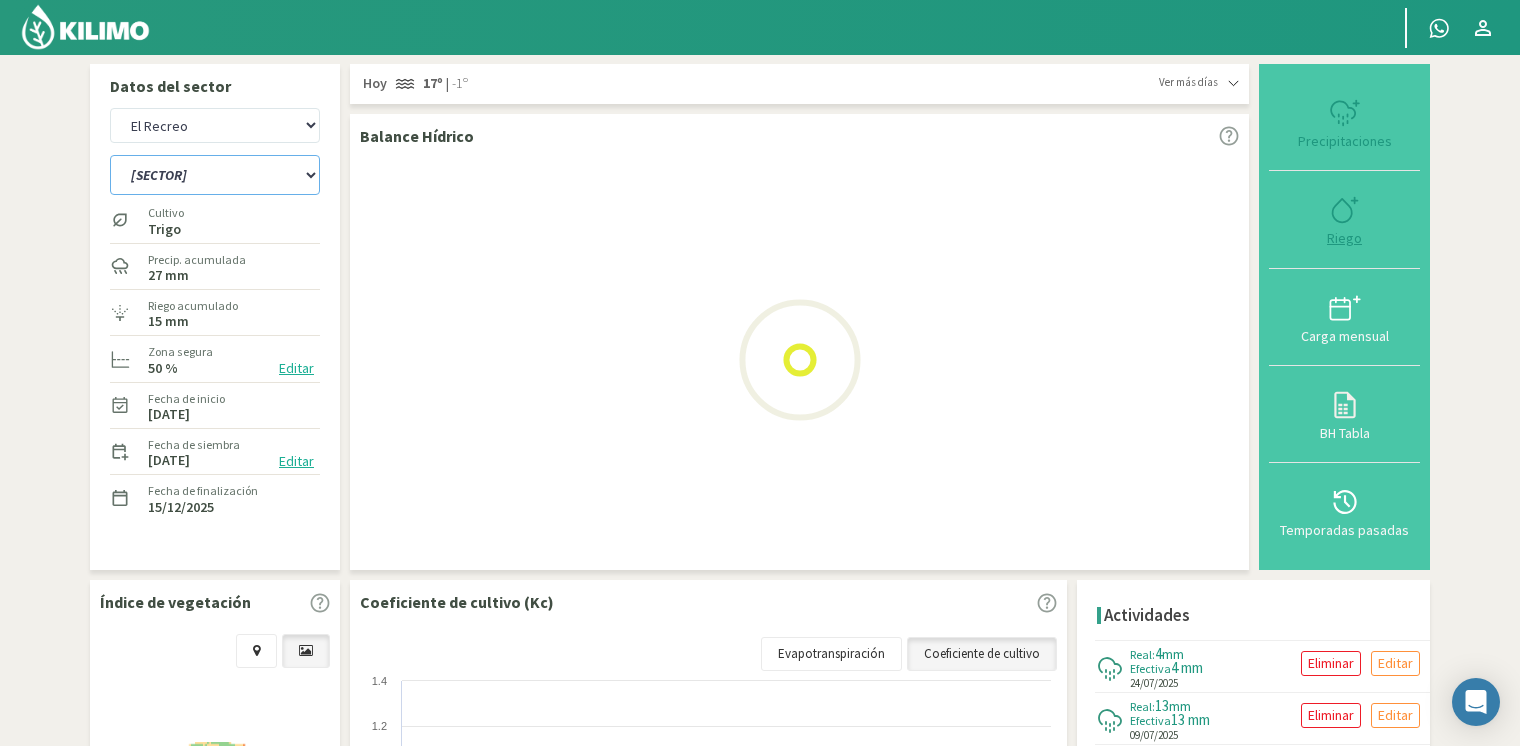 select on "82: Object" 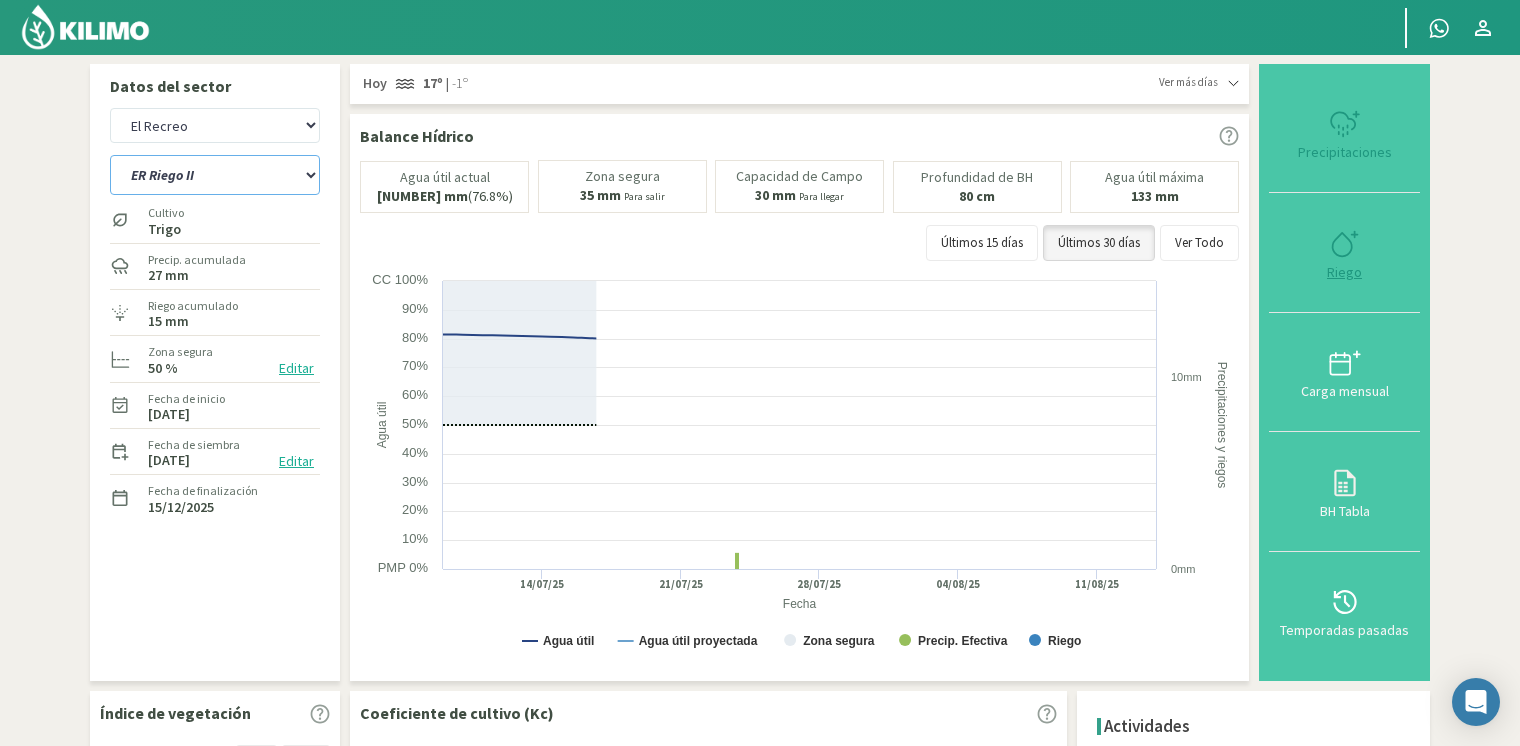 select on "13: Object" 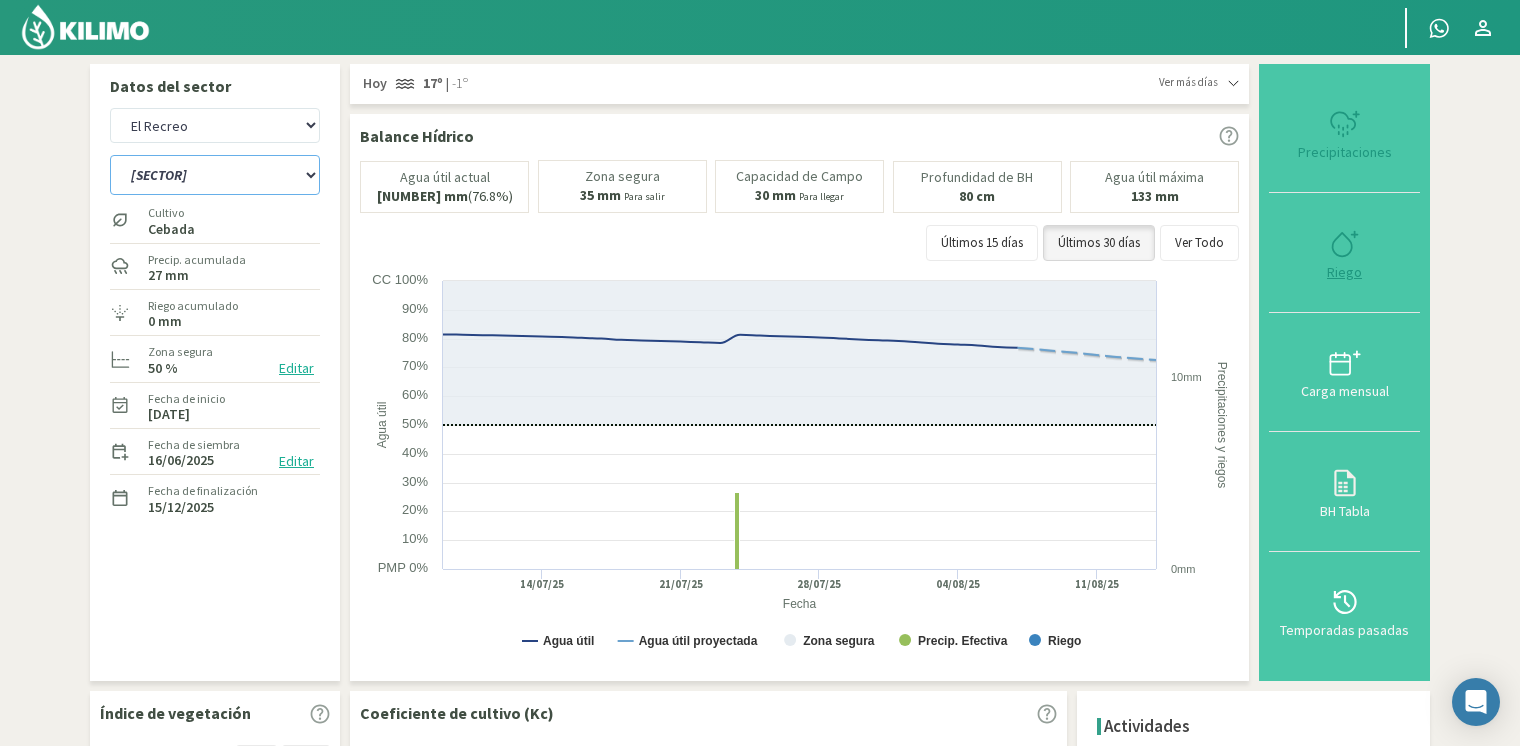 type on "0" 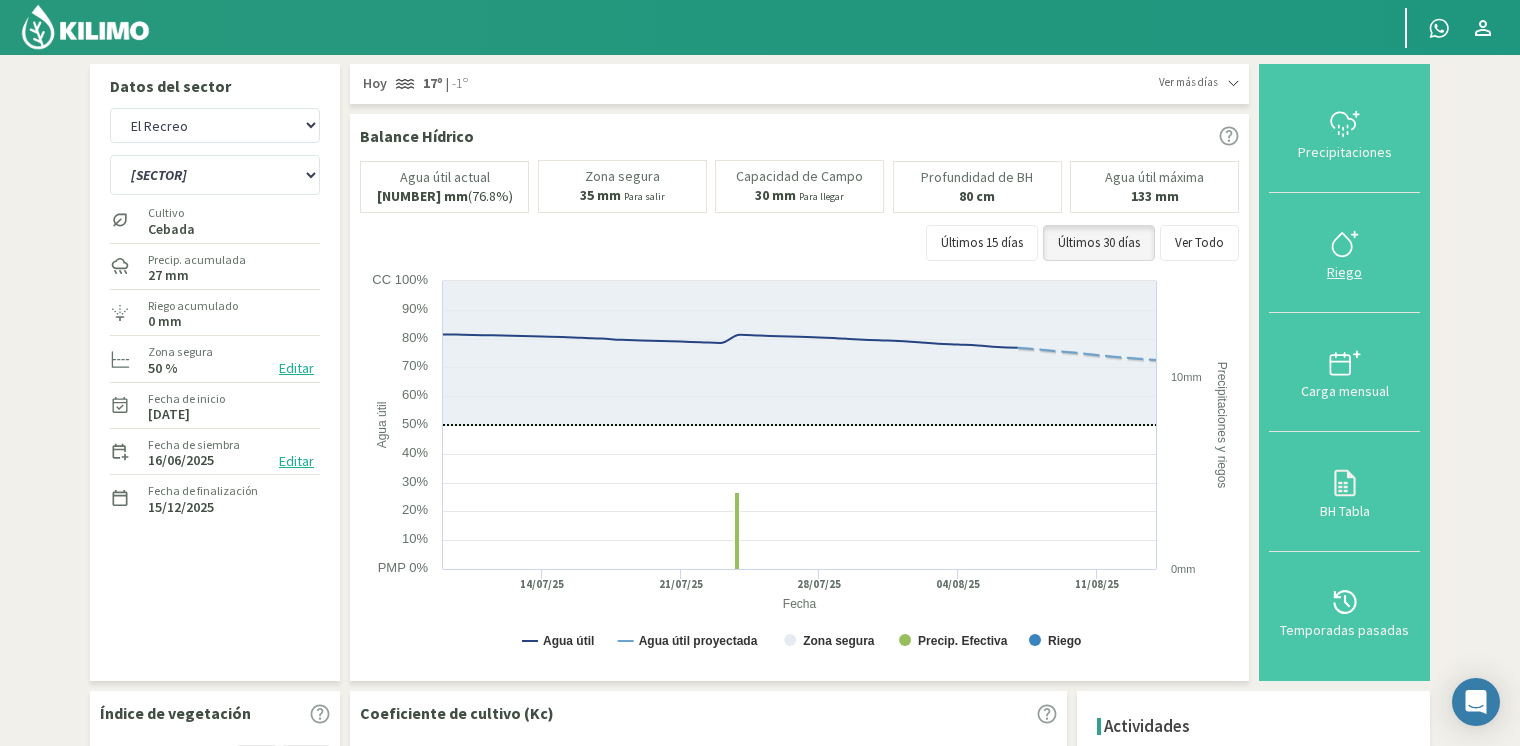 click 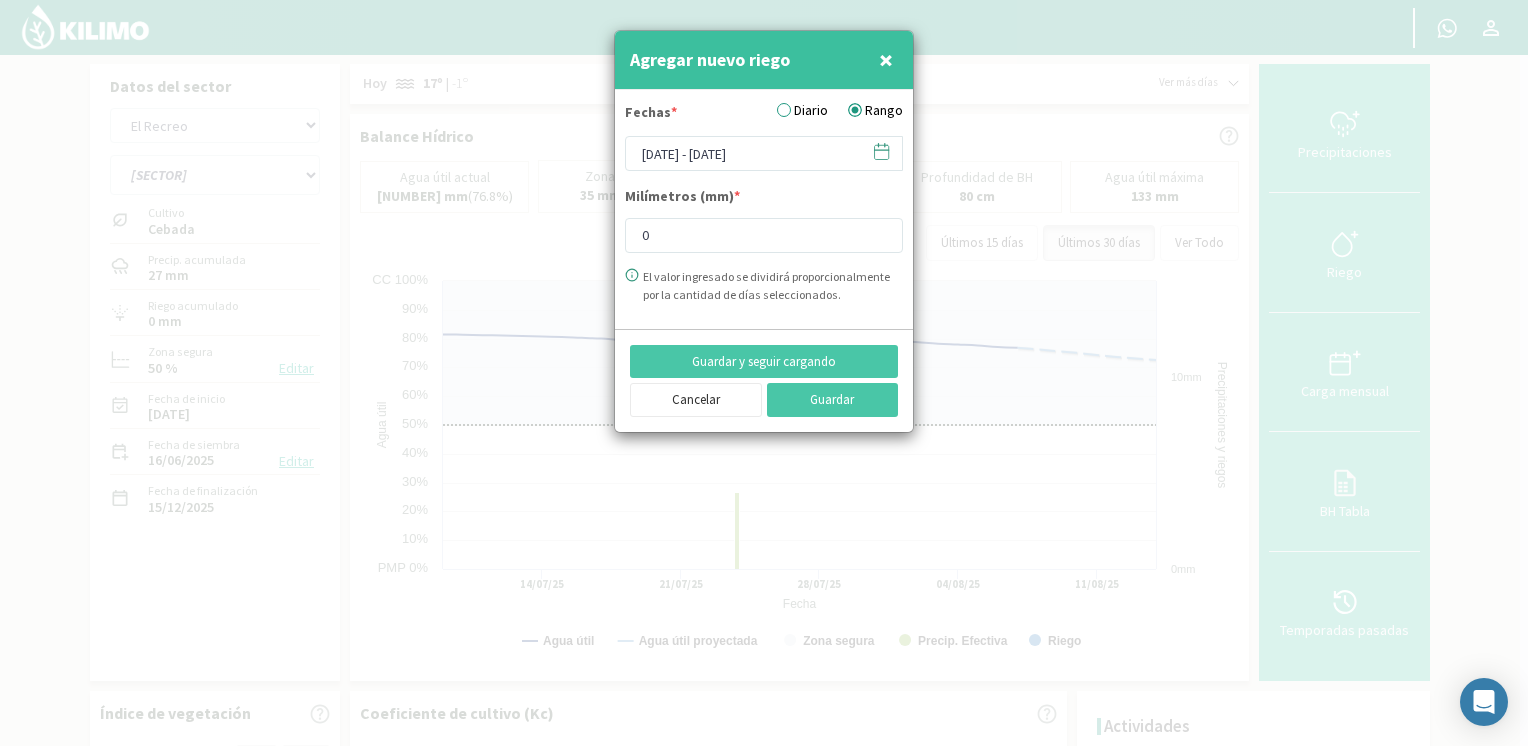 click 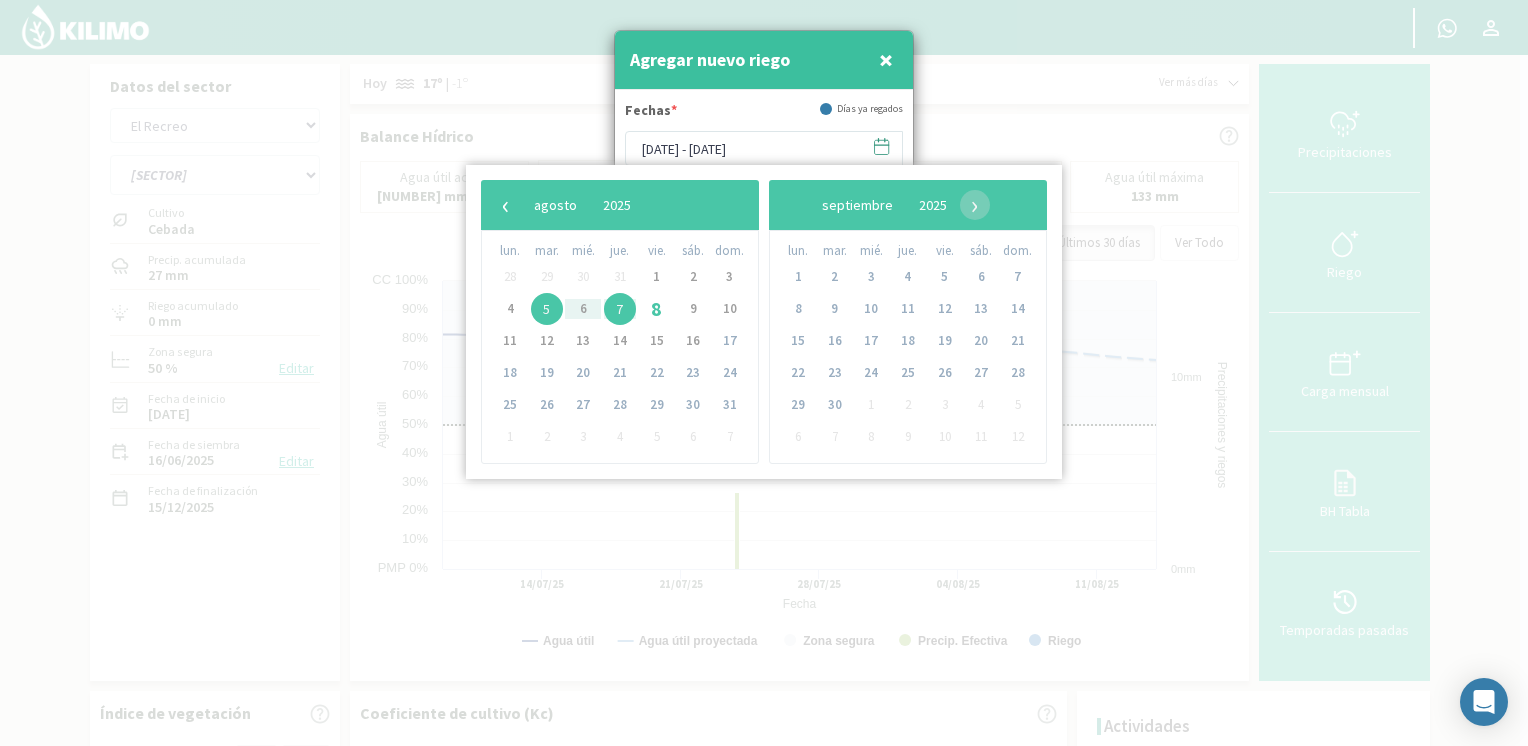 click on "5" 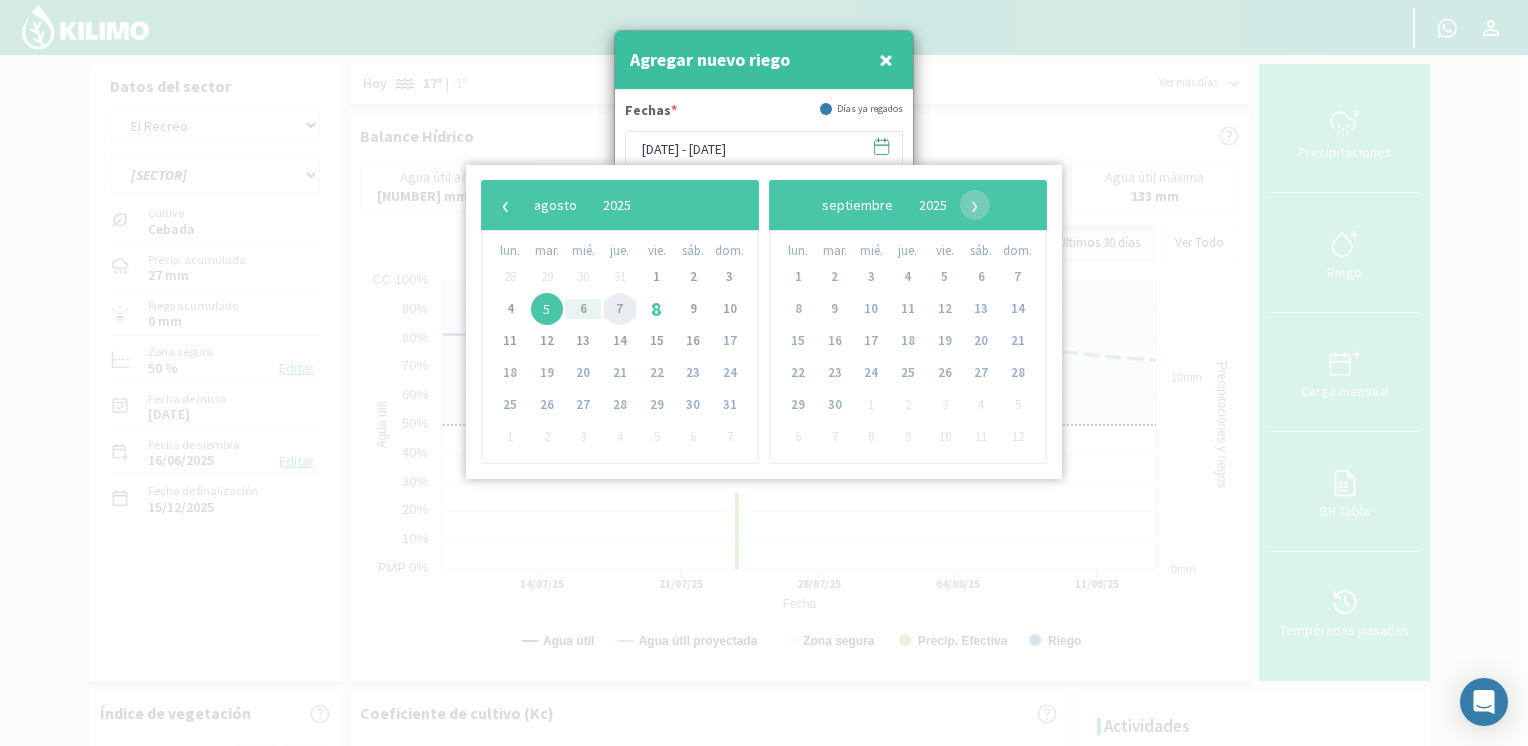 click on "7" 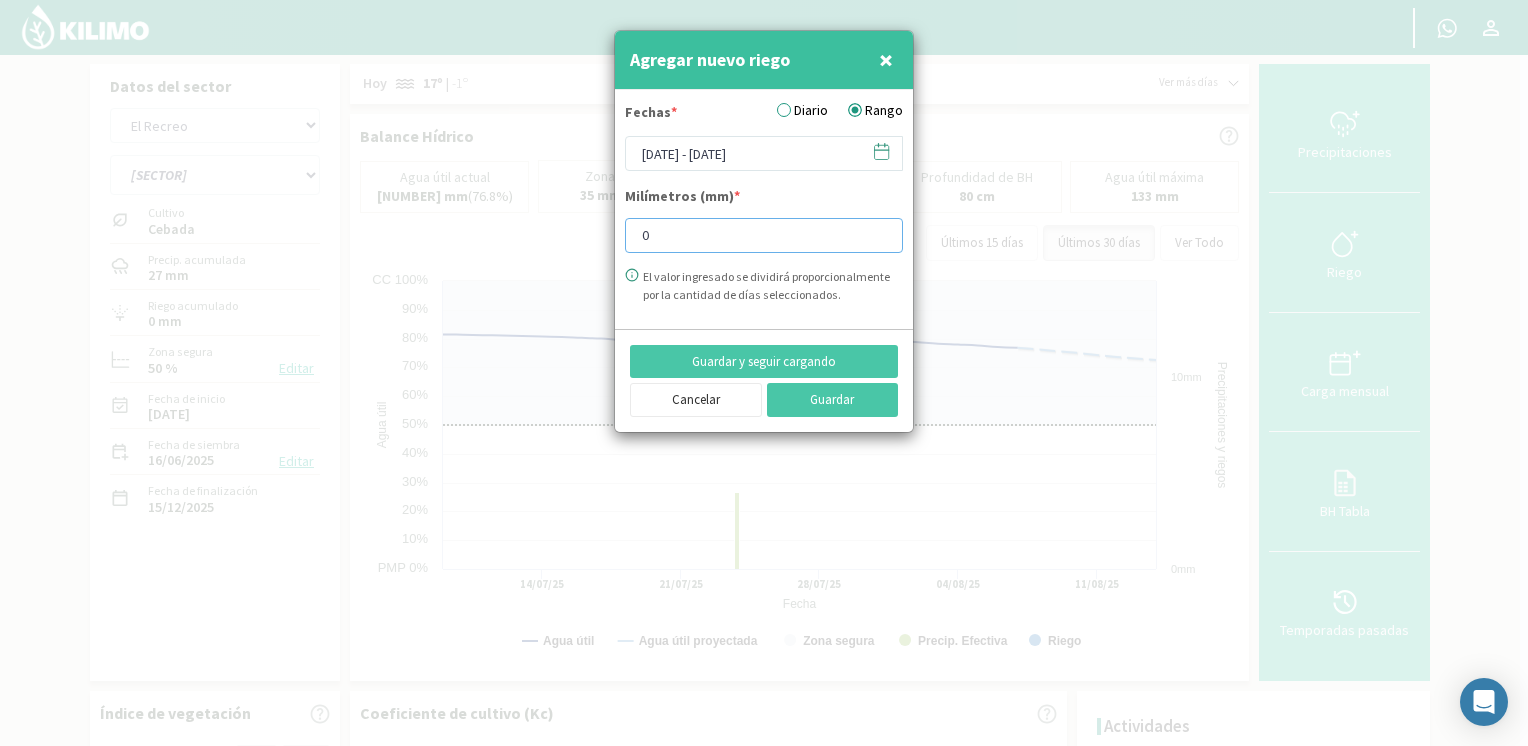 click on "0" at bounding box center [764, 235] 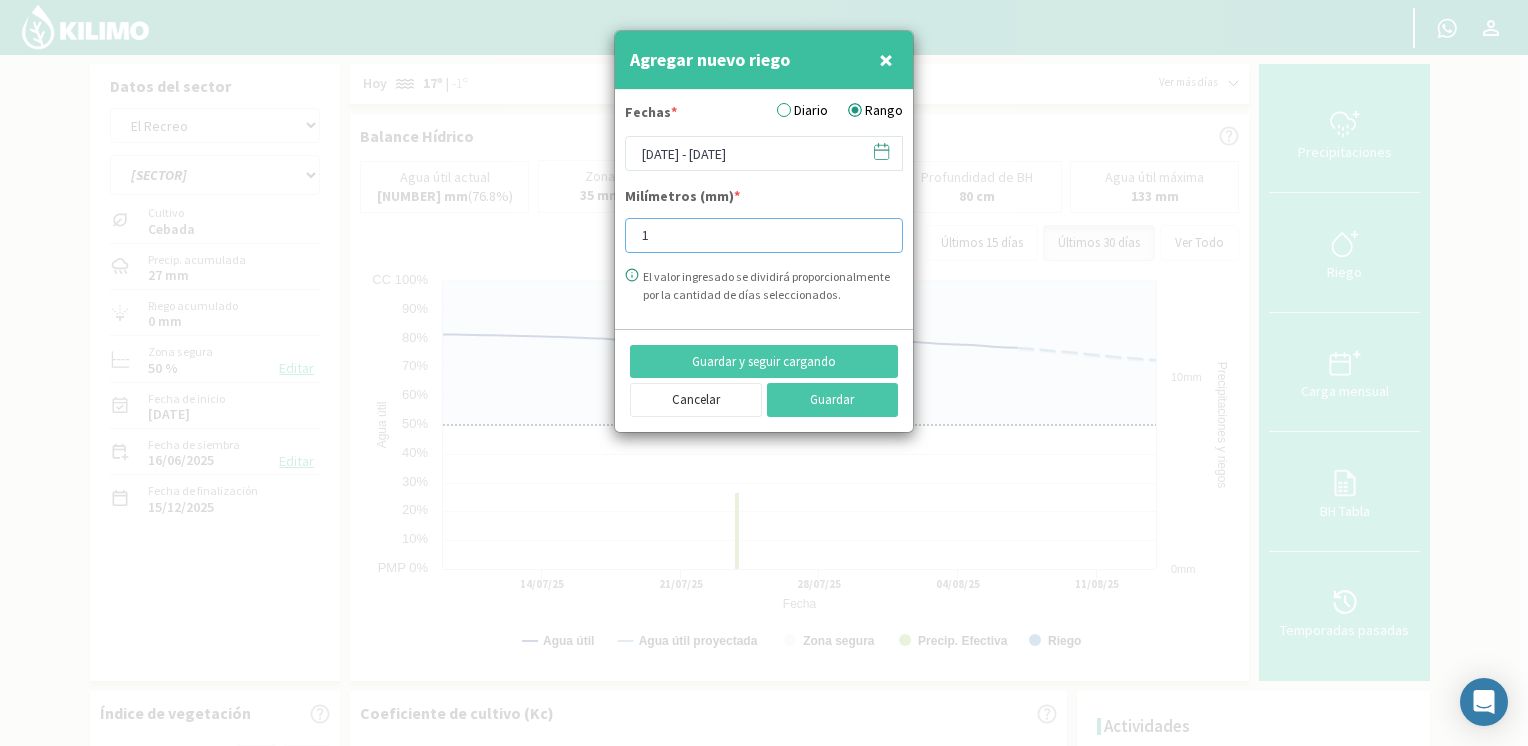 type on "14" 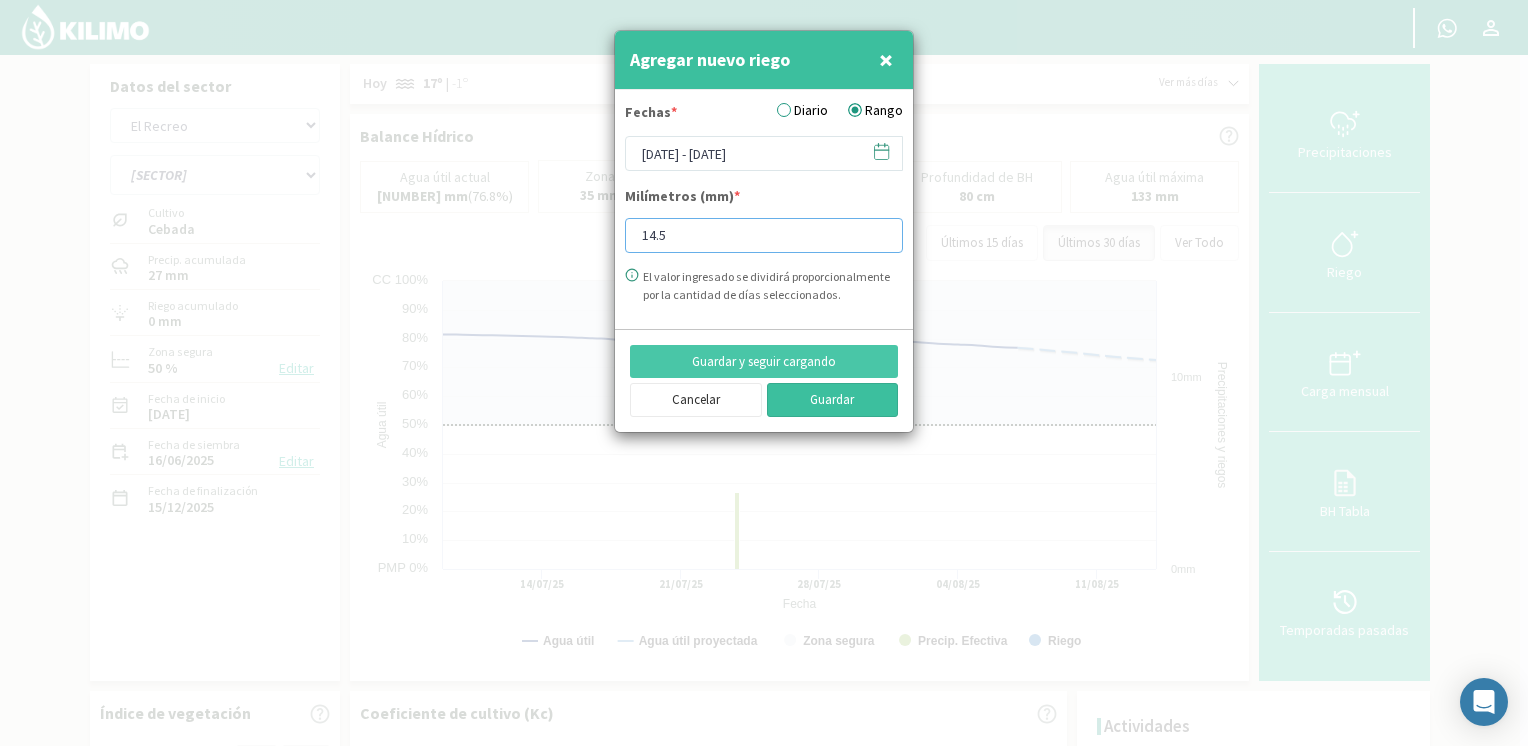 type on "14.5" 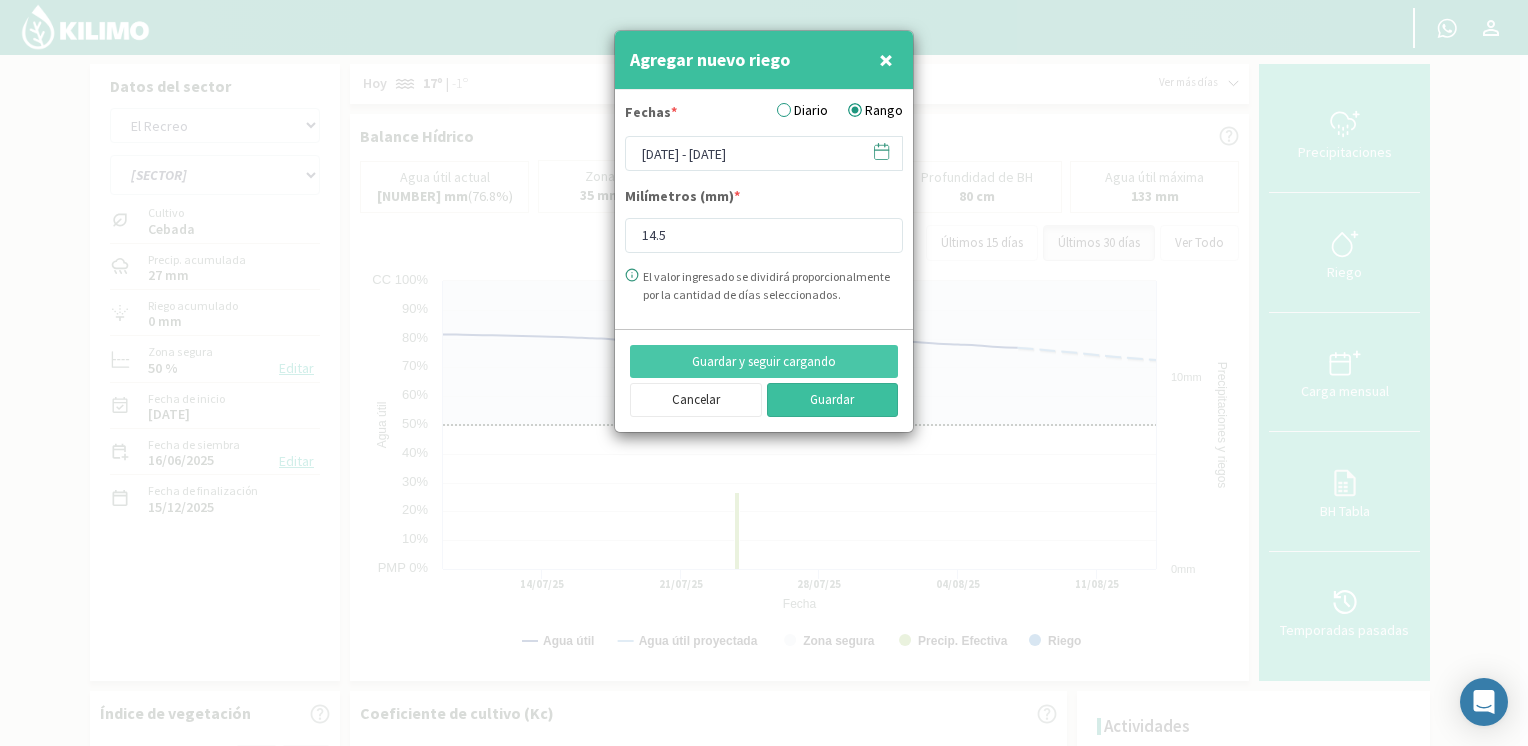 click on "Guardar" at bounding box center [833, 400] 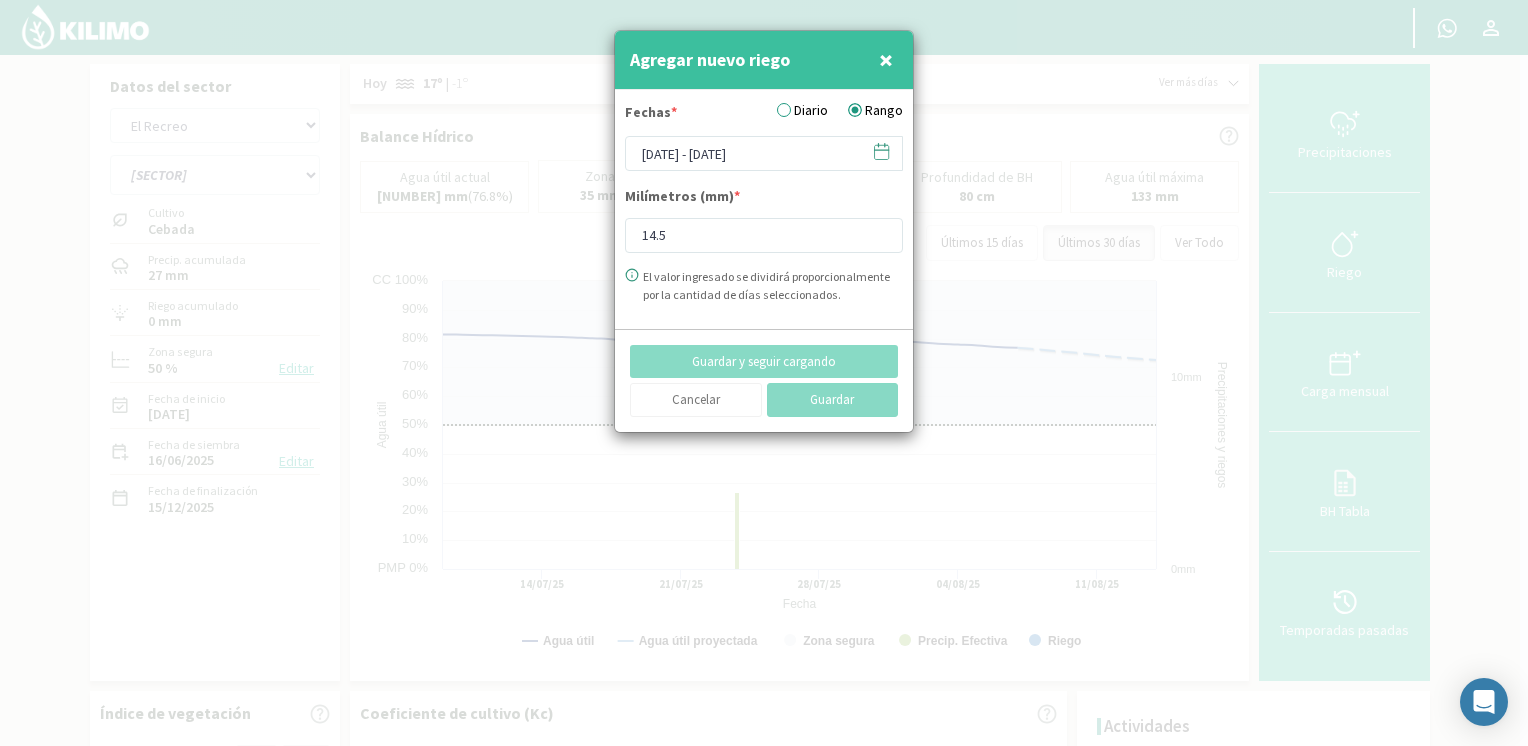type 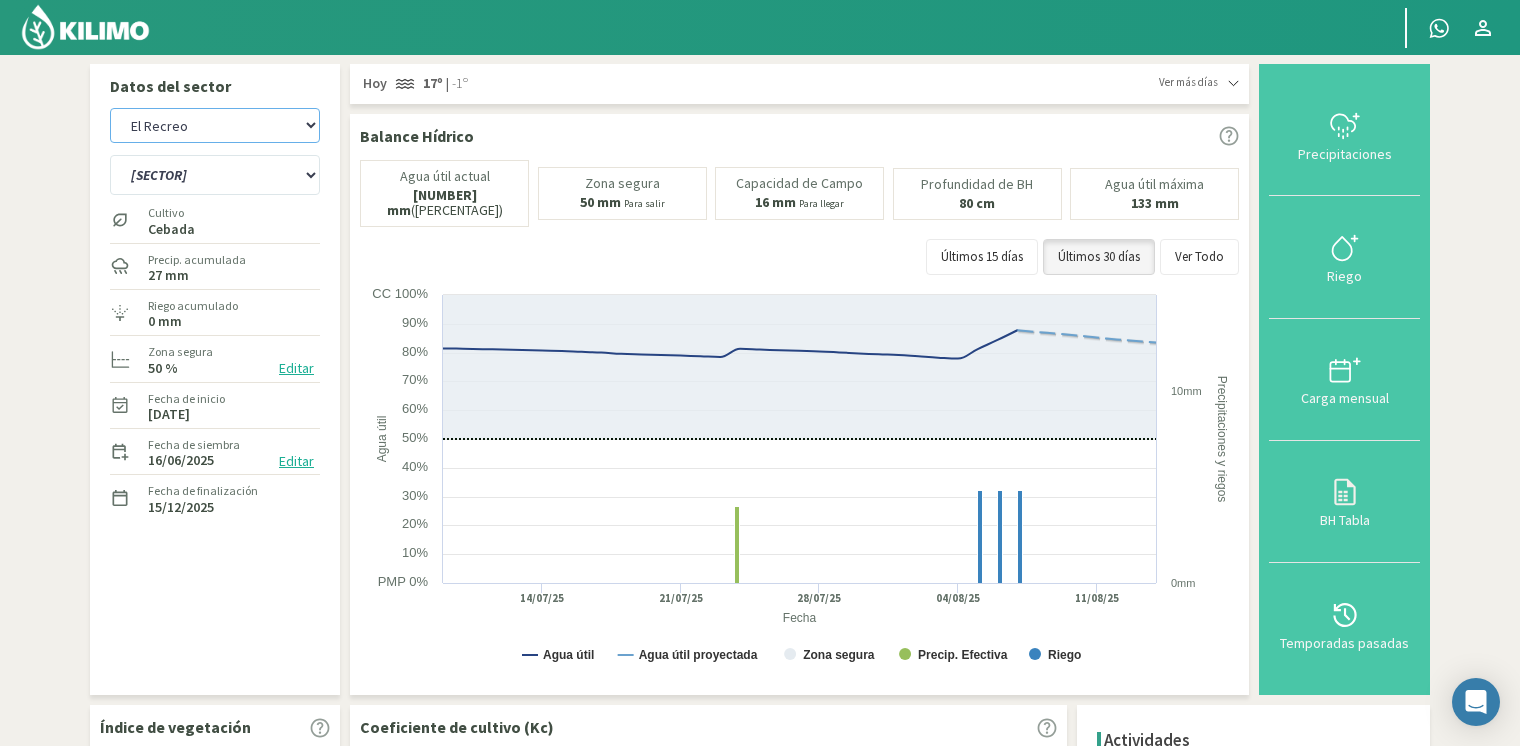 click on "[NAME] [NAME] [SIZE] [SECTOR] [SECTOR] ([SIZE]) [SECTOR] ([SIZE]) [SECTOR] [SECTOR] [SIZE] [SECTOR] [SECTOR] ([SIZE])" 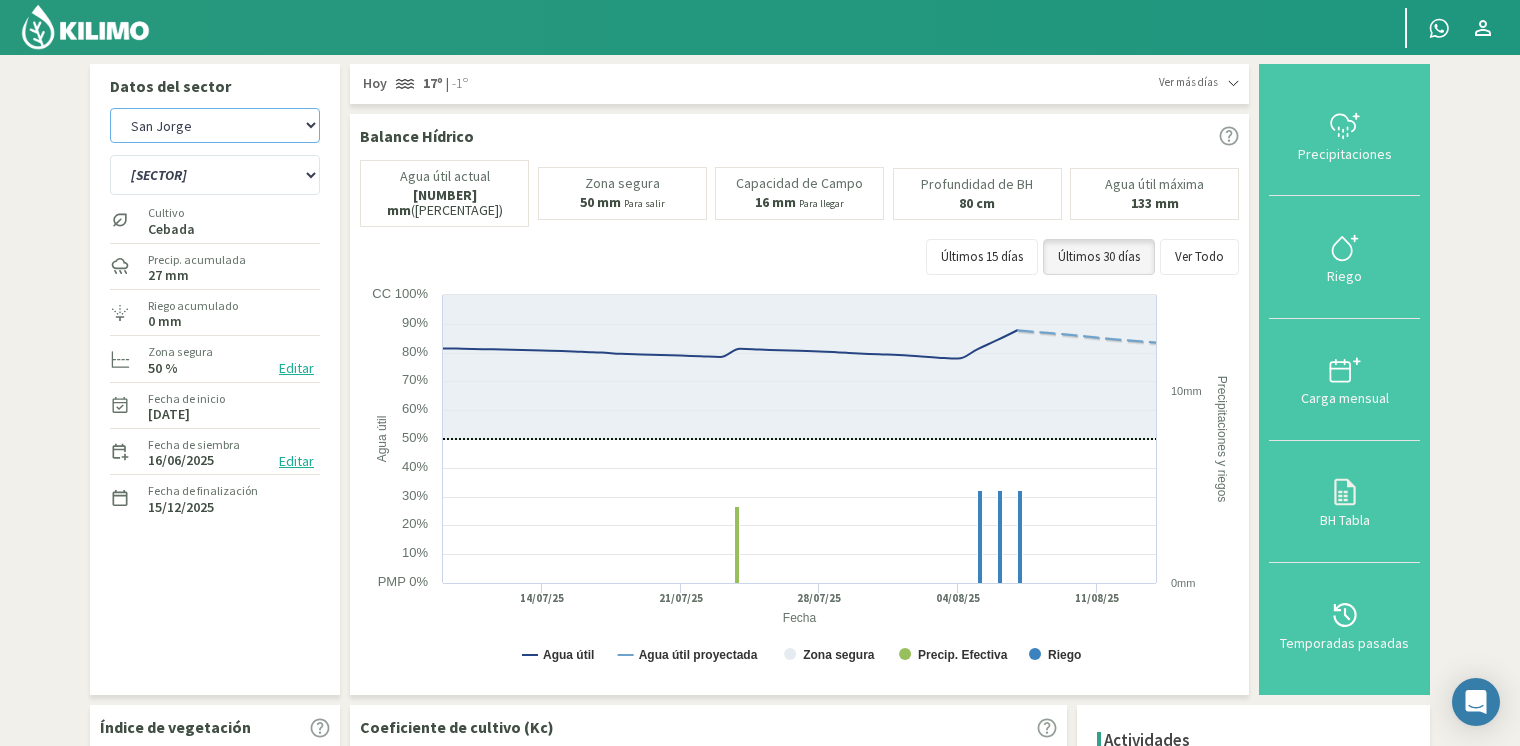 click on "[NAME] [NAME] [SIZE] [SECTOR] [SECTOR] ([SIZE]) [SECTOR] ([SIZE]) [SECTOR] [SECTOR] [SIZE] [SECTOR] [SECTOR] ([SIZE])" 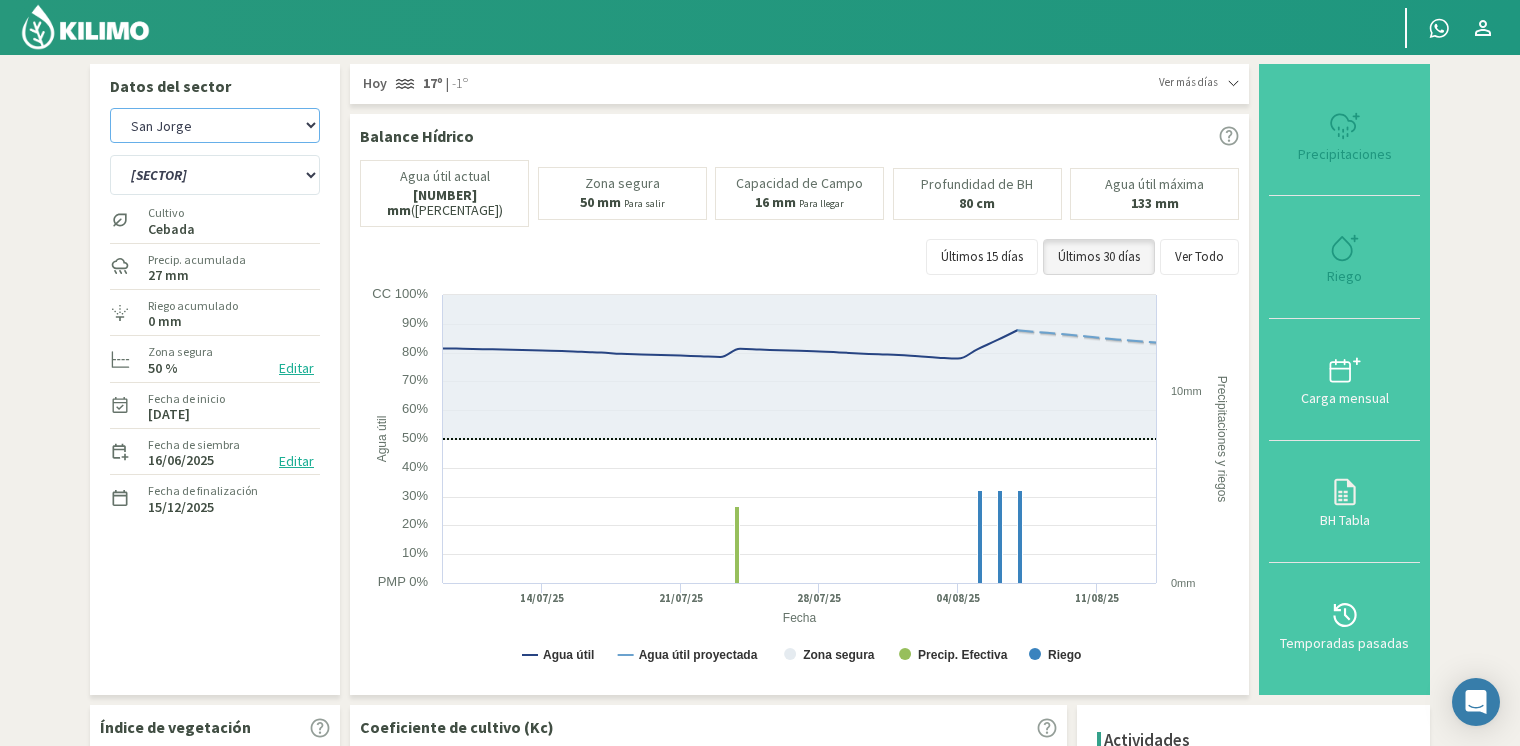 select on "98: Object" 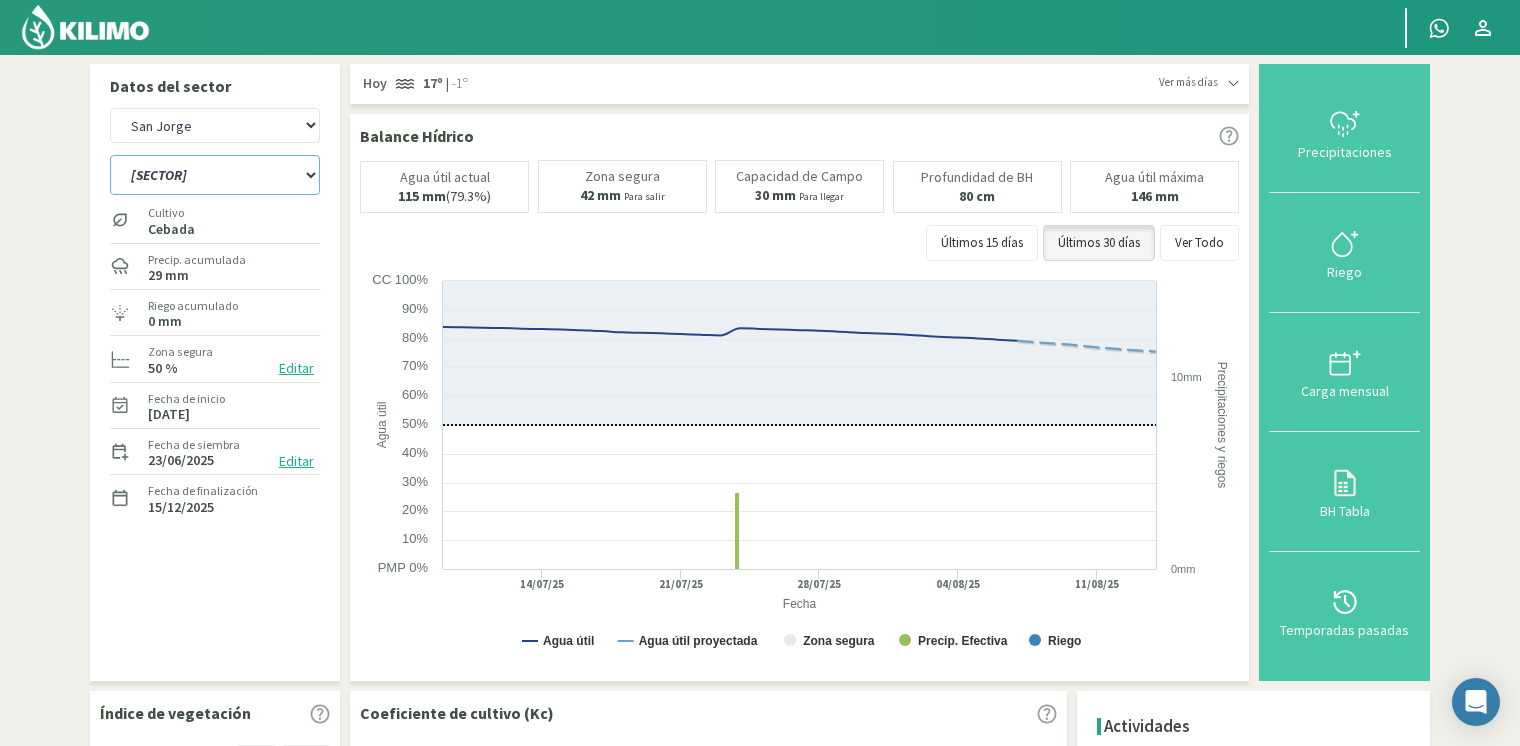 click on "[SECTOR]   [SECTOR]   [SECTOR]   [SECTOR]   [SECTOR]" 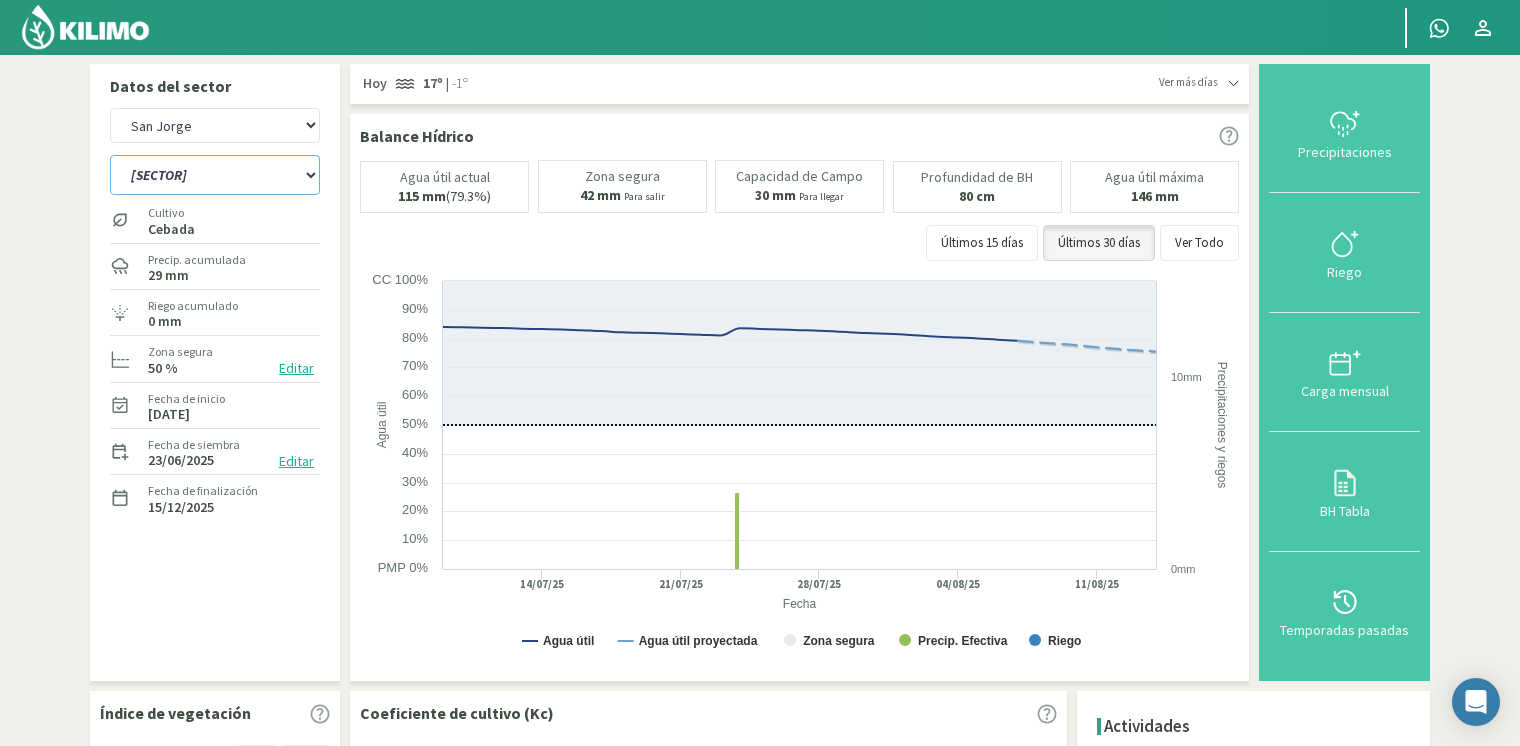 select on "16: Object" 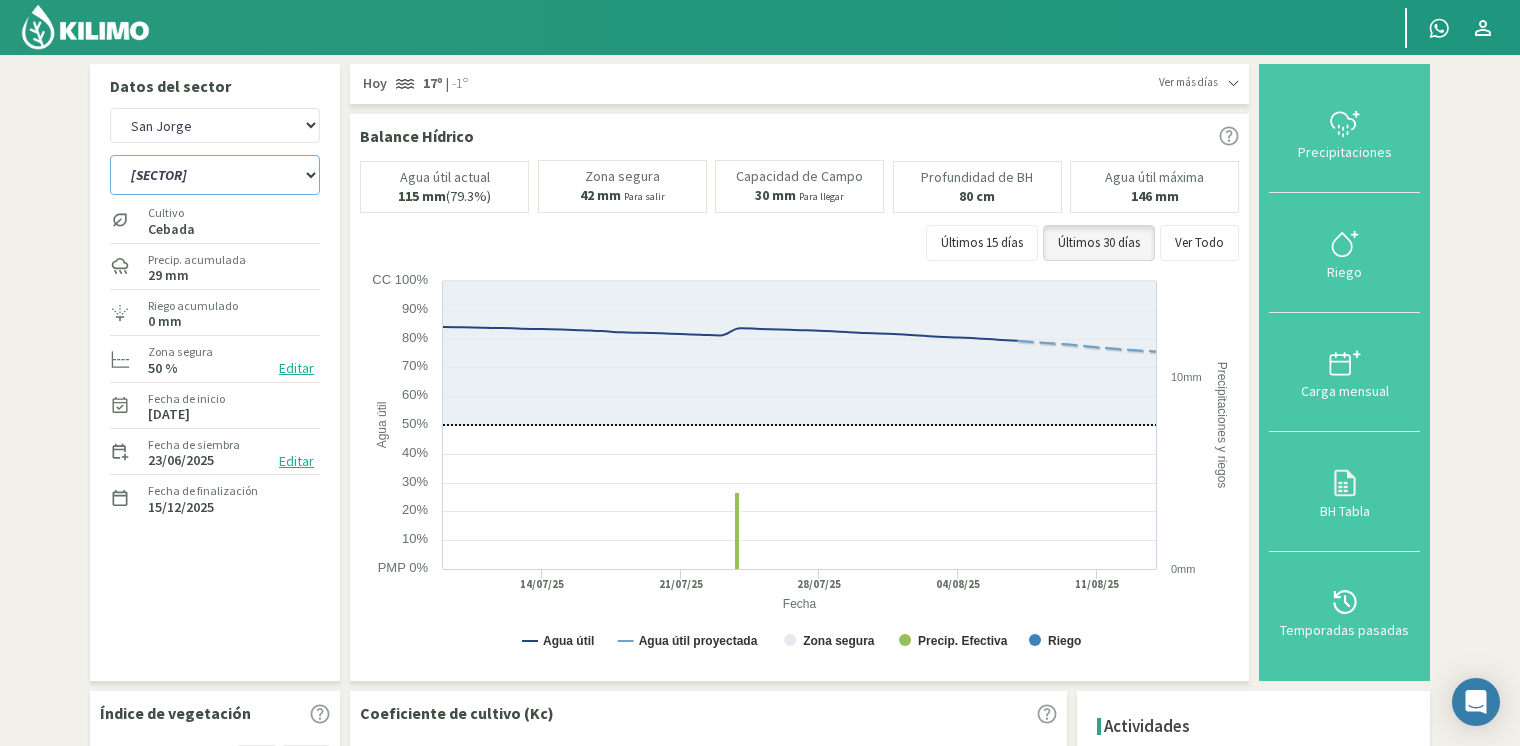 click on "[SECTOR]   [SECTOR]   [SECTOR]   [SECTOR]   [SECTOR]" 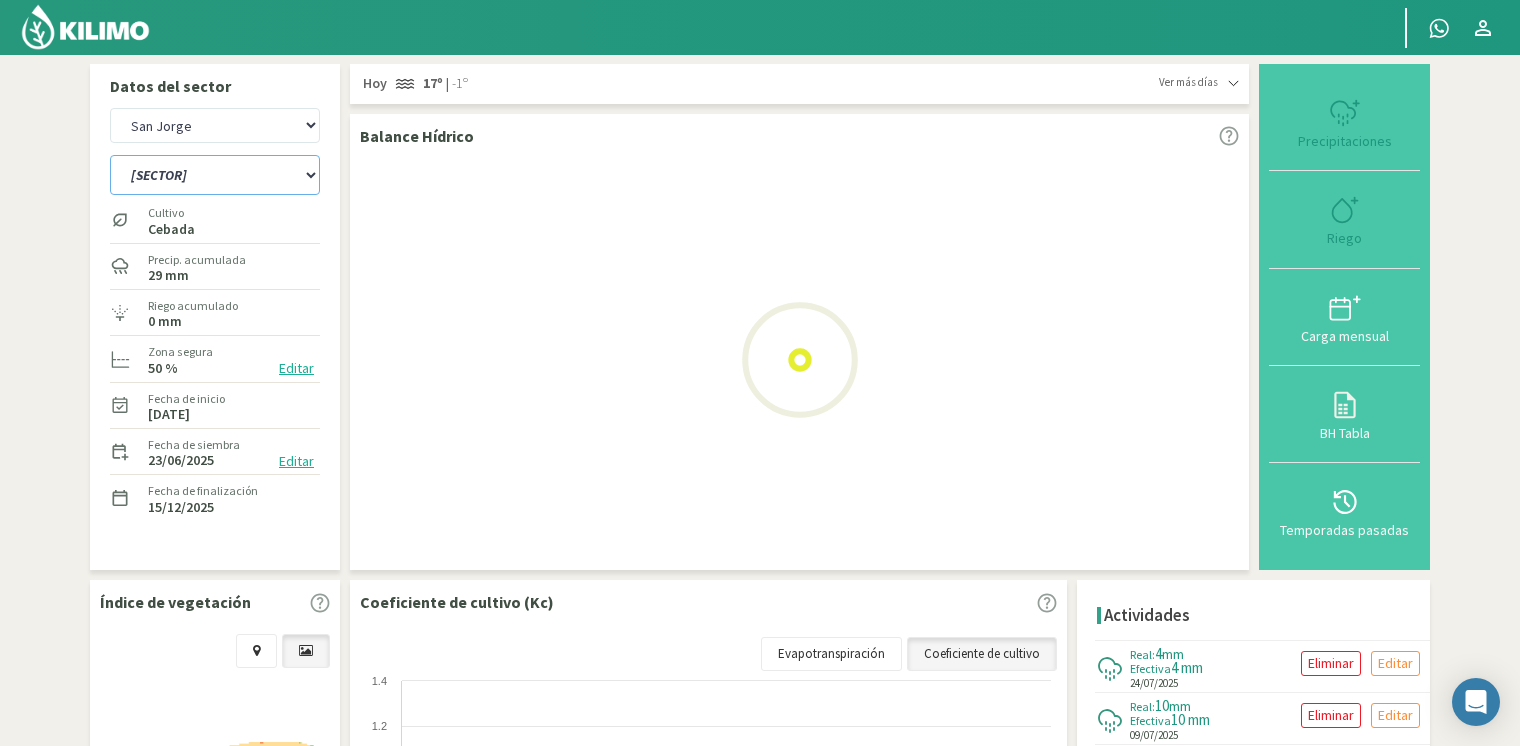 select on "108: Object" 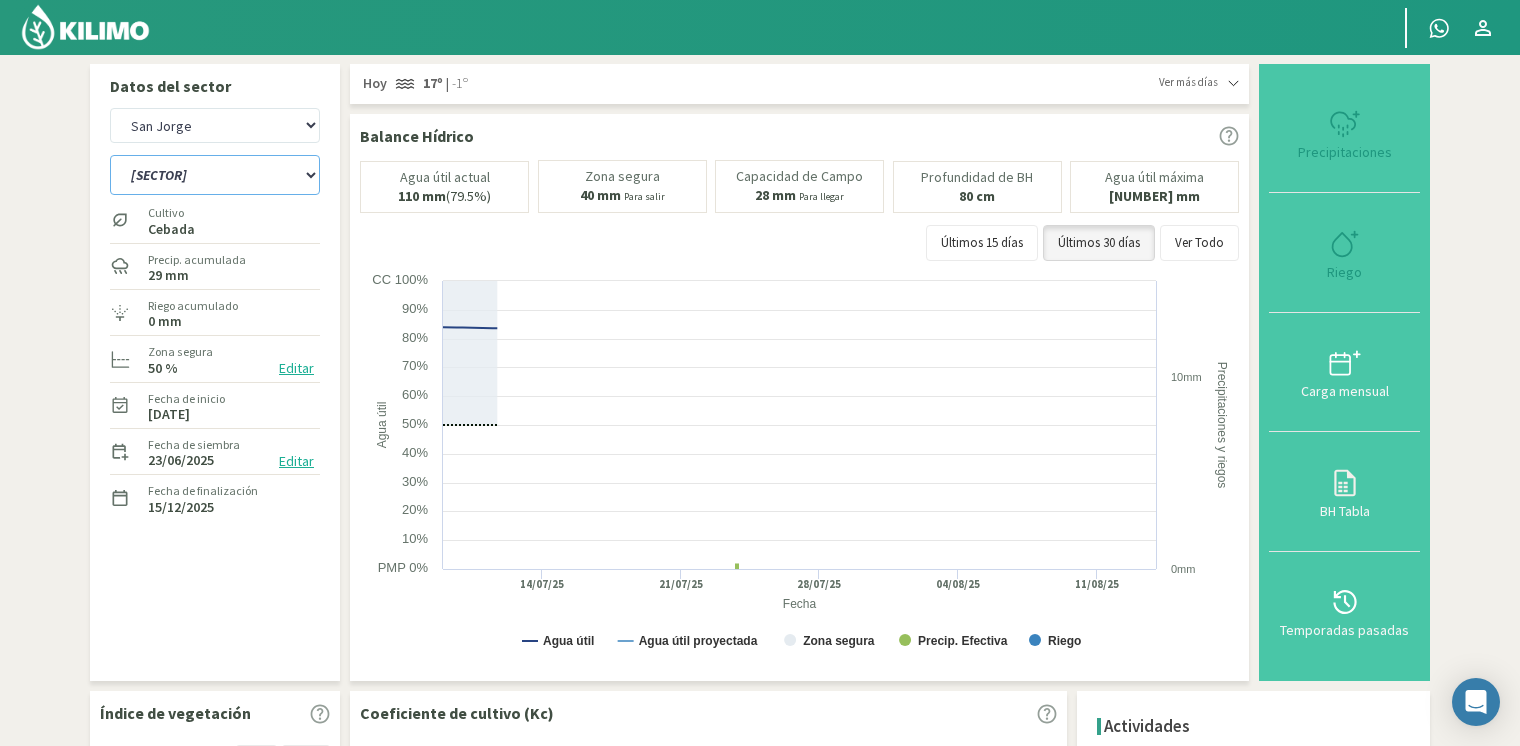 select on "21: Object" 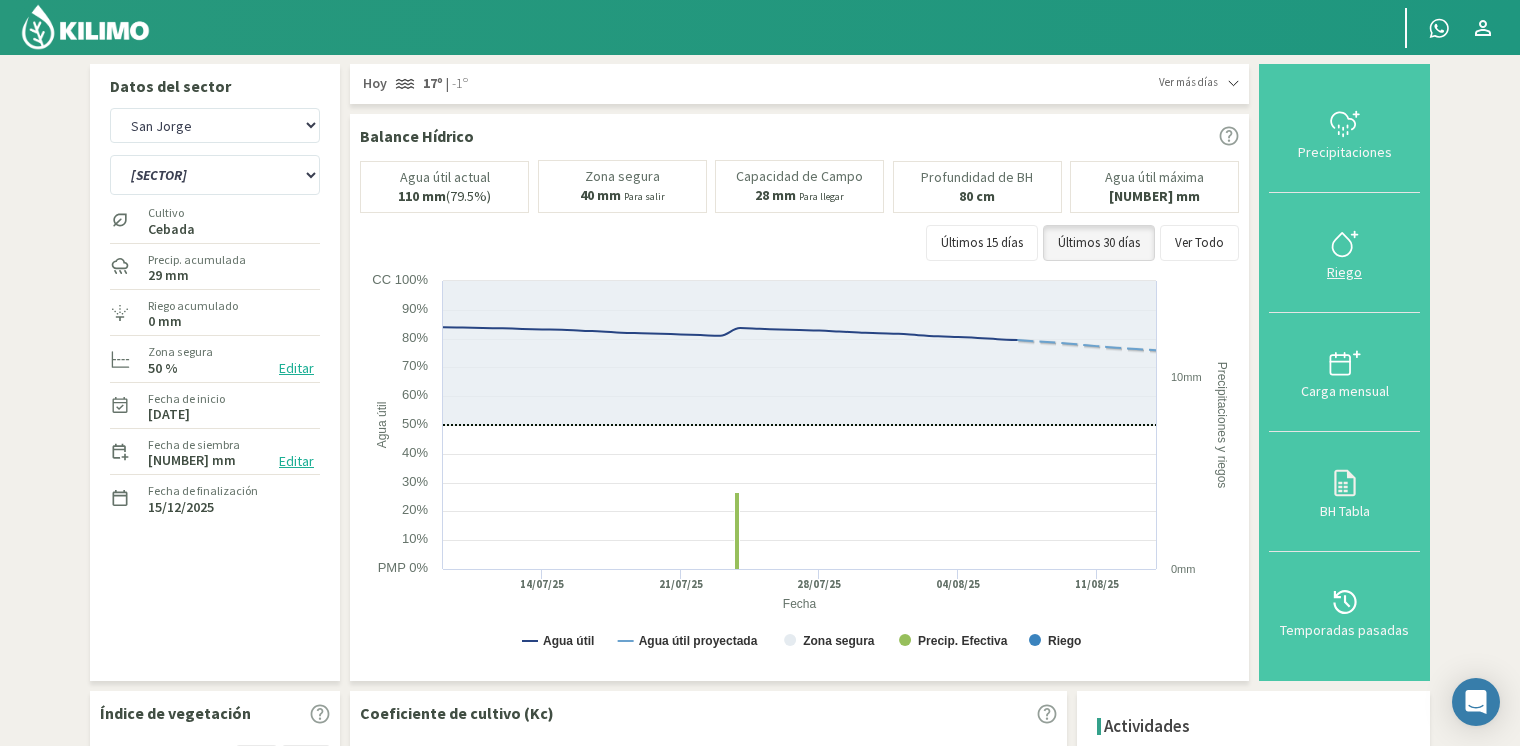 click on "Riego" at bounding box center [1344, 272] 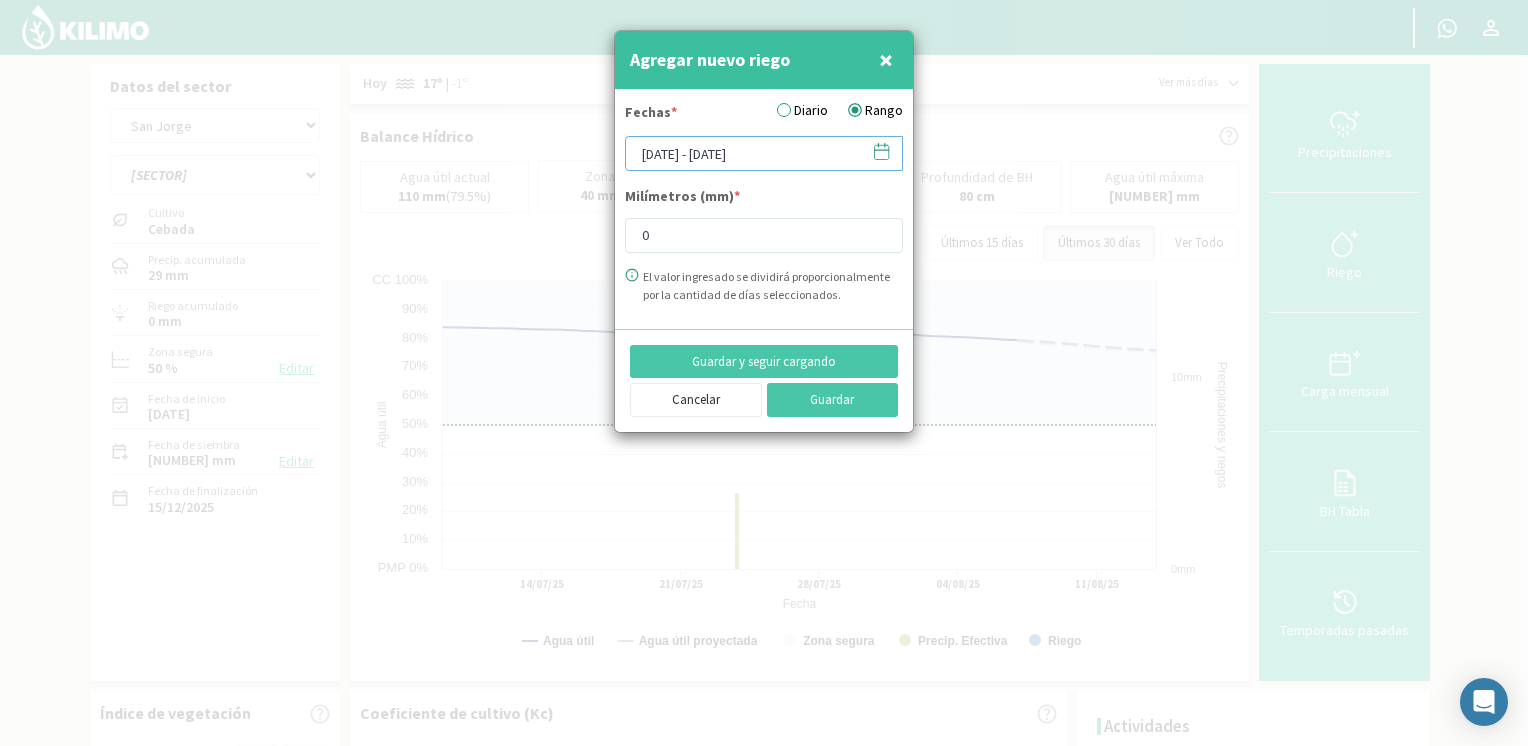 click on "[DATE] - [DATE]" at bounding box center (764, 153) 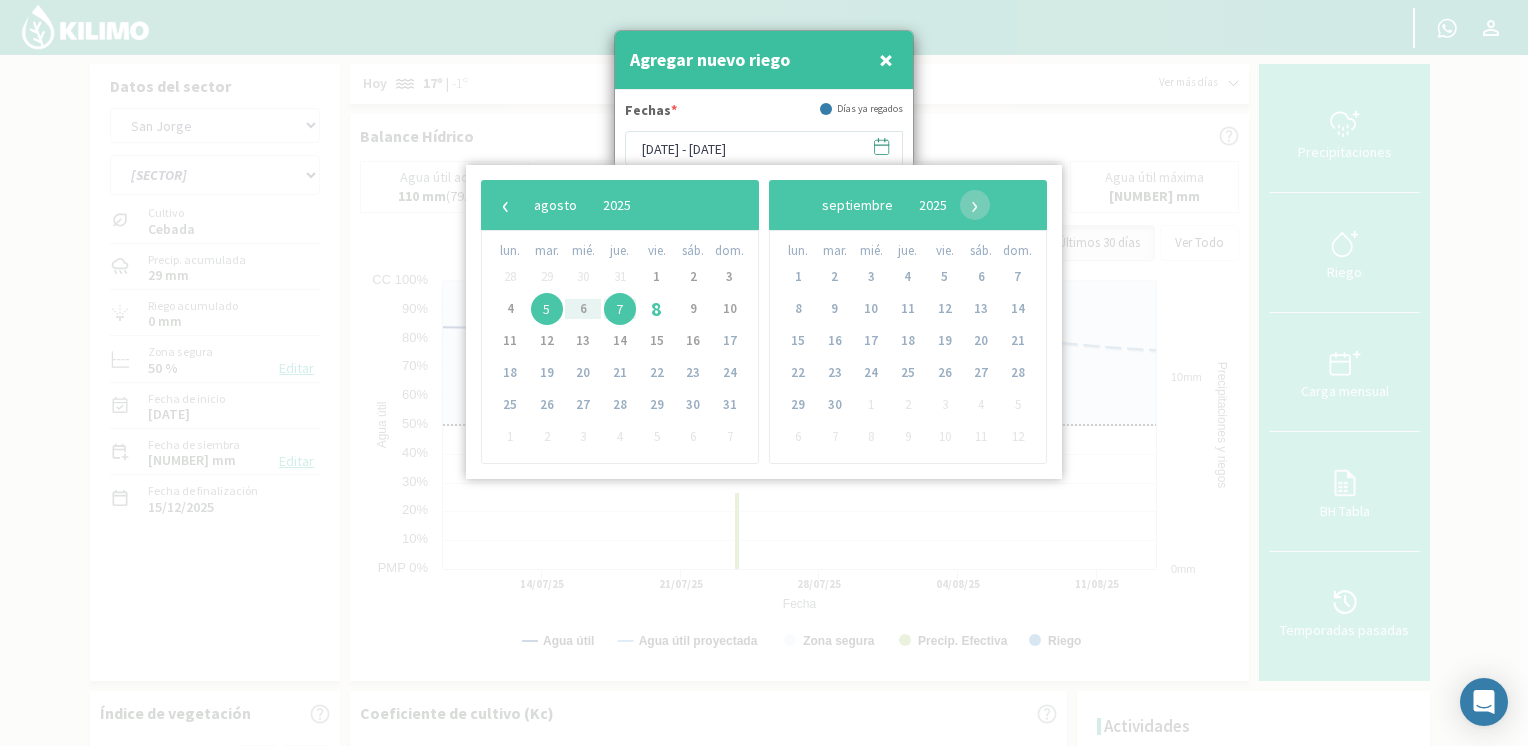 click on "5" 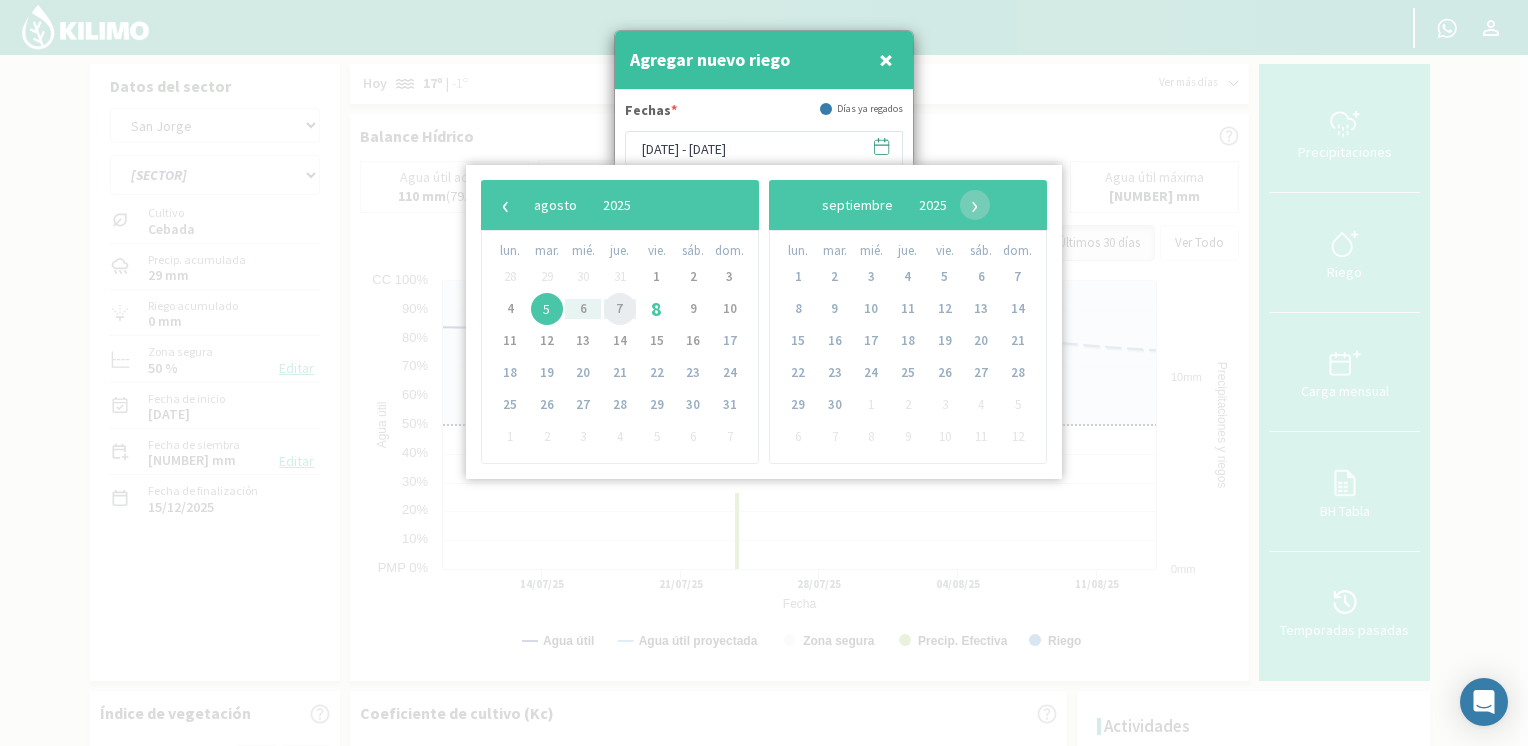 click on "7" 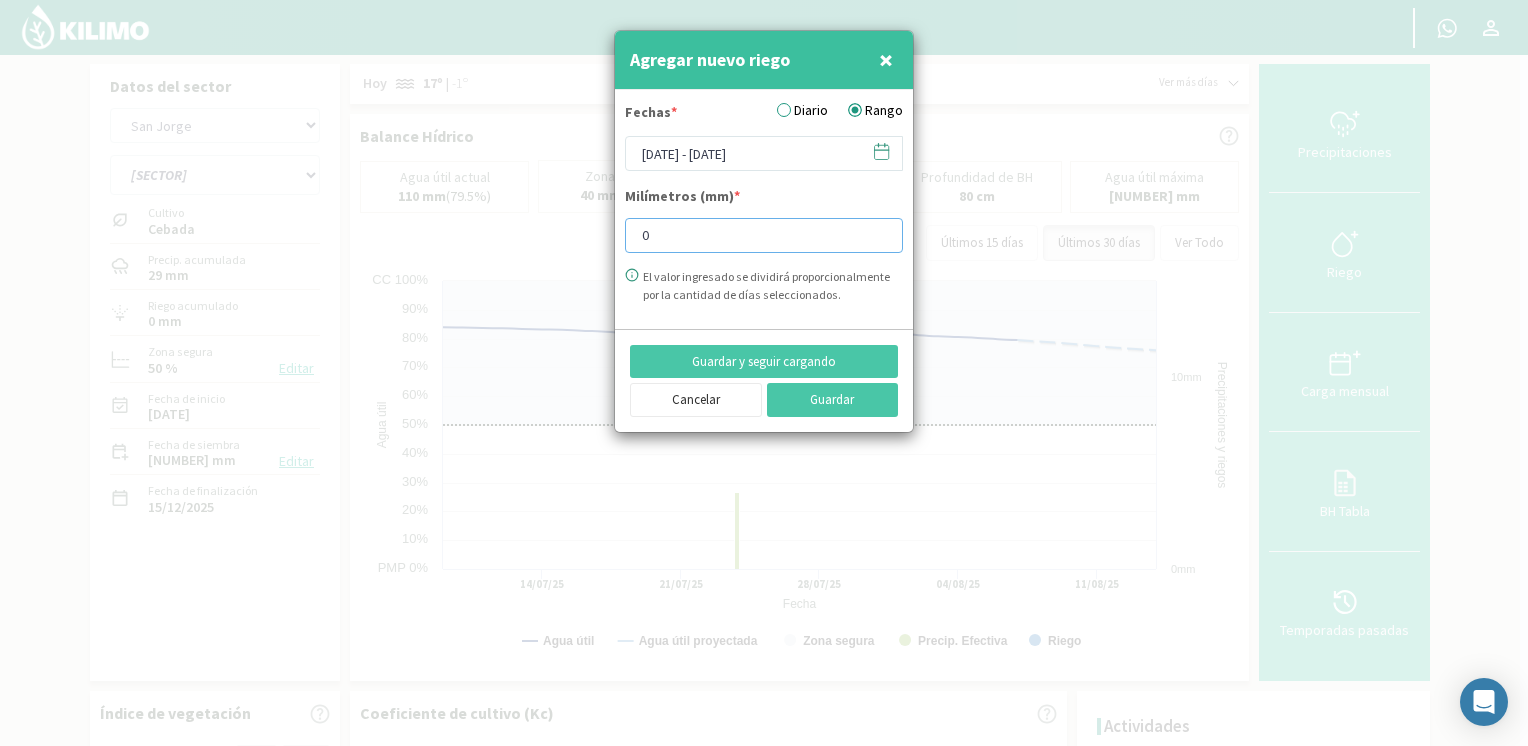 click on "0" at bounding box center (764, 235) 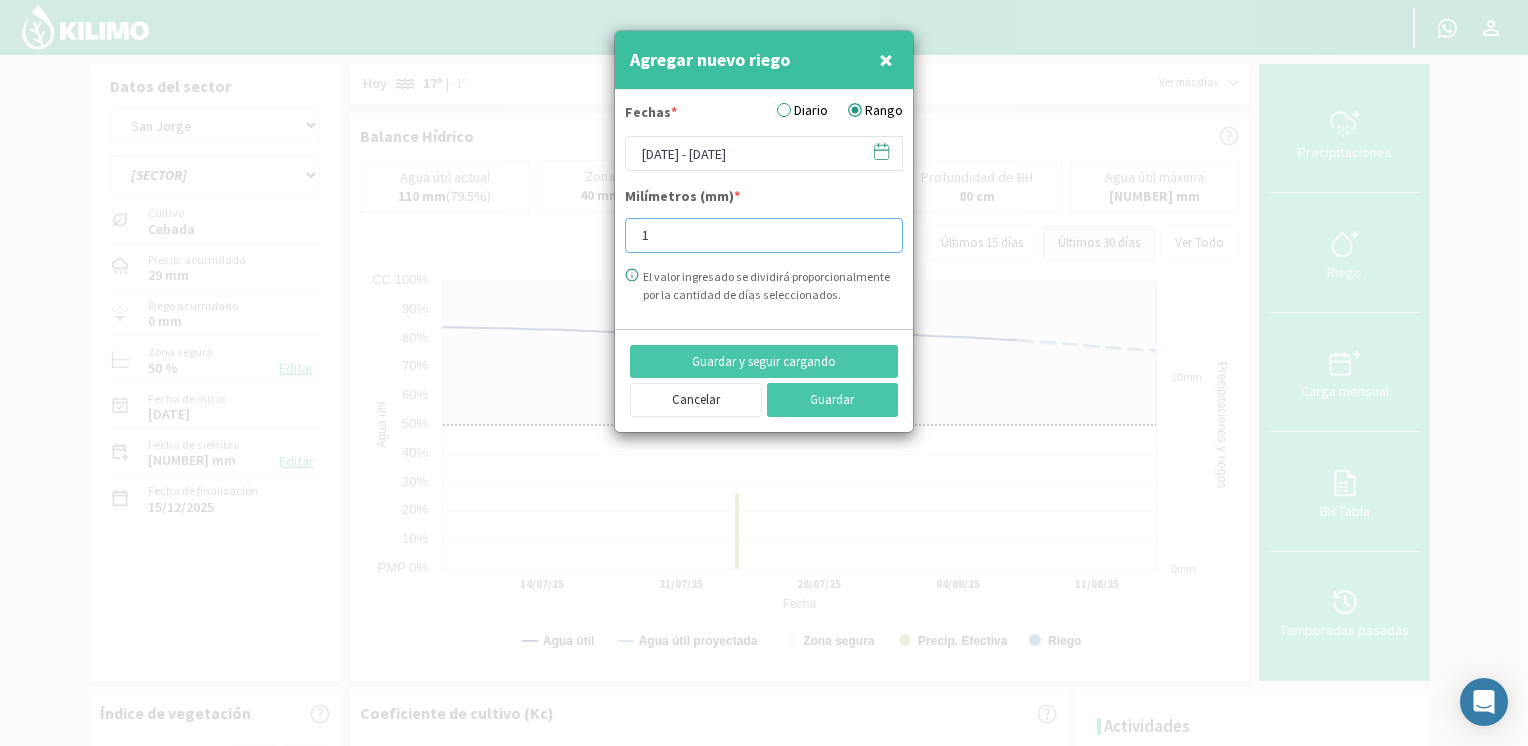 type on "11" 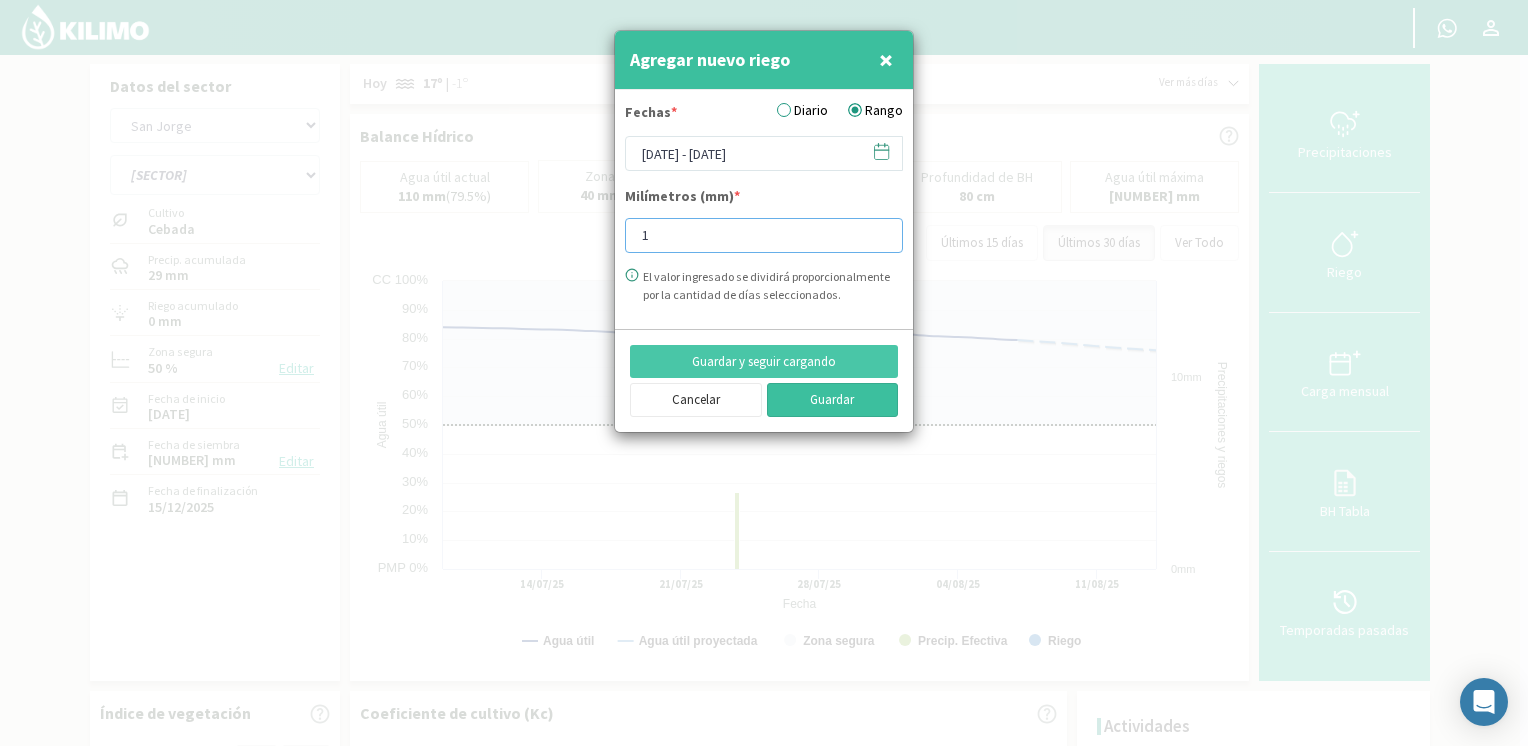 type on "[NUMBER]" 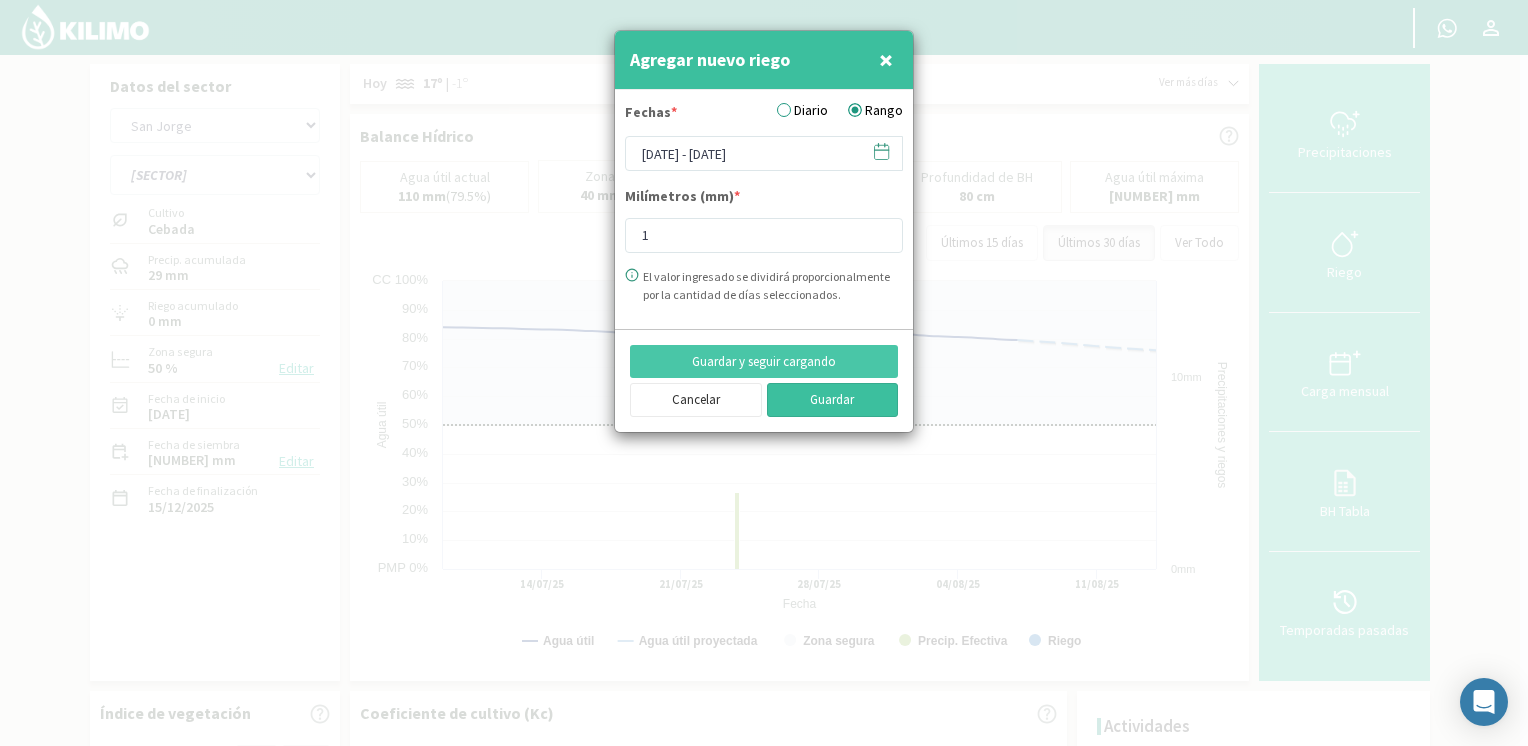 click on "Guardar" at bounding box center [833, 400] 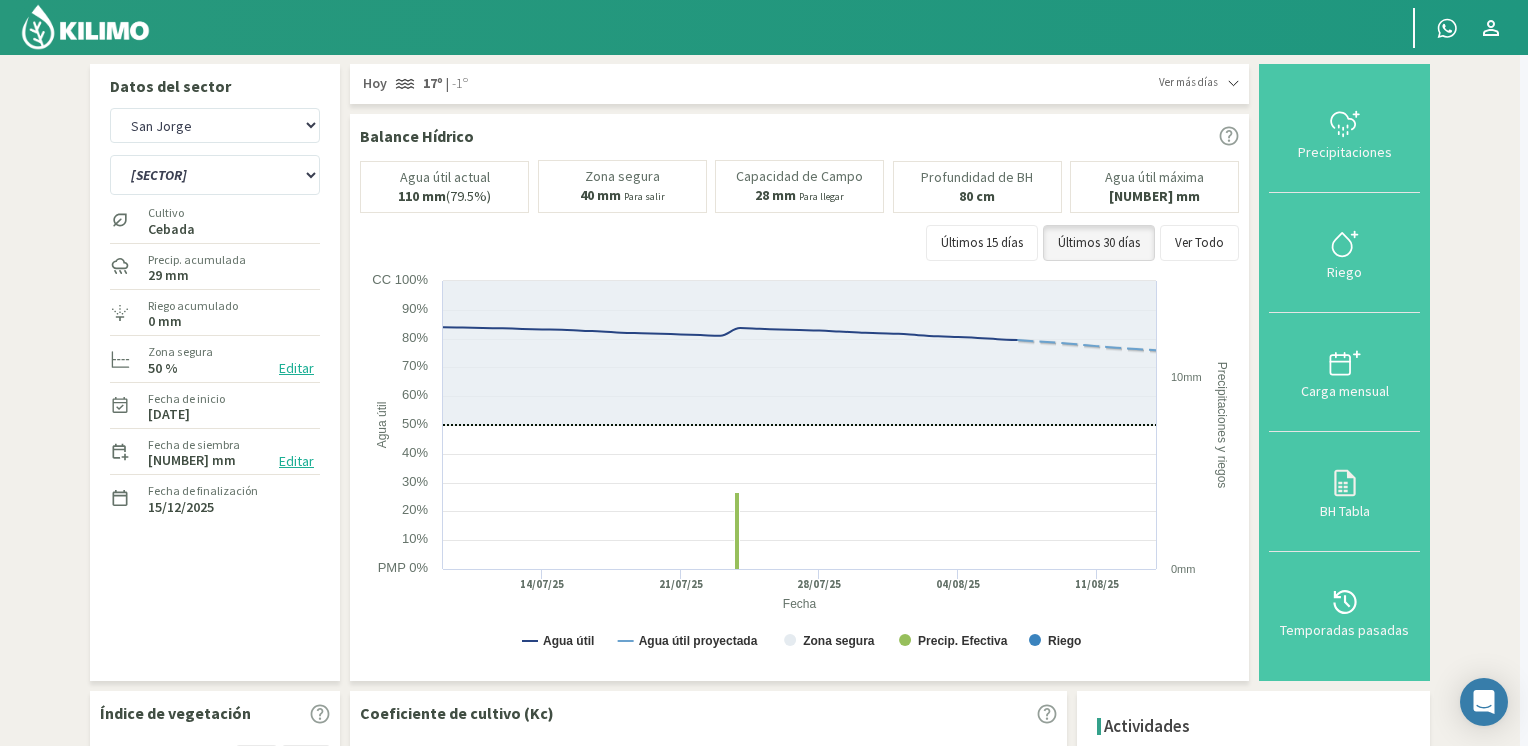 type 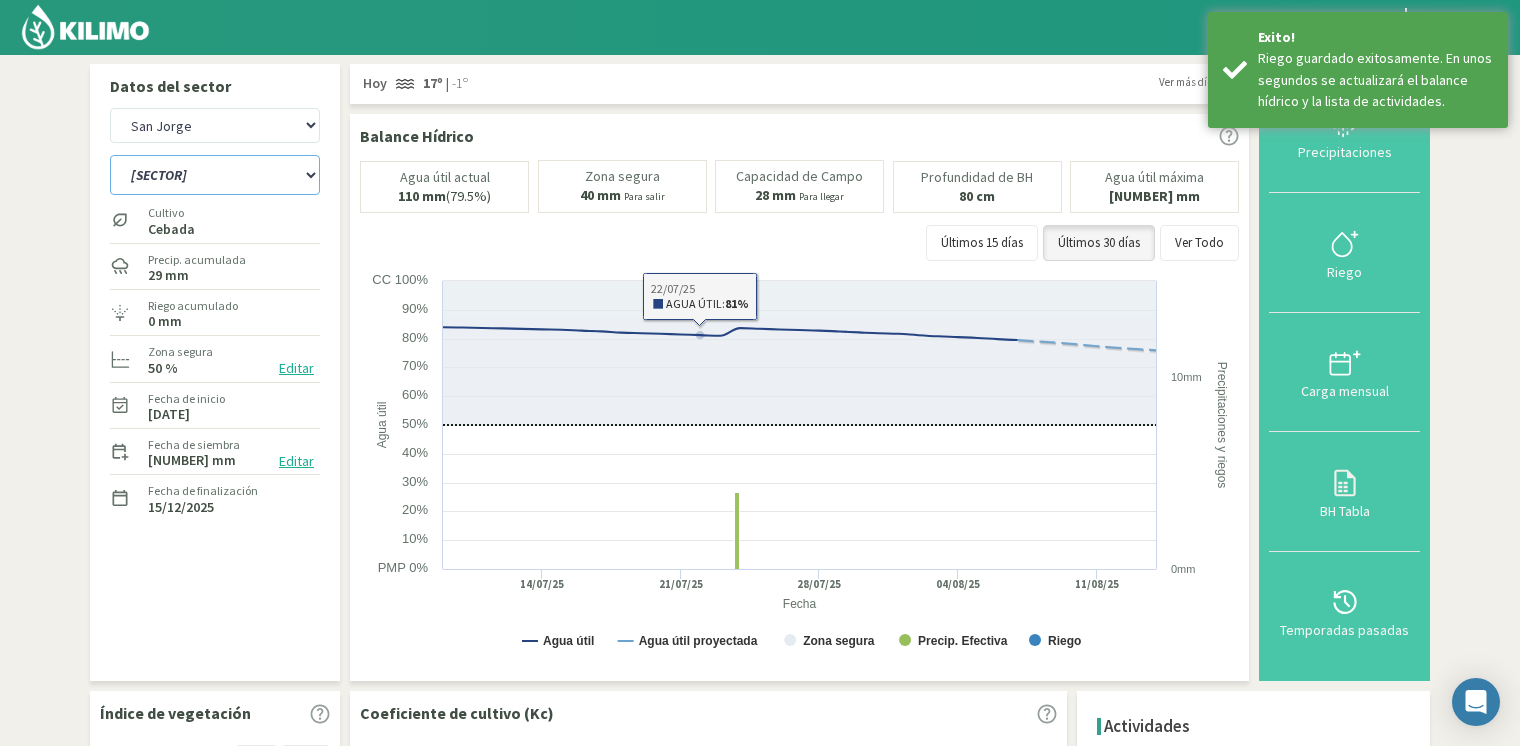 click on "[SECTOR]   [SECTOR]   [SECTOR]   [SECTOR]   [SECTOR]" 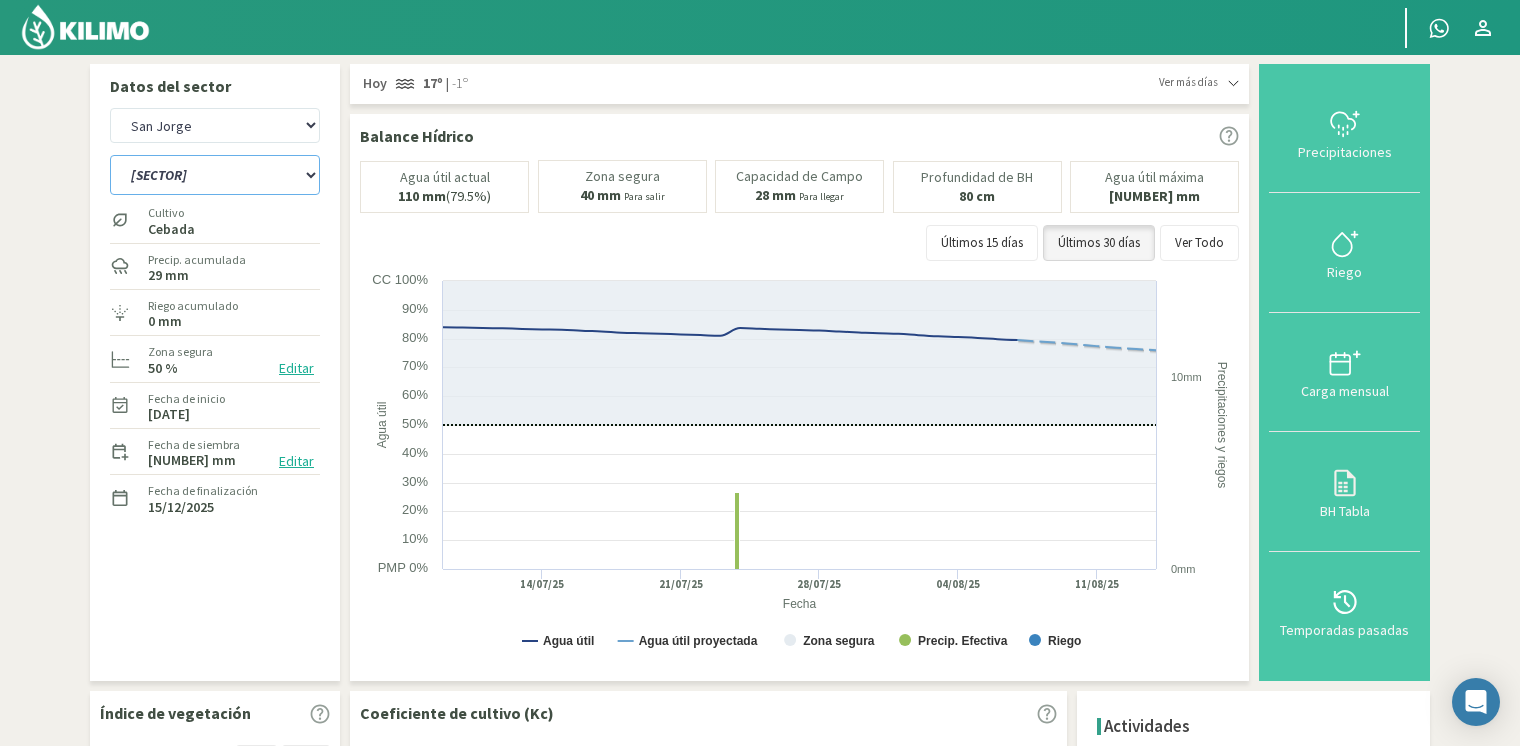 select on "23: Object" 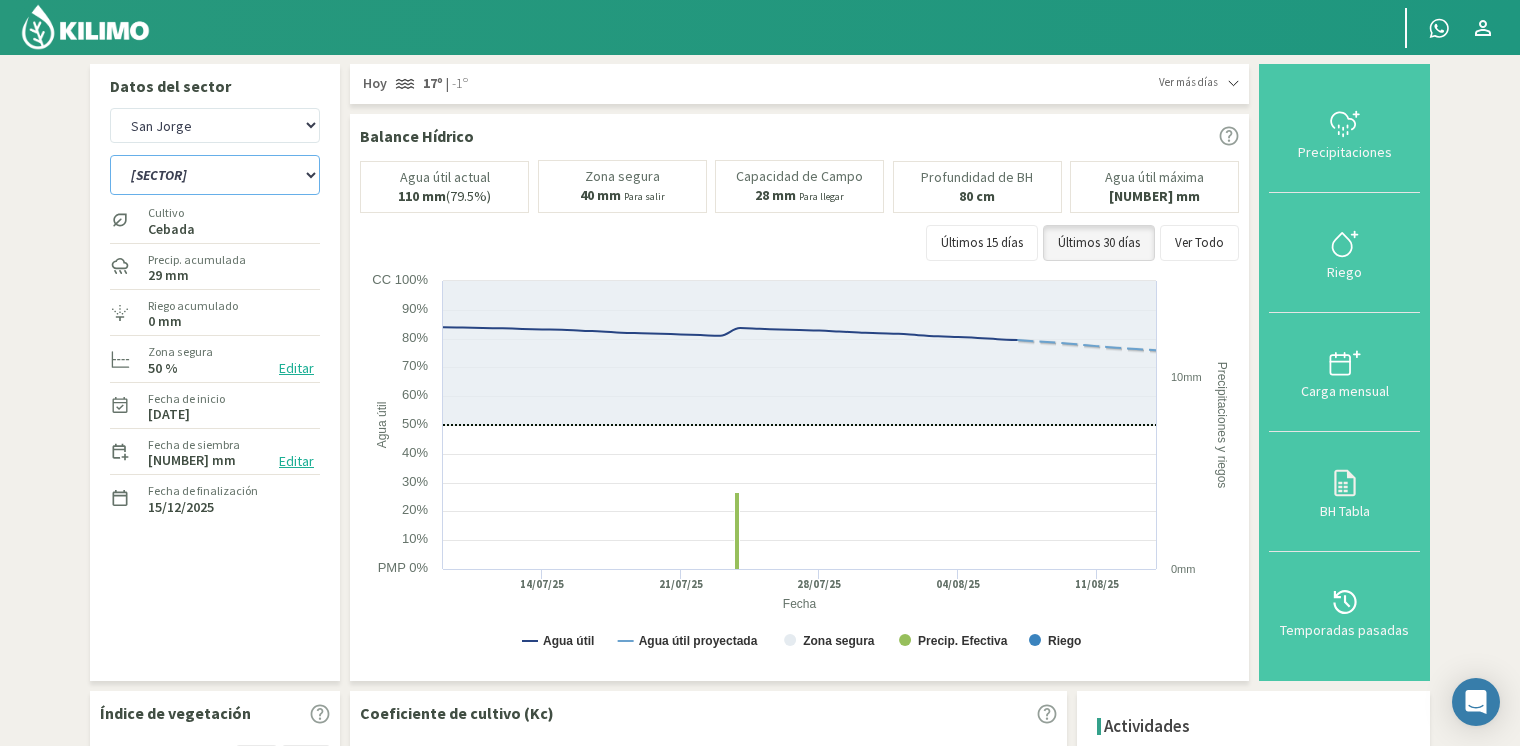 click on "[SECTOR]   [SECTOR]   [SECTOR]   [SECTOR]   [SECTOR]" 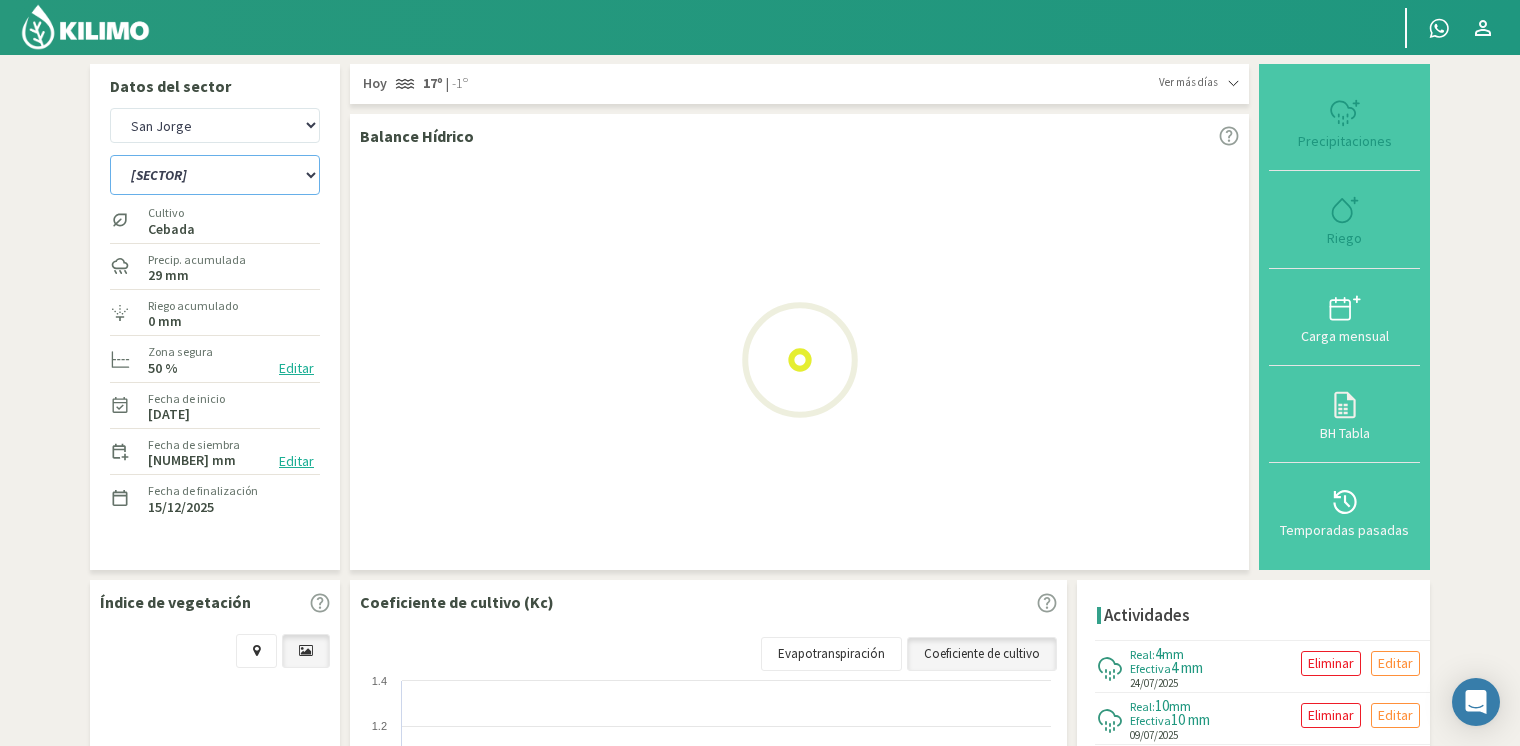 select on "118: Object" 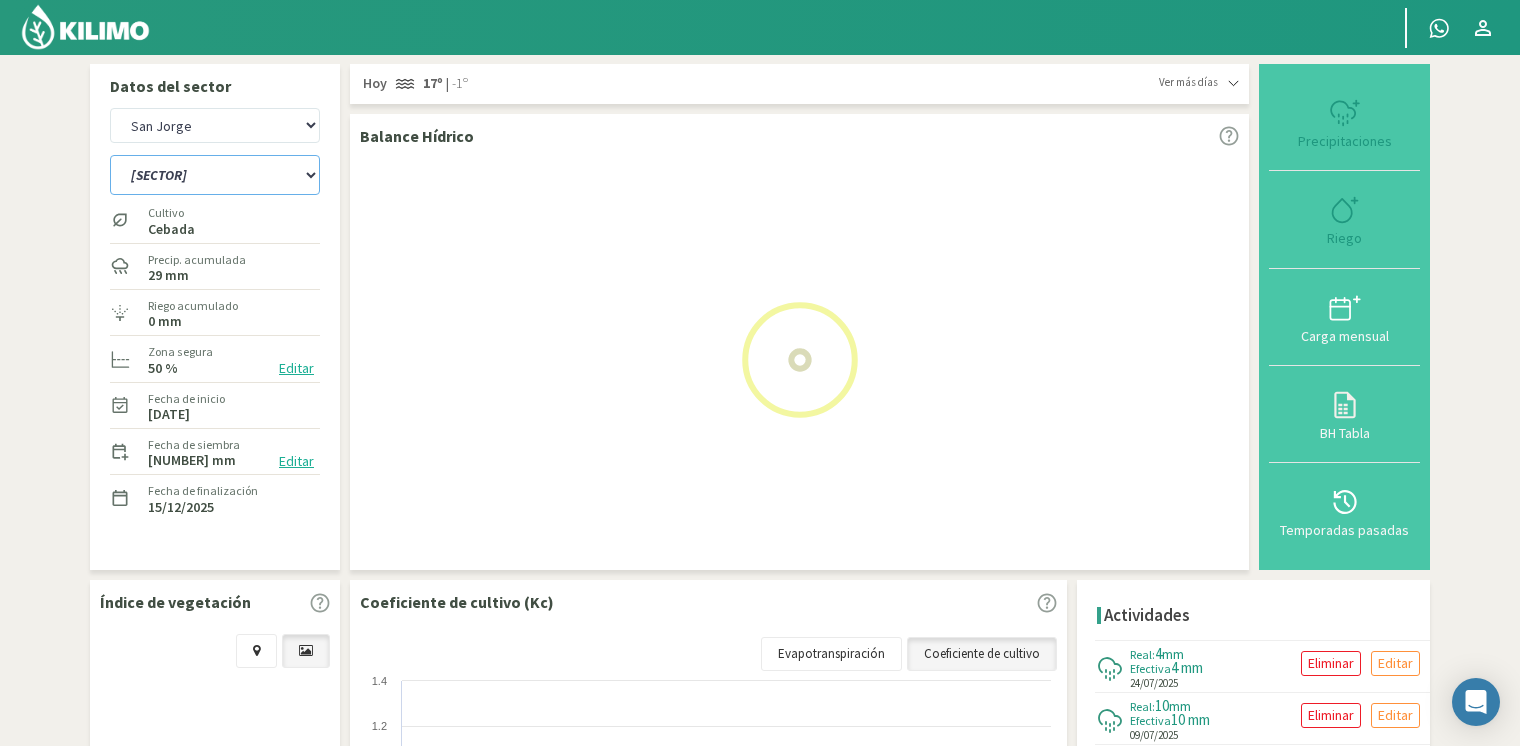 select on "28: Object" 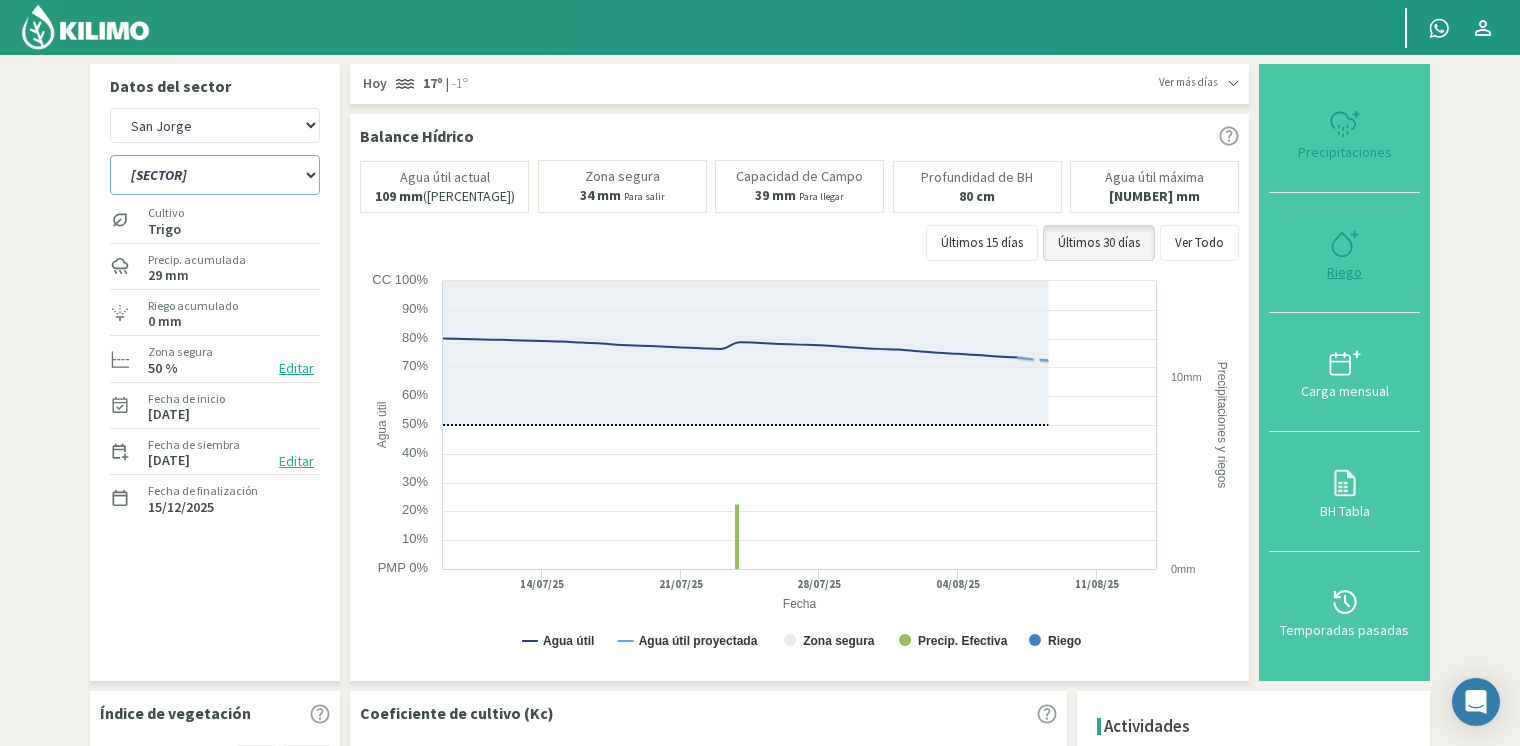 type on "0" 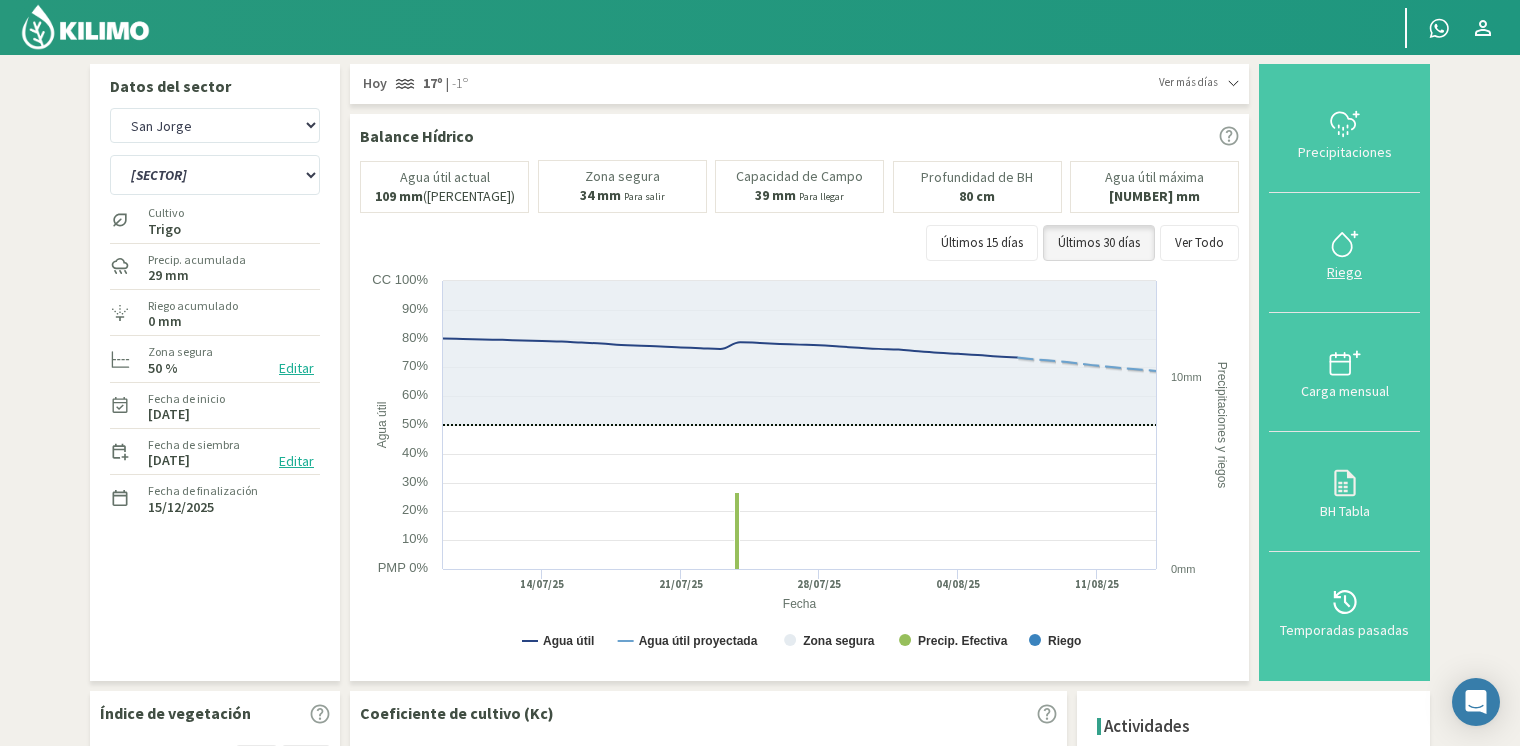 click 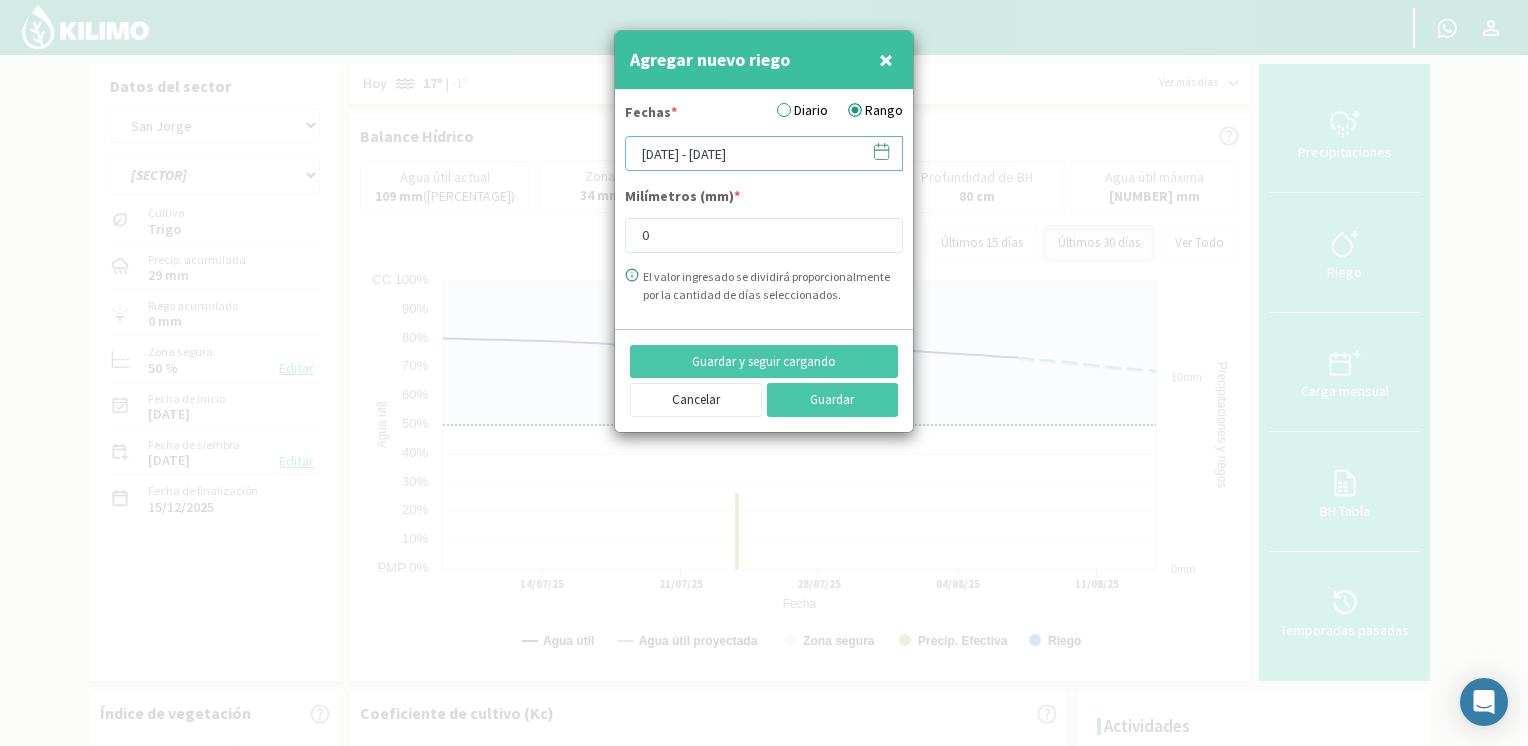 click on "[DATE] - [DATE]" at bounding box center (764, 153) 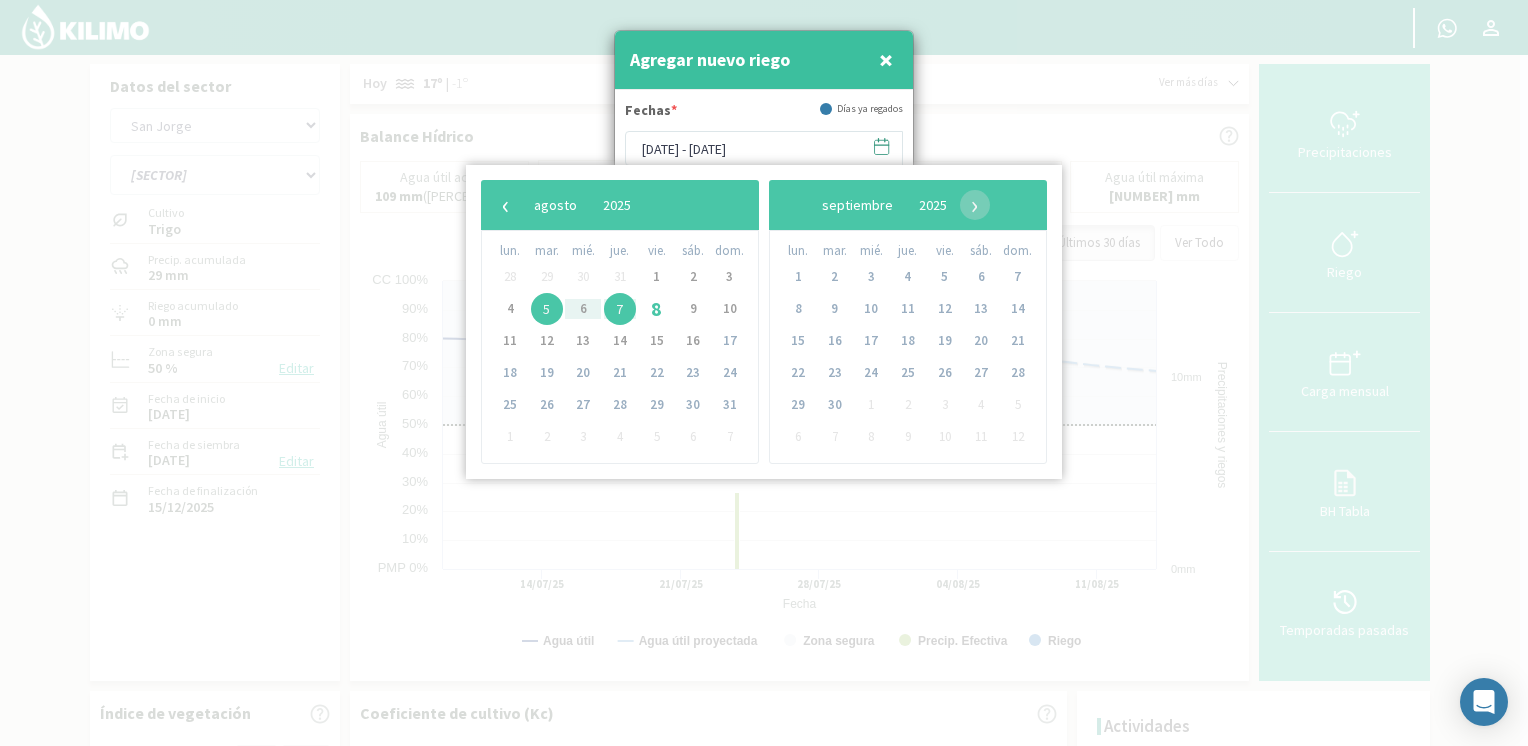 click 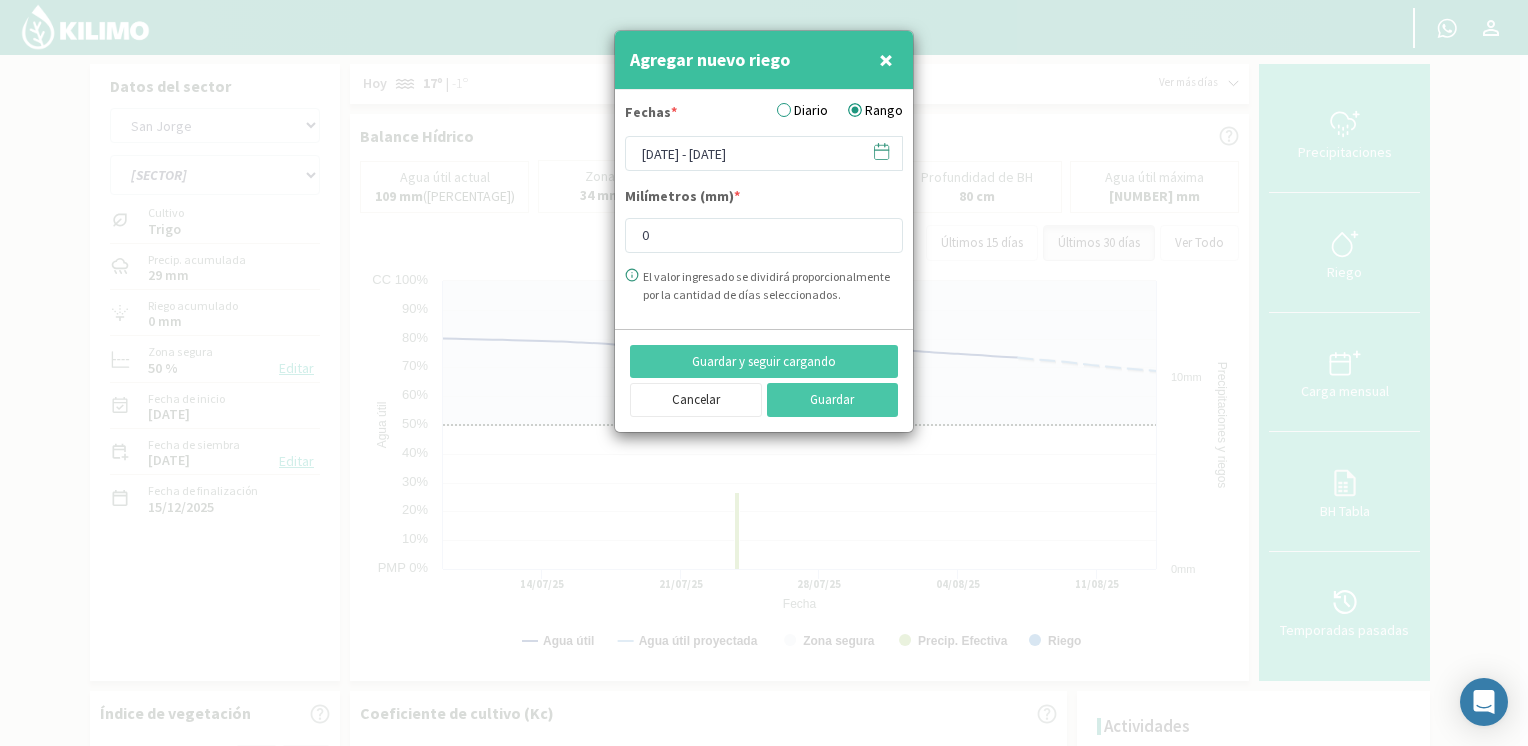 click 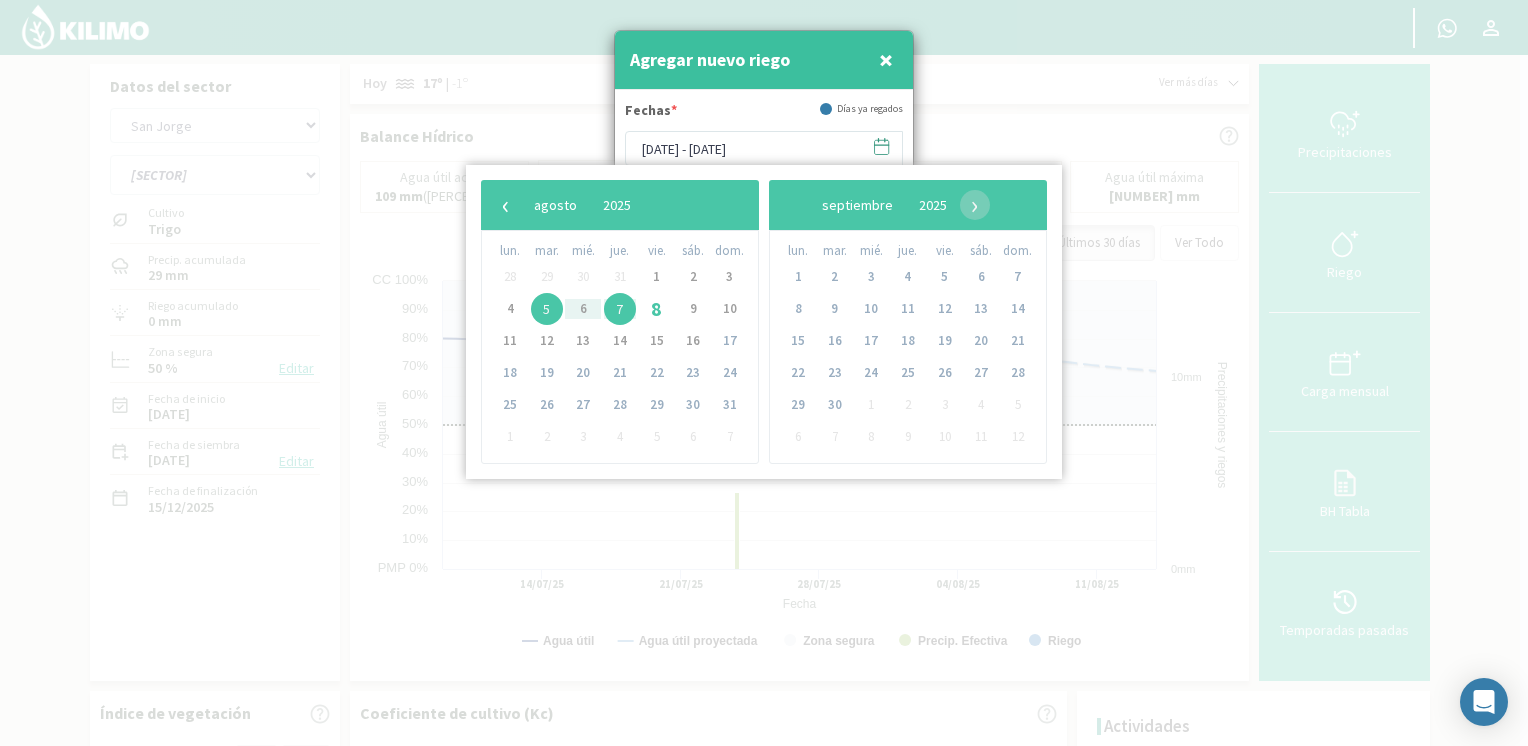 click on "5" 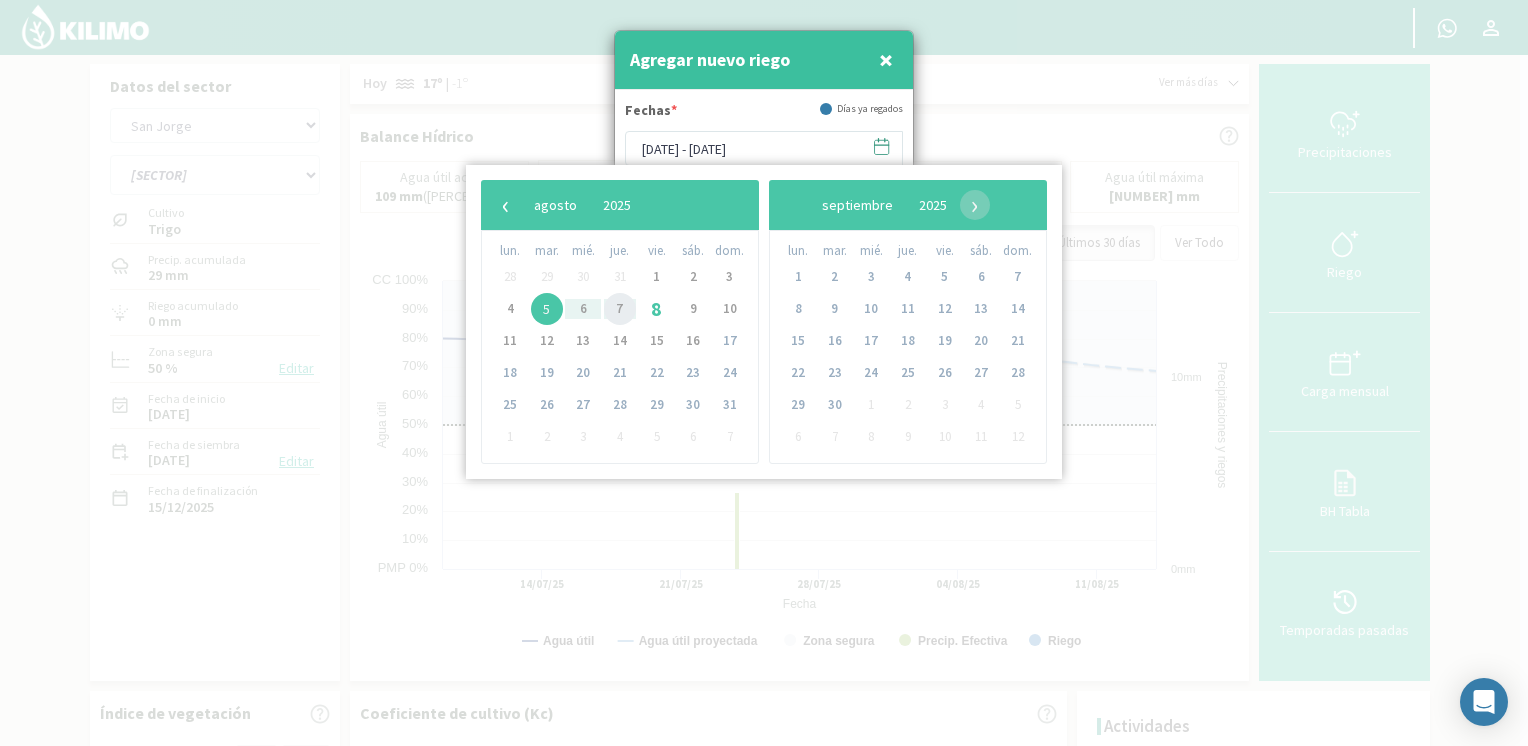click on "7" 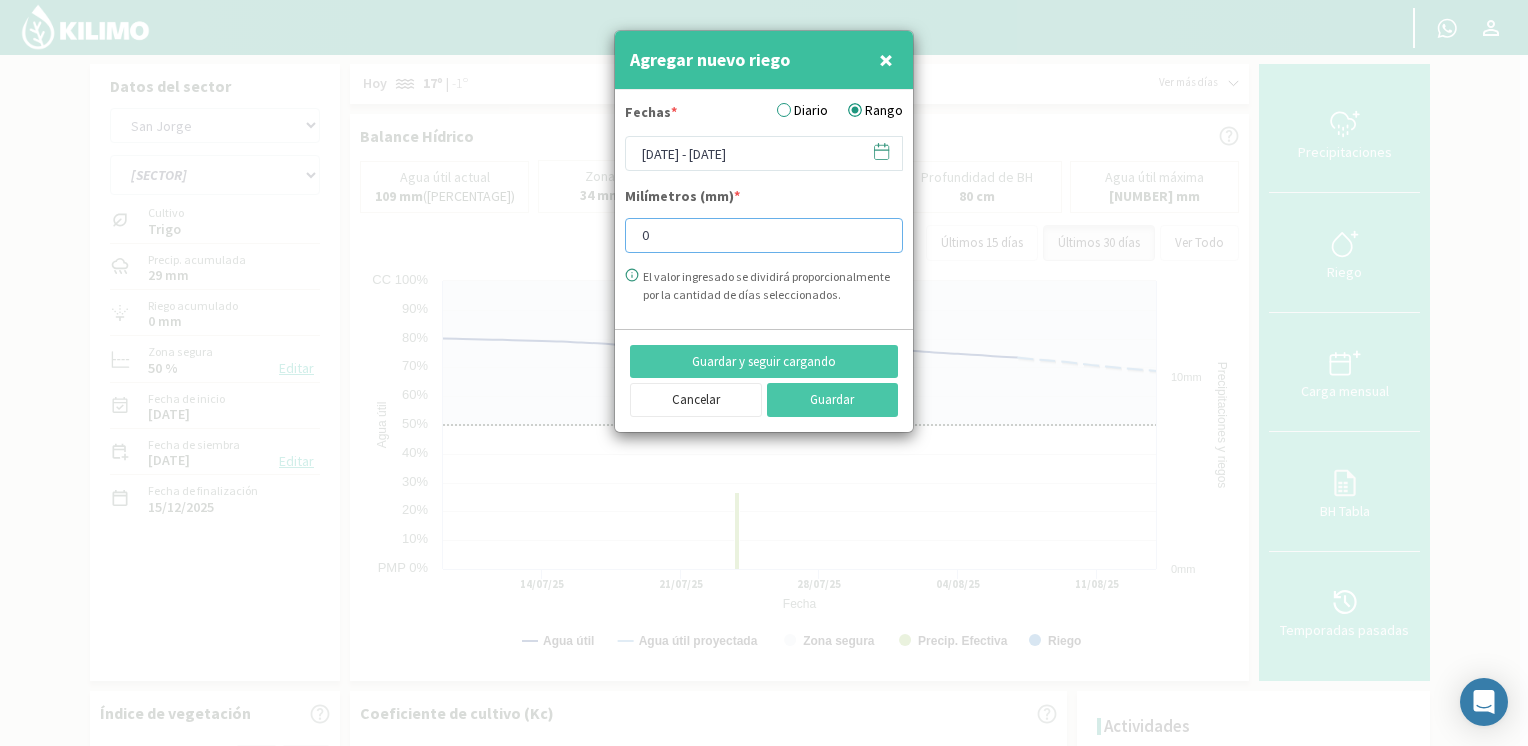 click on "0" at bounding box center (764, 235) 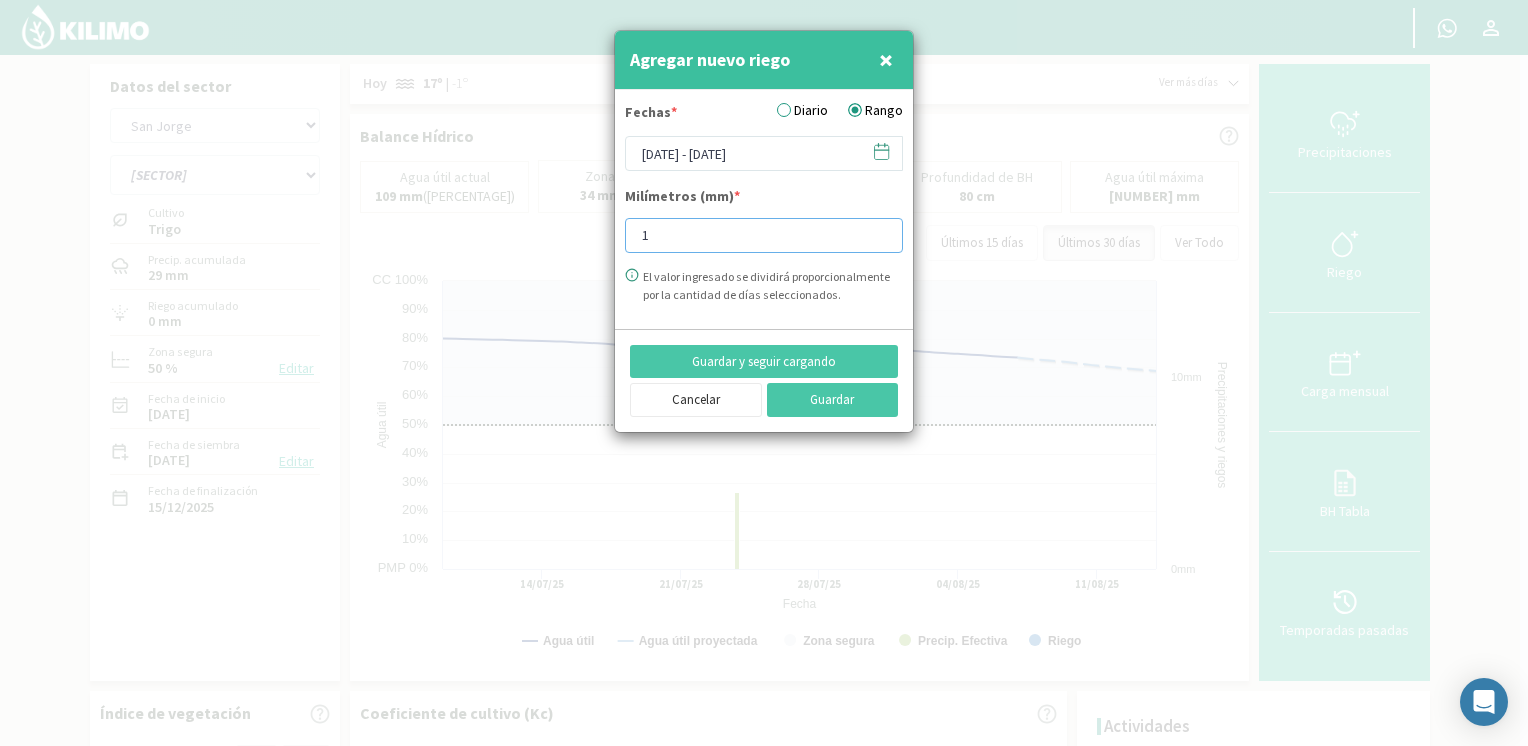 type on "11" 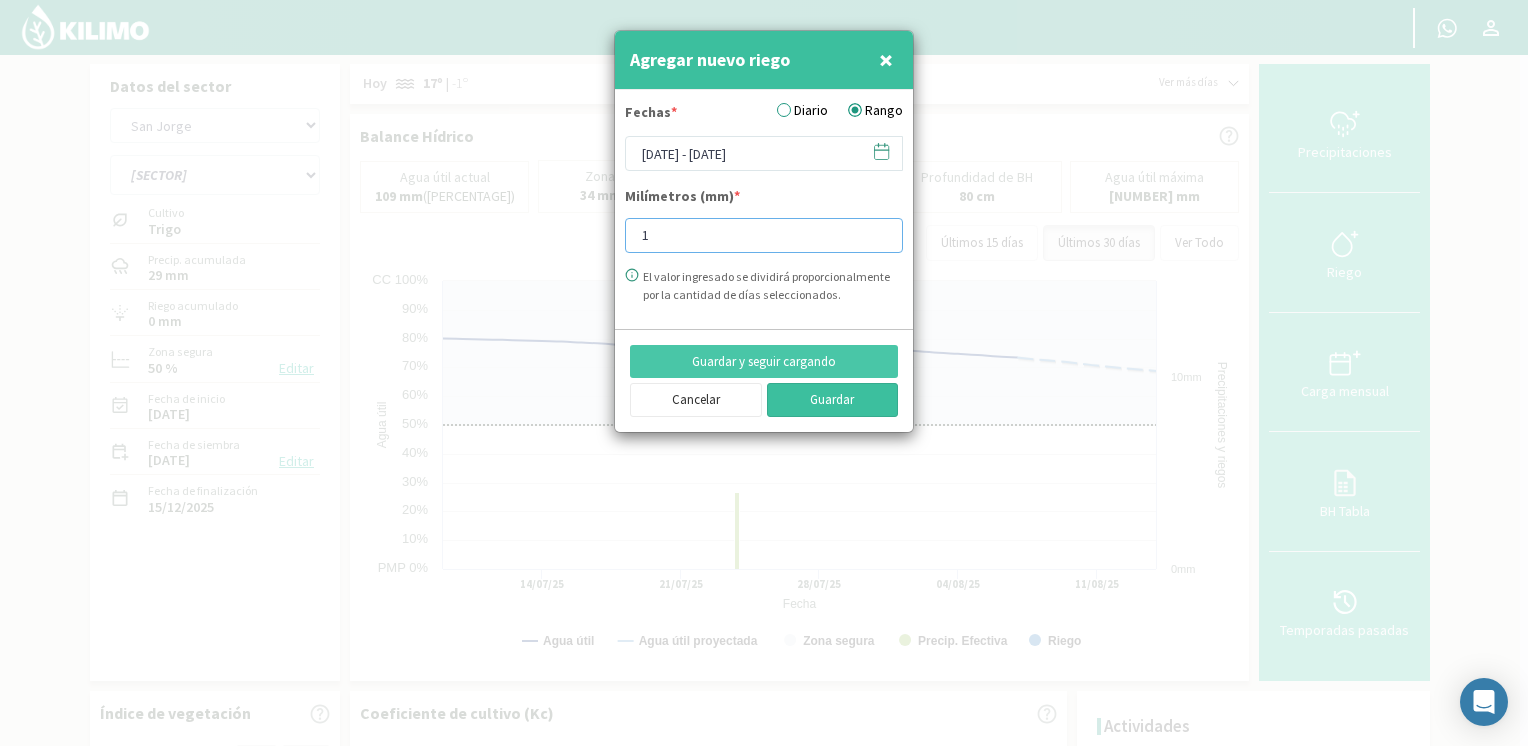 type on "[NUMBER]" 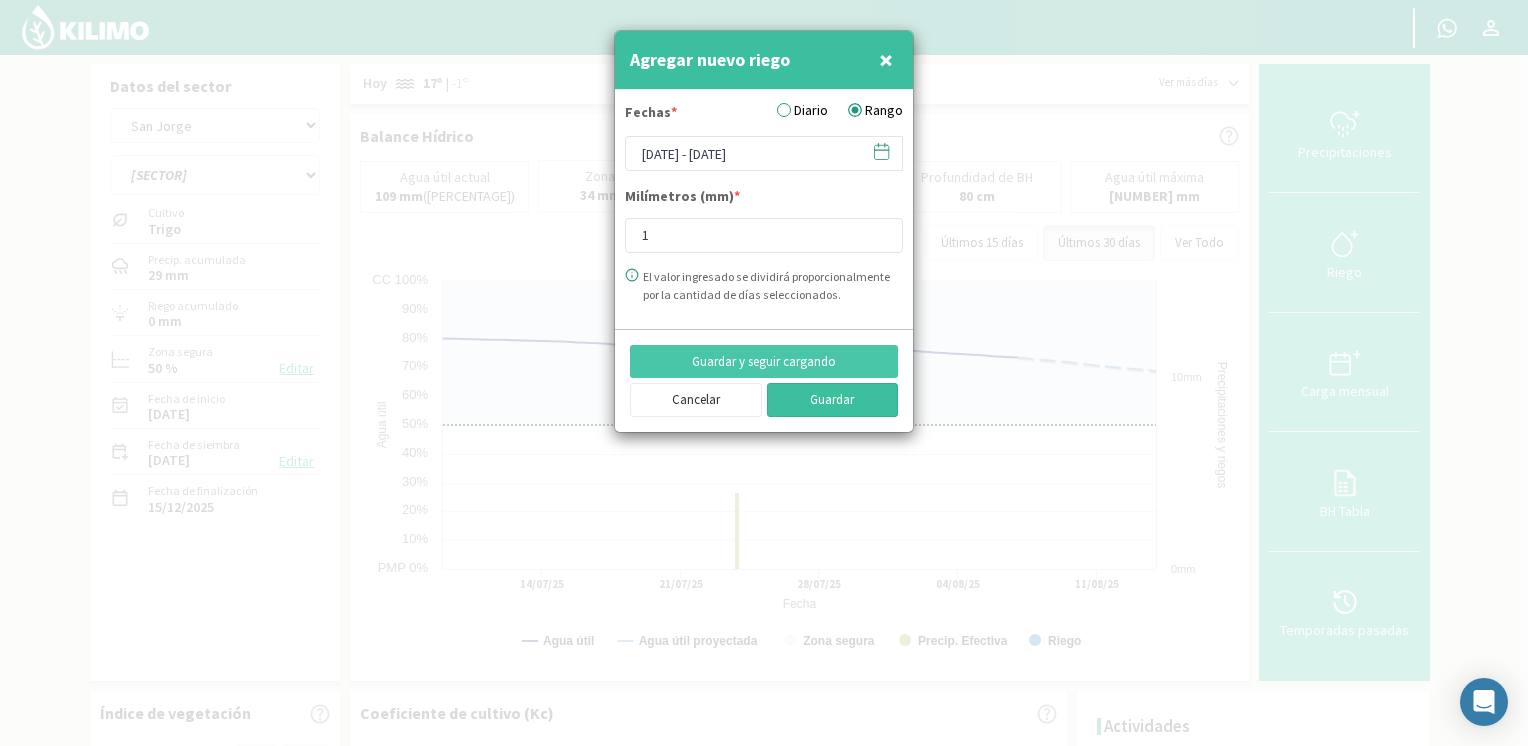 click on "Guardar" at bounding box center (833, 400) 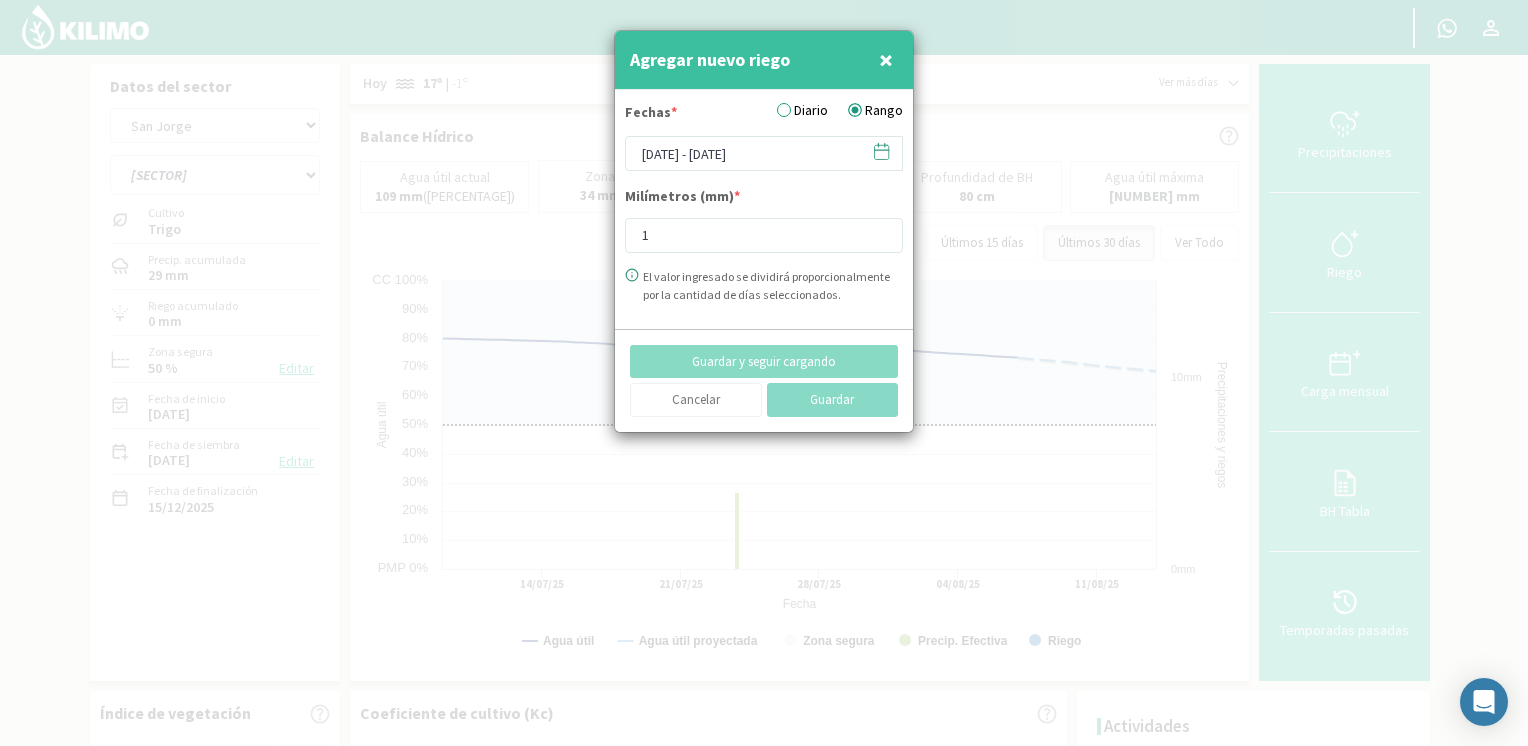 type 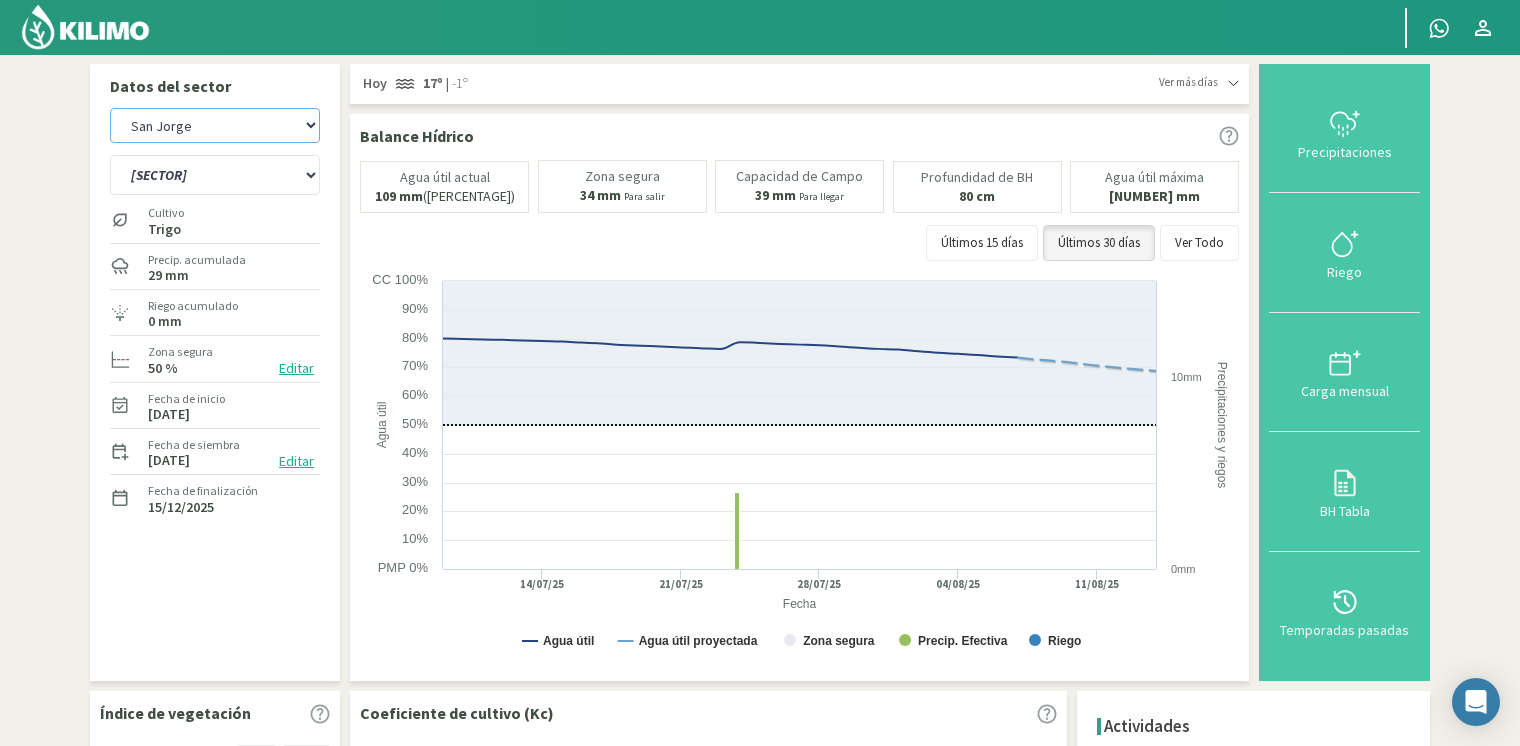 click on "[NAME] [NAME] [SIZE] [SECTOR] [SECTOR] ([SIZE]) [SECTOR] ([SIZE]) [SECTOR] [SECTOR] [SIZE] [SECTOR] [SECTOR] ([SIZE])" 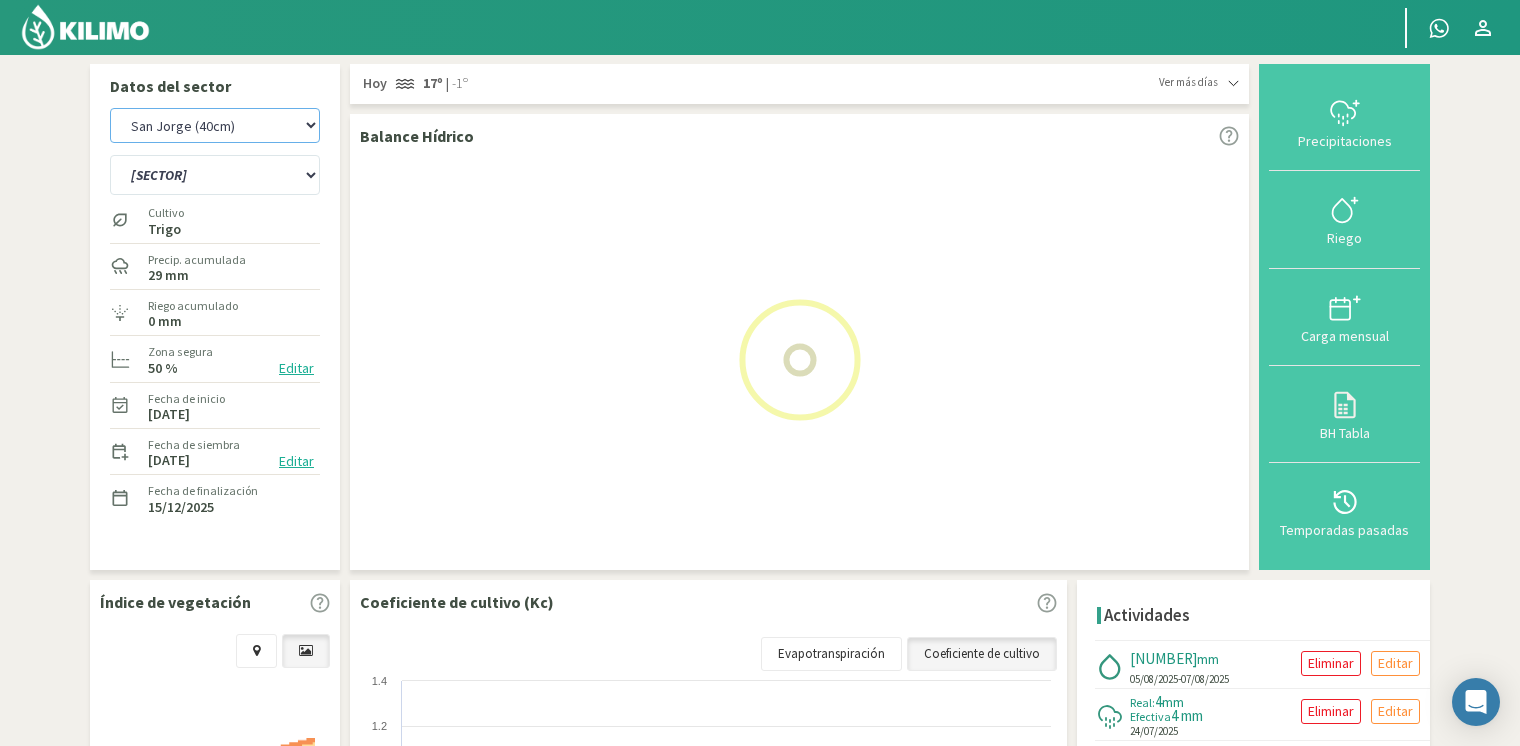 click on "[NAME] [NAME] [SIZE] [SECTOR] [SECTOR] ([SIZE]) [SECTOR] ([SIZE]) [SECTOR] [SECTOR] [SIZE] [SECTOR] [SECTOR] ([SIZE])" 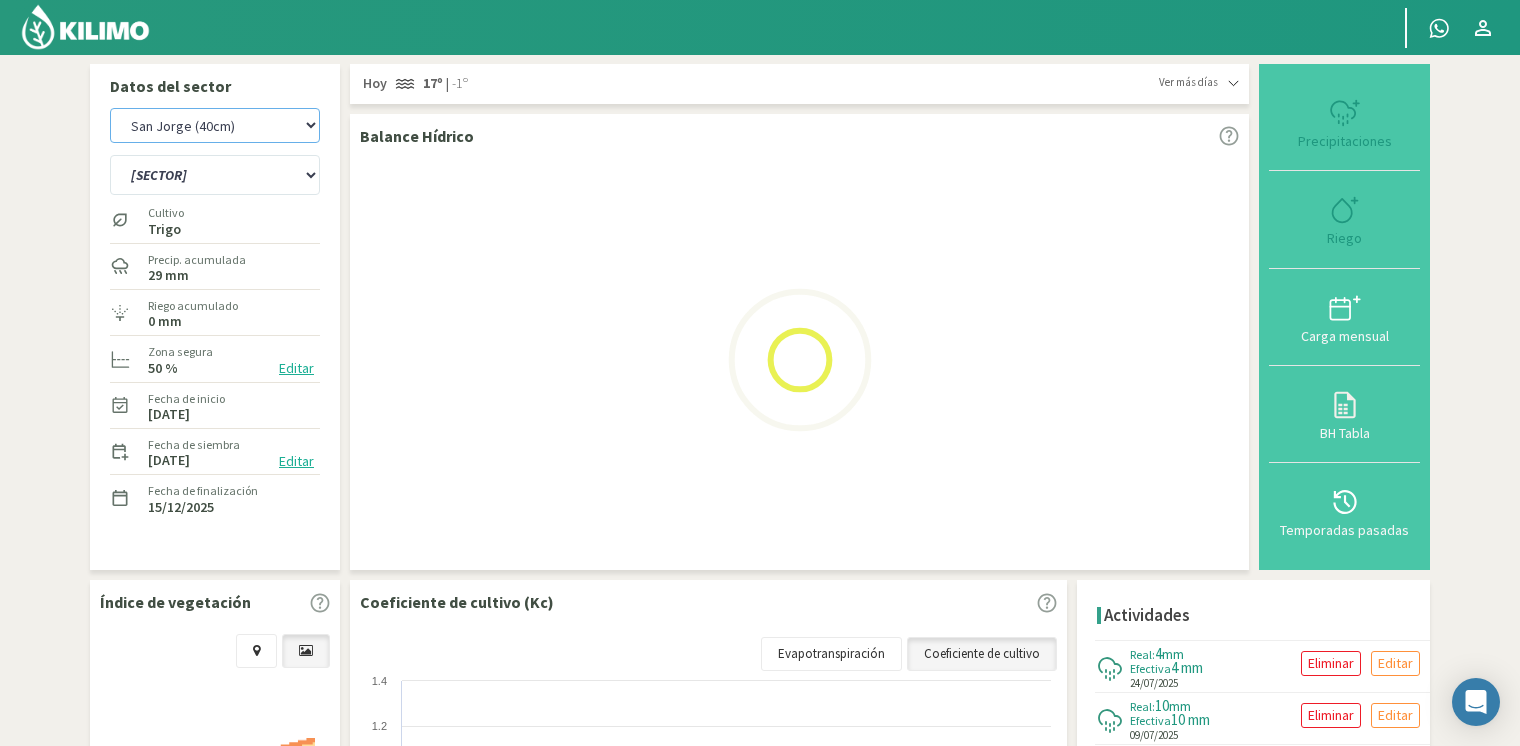 select on "129: Object" 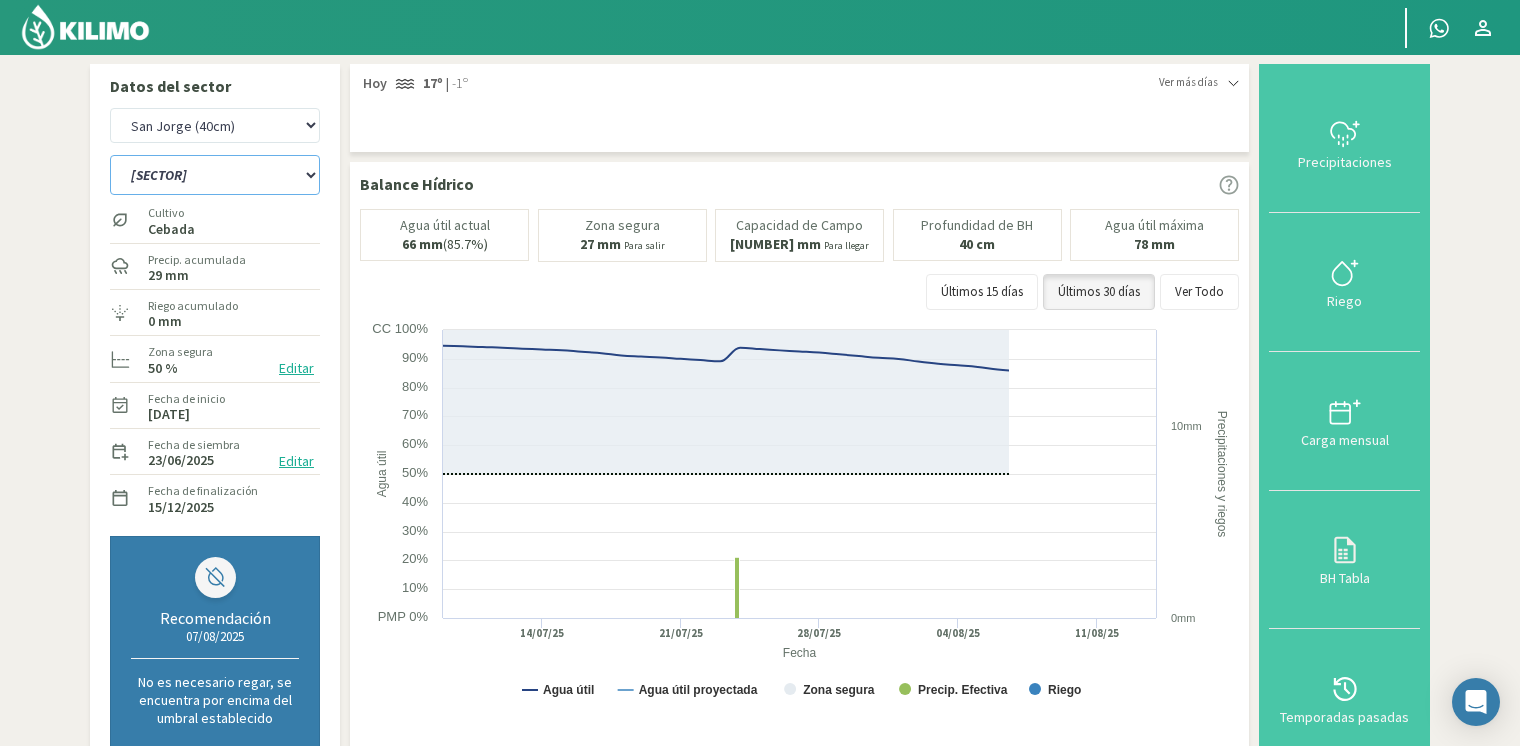 click on "[SECTOR]   [SECTOR]   [SECTOR]   [SECTOR]   [SECTOR]" 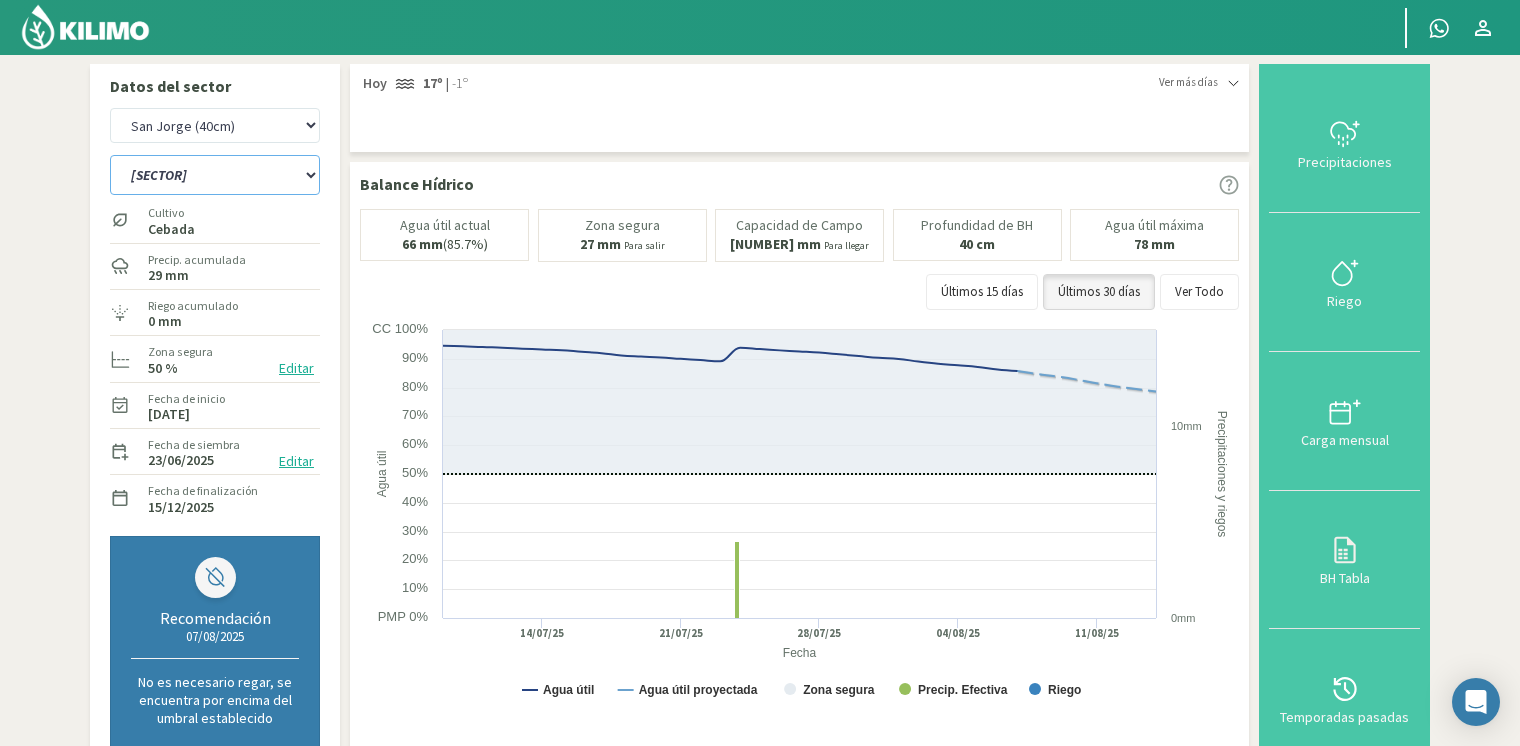 select on "31: Object" 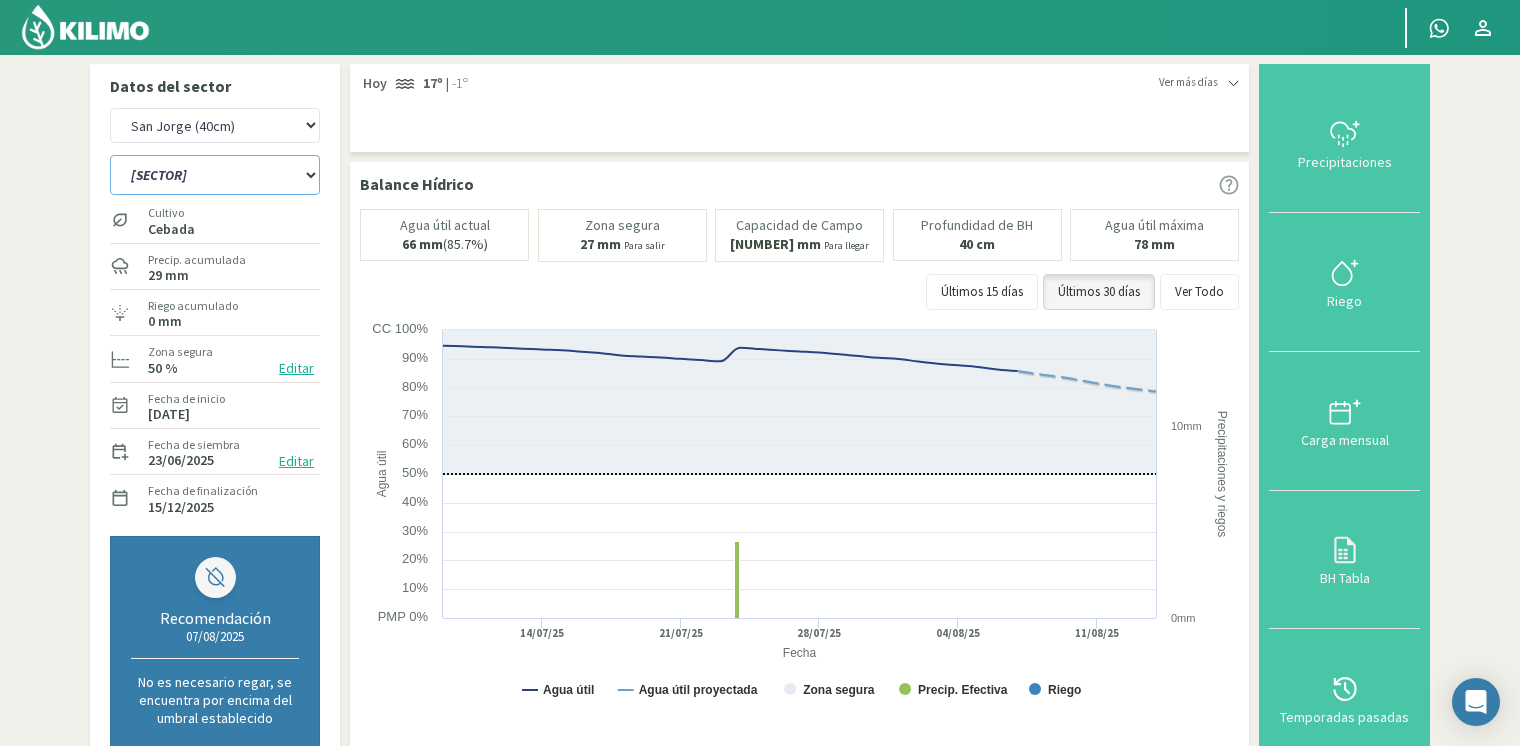 click on "[SECTOR]   [SECTOR]   [SECTOR]   [SECTOR]   [SECTOR]" 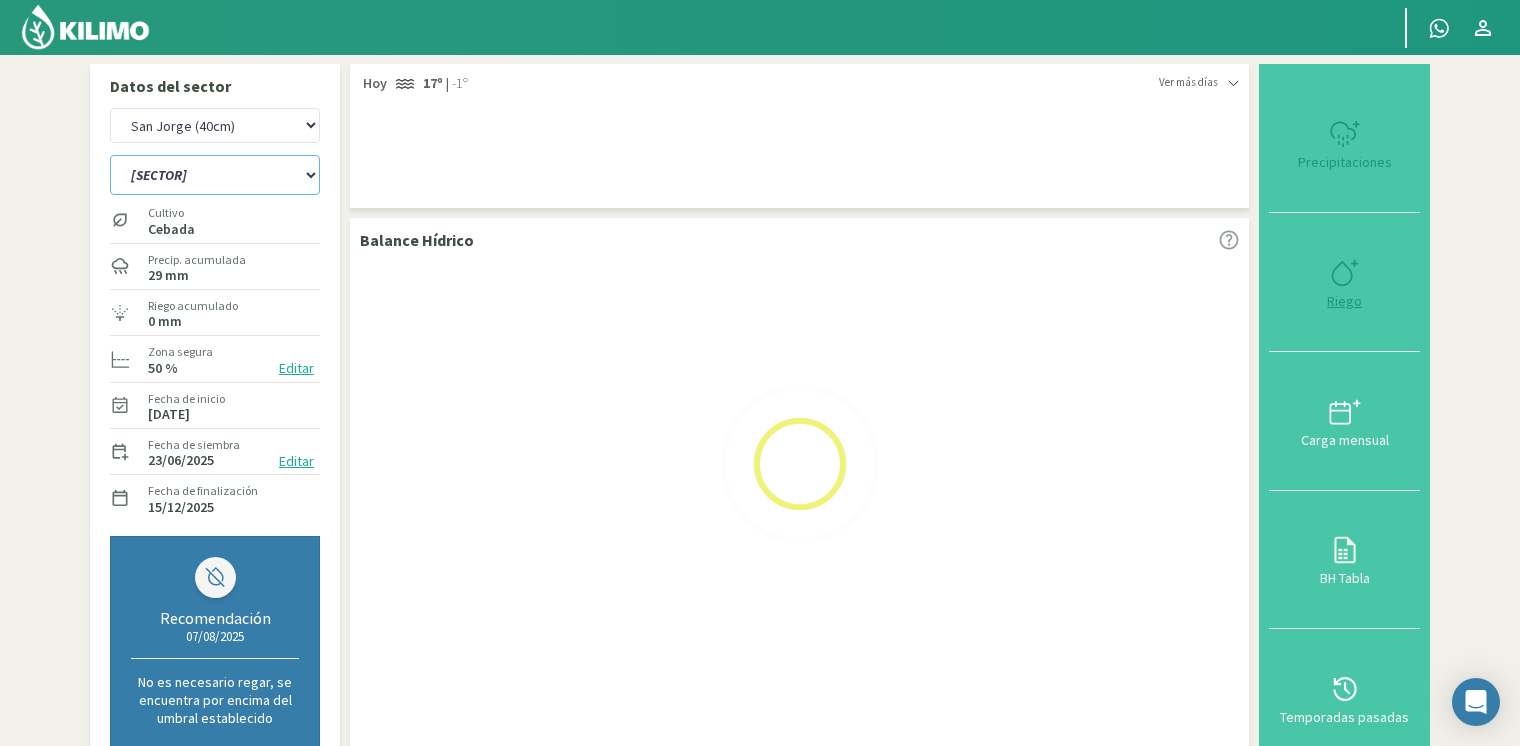 select on "139: Object" 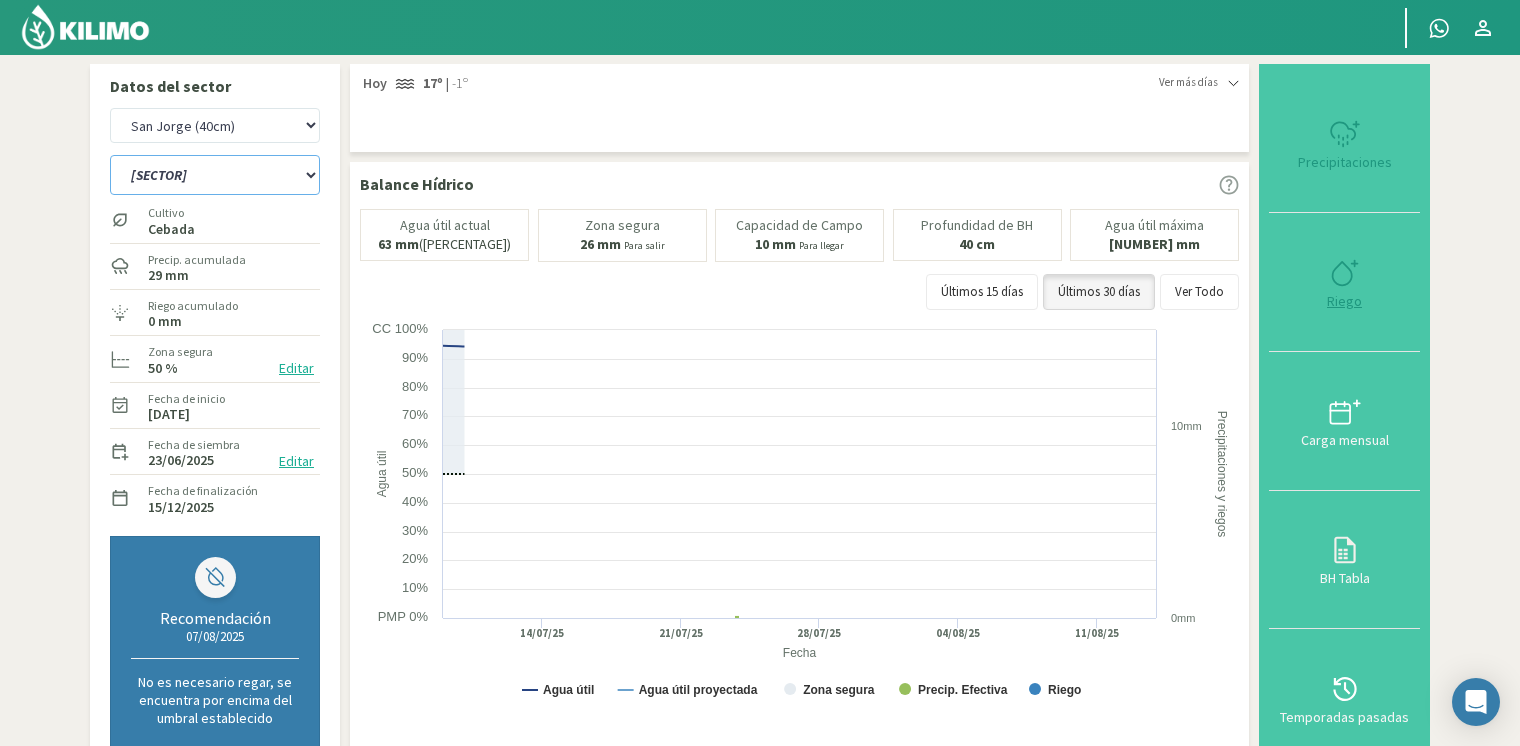 select on "36: Object" 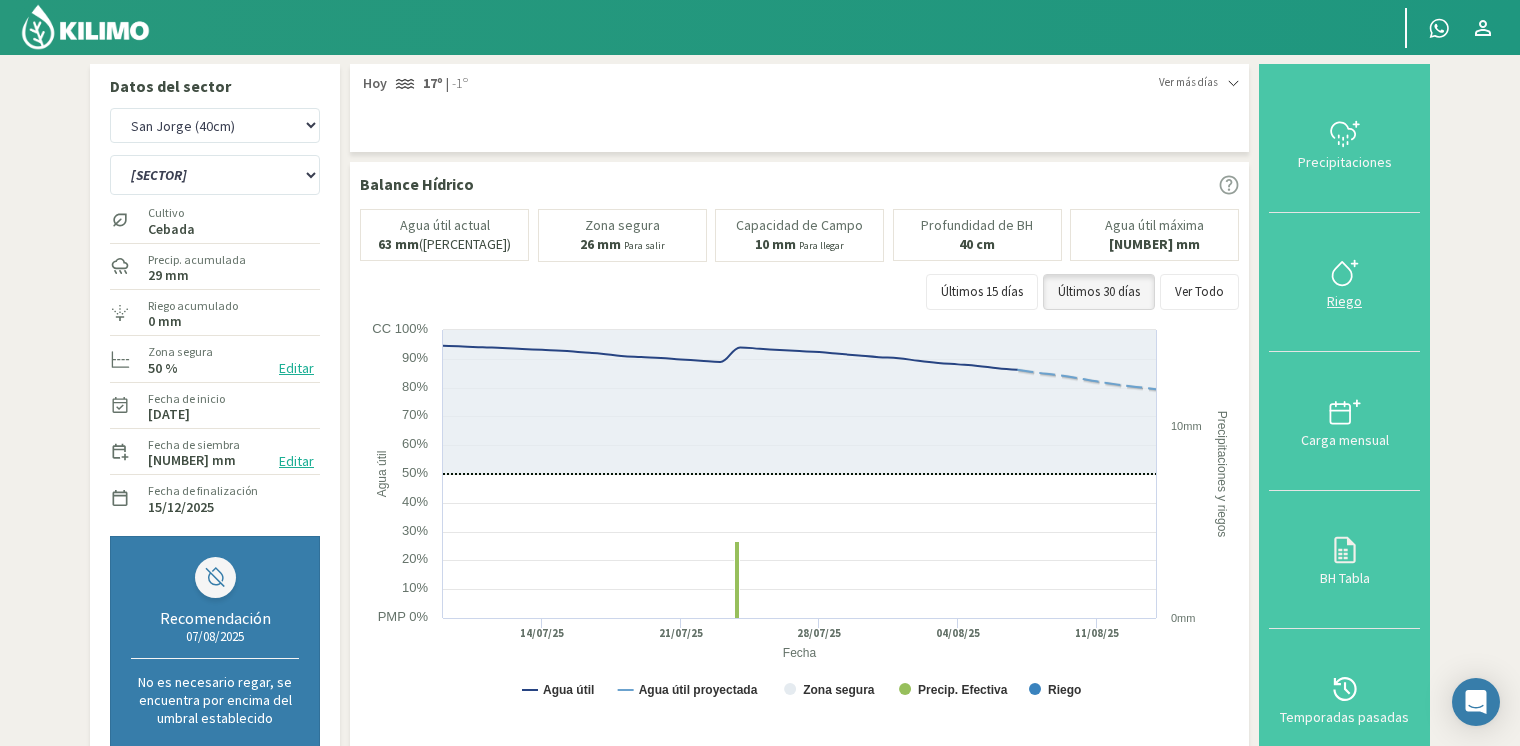 click 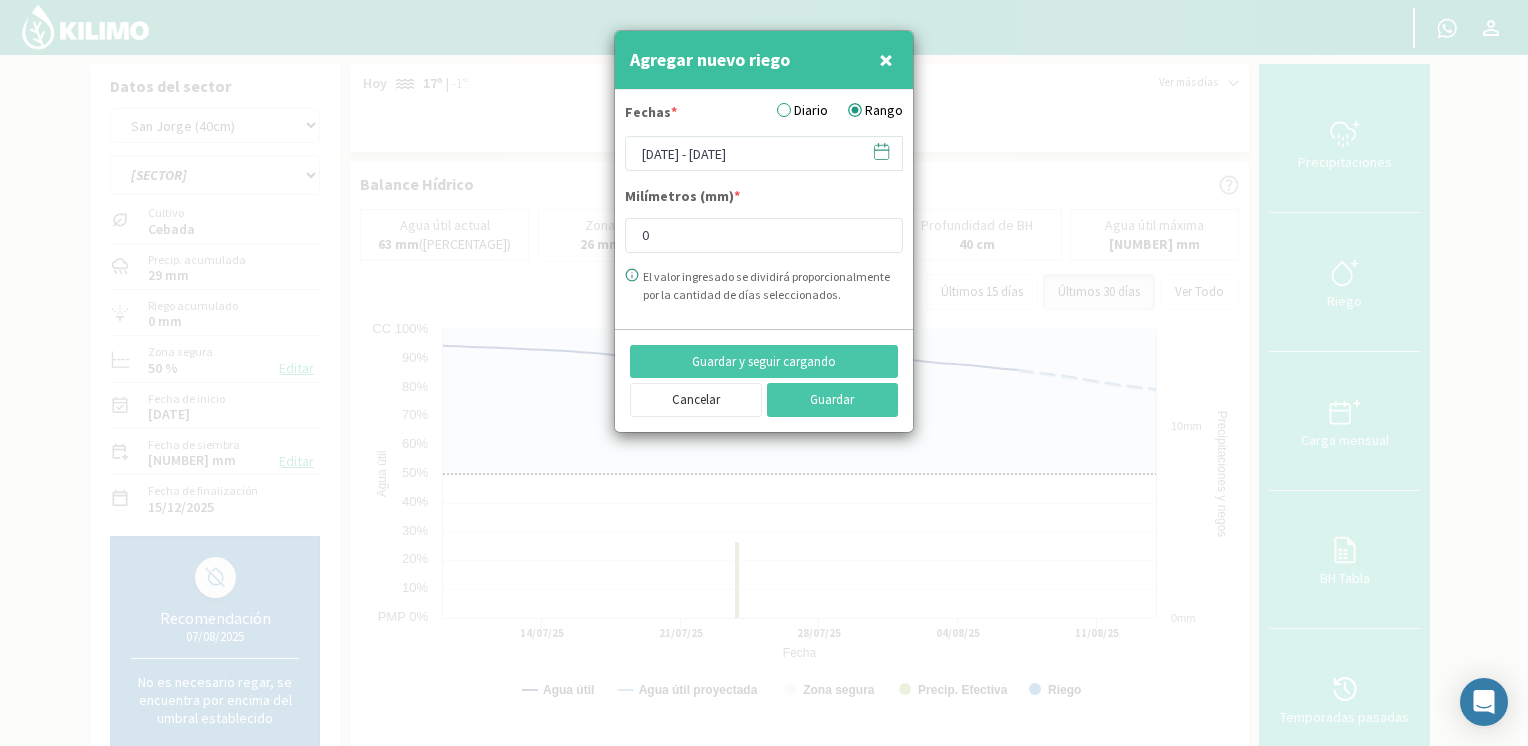 click 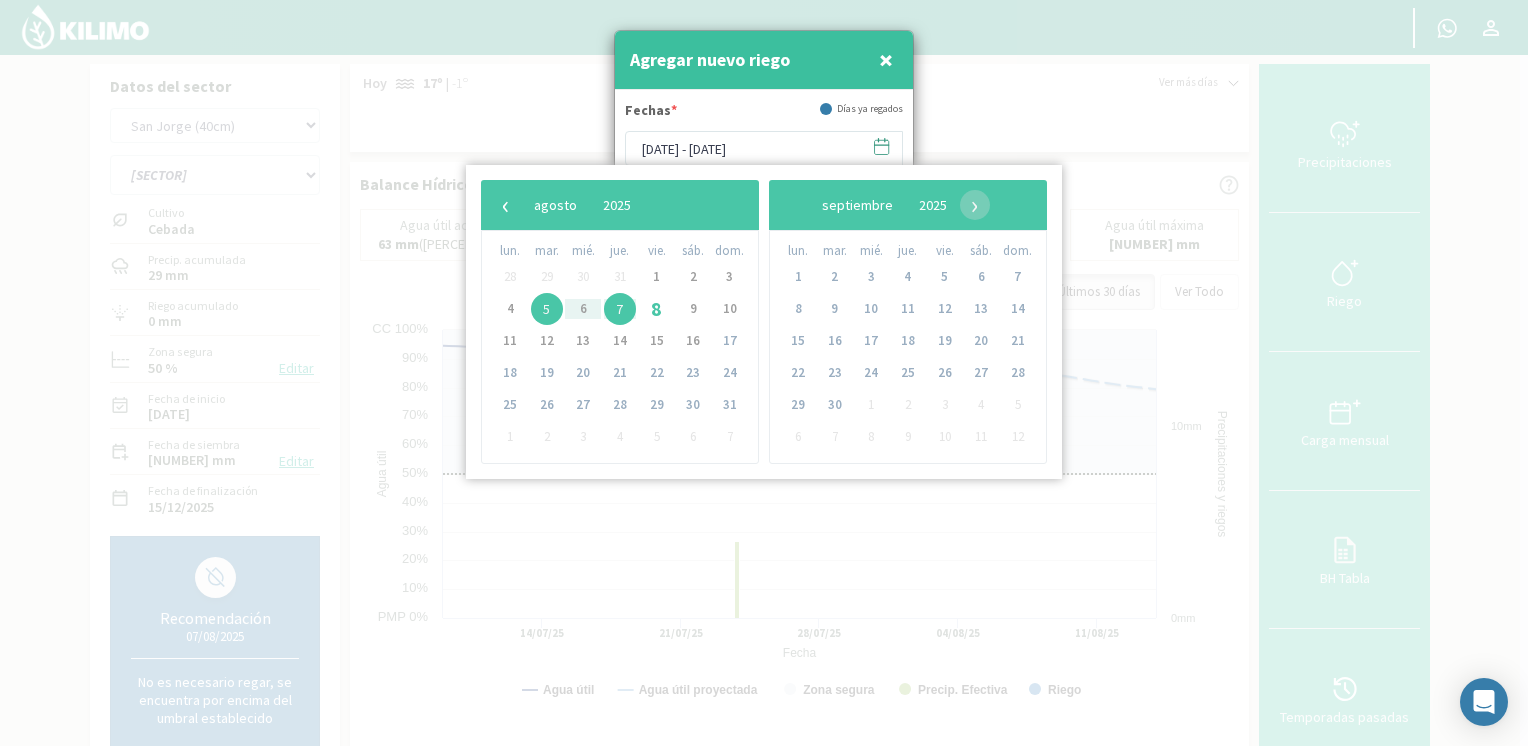 click on "5" 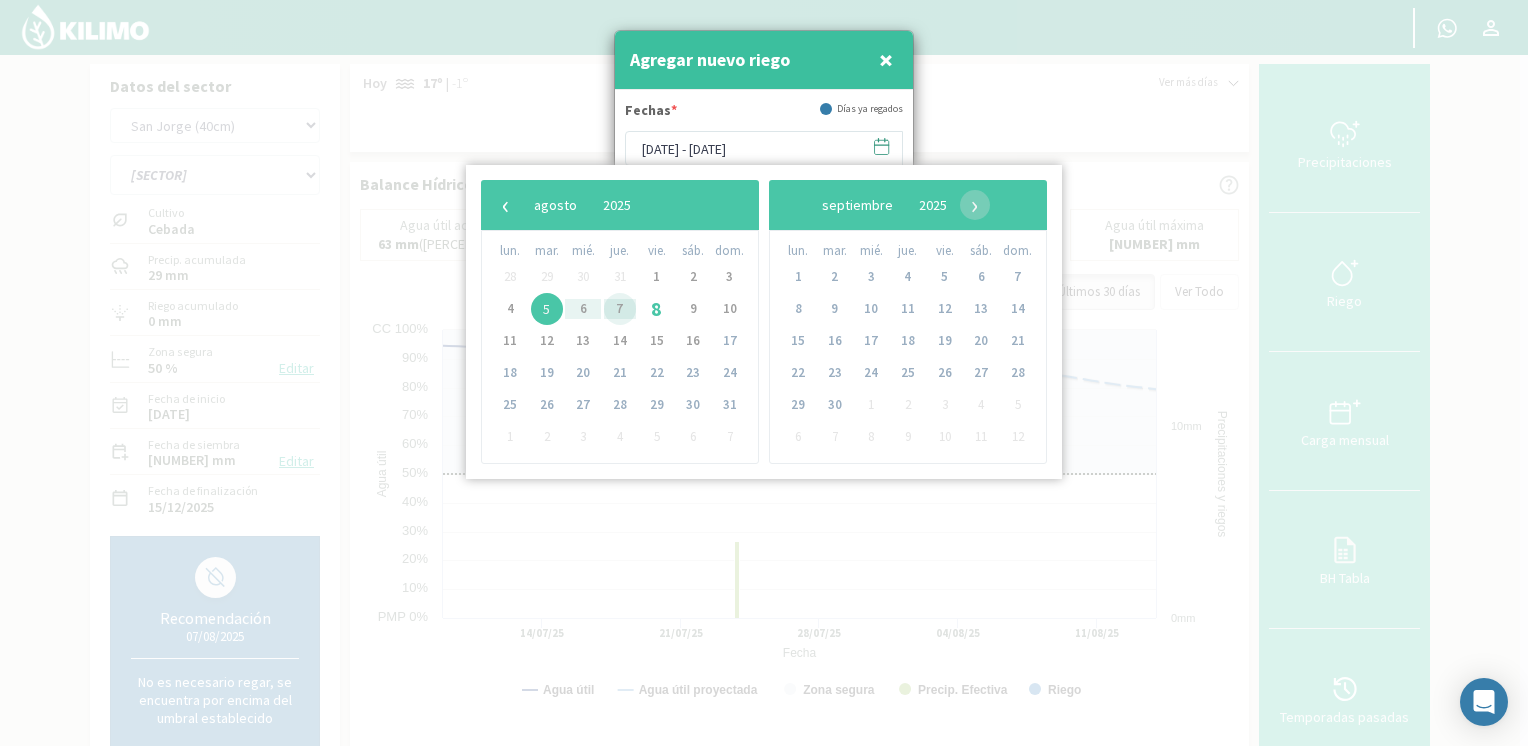 click on "7" 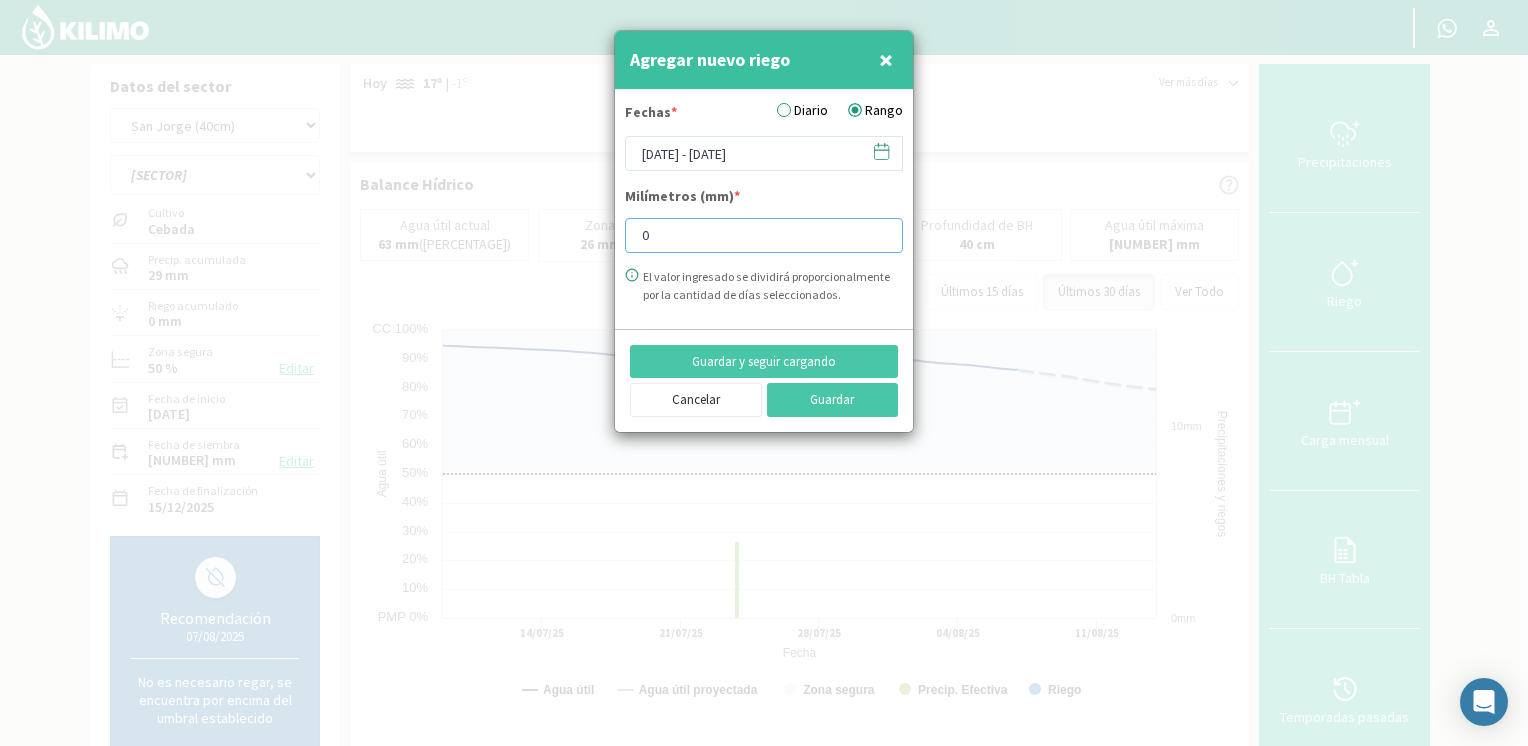 click on "0" at bounding box center (764, 235) 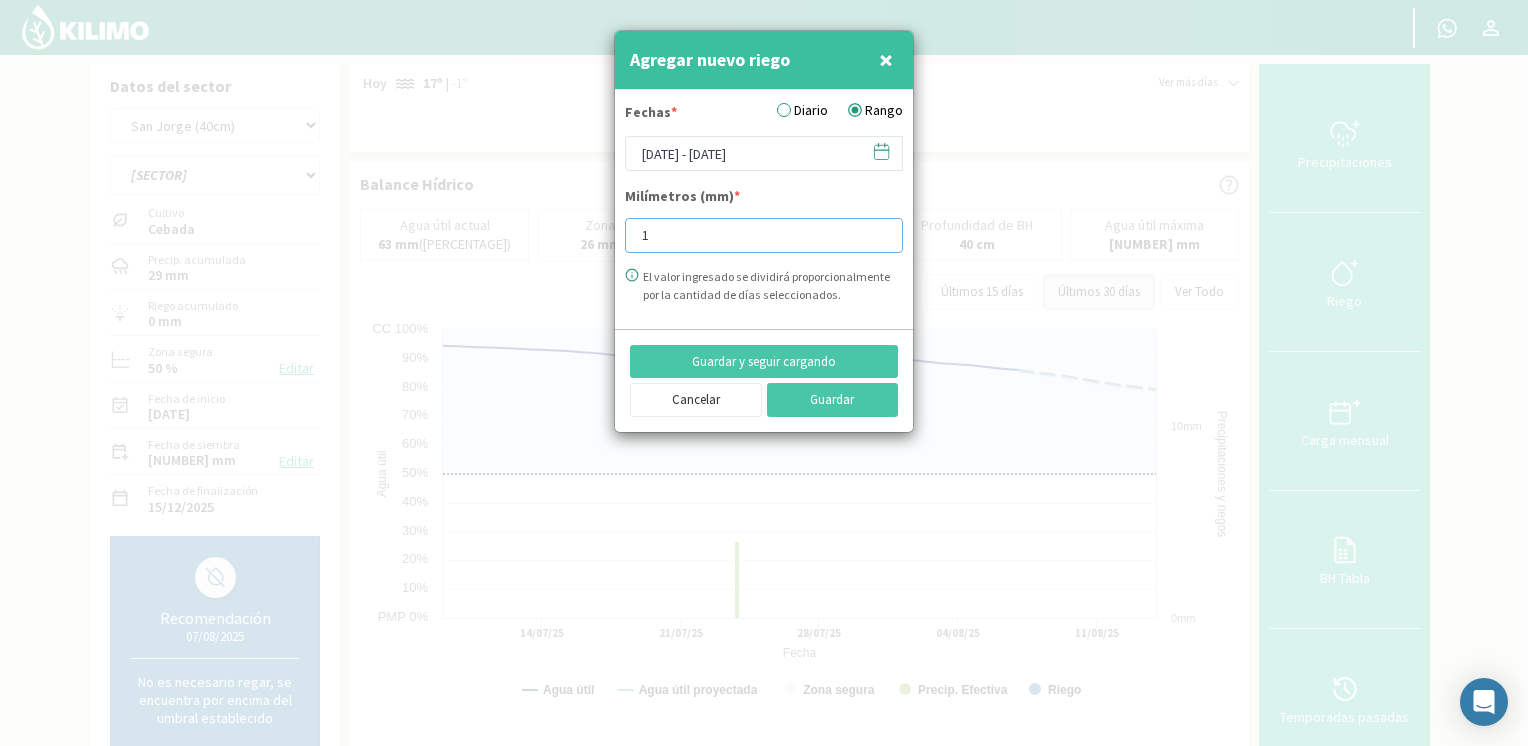 type on "11" 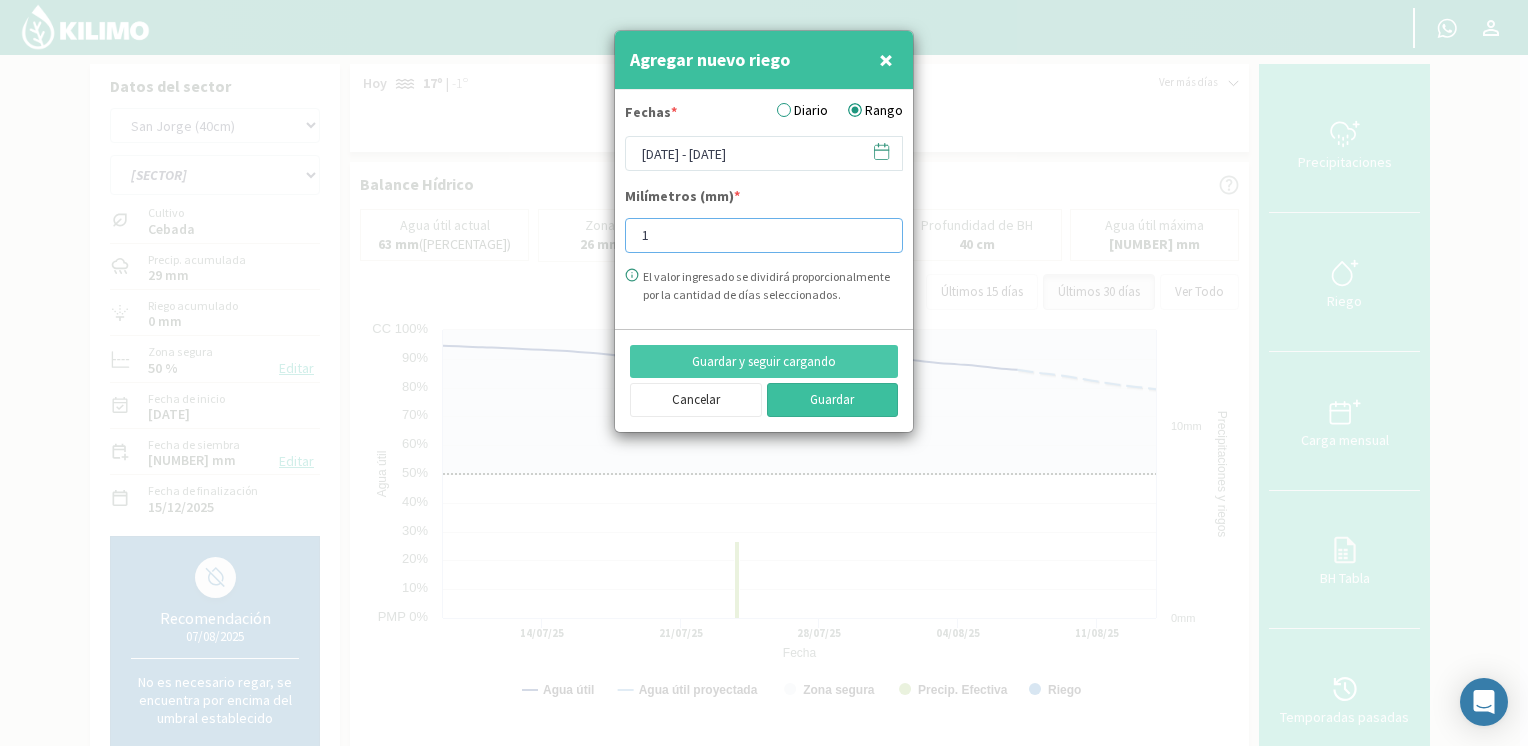 type on "[NUMBER]" 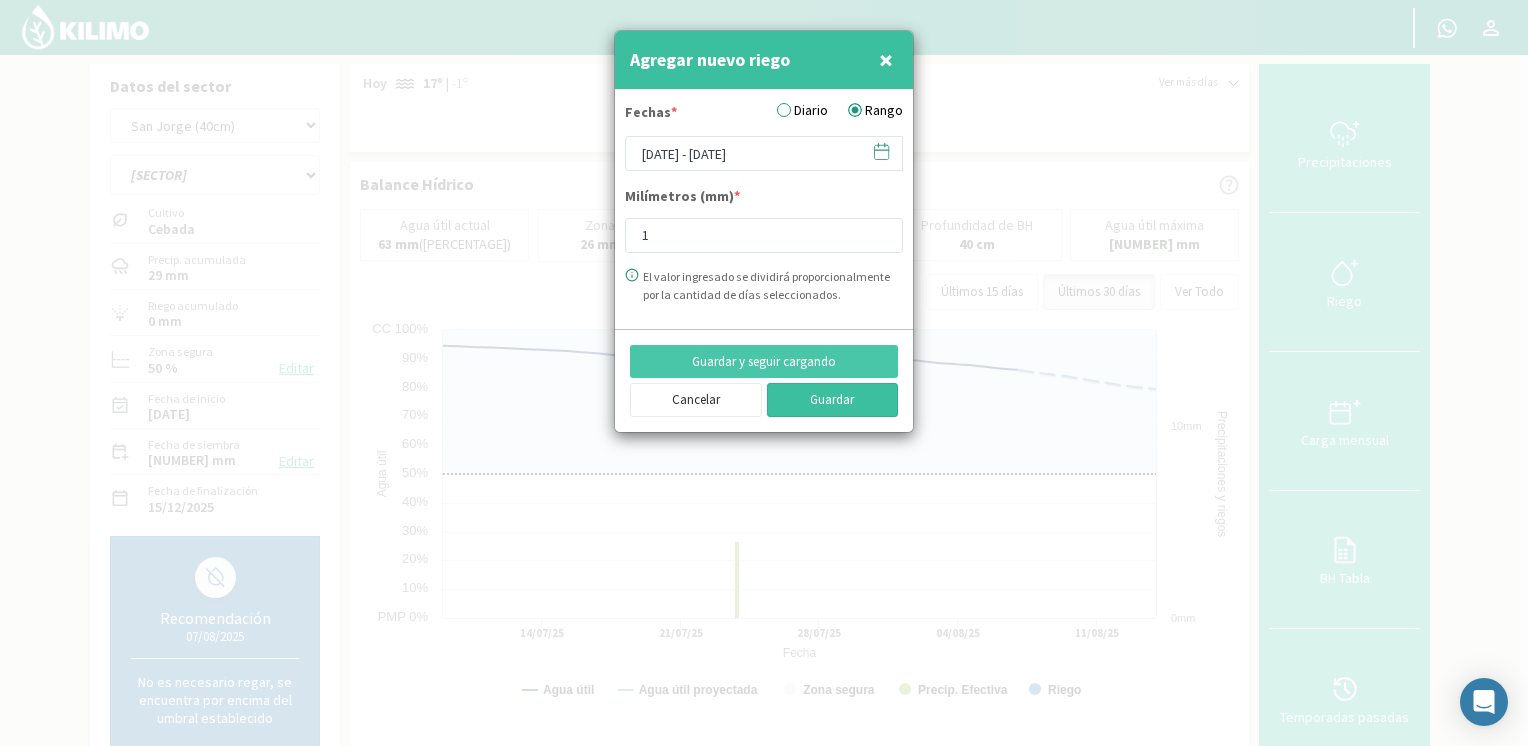 click on "Guardar" at bounding box center [833, 400] 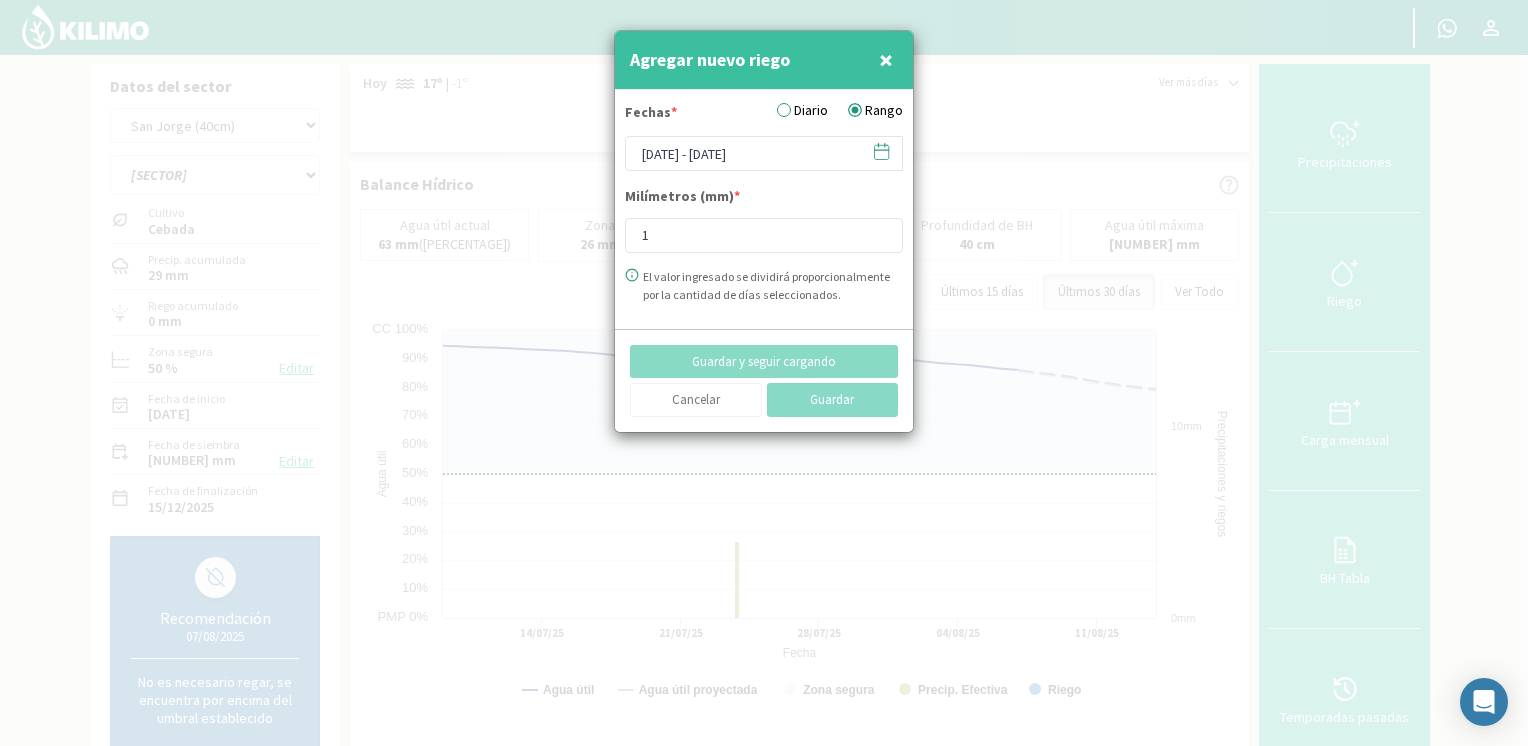 type 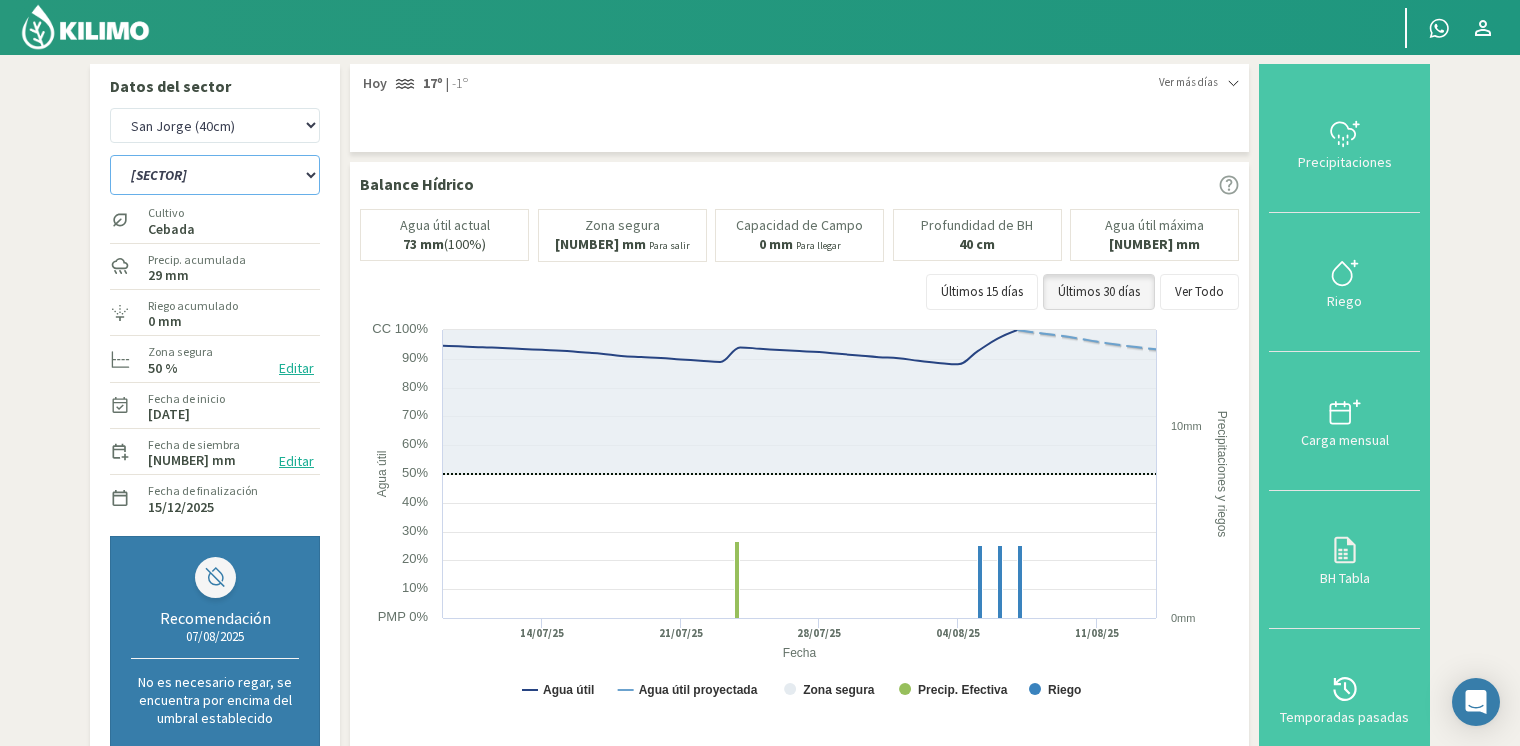 click on "[SECTOR]   [SECTOR]   [SECTOR]   [SECTOR]   [SECTOR]" 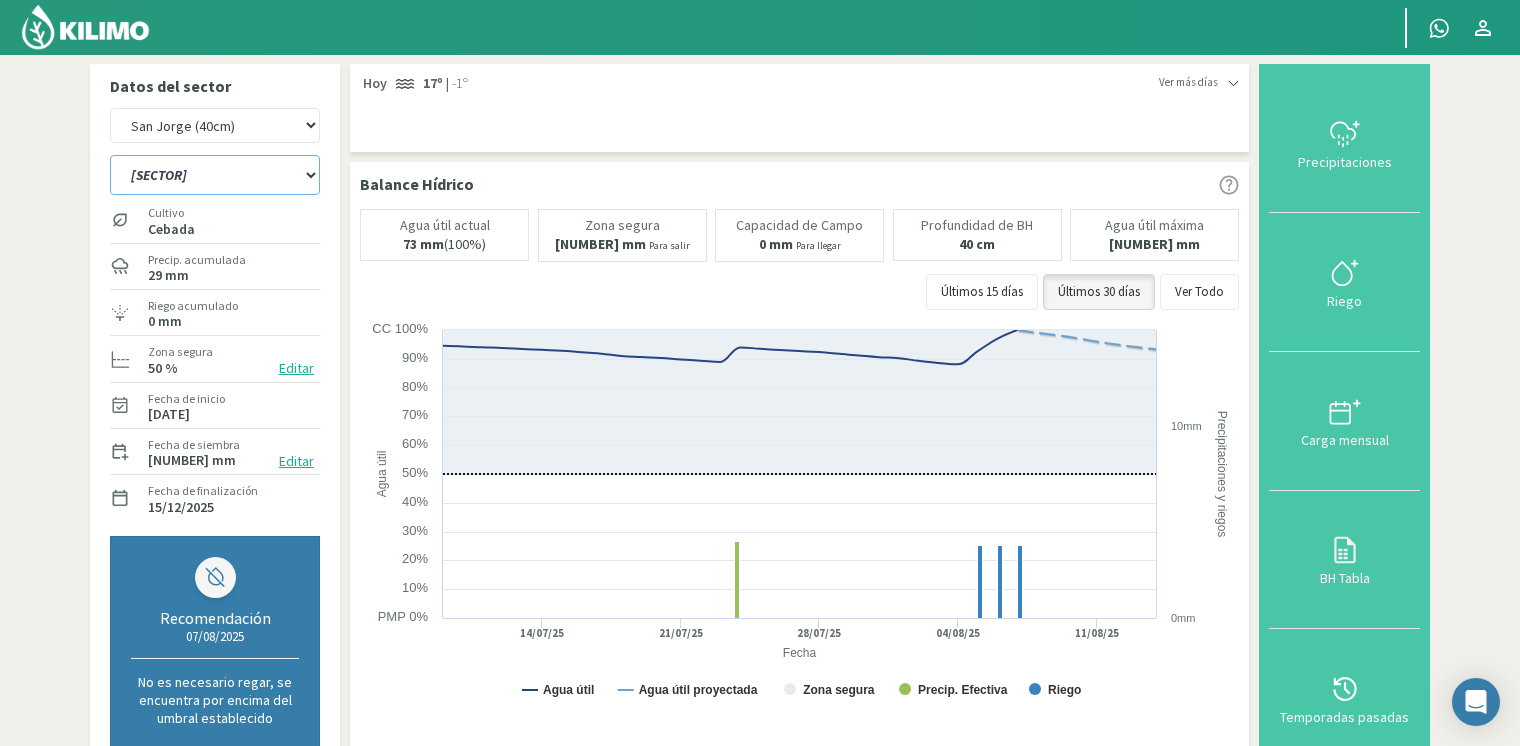 select on "38: Object" 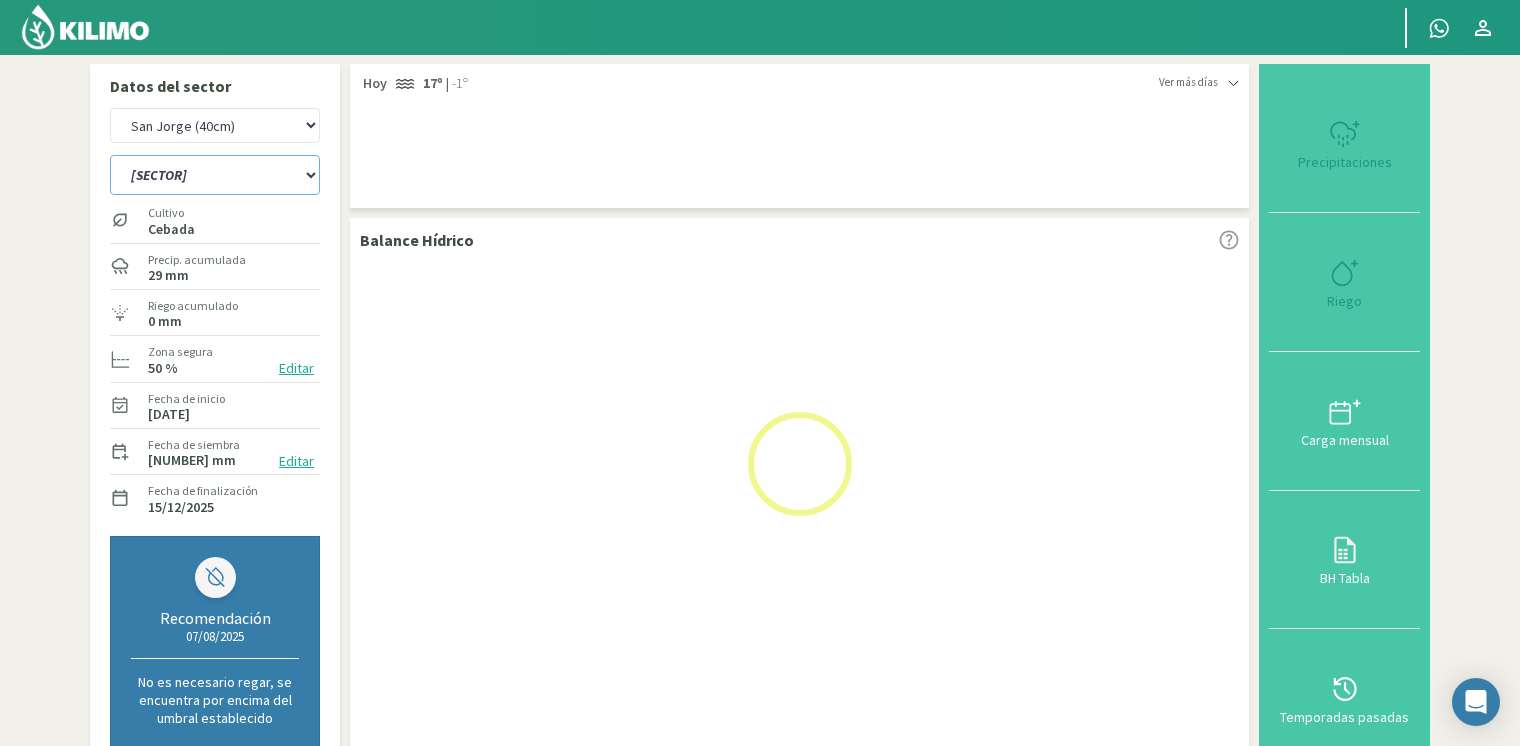 select on "149: Object" 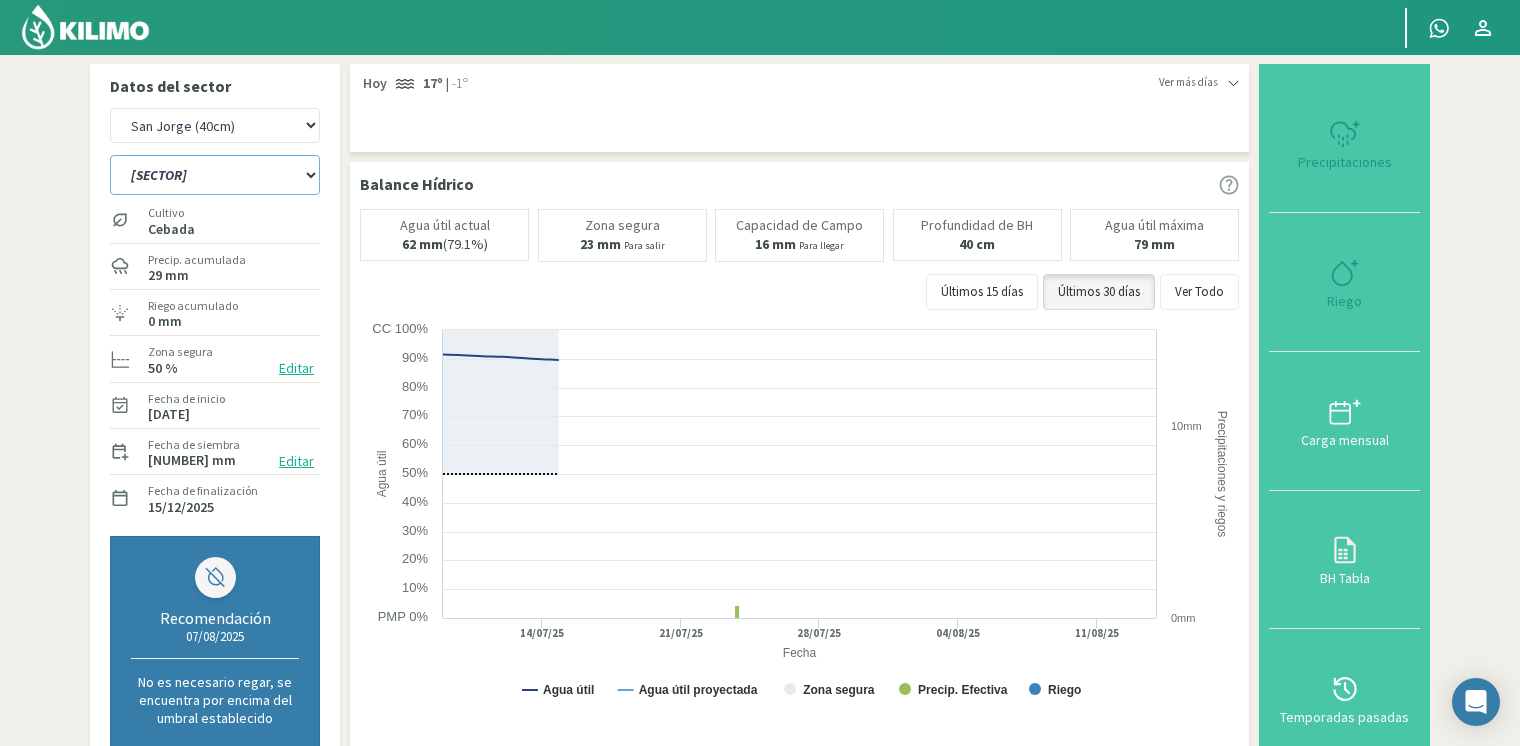 select on "43: Object" 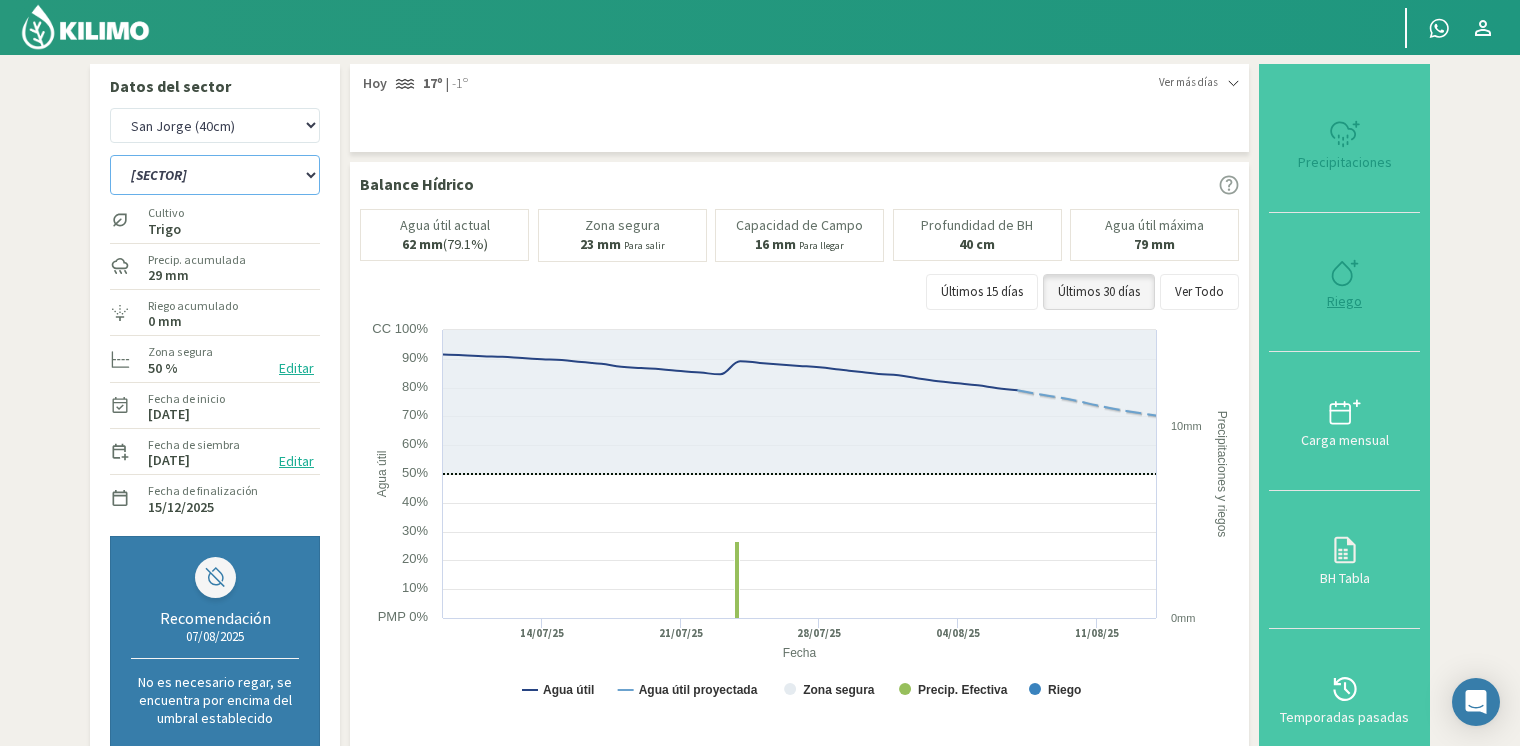 type on "0" 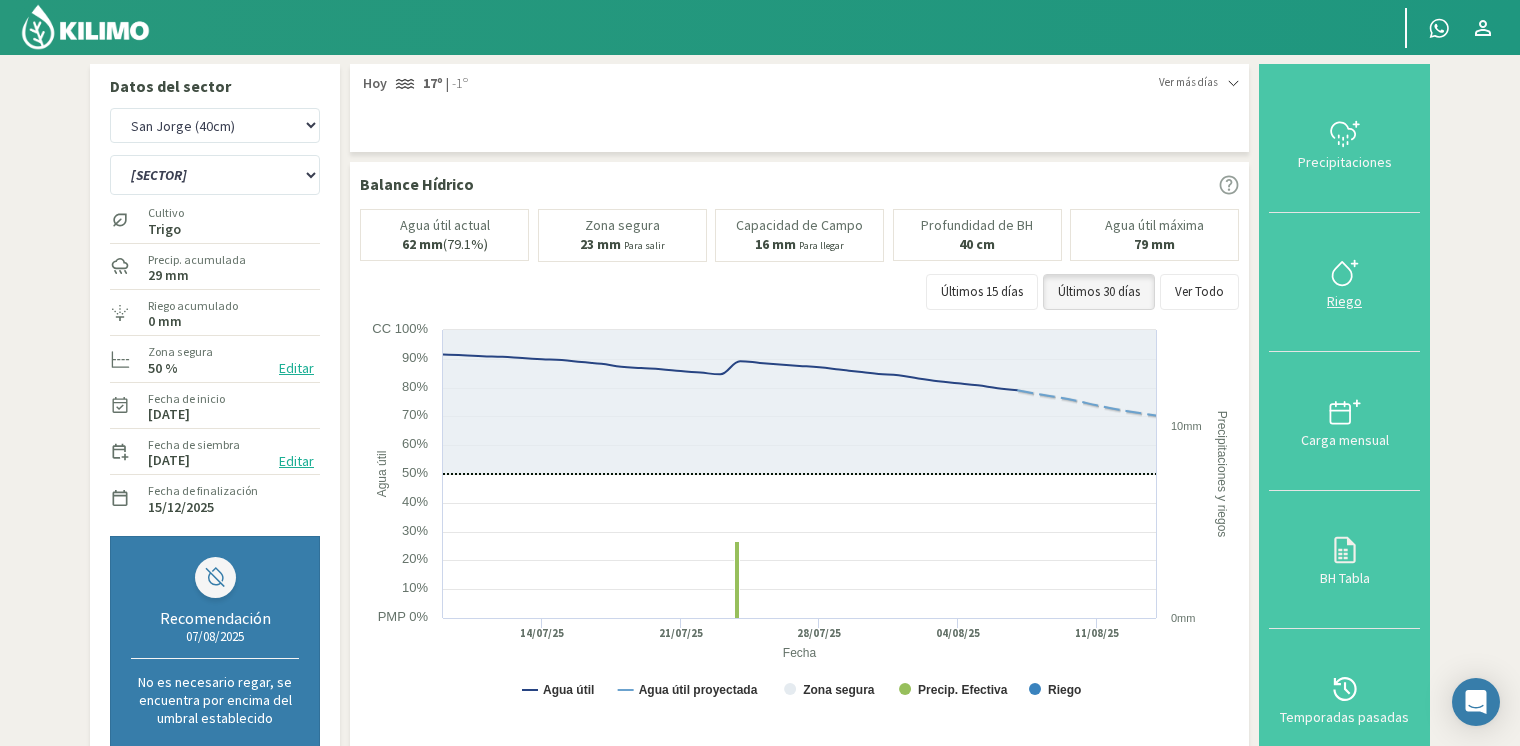 click at bounding box center (1344, 273) 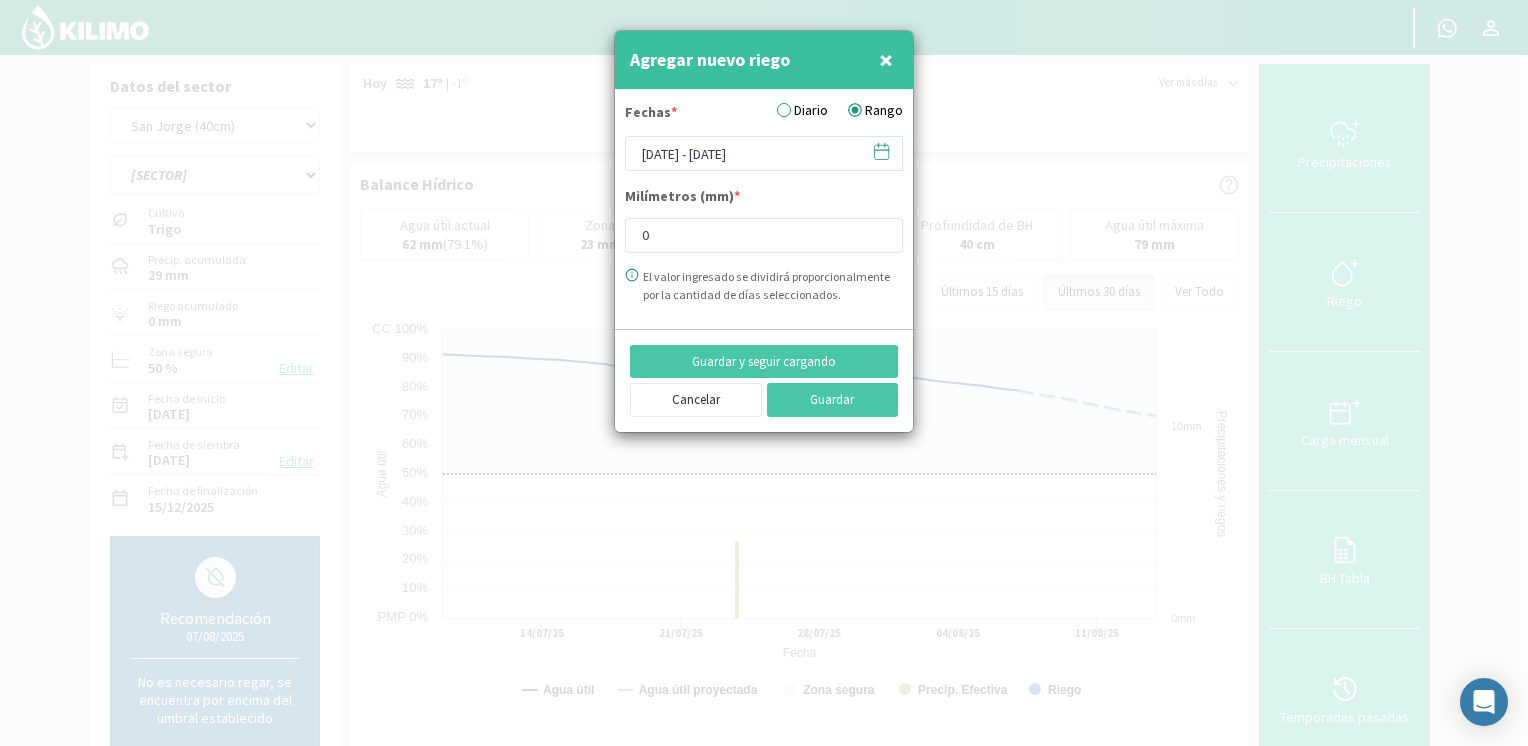 click 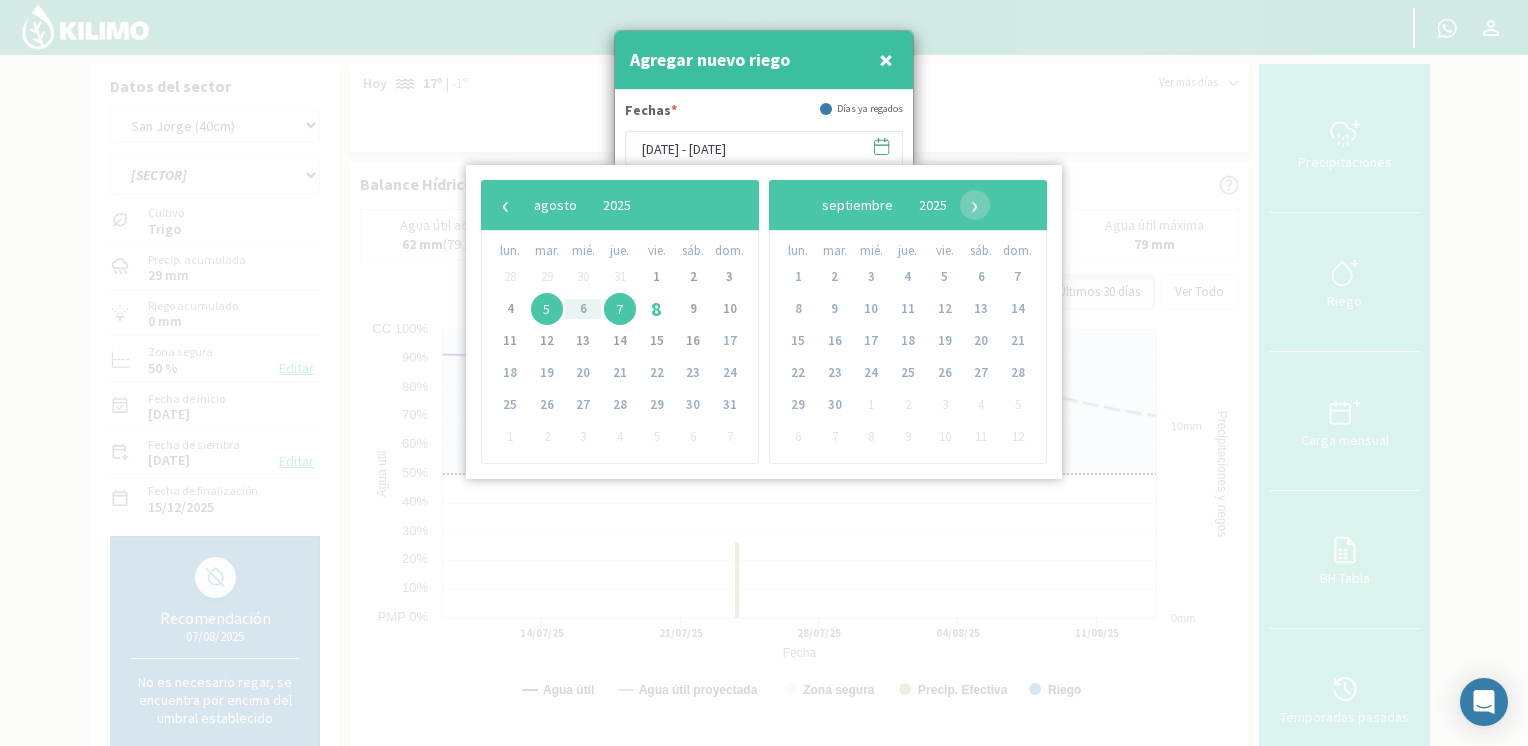 click on "5" 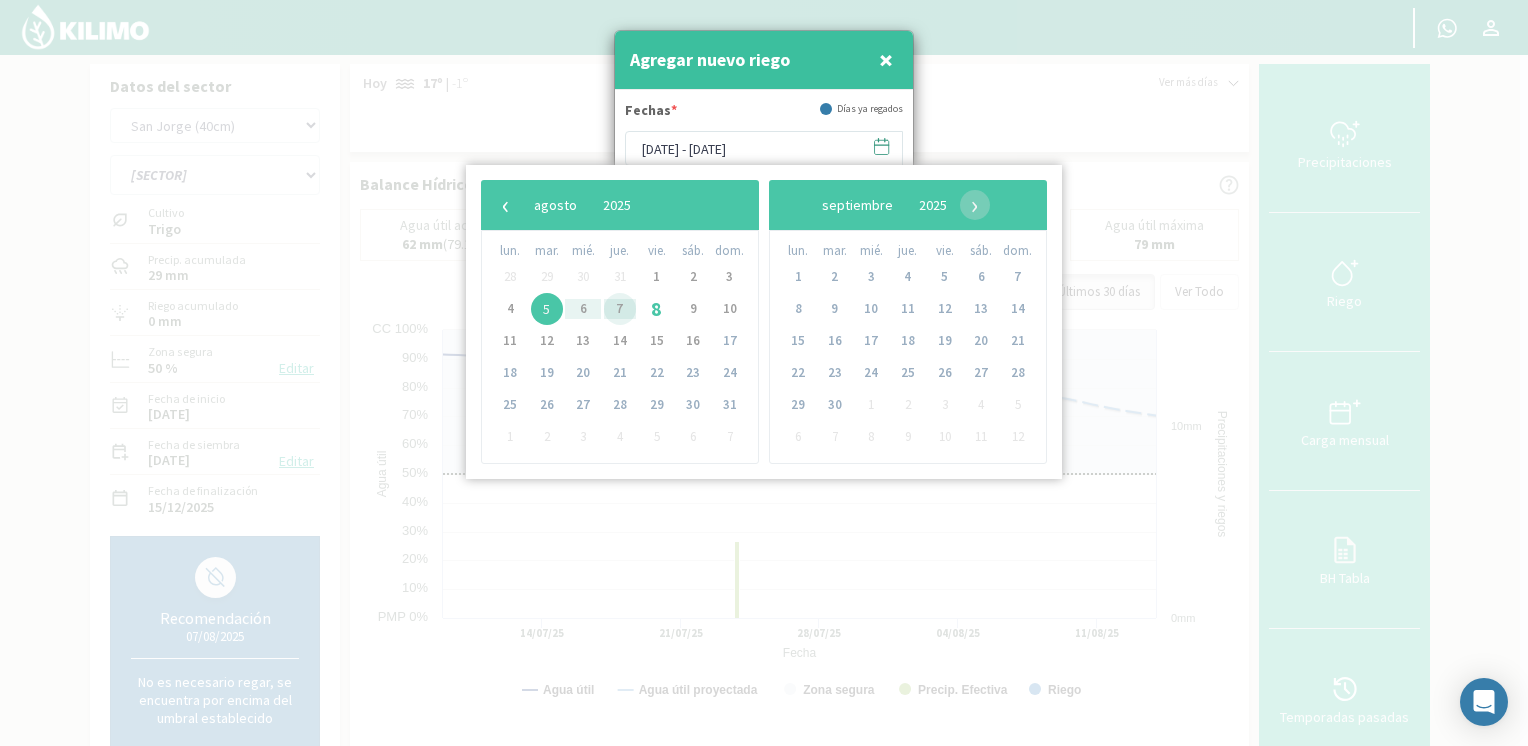 click on "7" 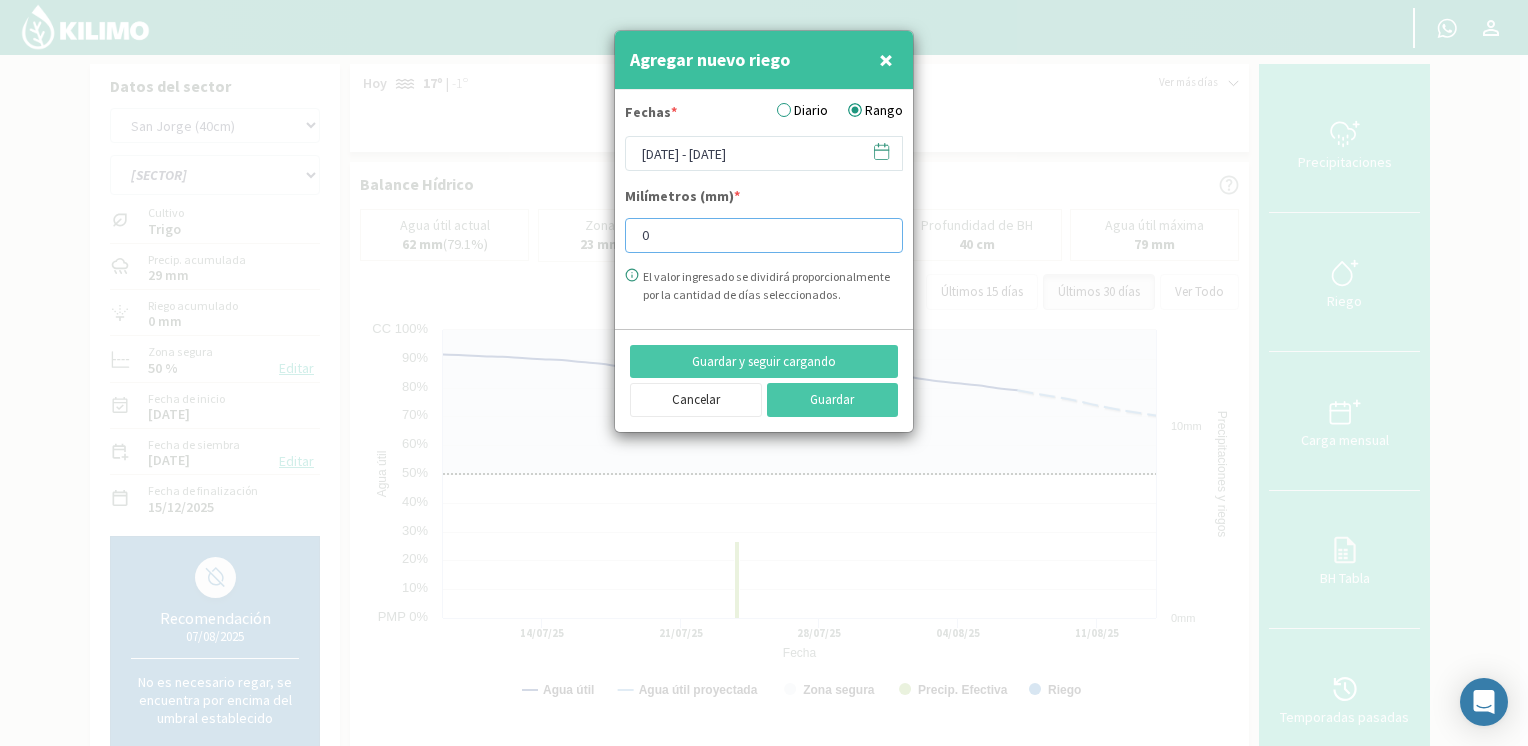 click on "0" at bounding box center (764, 235) 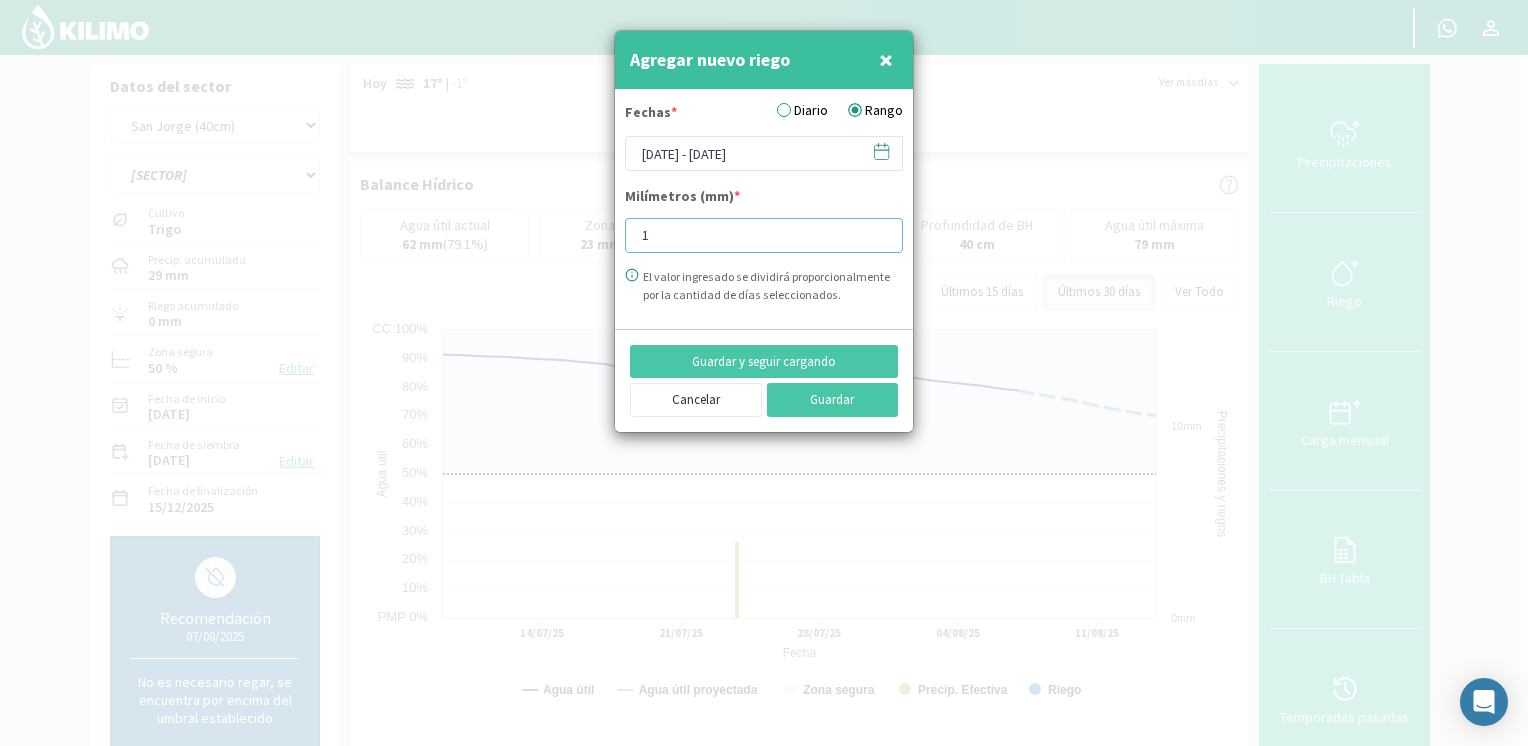type on "11" 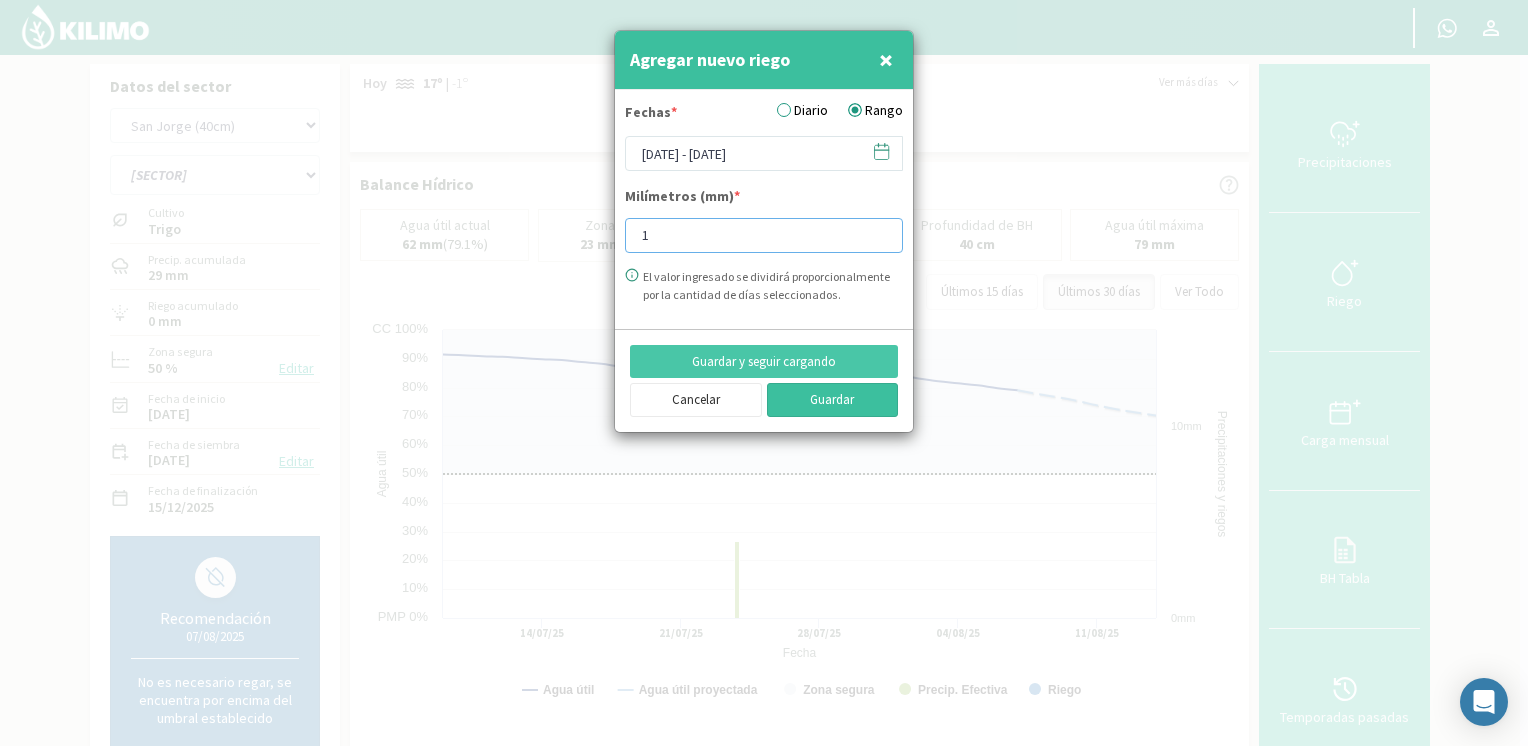 type on "[NUMBER]" 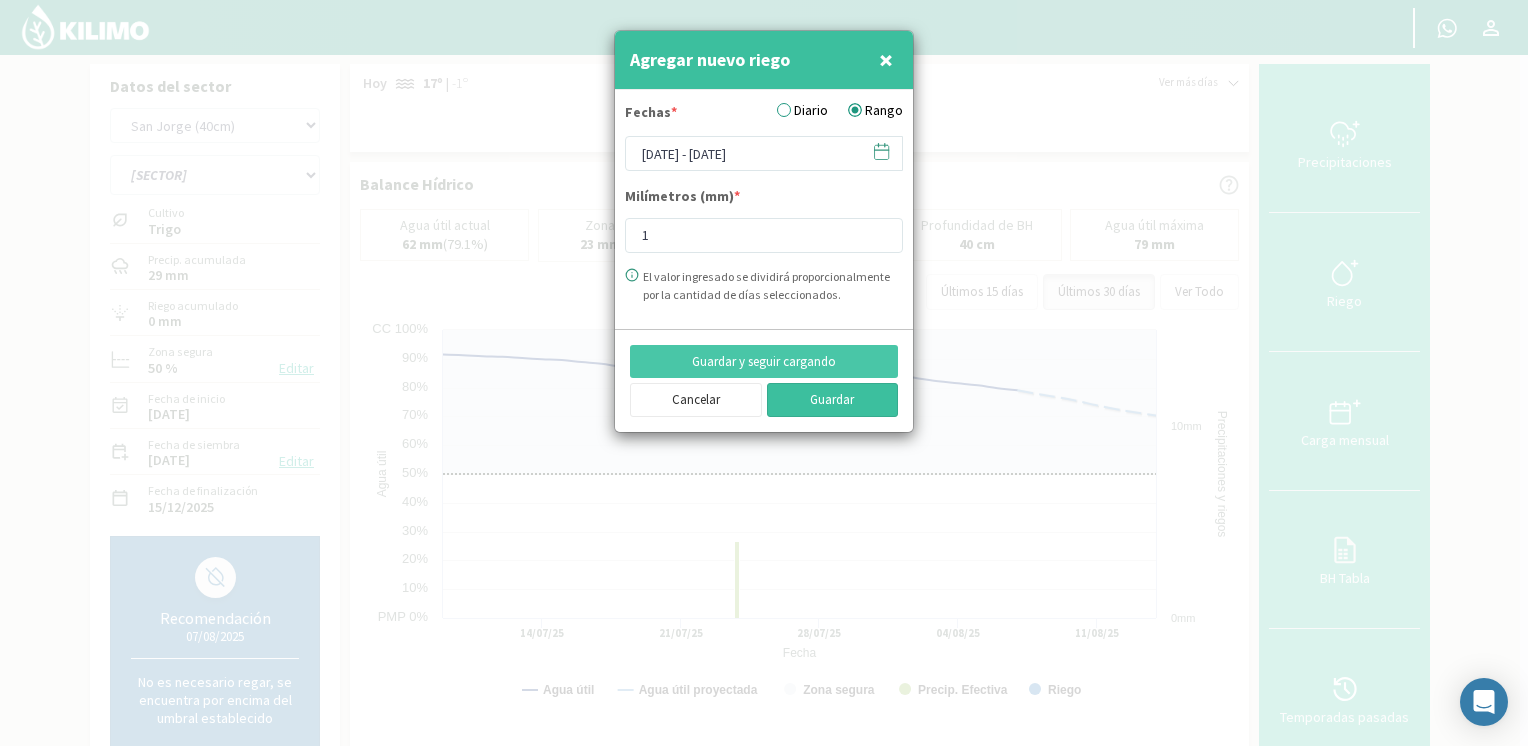 click on "Guardar" at bounding box center [833, 400] 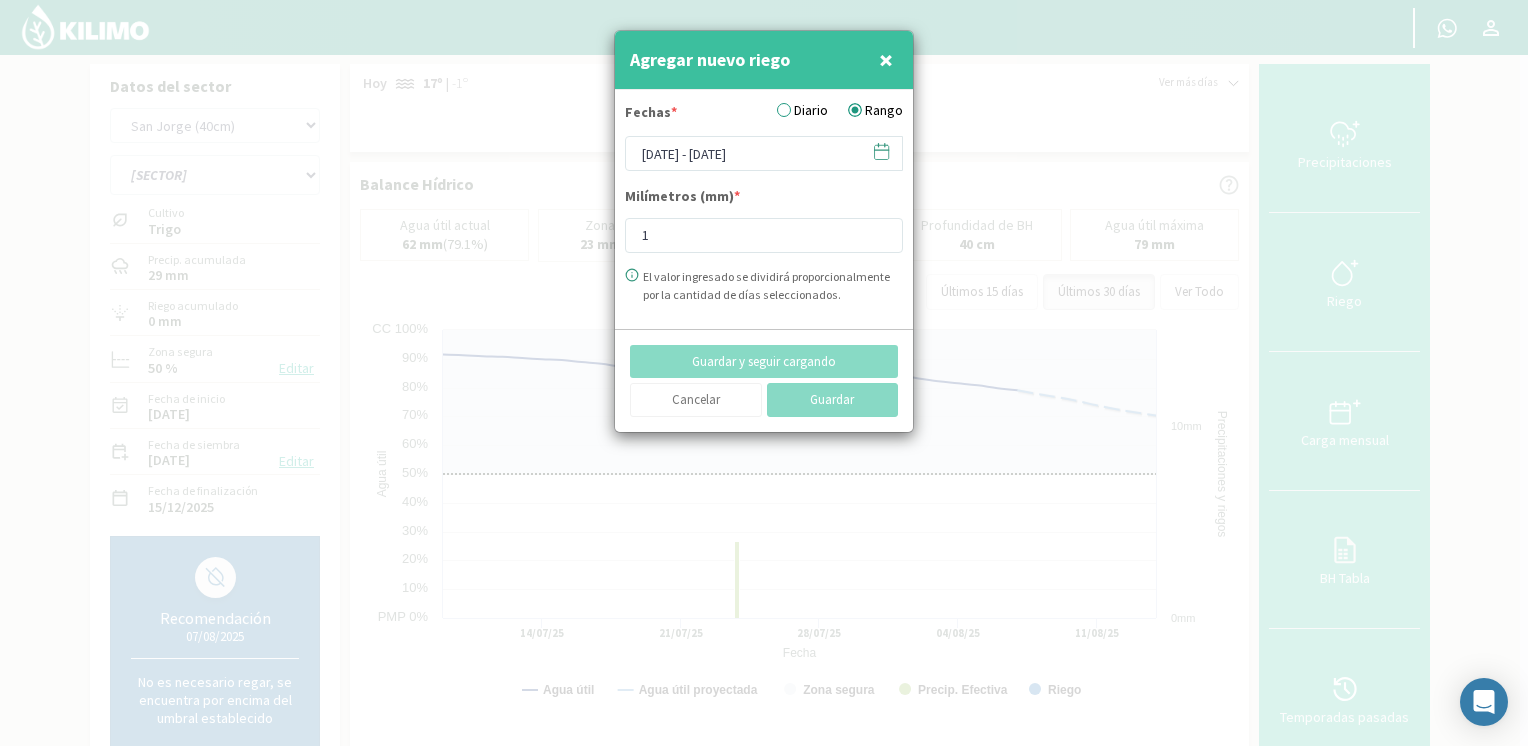 type 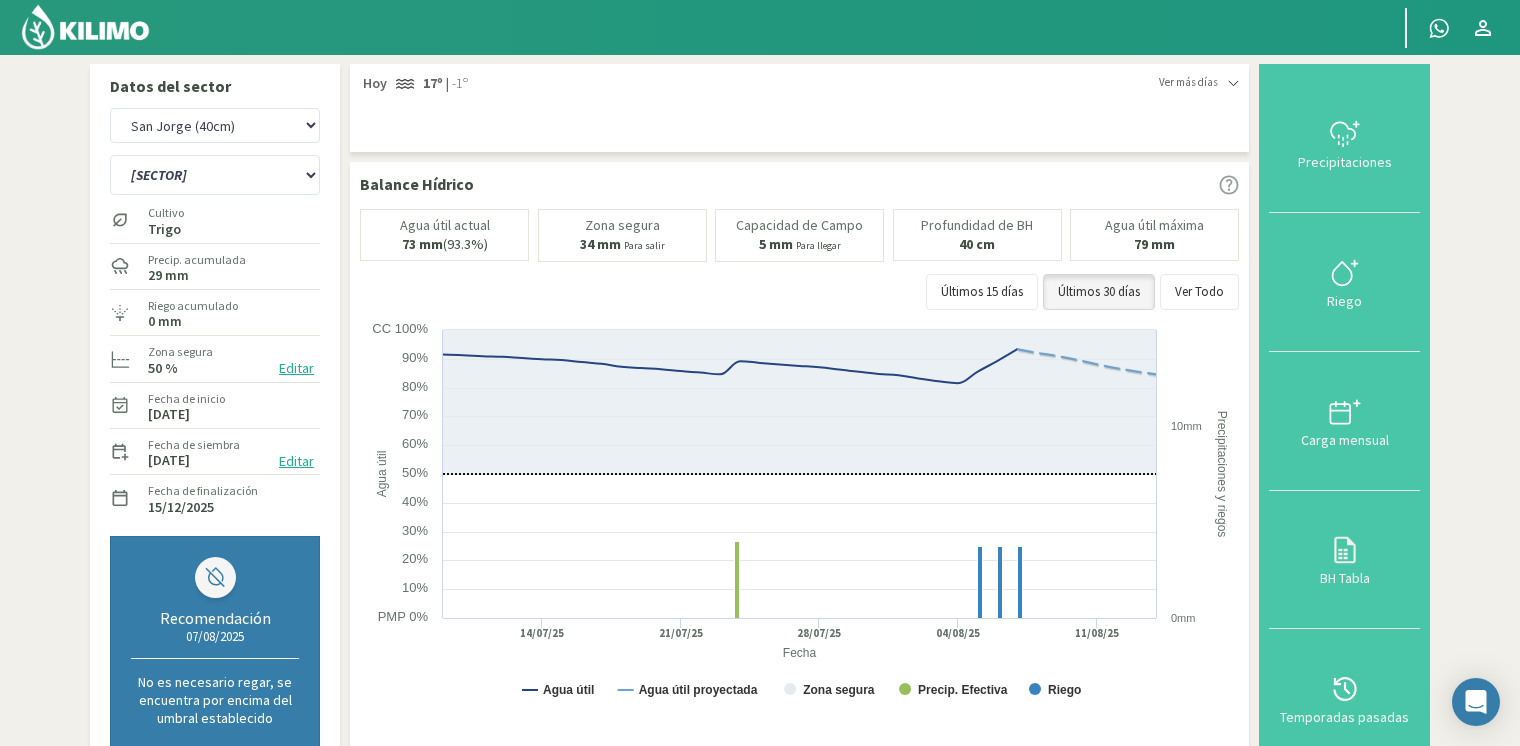 click 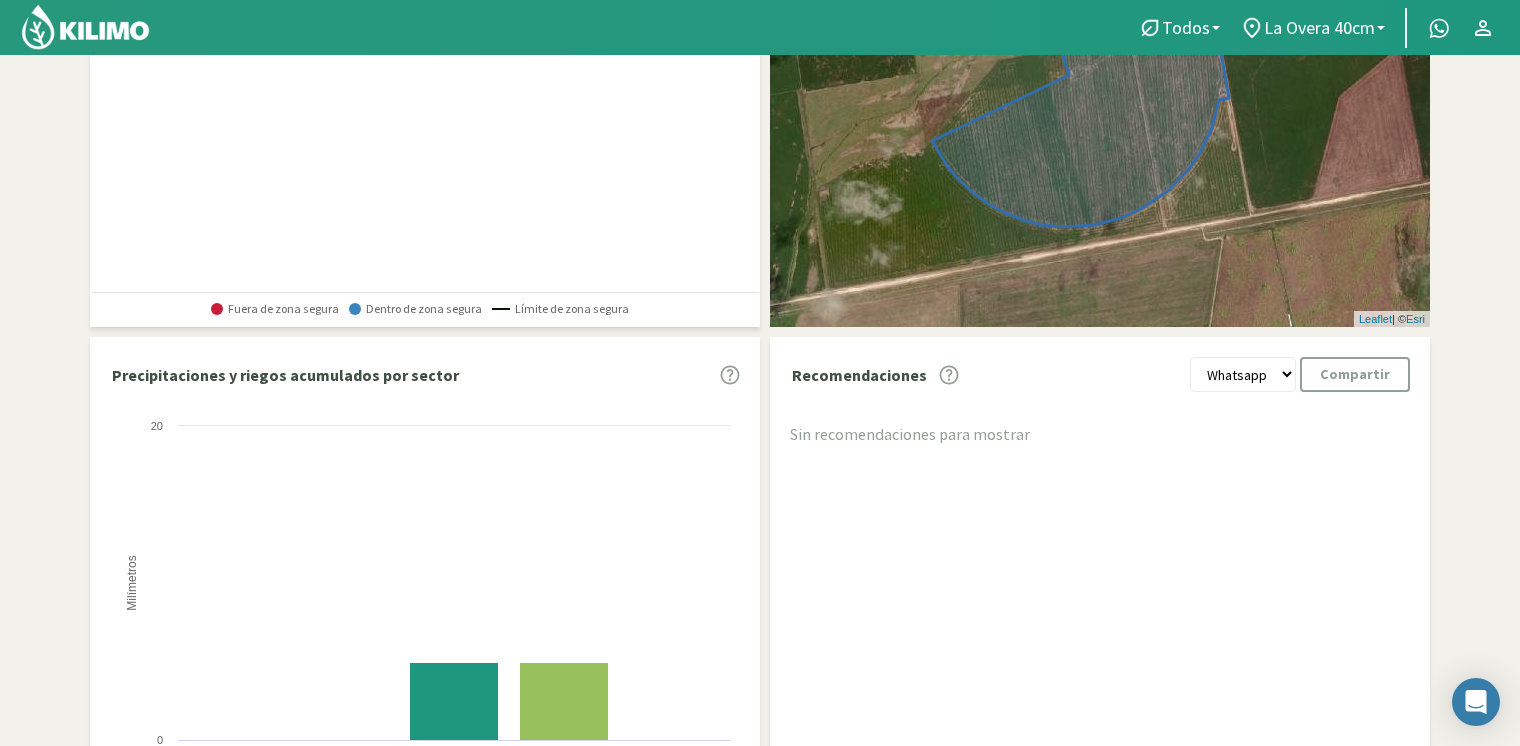 scroll, scrollTop: 0, scrollLeft: 0, axis: both 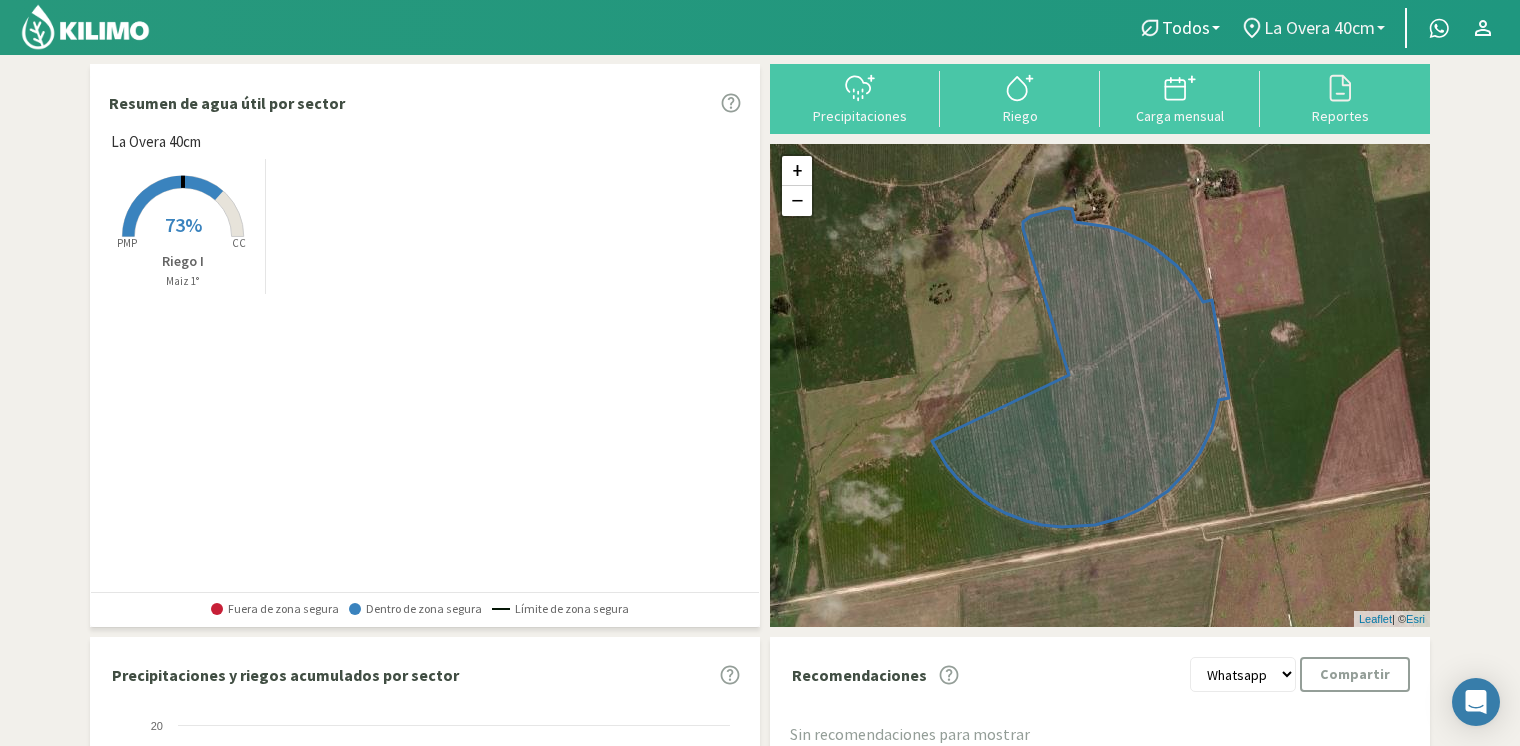 click on "La Overa 40cm" 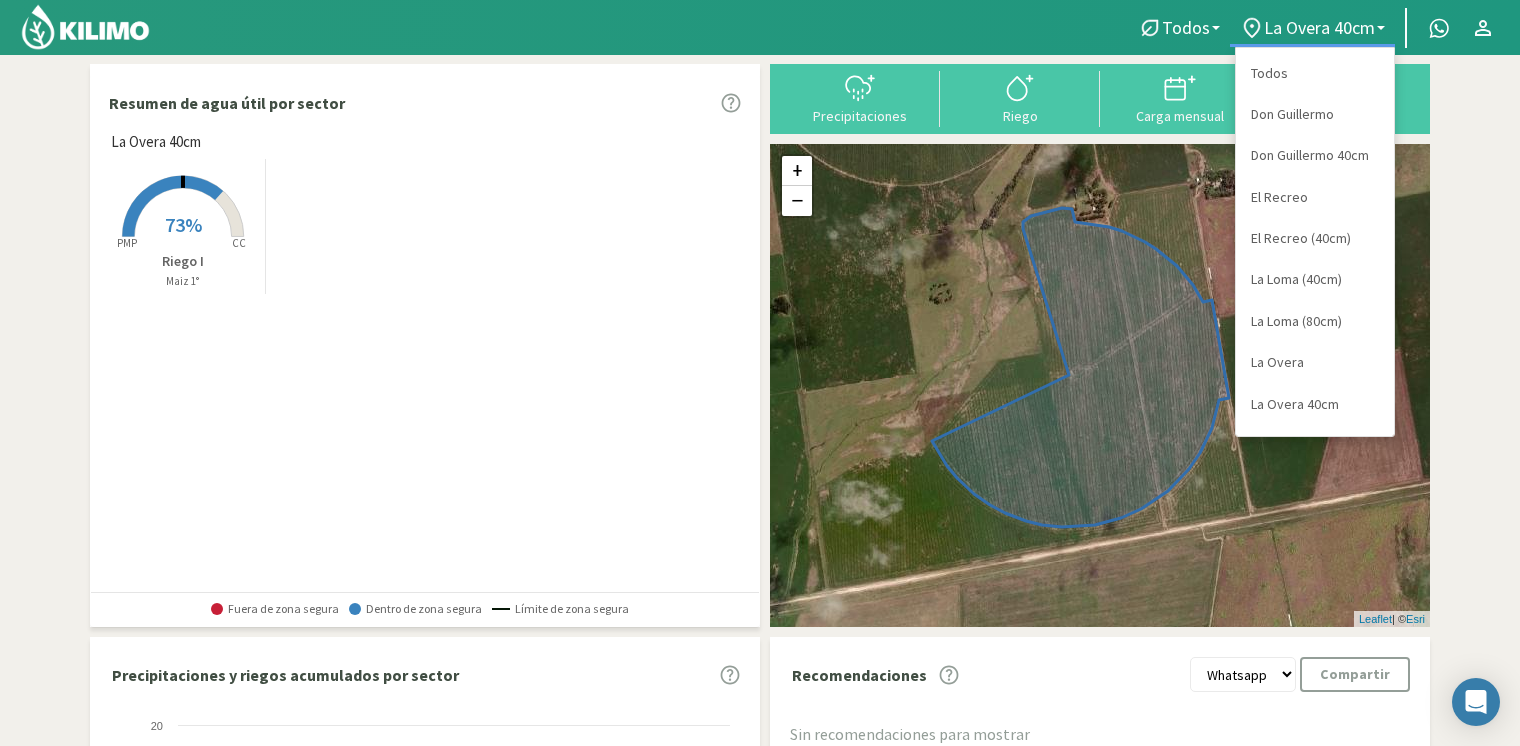click on "Todos" 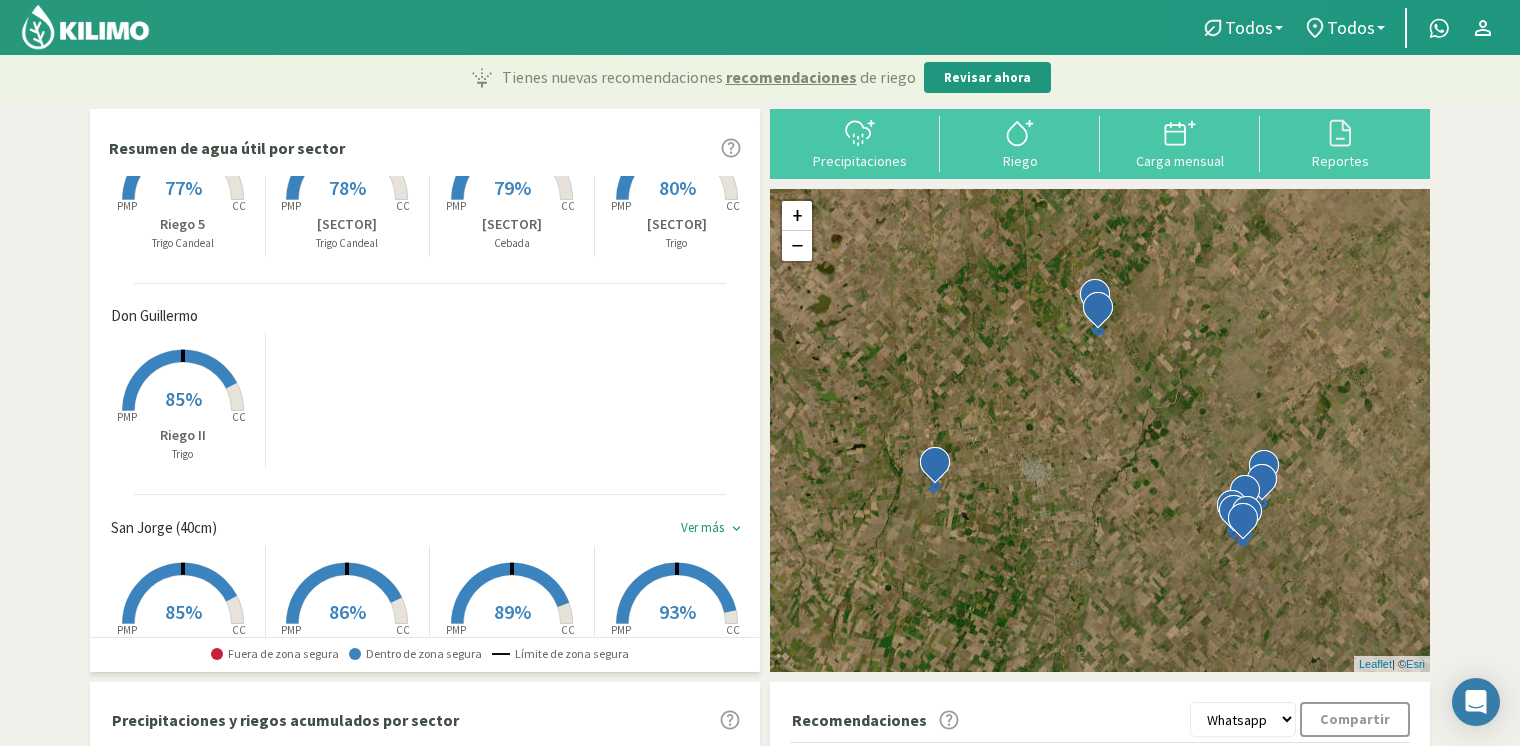 scroll, scrollTop: 1128, scrollLeft: 0, axis: vertical 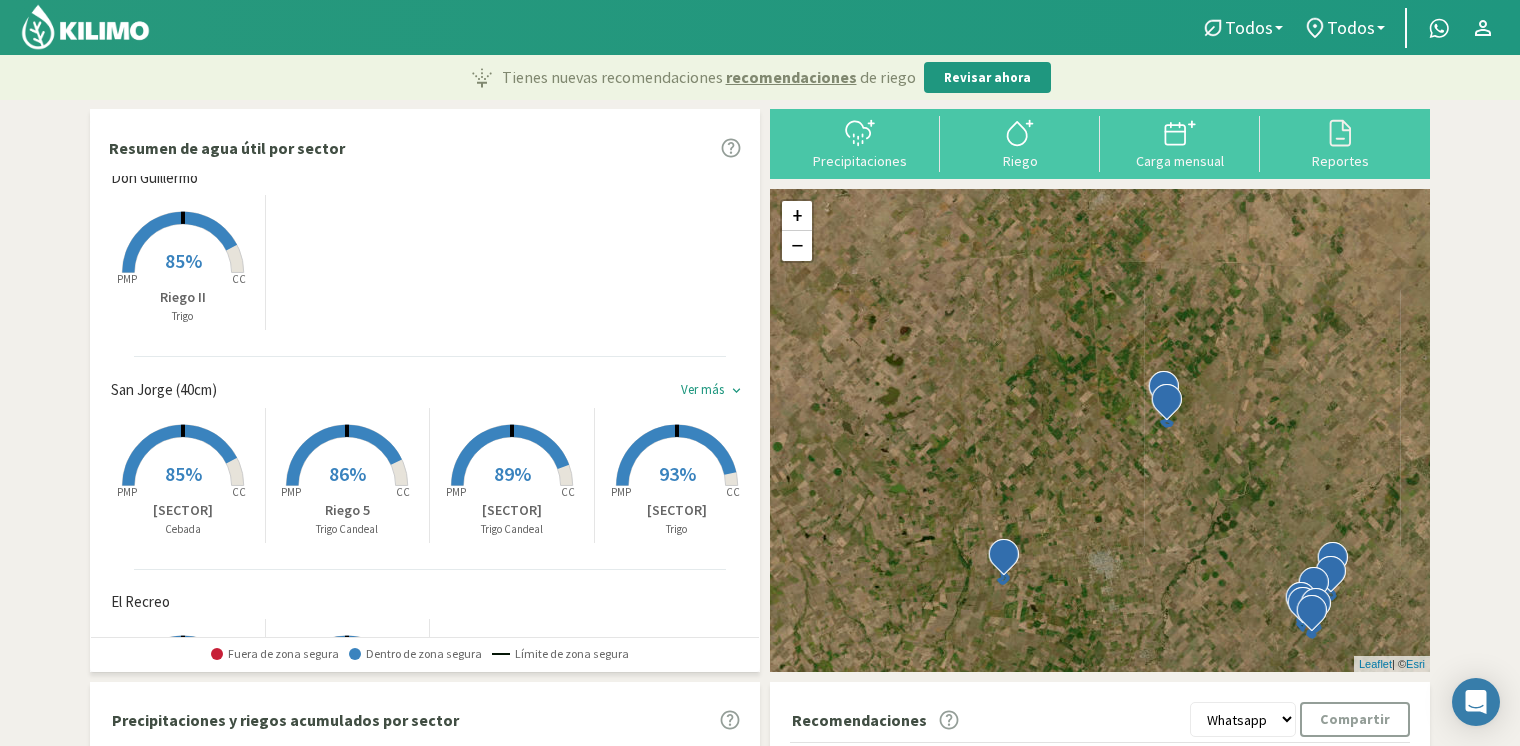 drag, startPoint x: 820, startPoint y: 454, endPoint x: 890, endPoint y: 548, distance: 117.20068 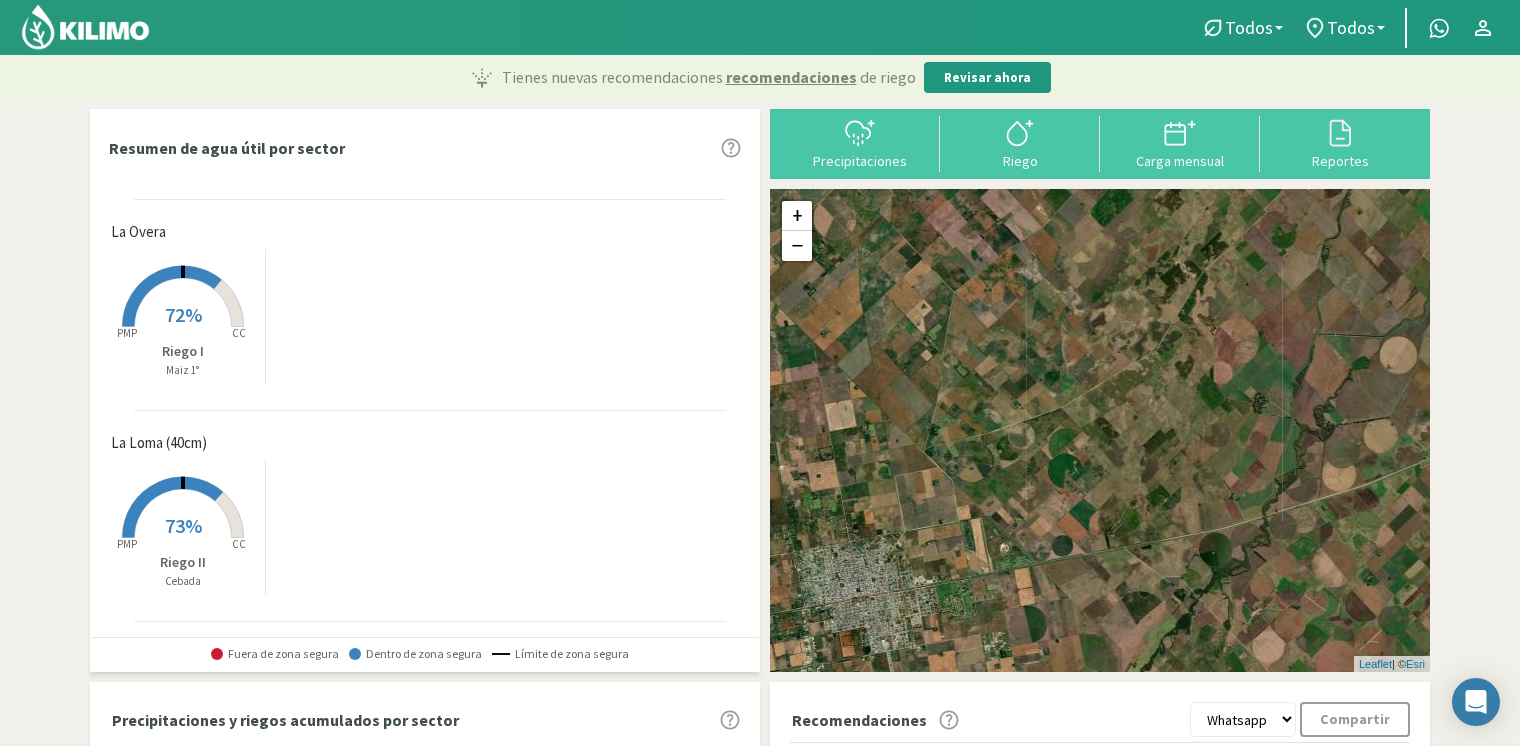 scroll, scrollTop: 0, scrollLeft: 0, axis: both 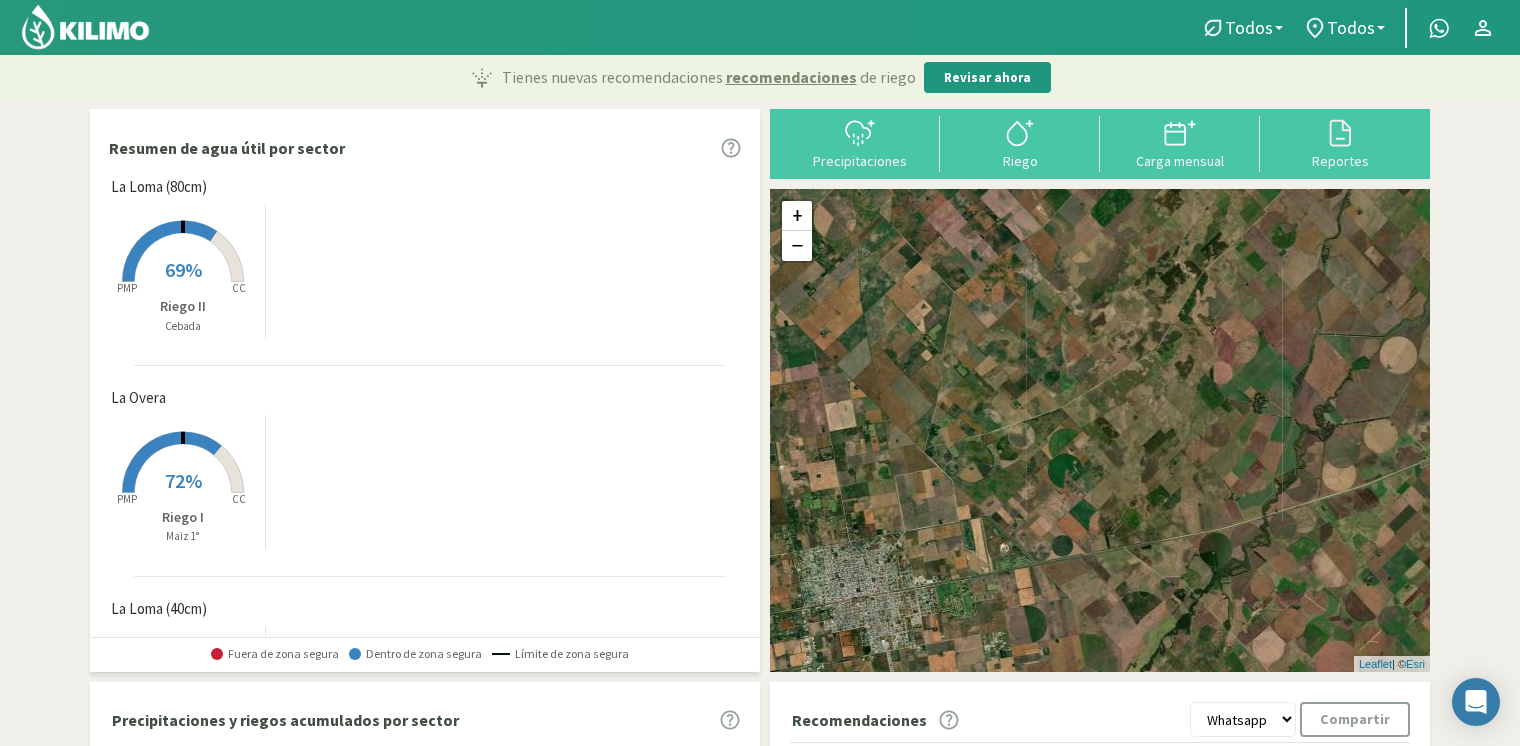 click 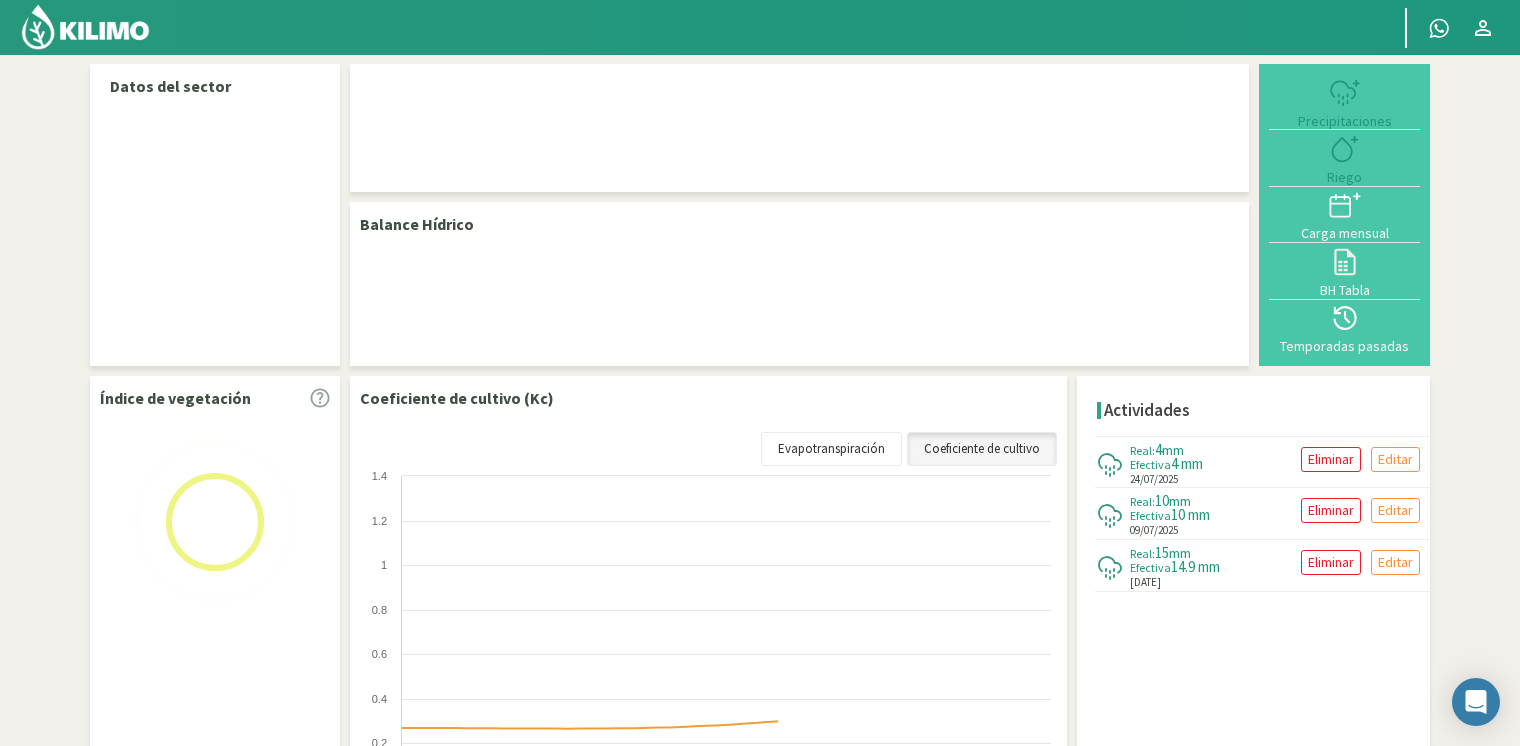 select on "5: Object" 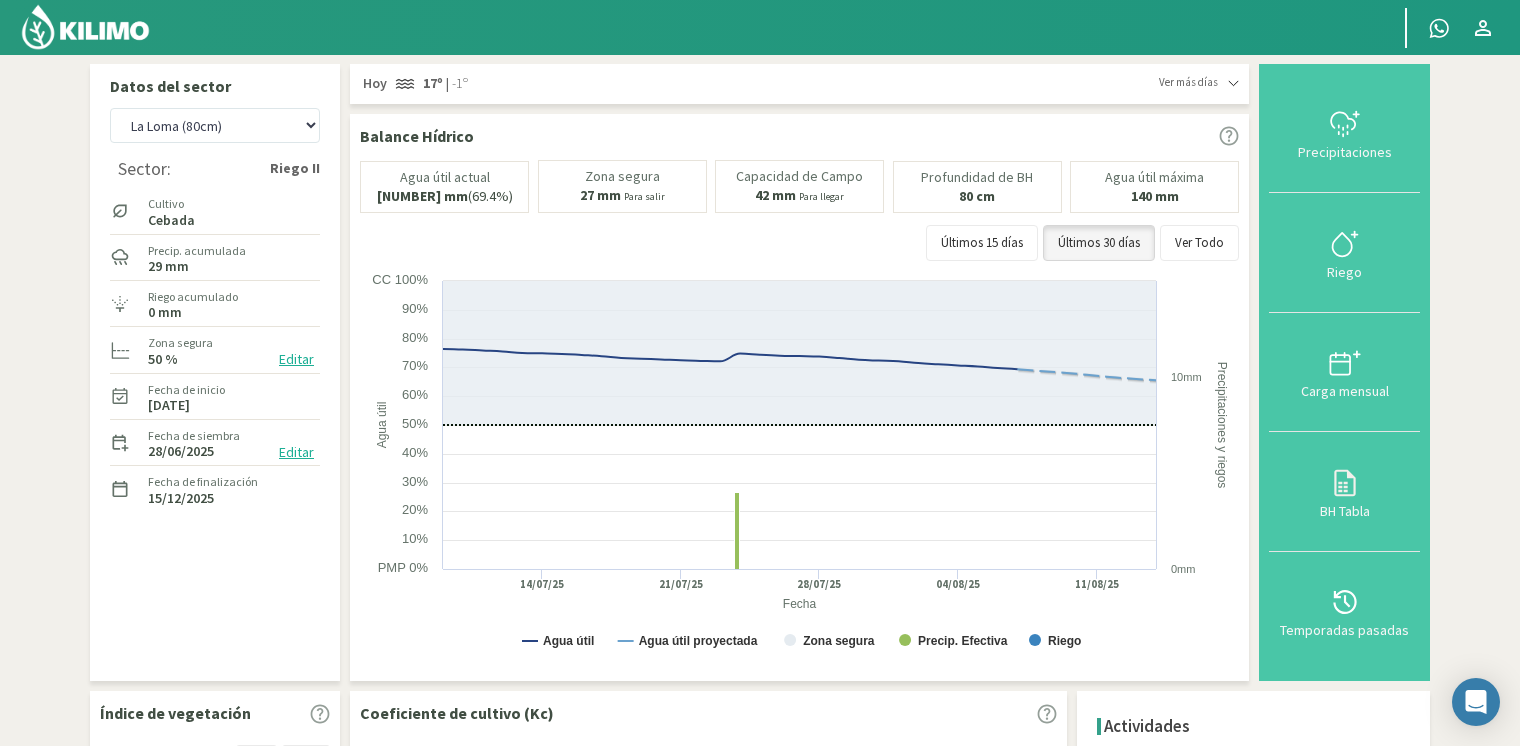 click 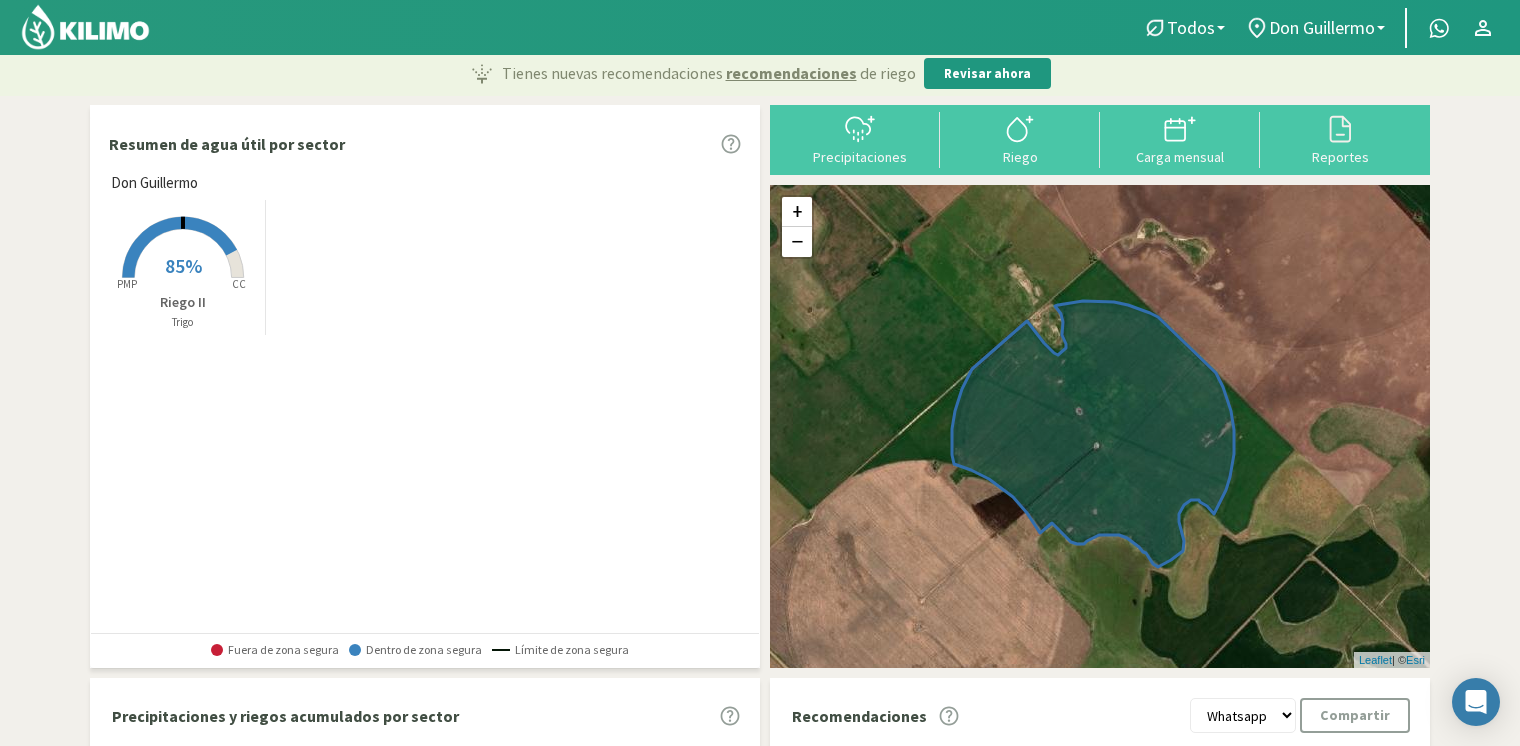 scroll, scrollTop: 0, scrollLeft: 0, axis: both 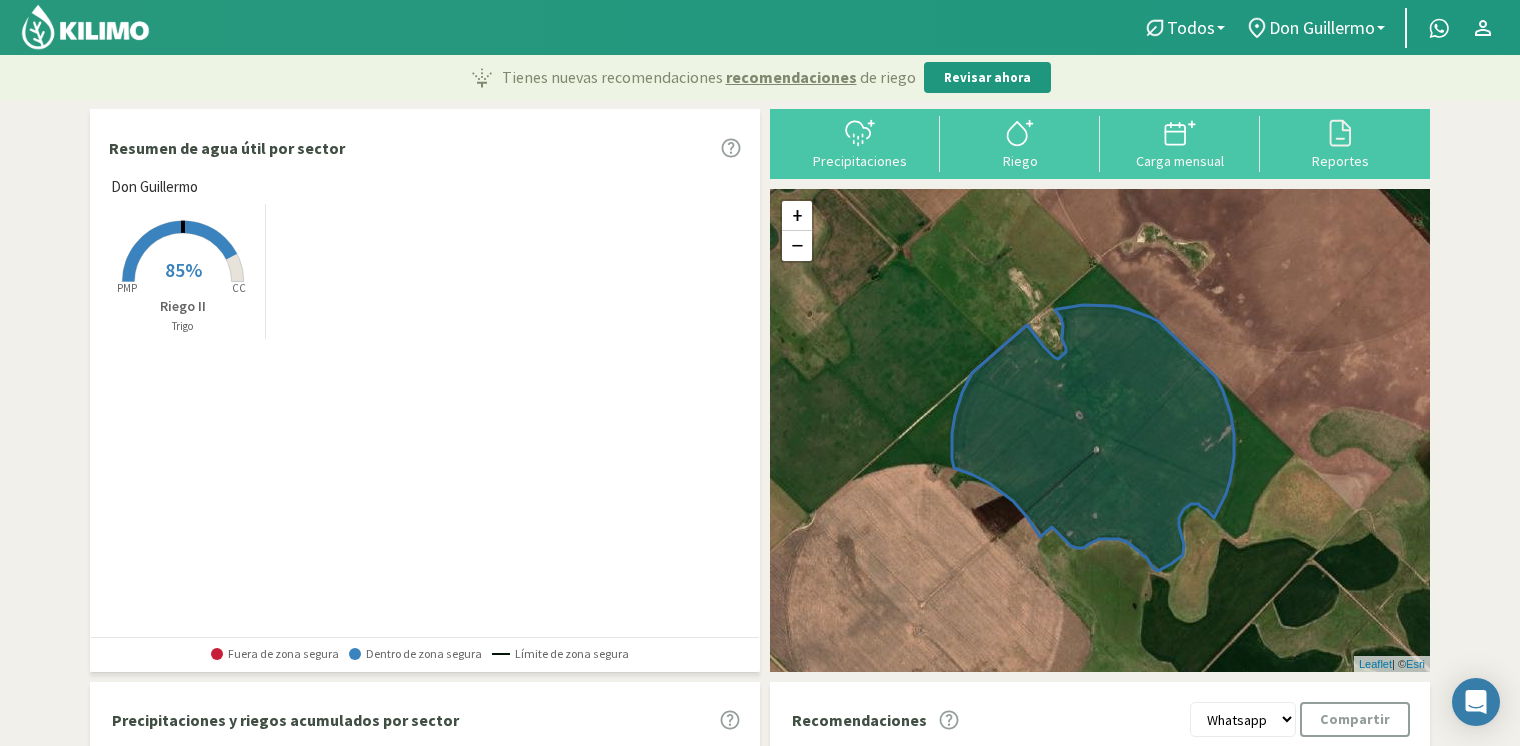 click 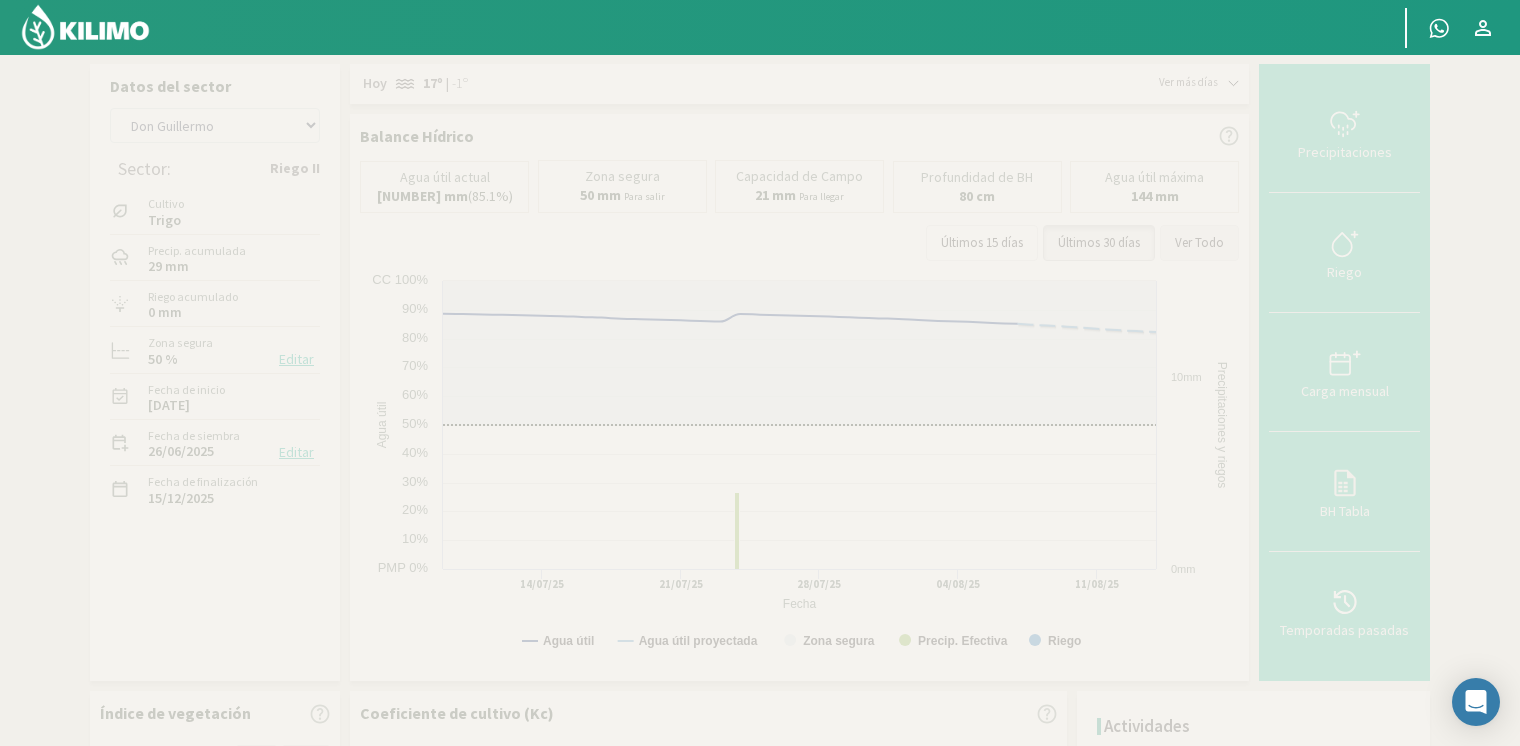 click on "Ver Todo" at bounding box center (1199, 243) 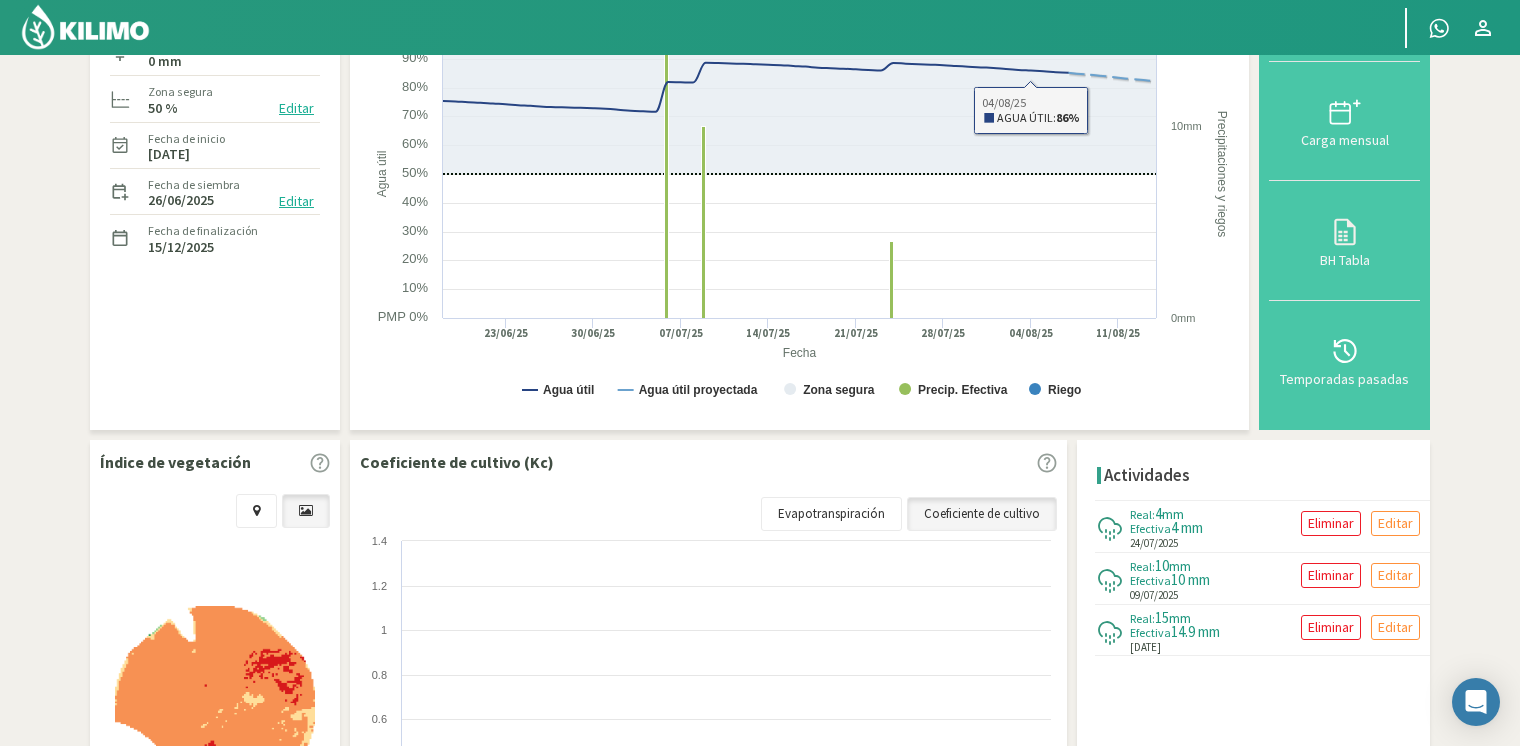 scroll, scrollTop: 300, scrollLeft: 0, axis: vertical 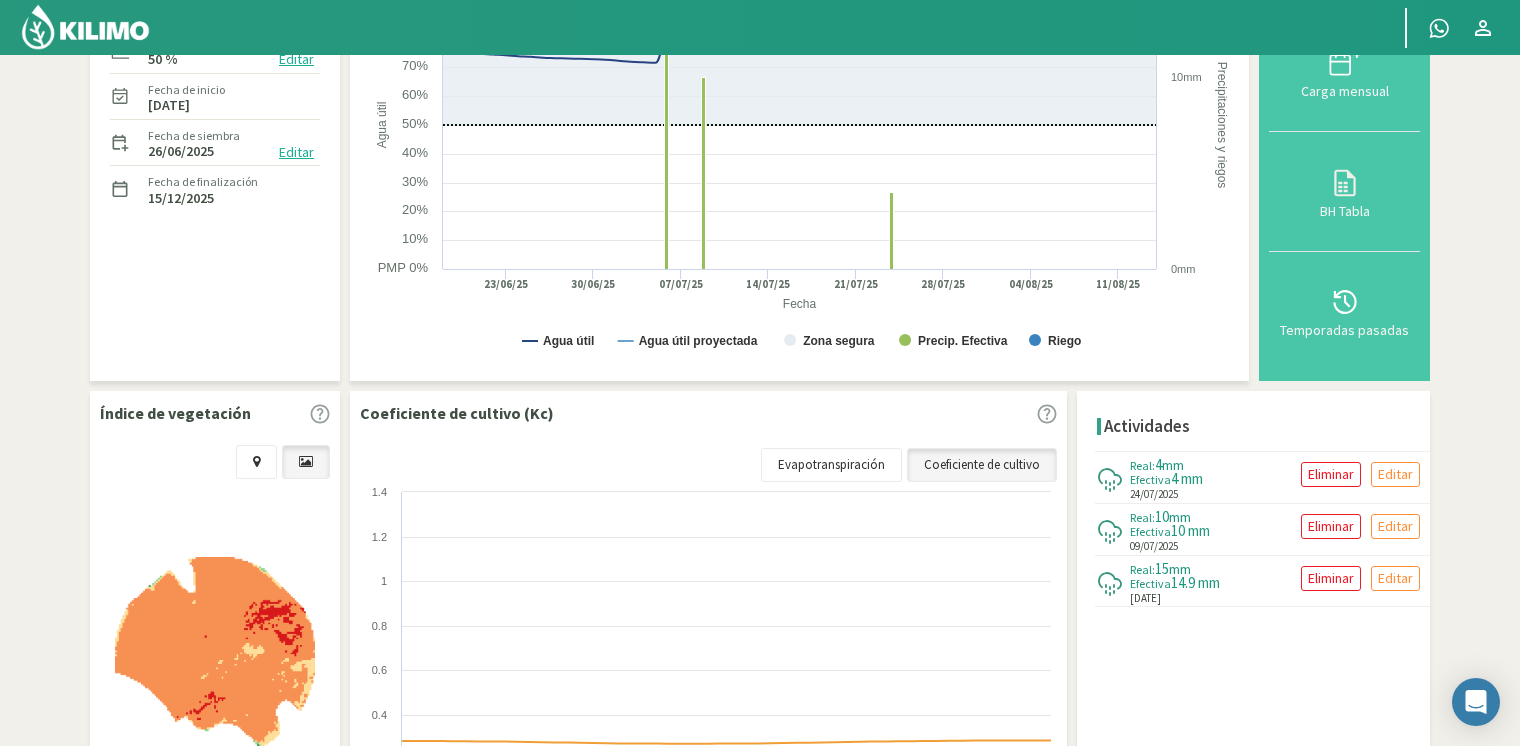 click 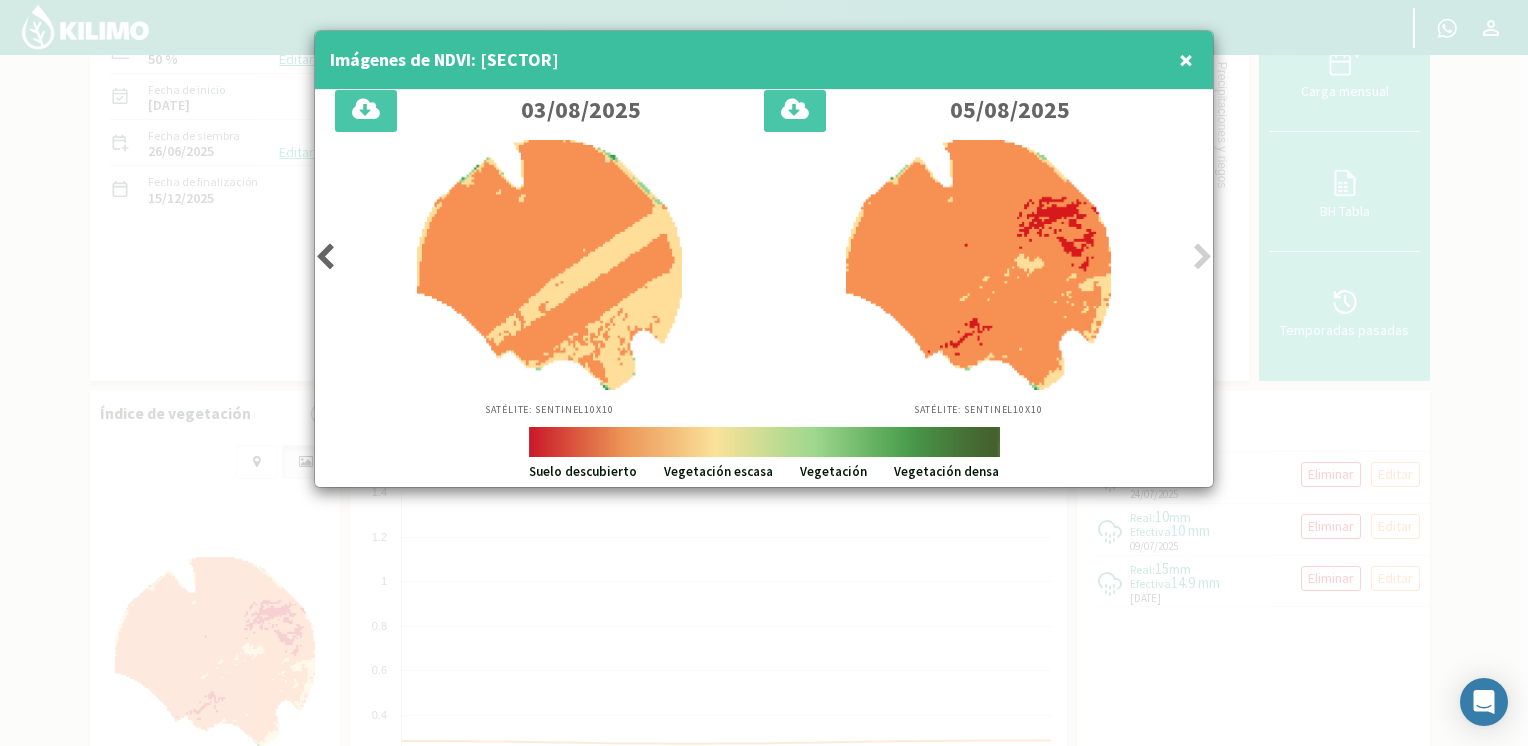 click on "×" at bounding box center (1186, 59) 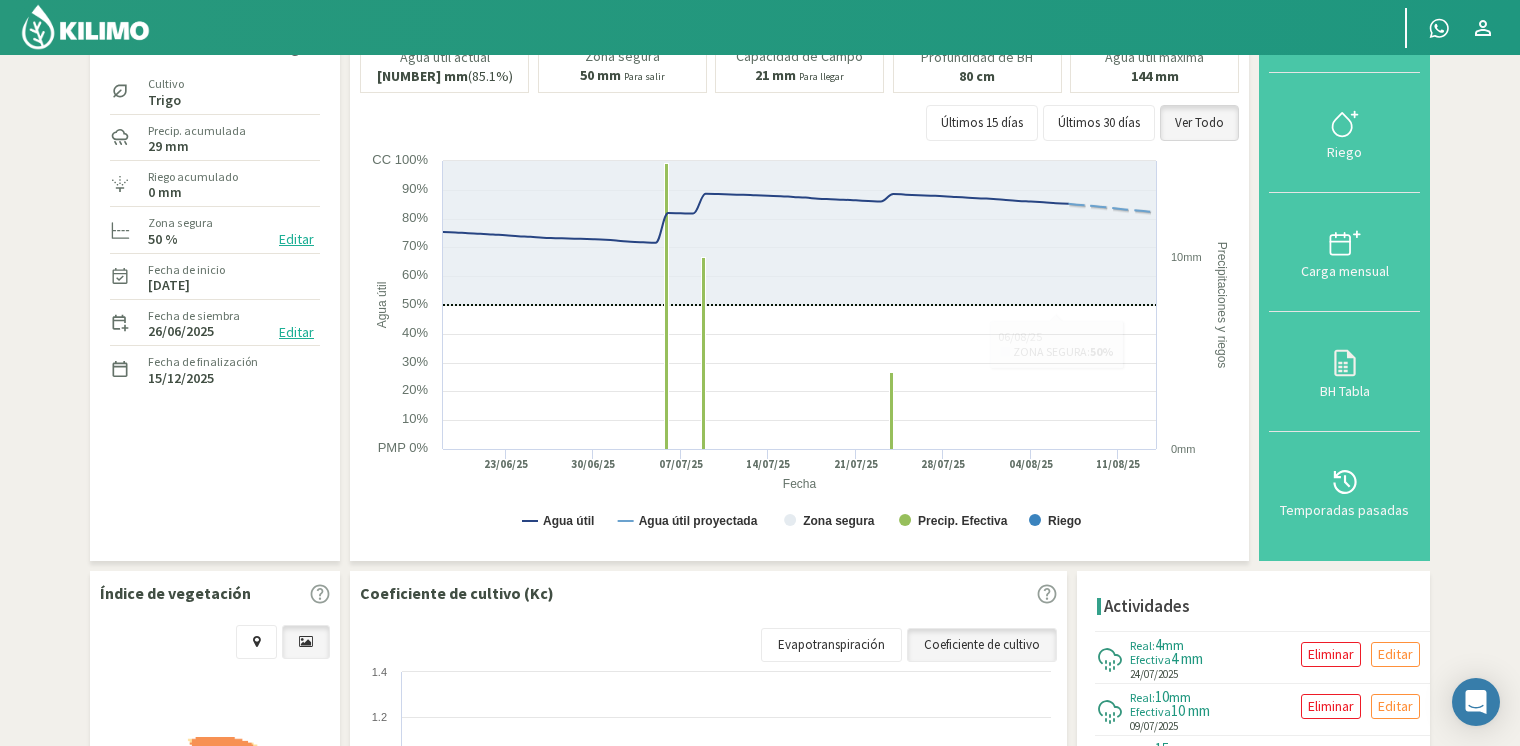 scroll, scrollTop: 0, scrollLeft: 0, axis: both 